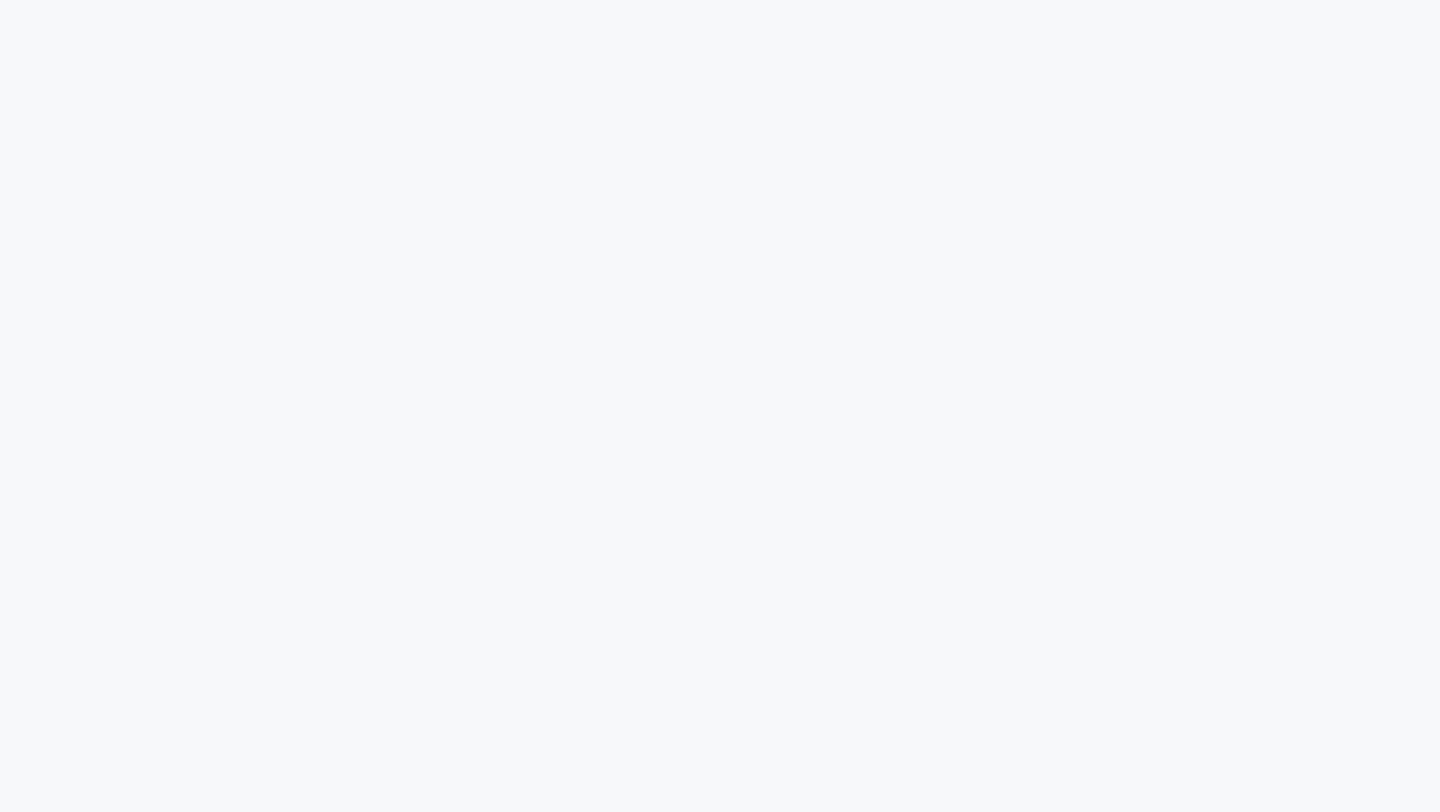 scroll, scrollTop: 0, scrollLeft: 0, axis: both 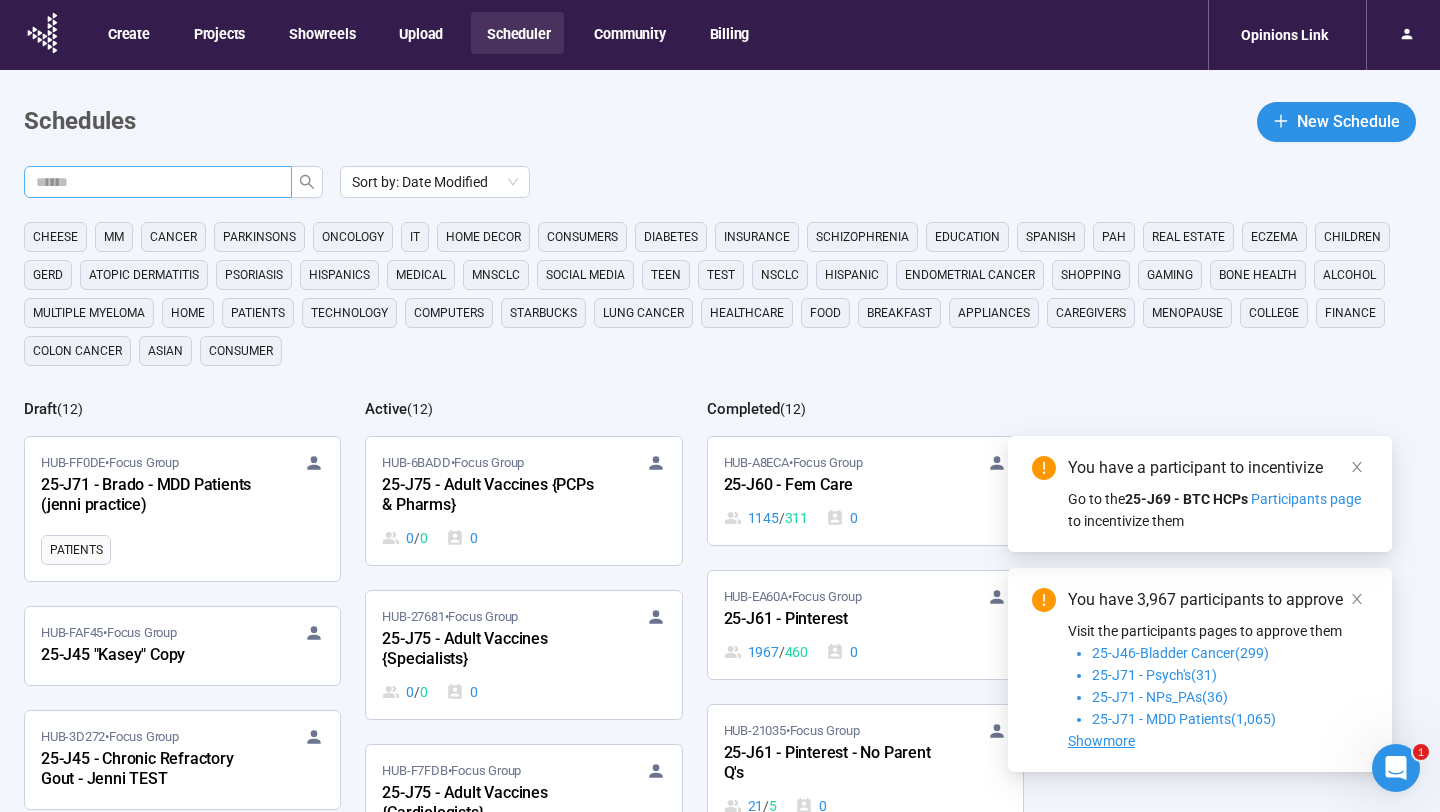 click at bounding box center [158, 182] 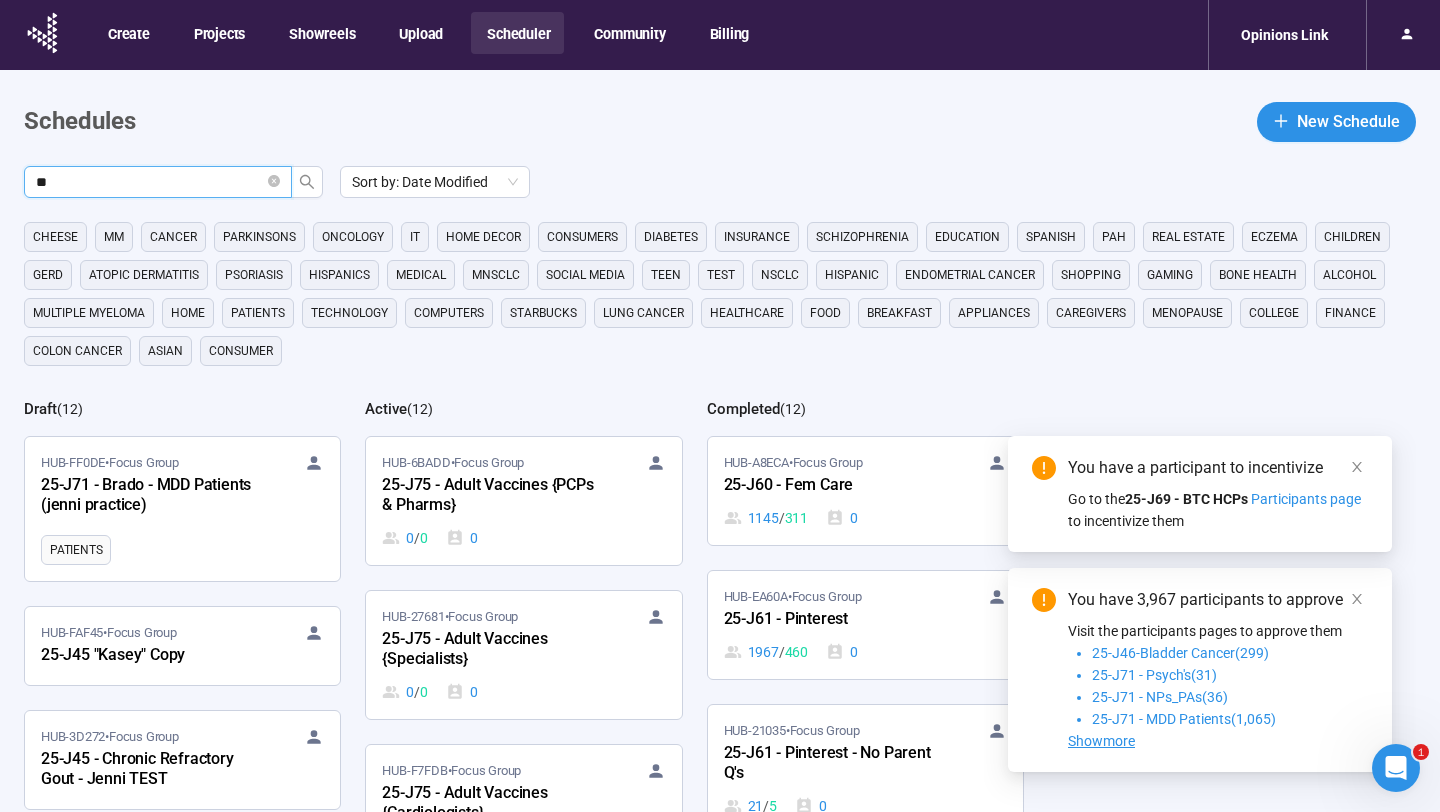 type on "**" 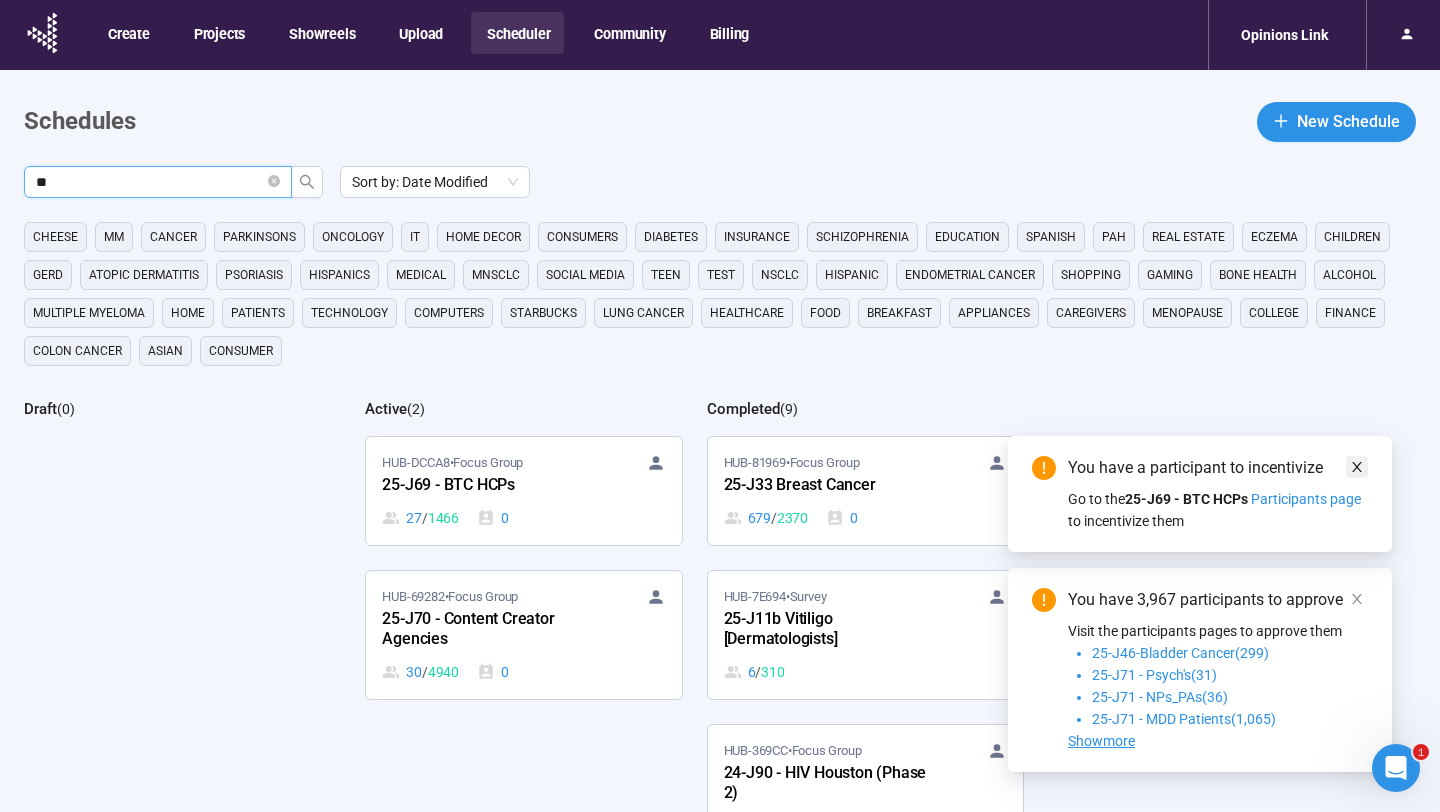 click 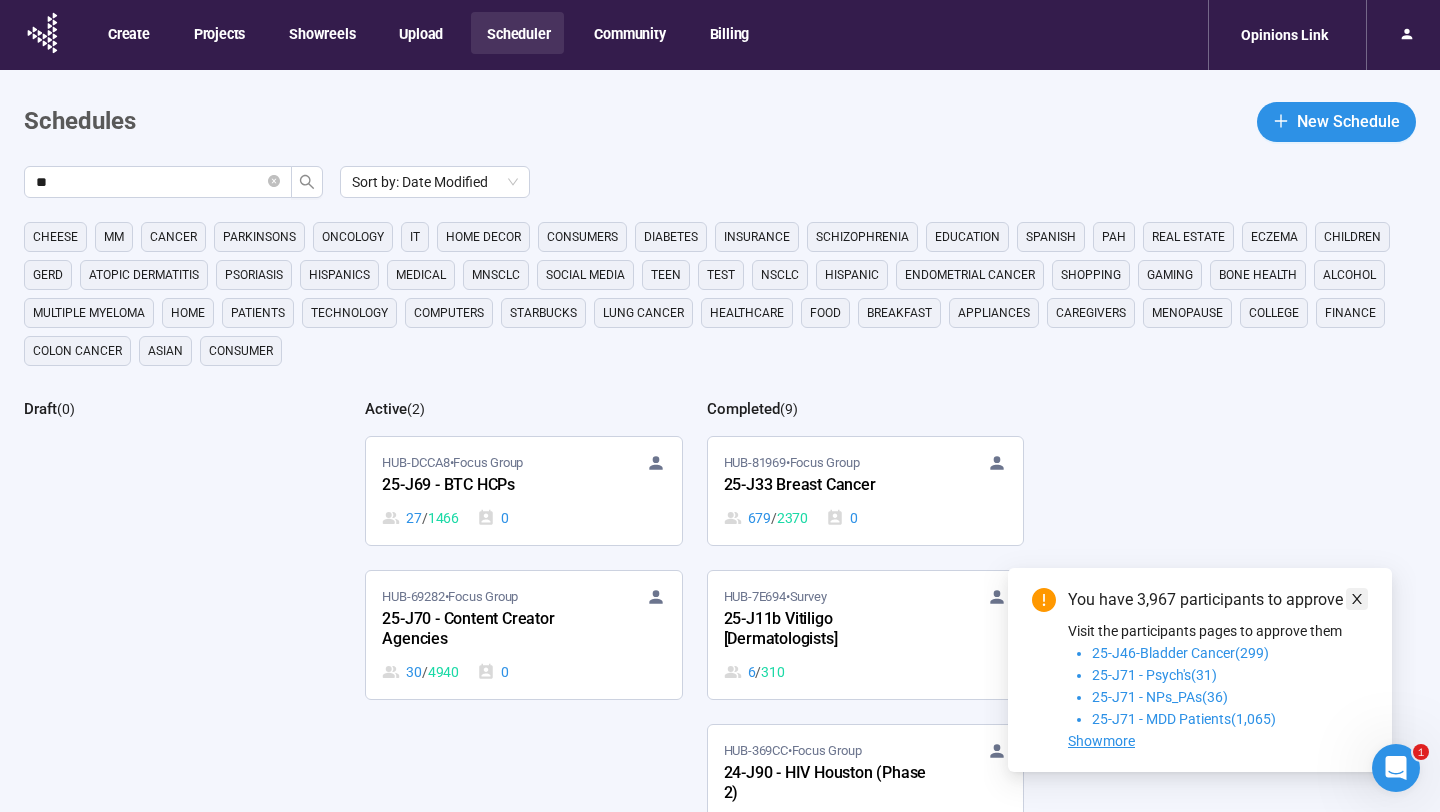 click at bounding box center [1357, 599] 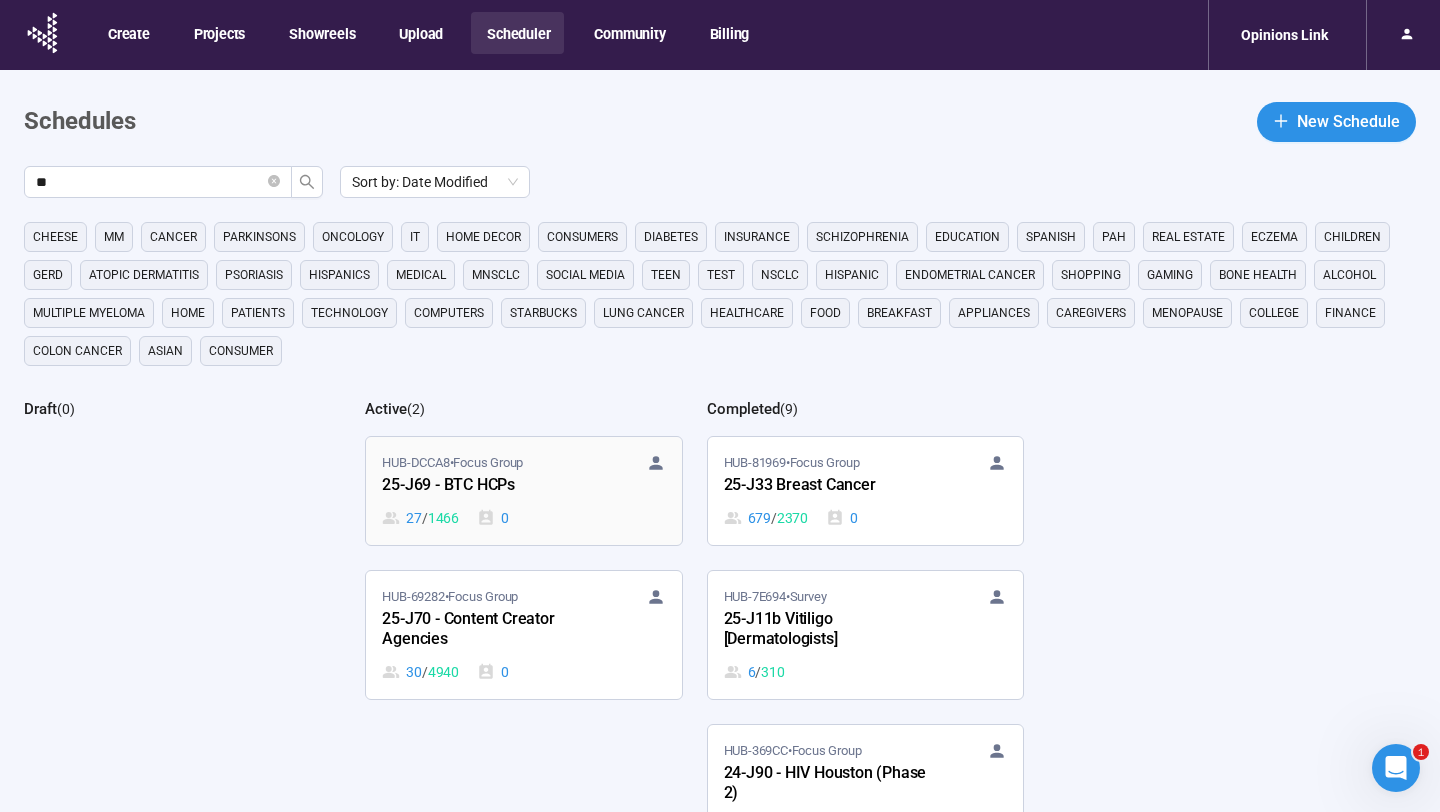 click on "25-J69 - BTC HCPs" at bounding box center (492, 486) 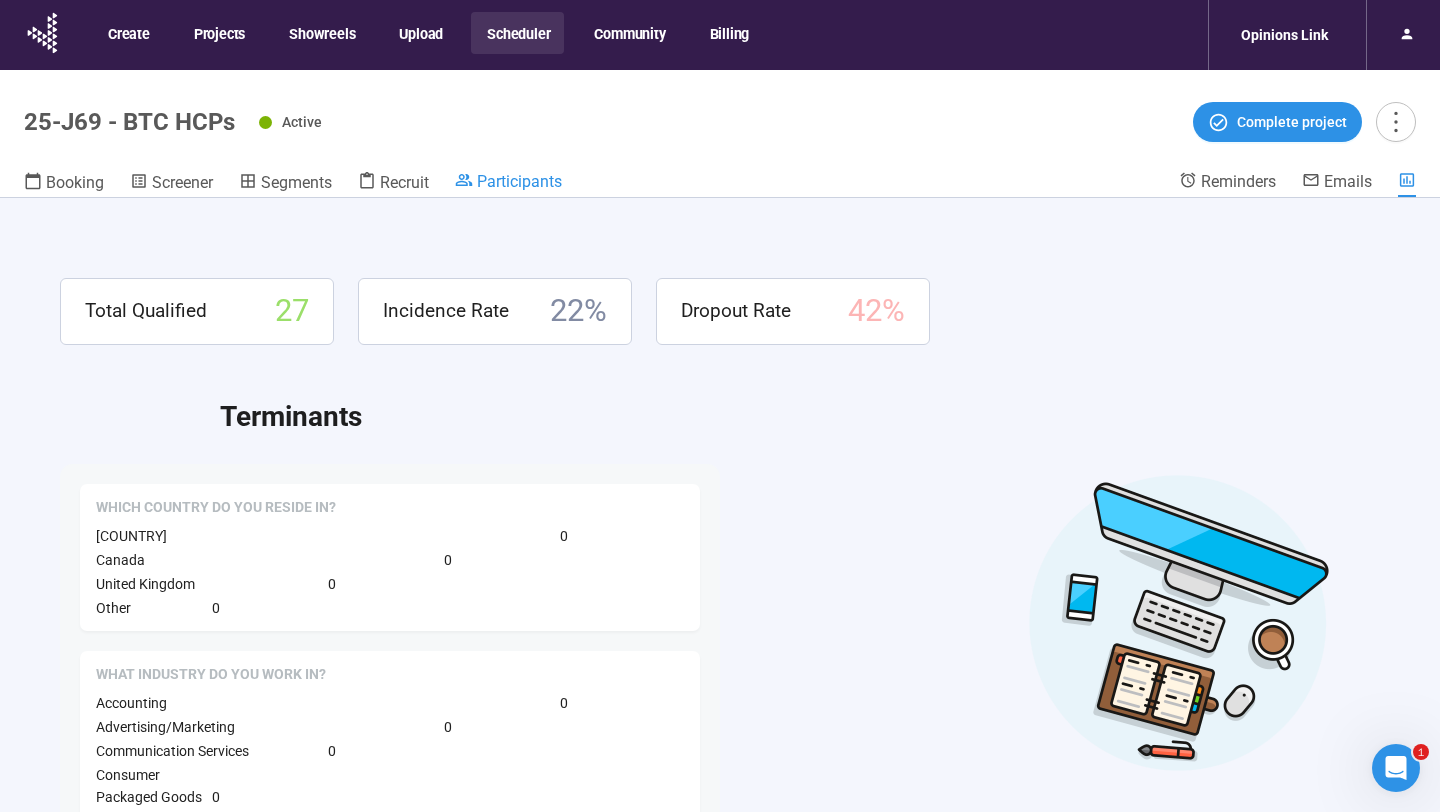 click on "Participants" at bounding box center (519, 181) 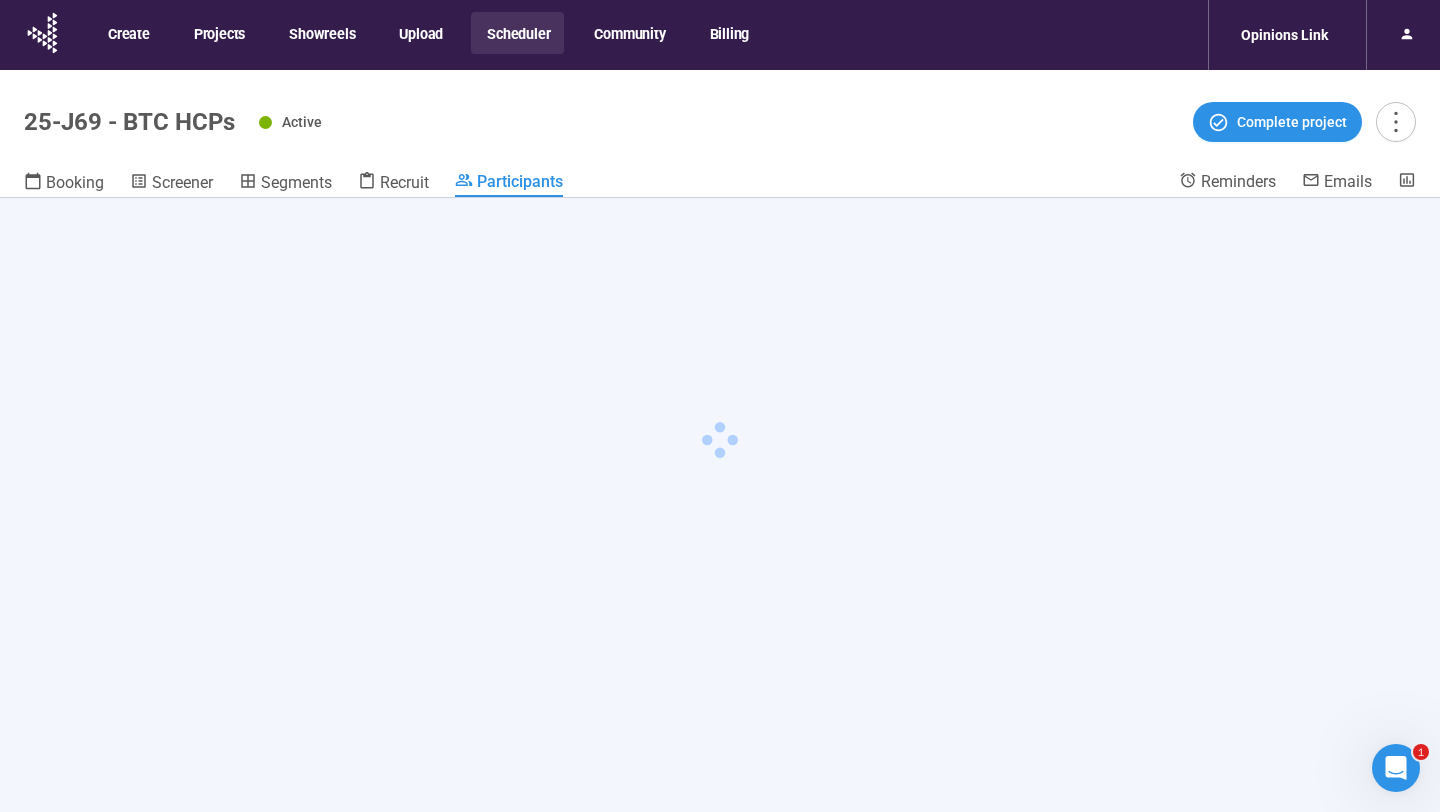 click 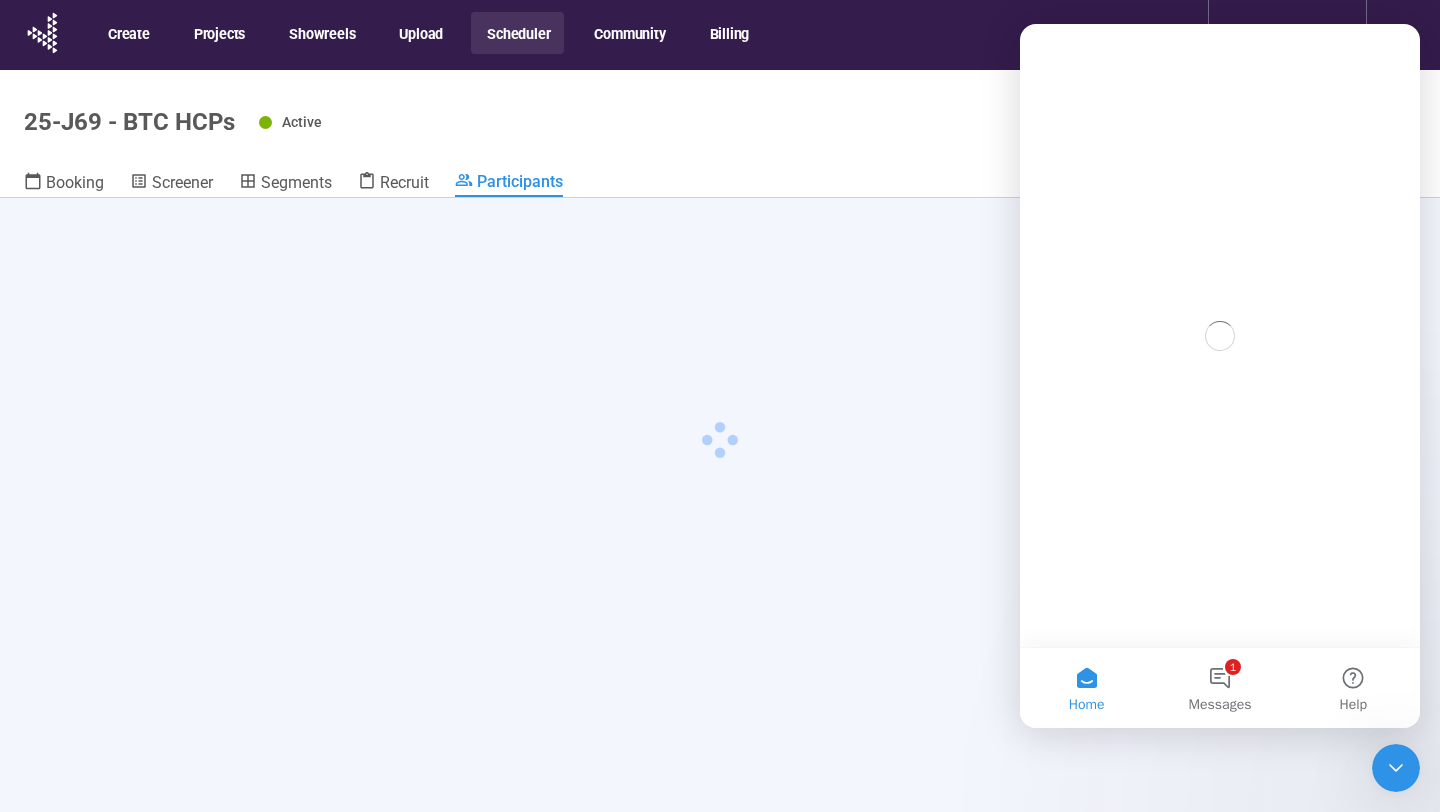 scroll, scrollTop: 0, scrollLeft: 0, axis: both 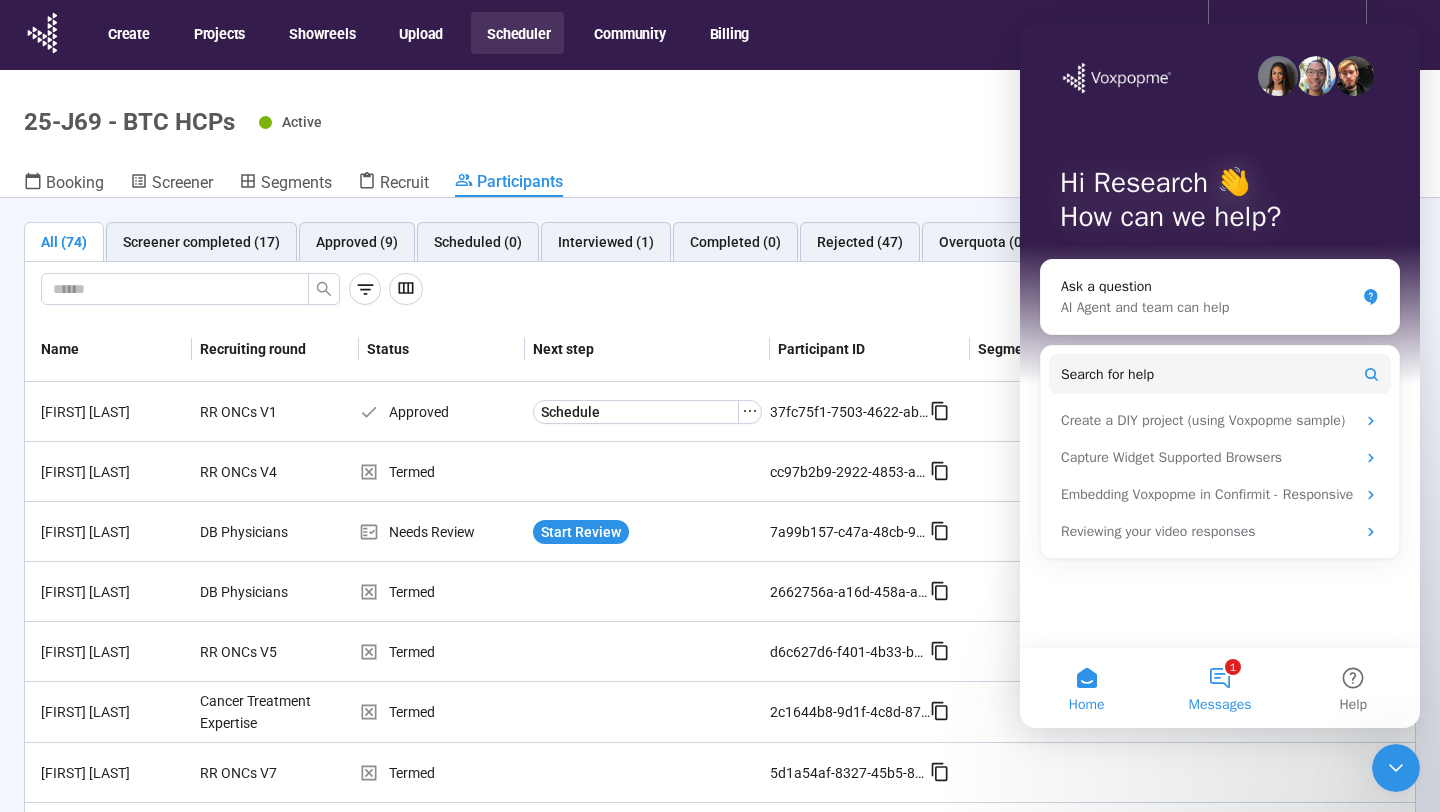click on "1 Messages" at bounding box center [1219, 688] 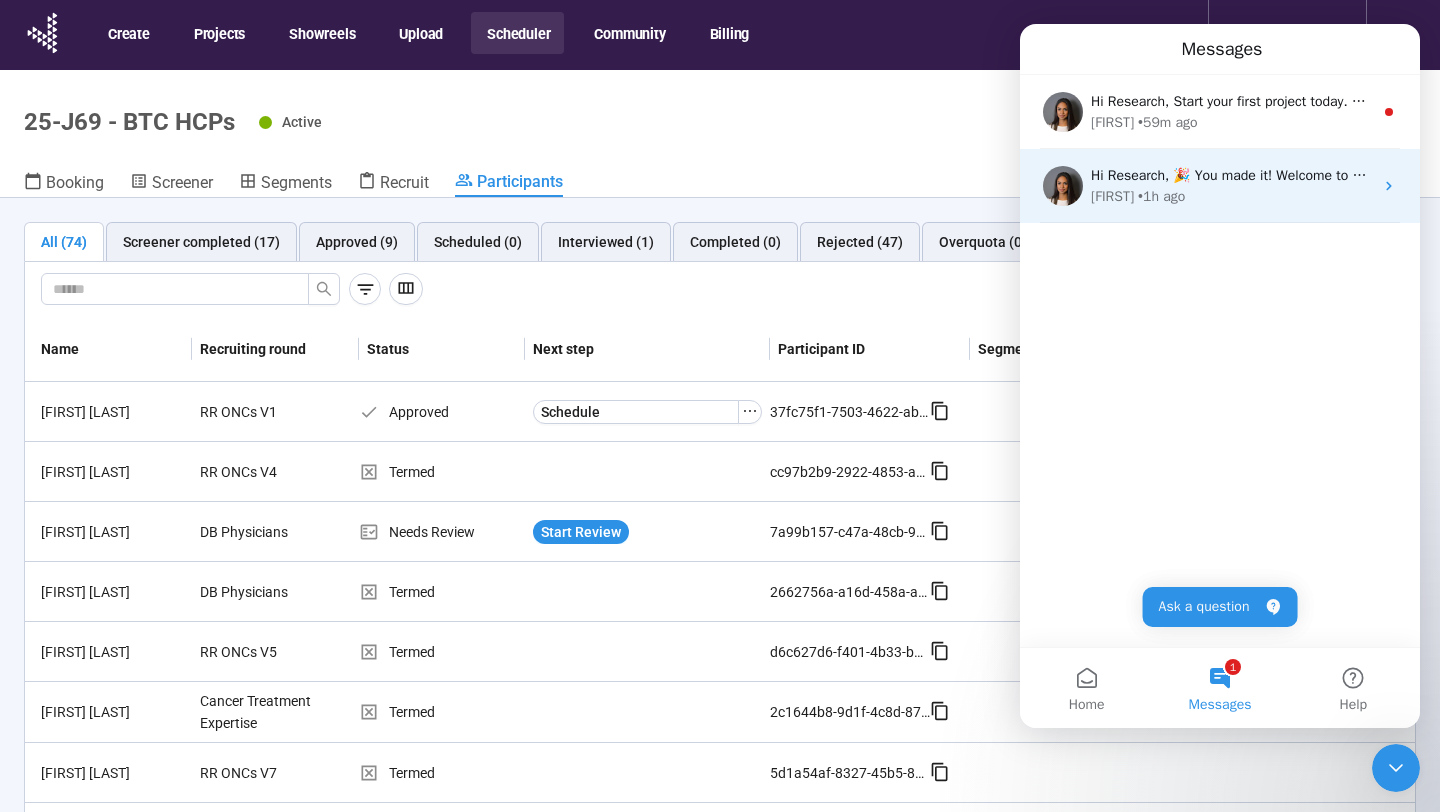 click on "Nikki •  1h ago" at bounding box center [1232, 196] 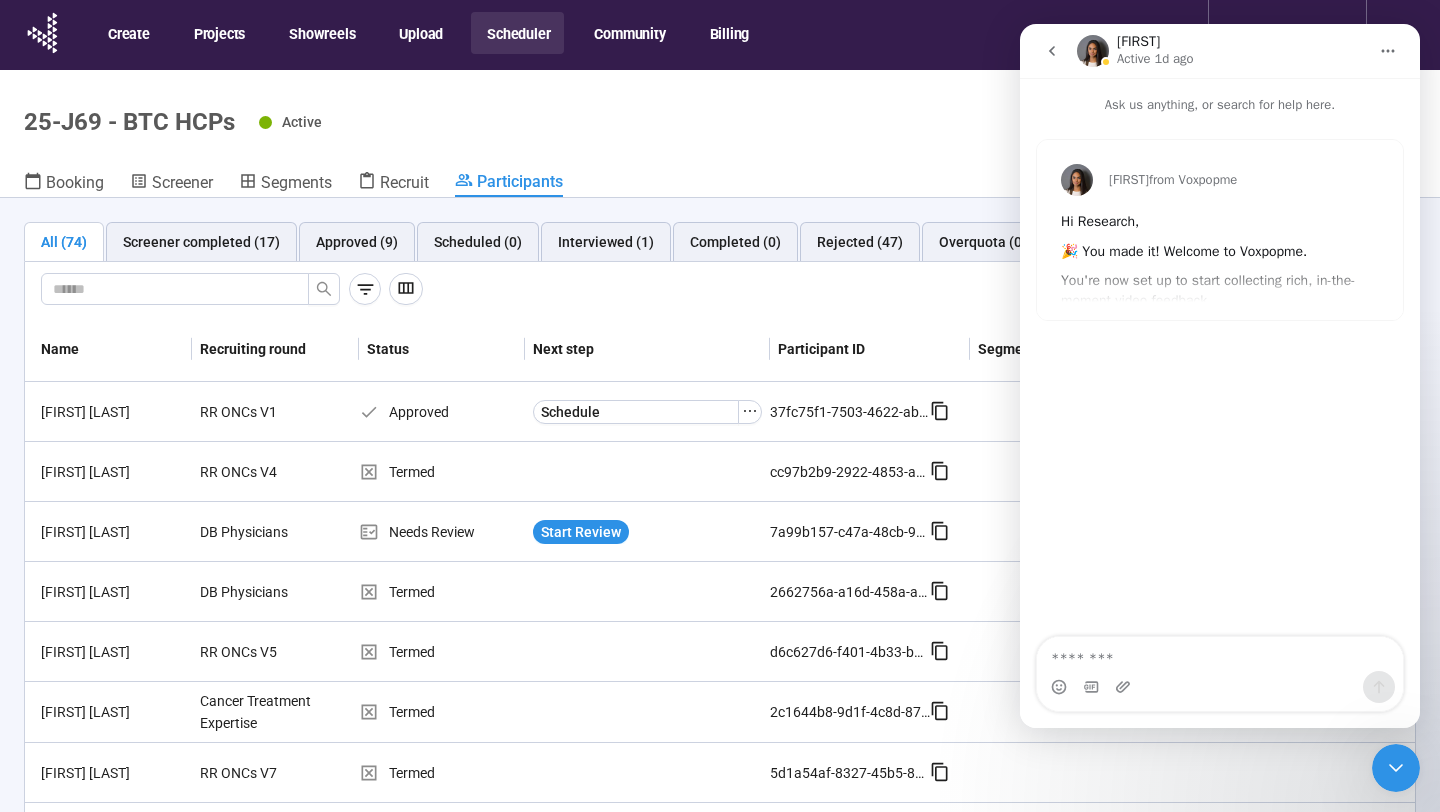 click 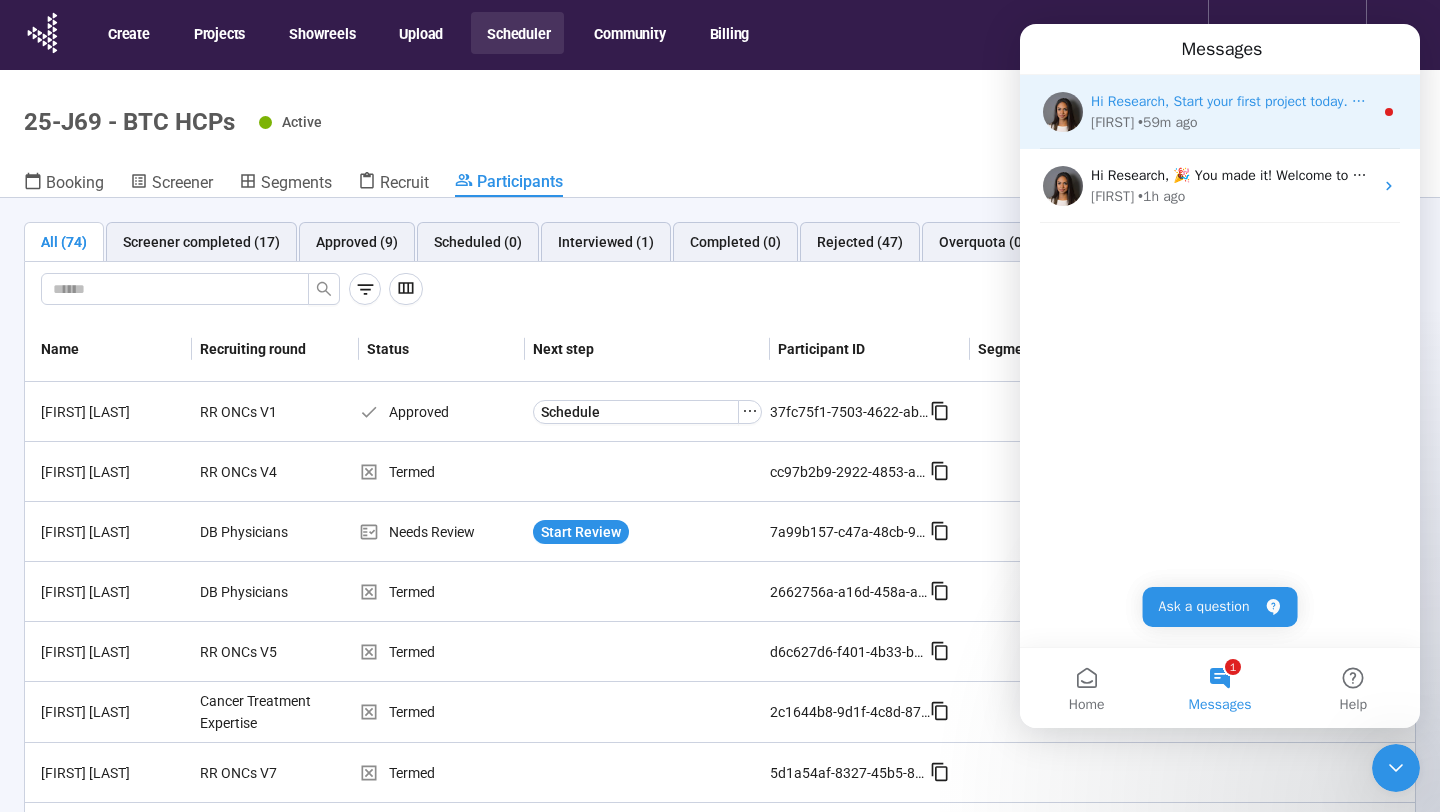 click on "•  59m ago" at bounding box center [1167, 122] 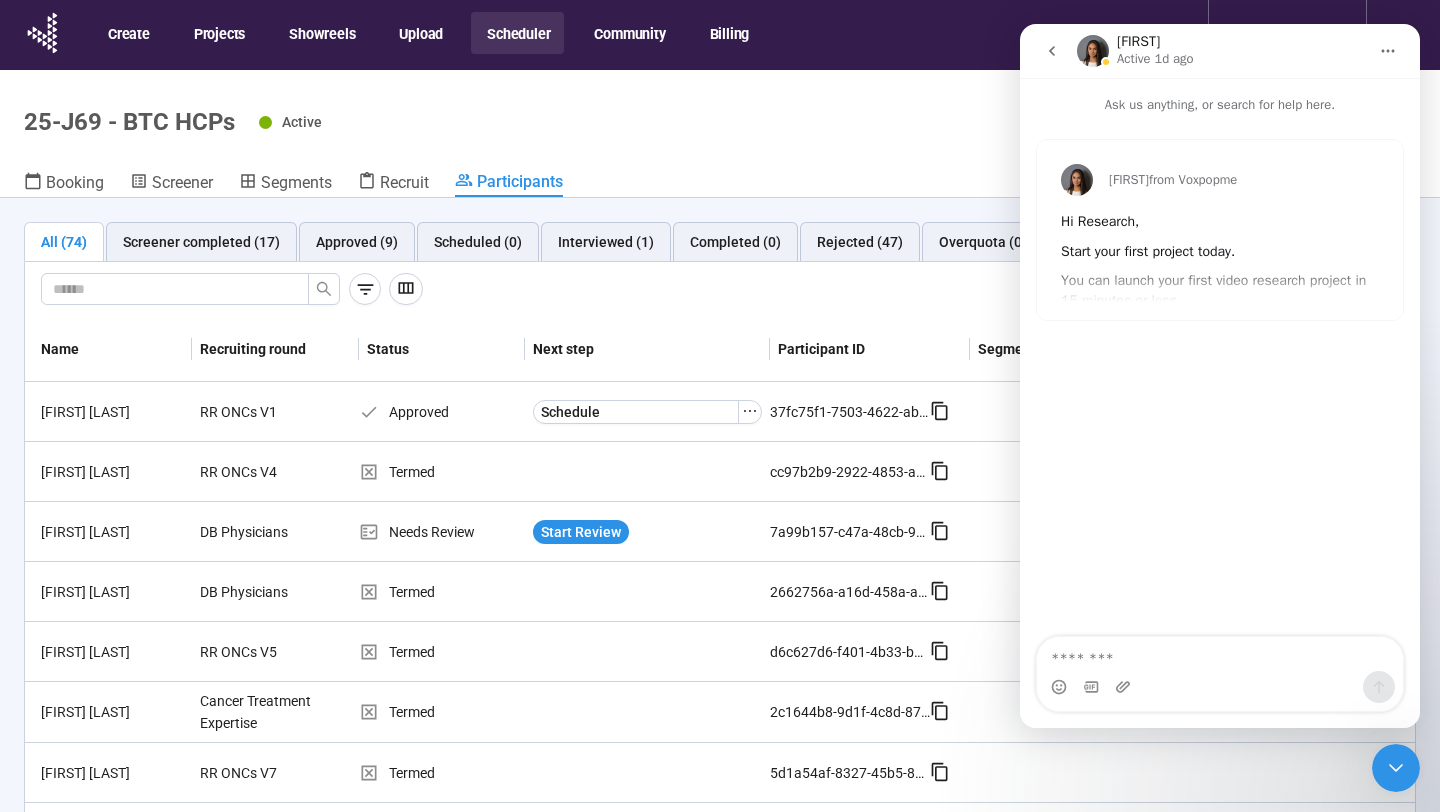 click 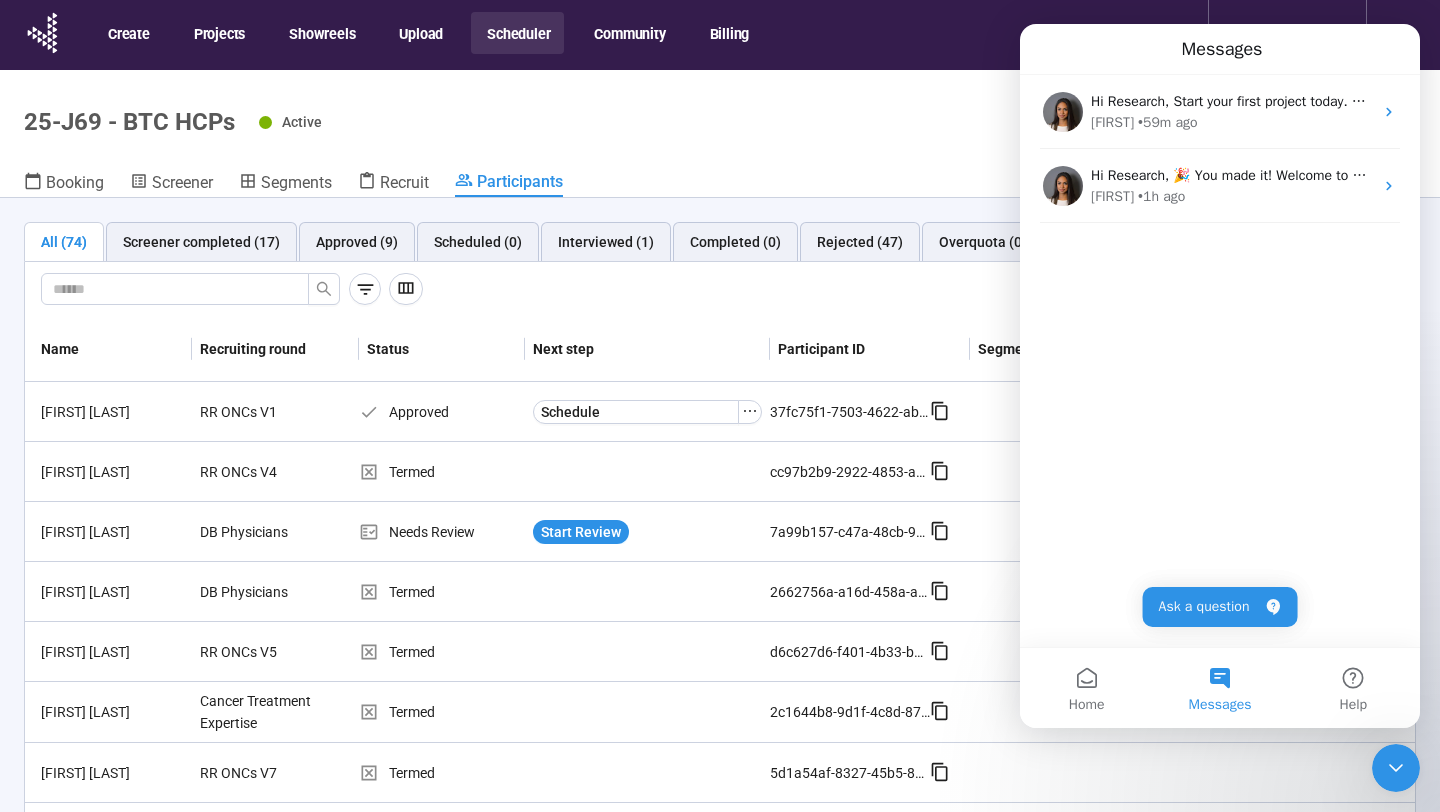 click at bounding box center [1396, 768] 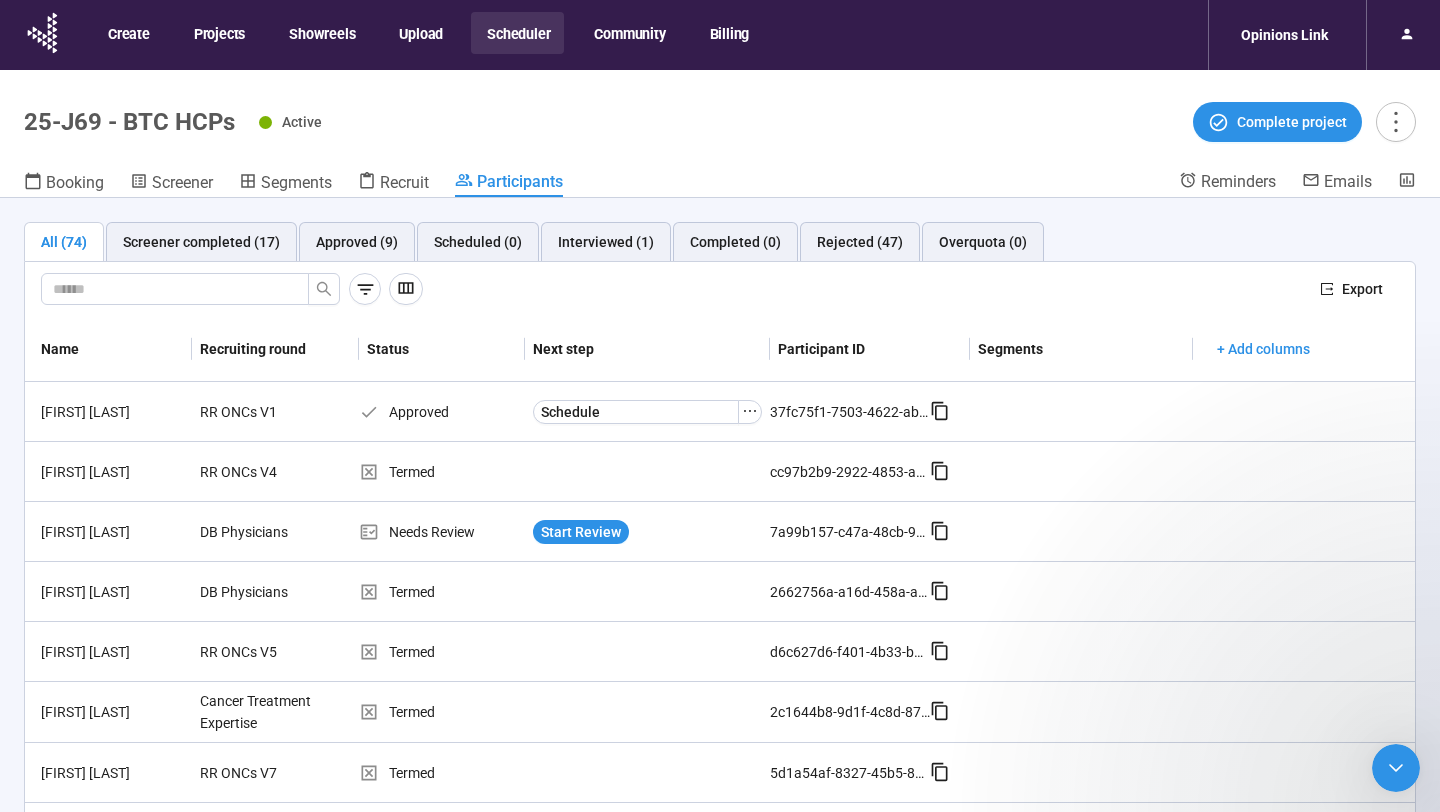 scroll, scrollTop: 0, scrollLeft: 0, axis: both 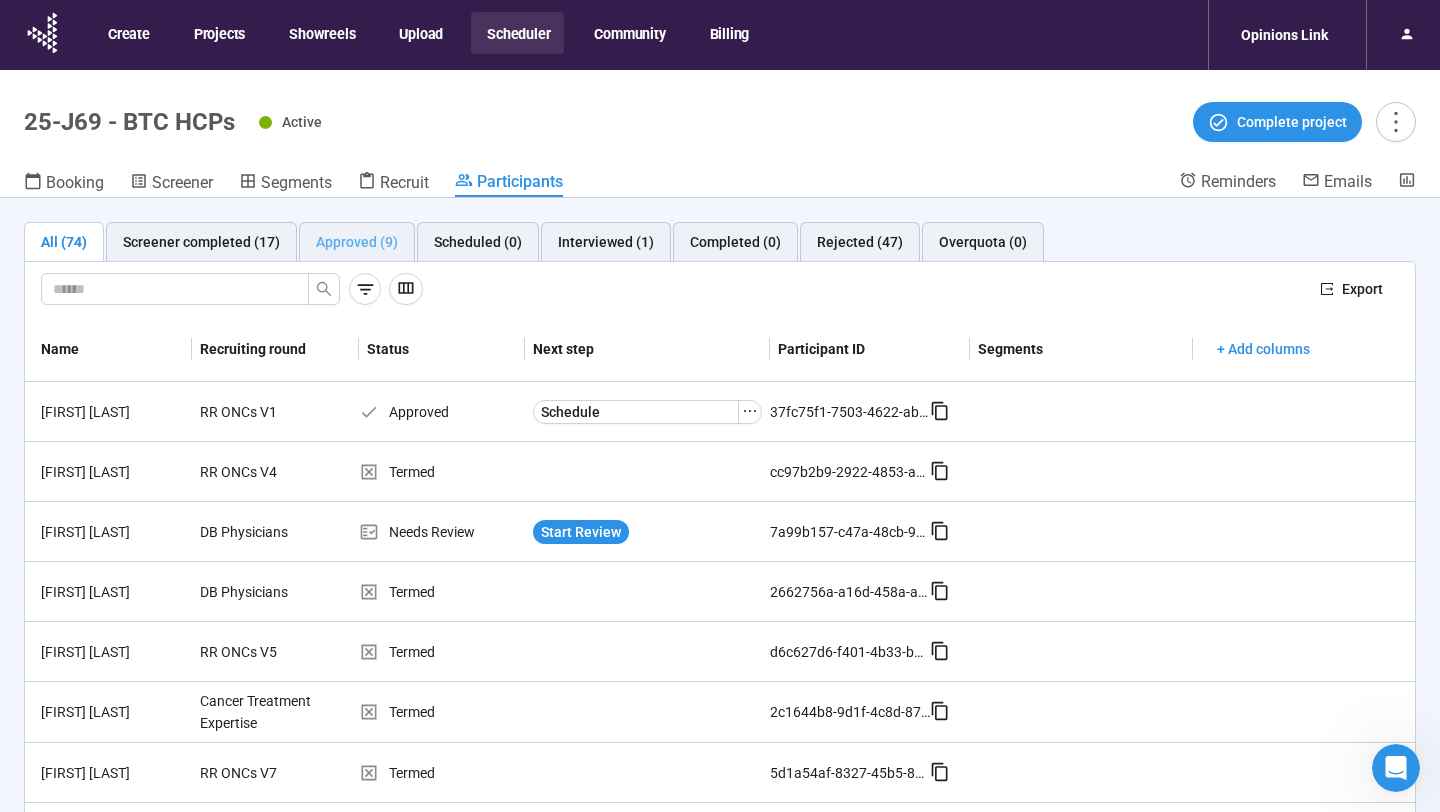 click on "Approved (9)" at bounding box center [357, 242] 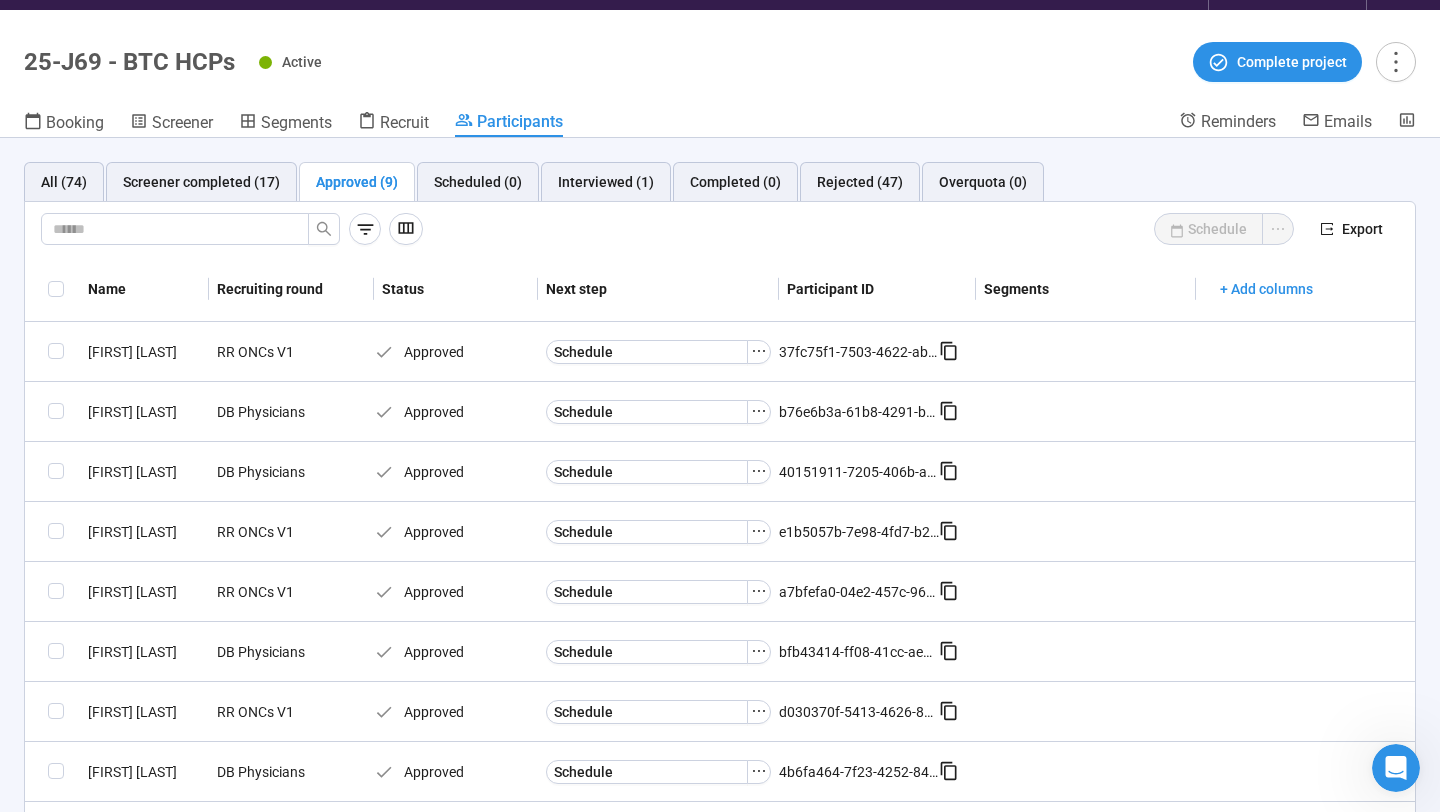 scroll, scrollTop: 70, scrollLeft: 0, axis: vertical 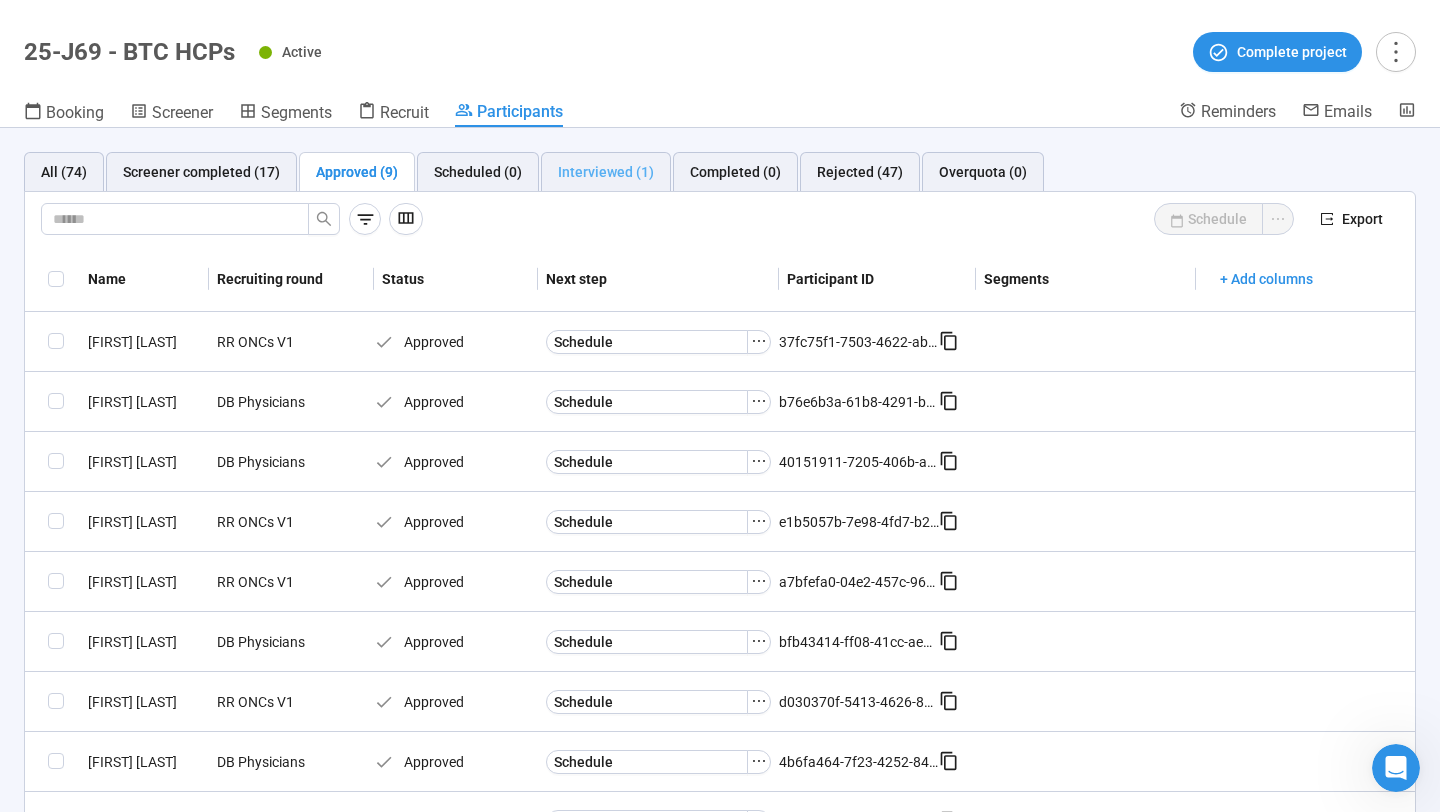 click on "Interviewed (1)" at bounding box center [606, 172] 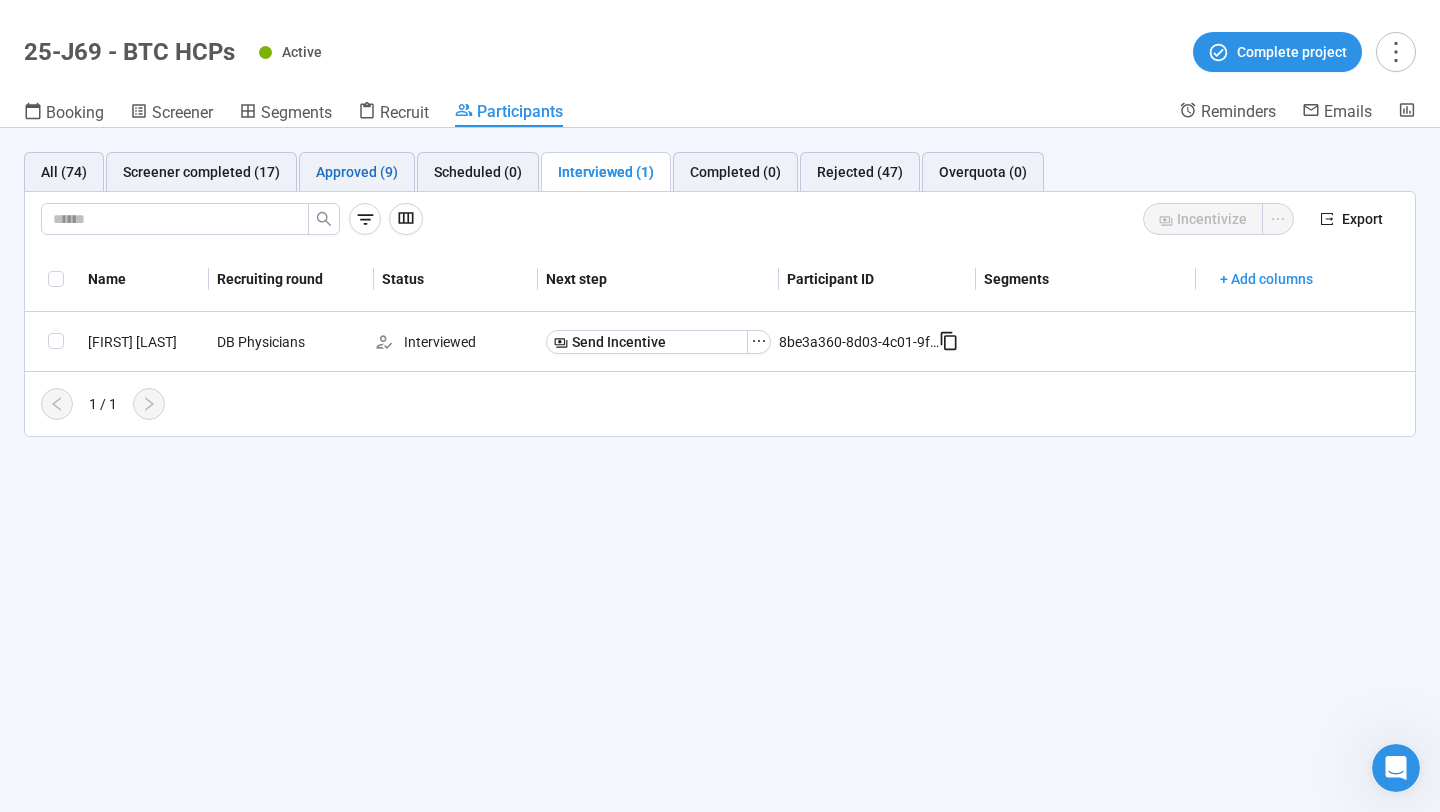 click on "Approved (9)" at bounding box center [357, 172] 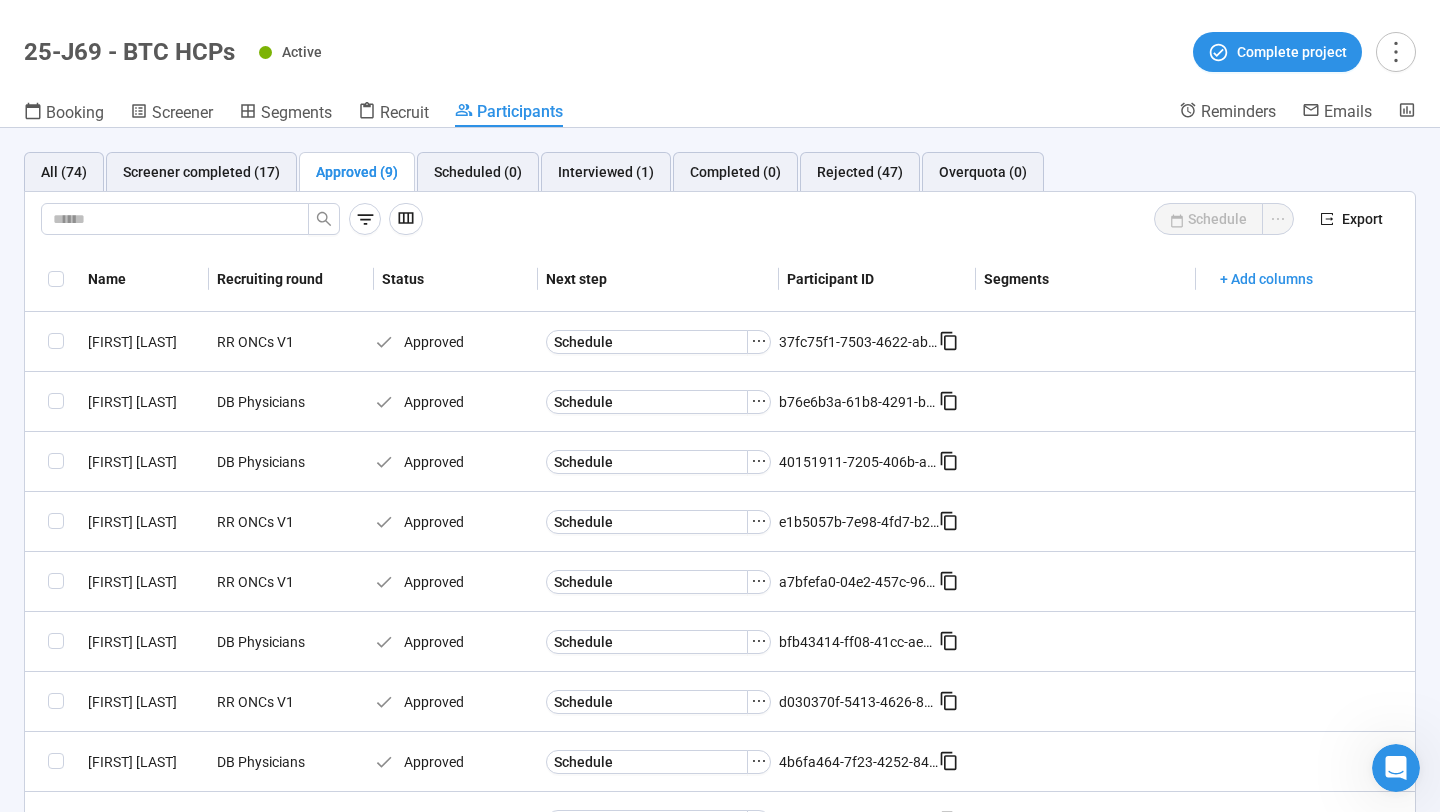 scroll, scrollTop: 0, scrollLeft: 0, axis: both 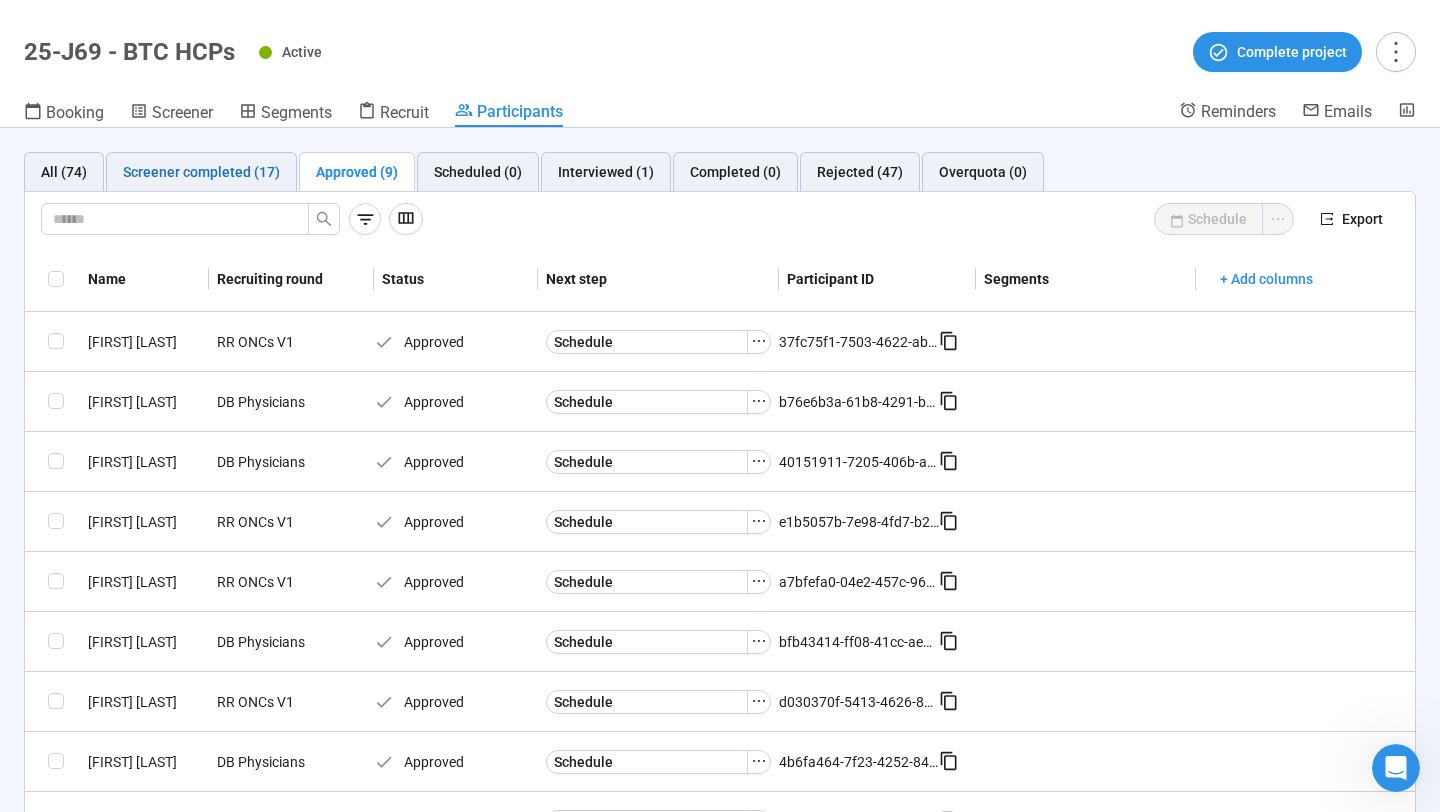click on "Screener completed (17)" at bounding box center (201, 172) 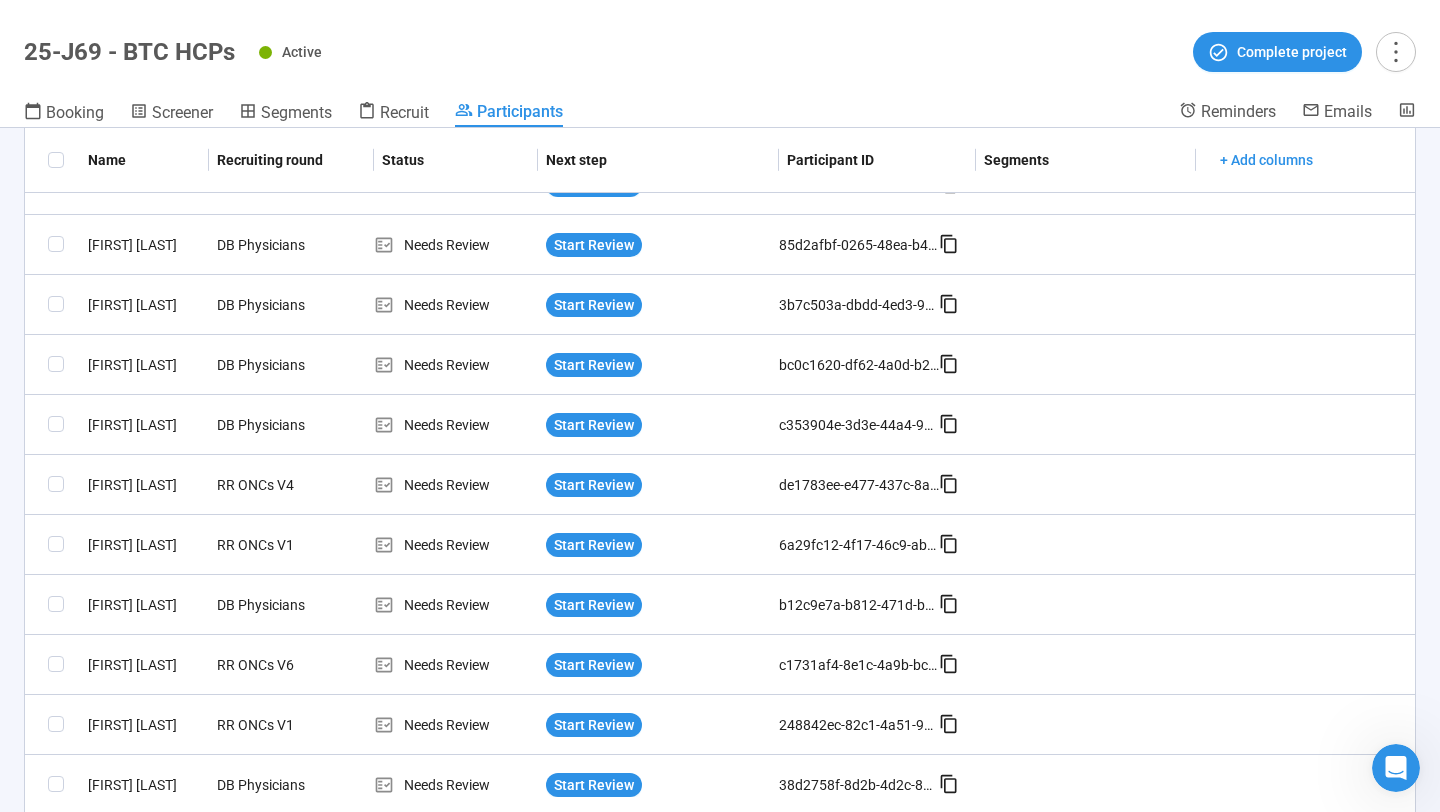 scroll, scrollTop: 0, scrollLeft: 0, axis: both 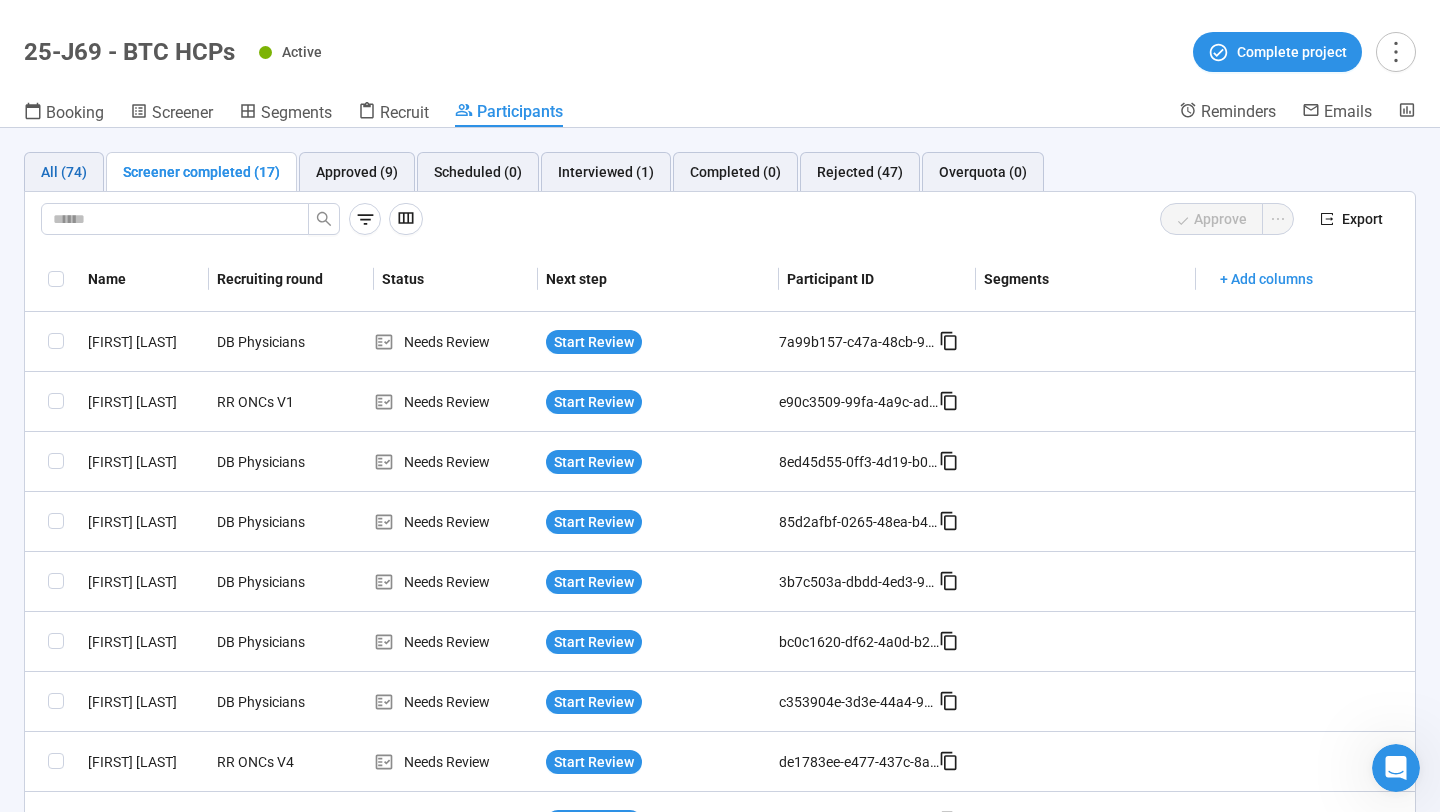 click on "All (74)" at bounding box center (64, 172) 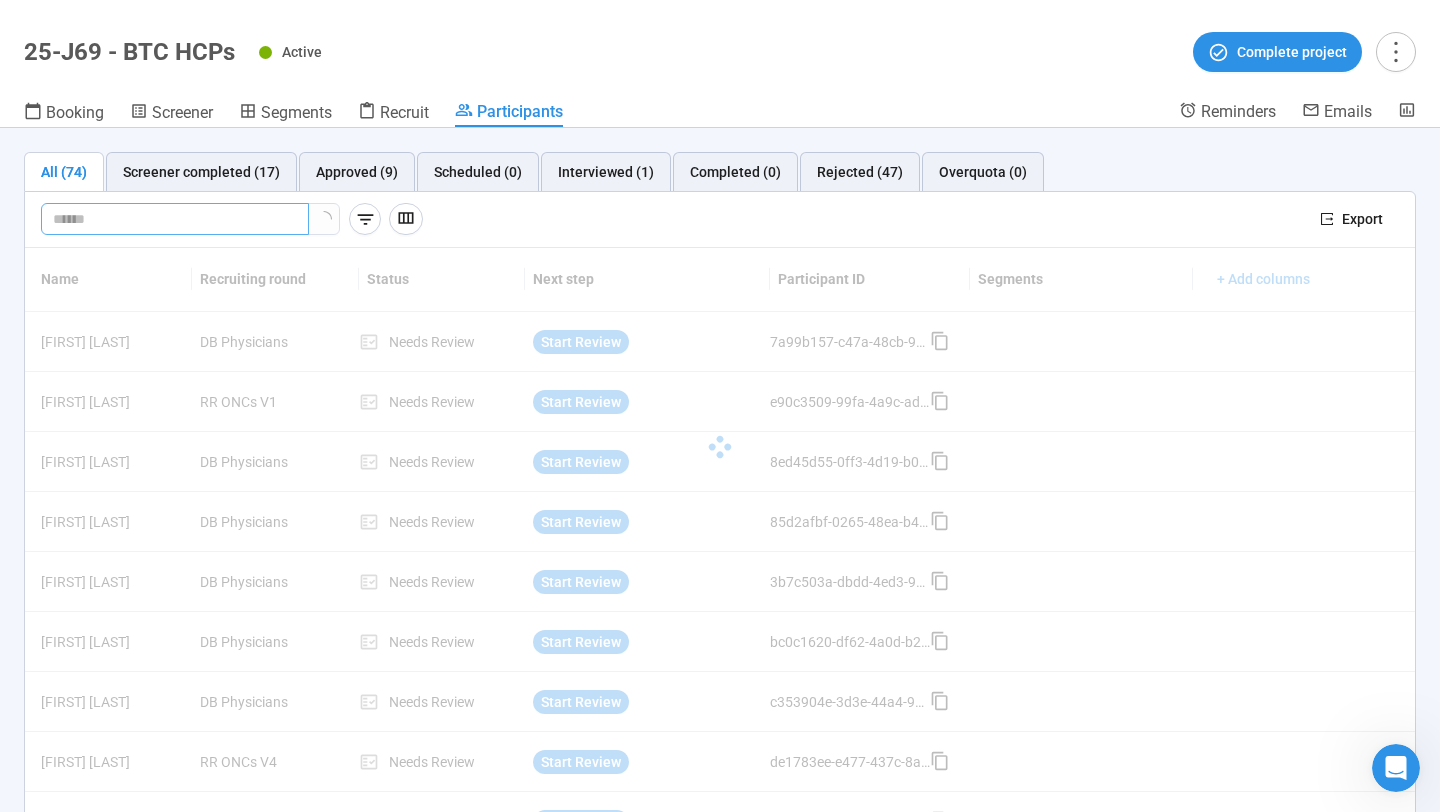 click at bounding box center [167, 219] 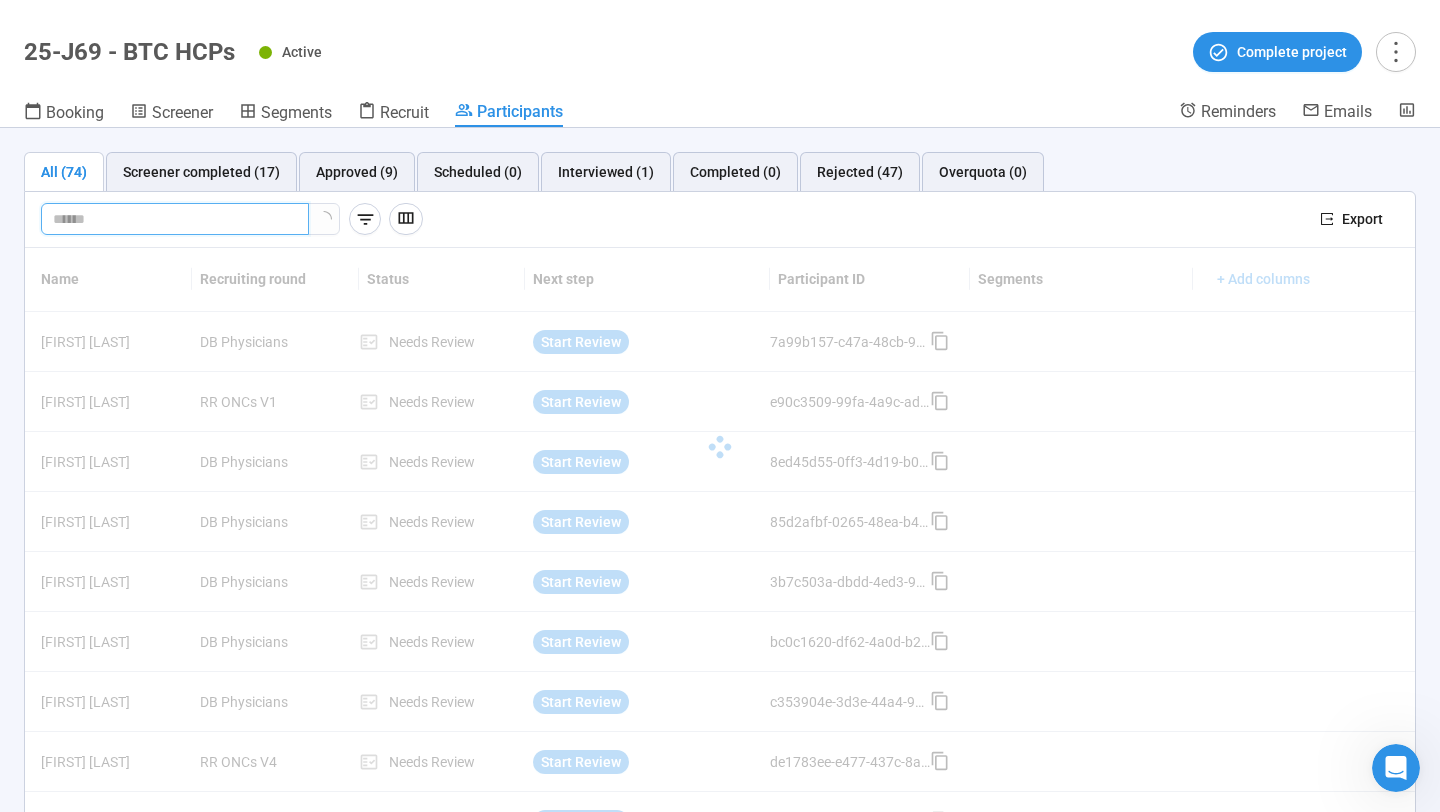 paste on "**********" 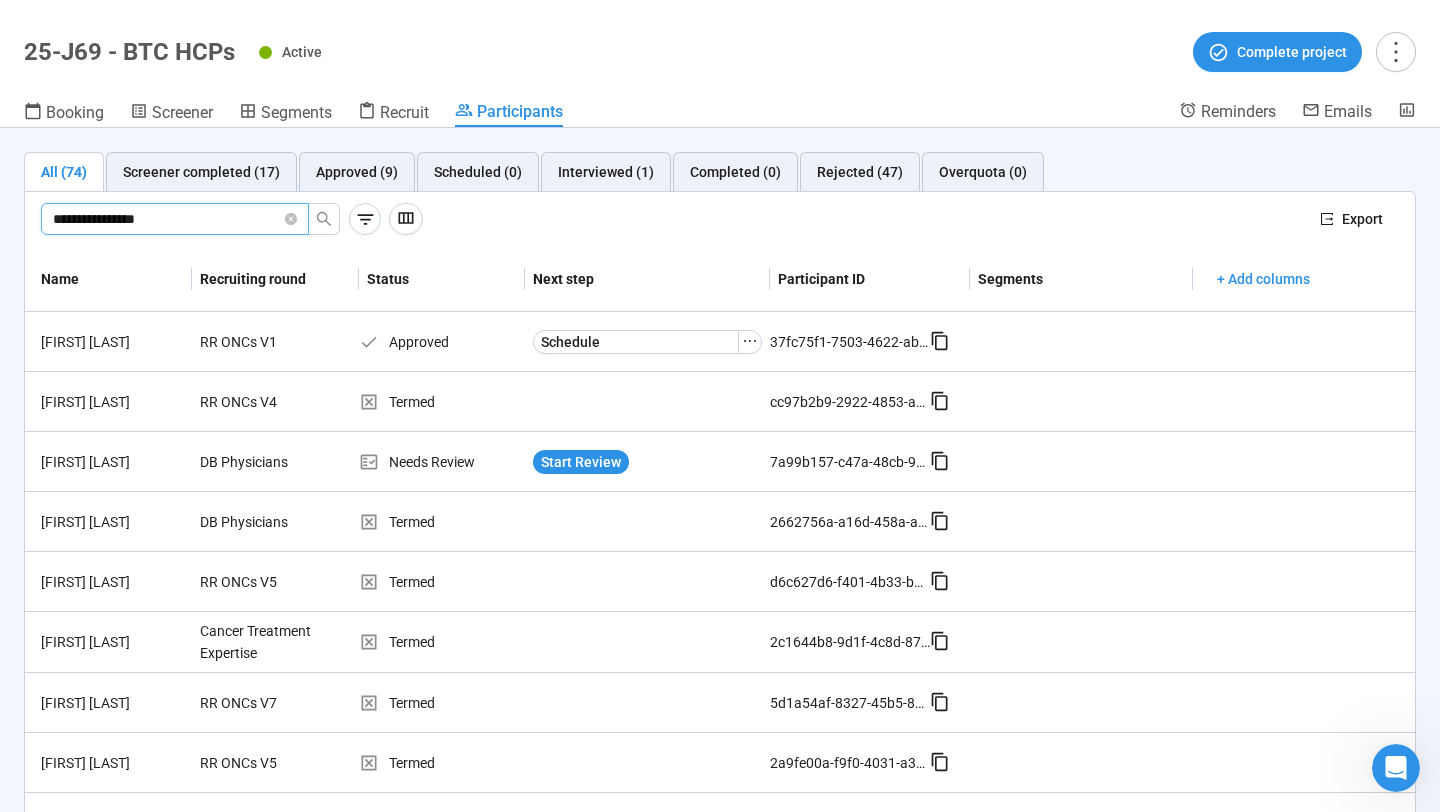 type on "**********" 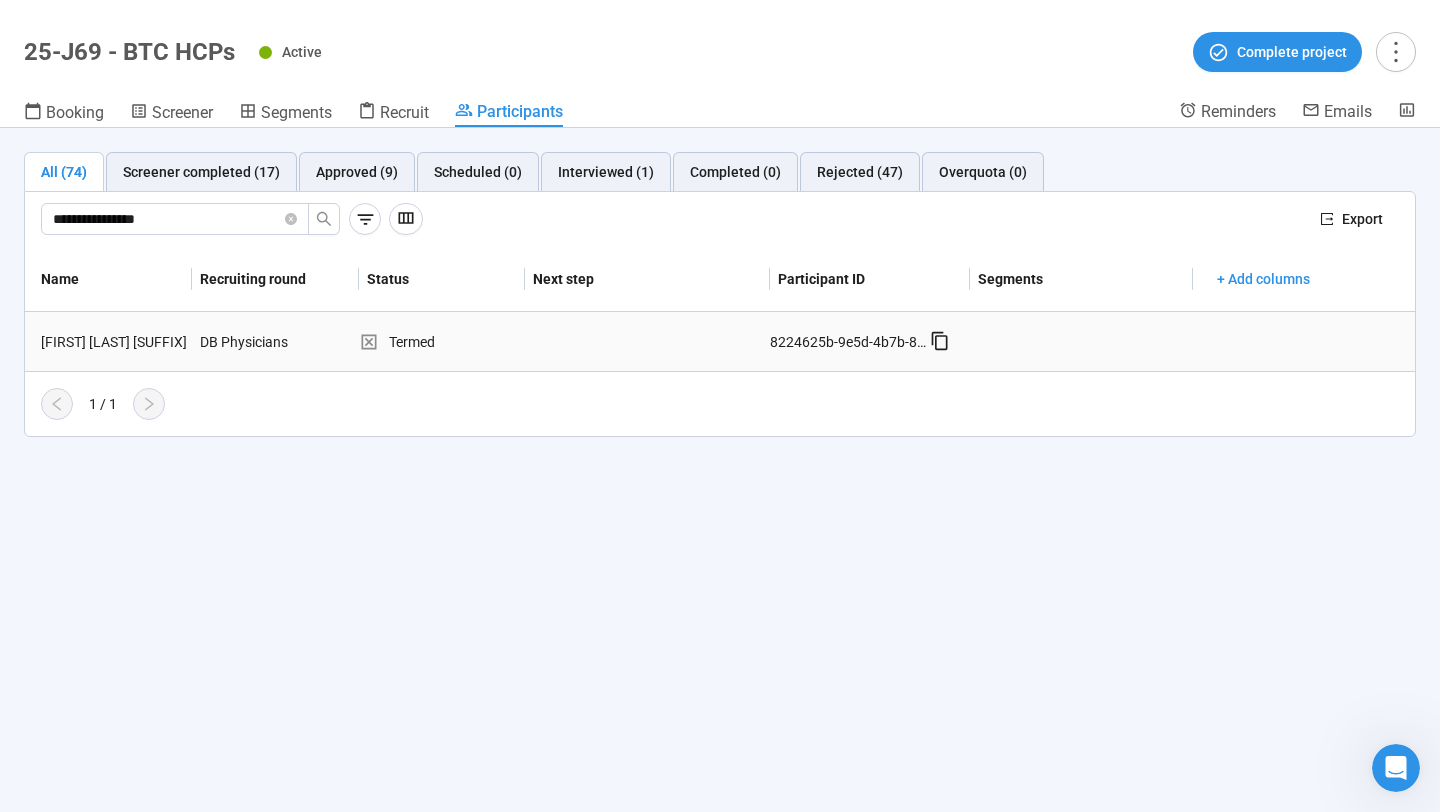 click on "Harold H. Bach IV" at bounding box center (112, 342) 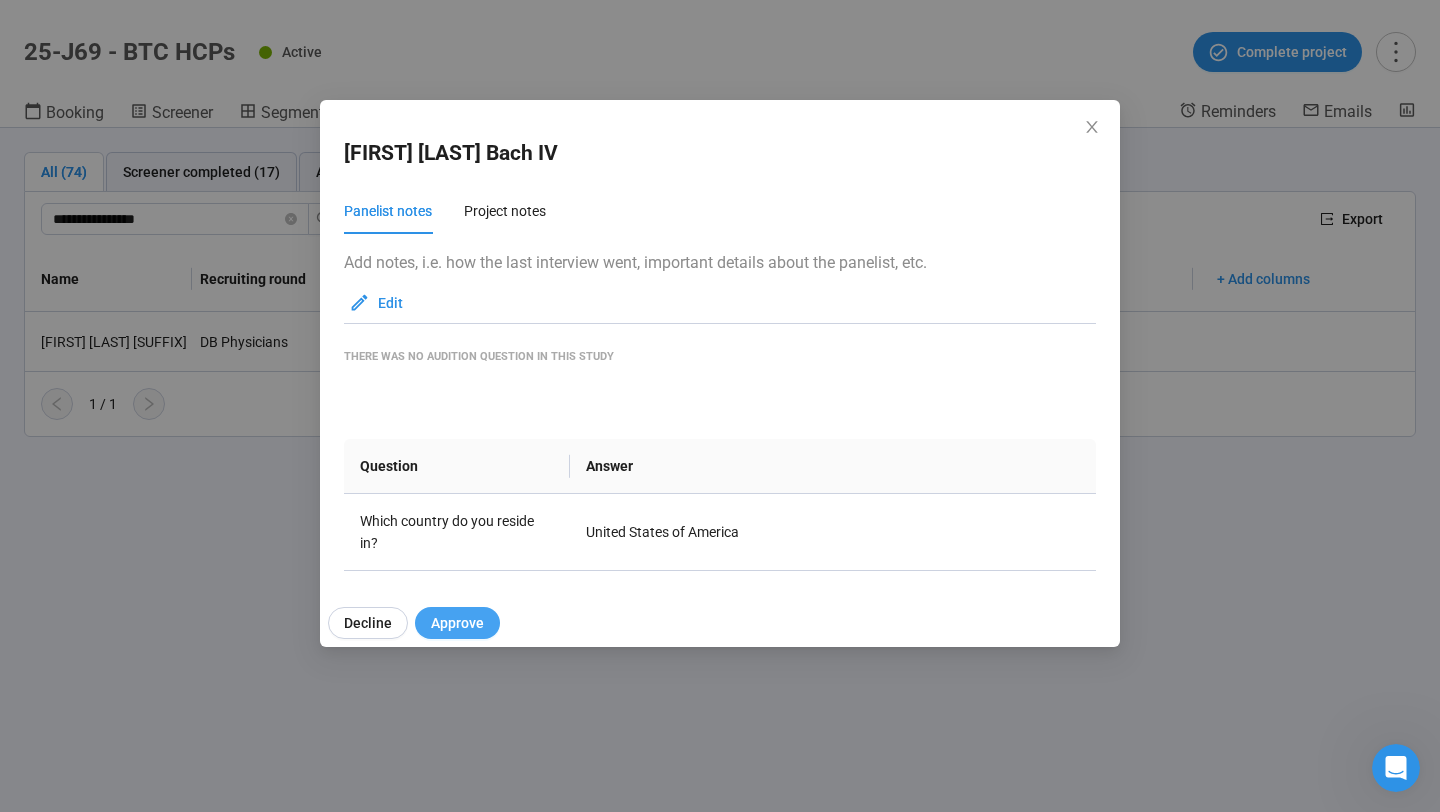 click on "Approve" at bounding box center (457, 623) 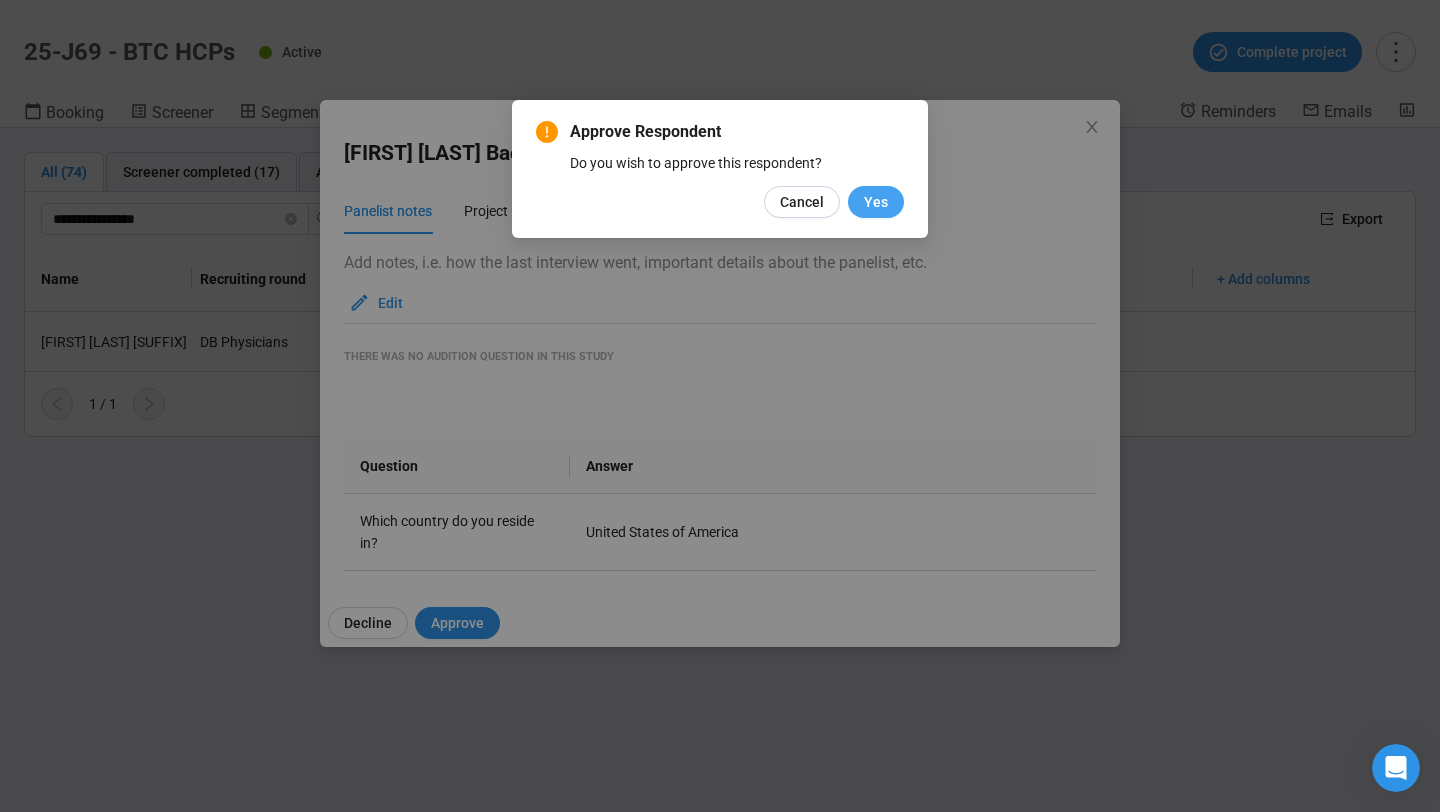 click on "Yes" at bounding box center (876, 202) 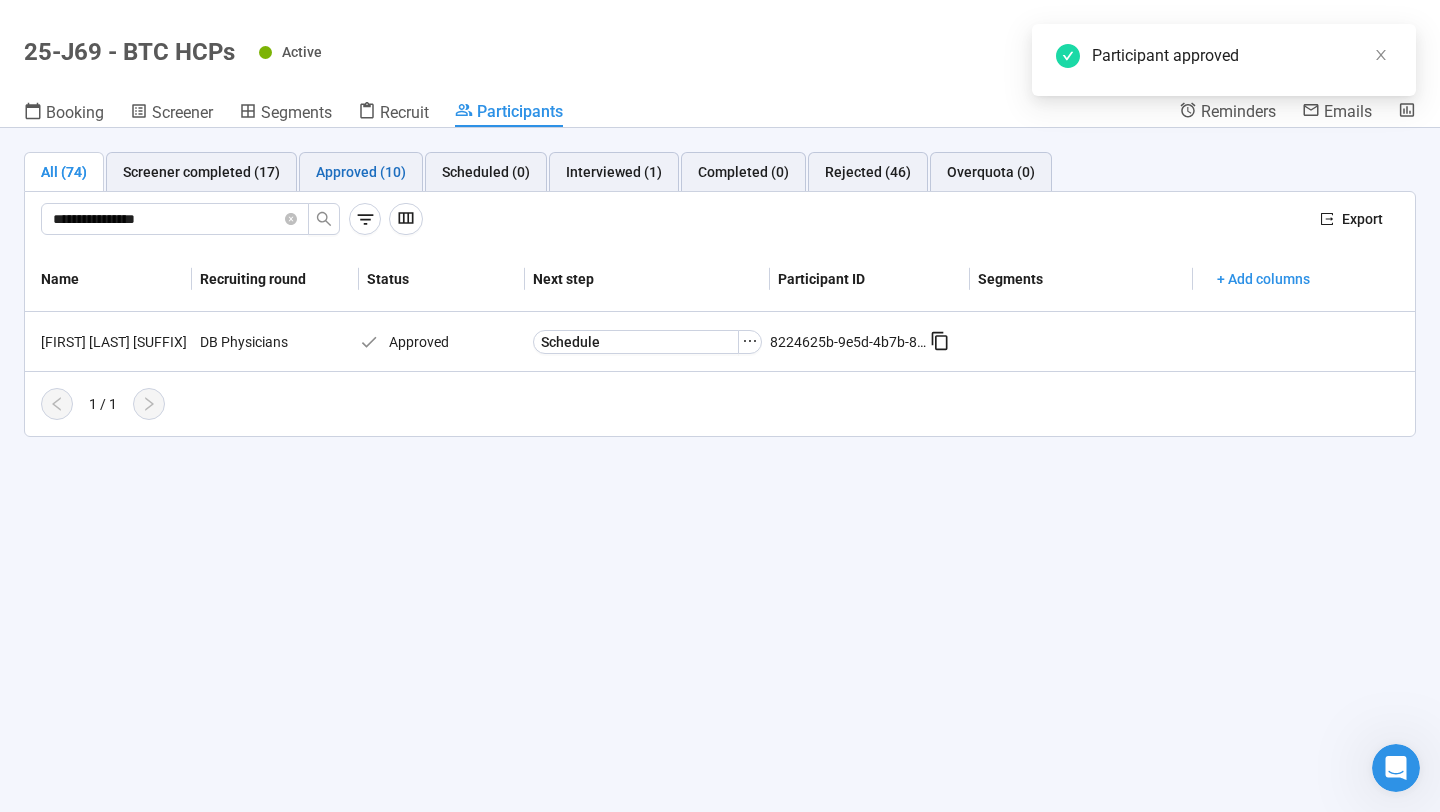 click on "Approved (10)" at bounding box center (361, 172) 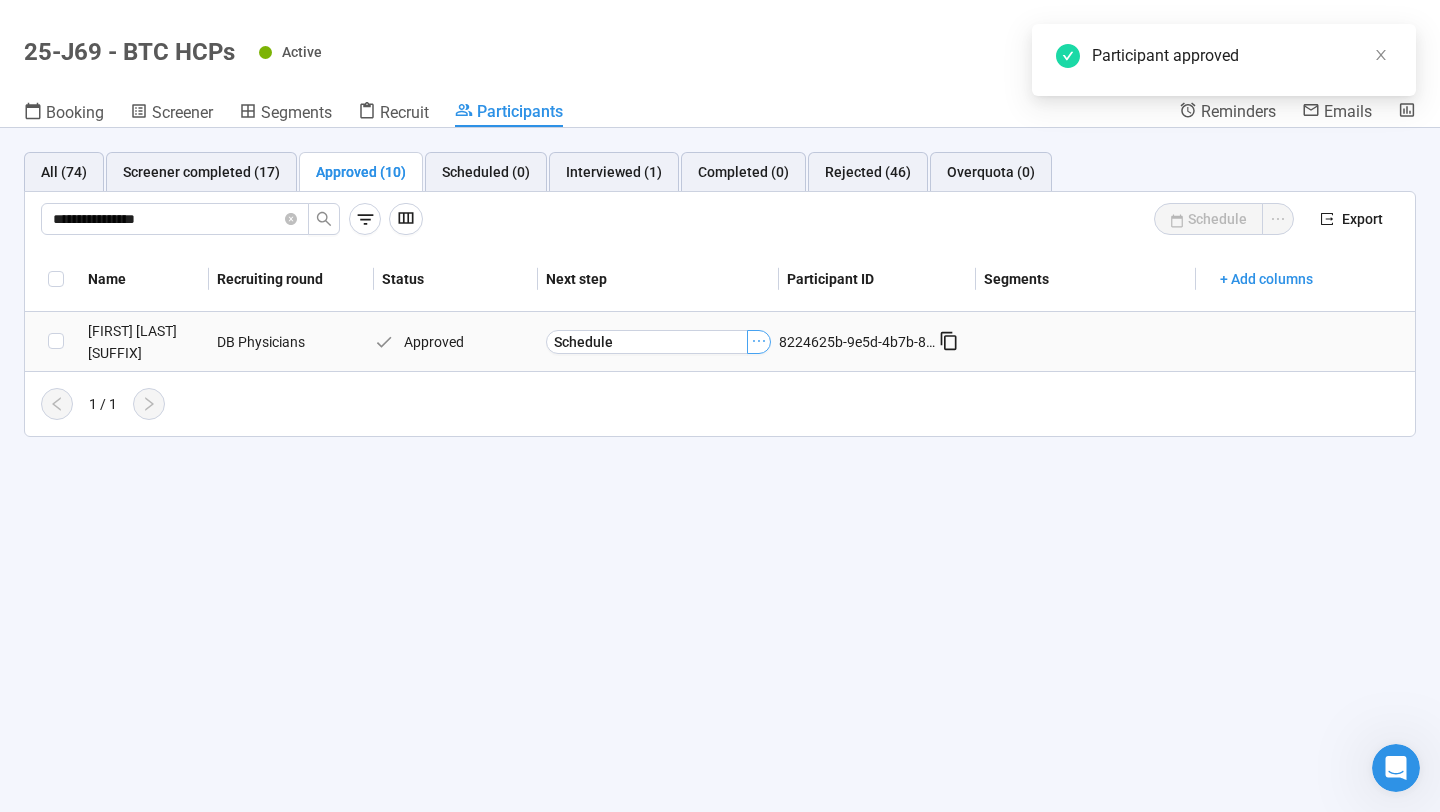 click 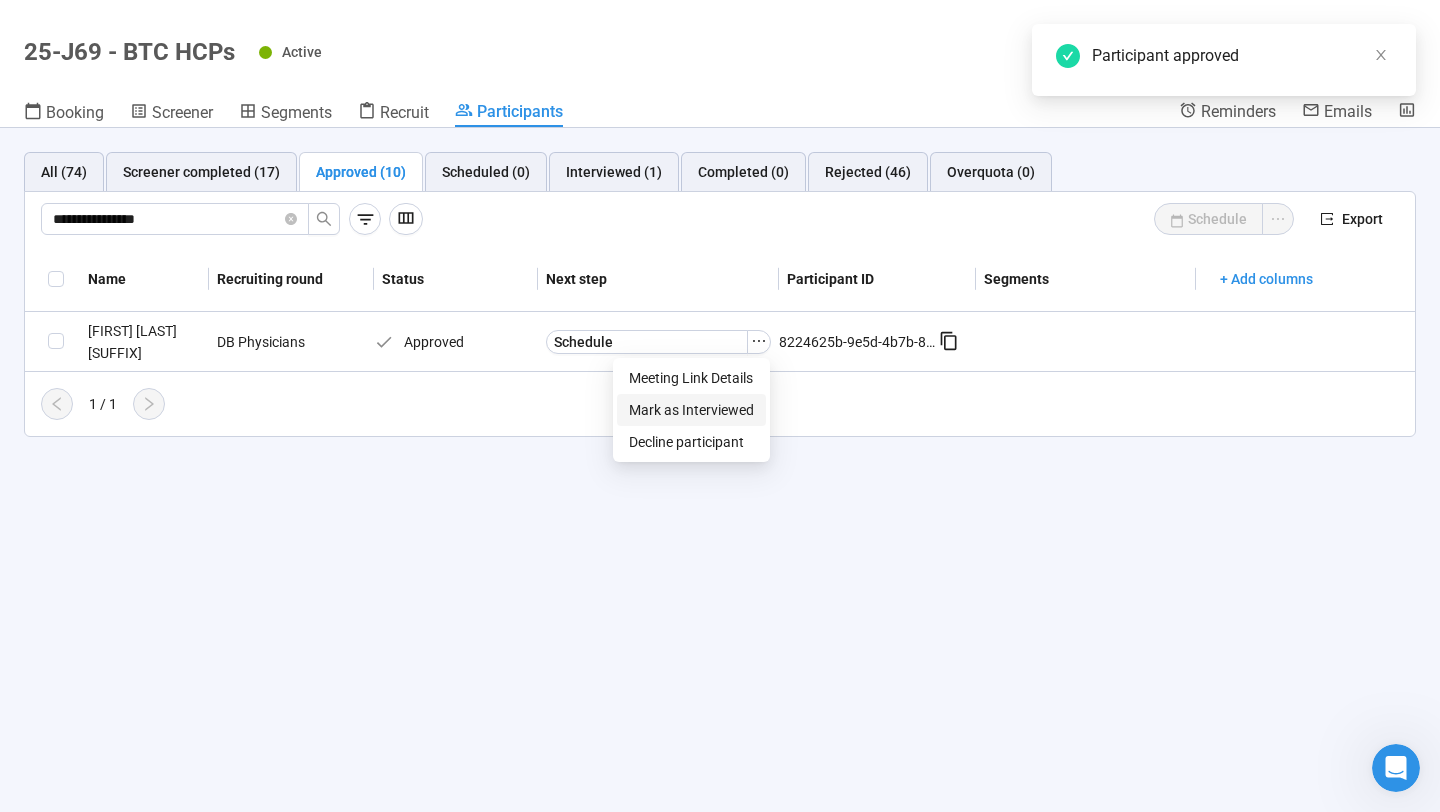 click on "Mark as Interviewed" at bounding box center [691, 410] 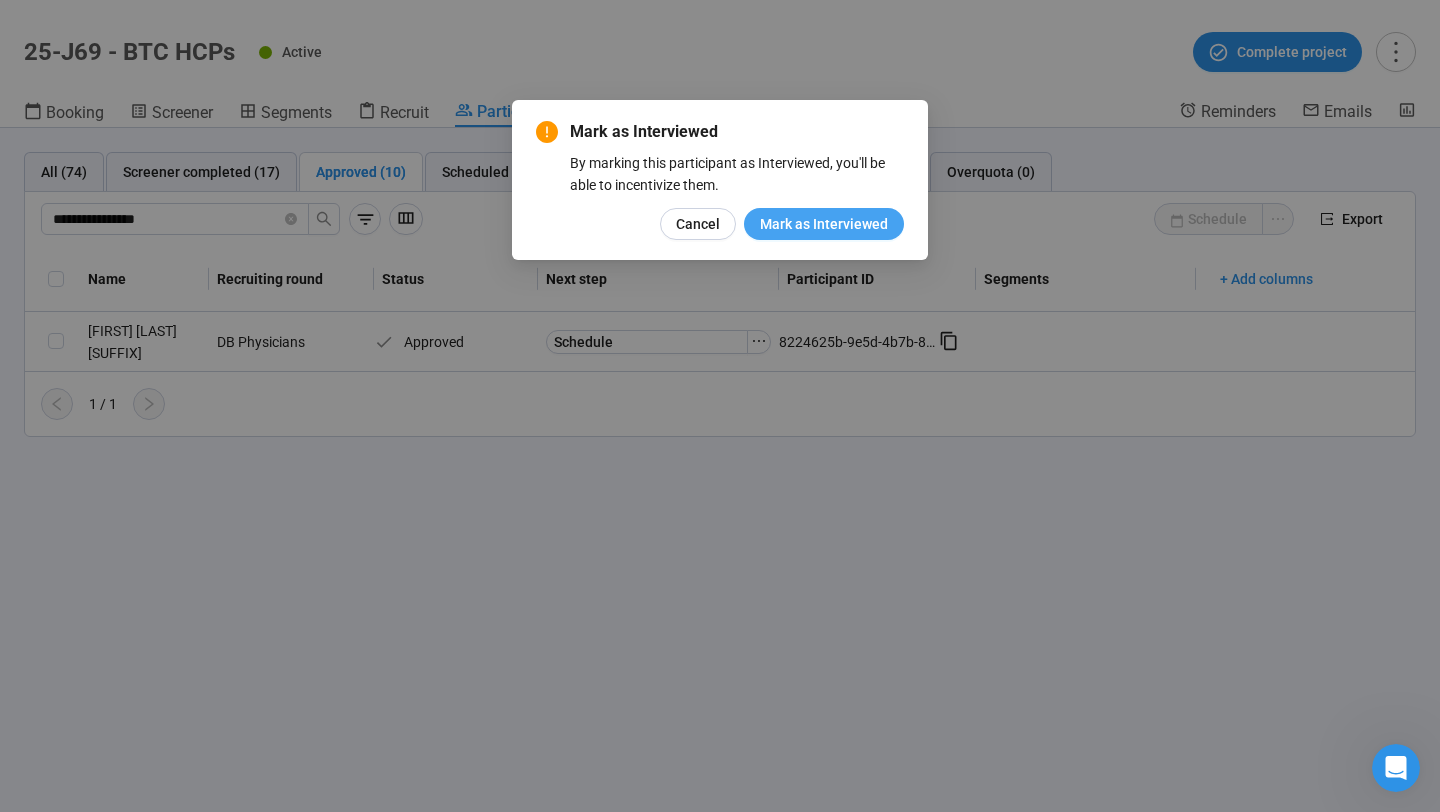 click on "Mark as Interviewed" at bounding box center (824, 224) 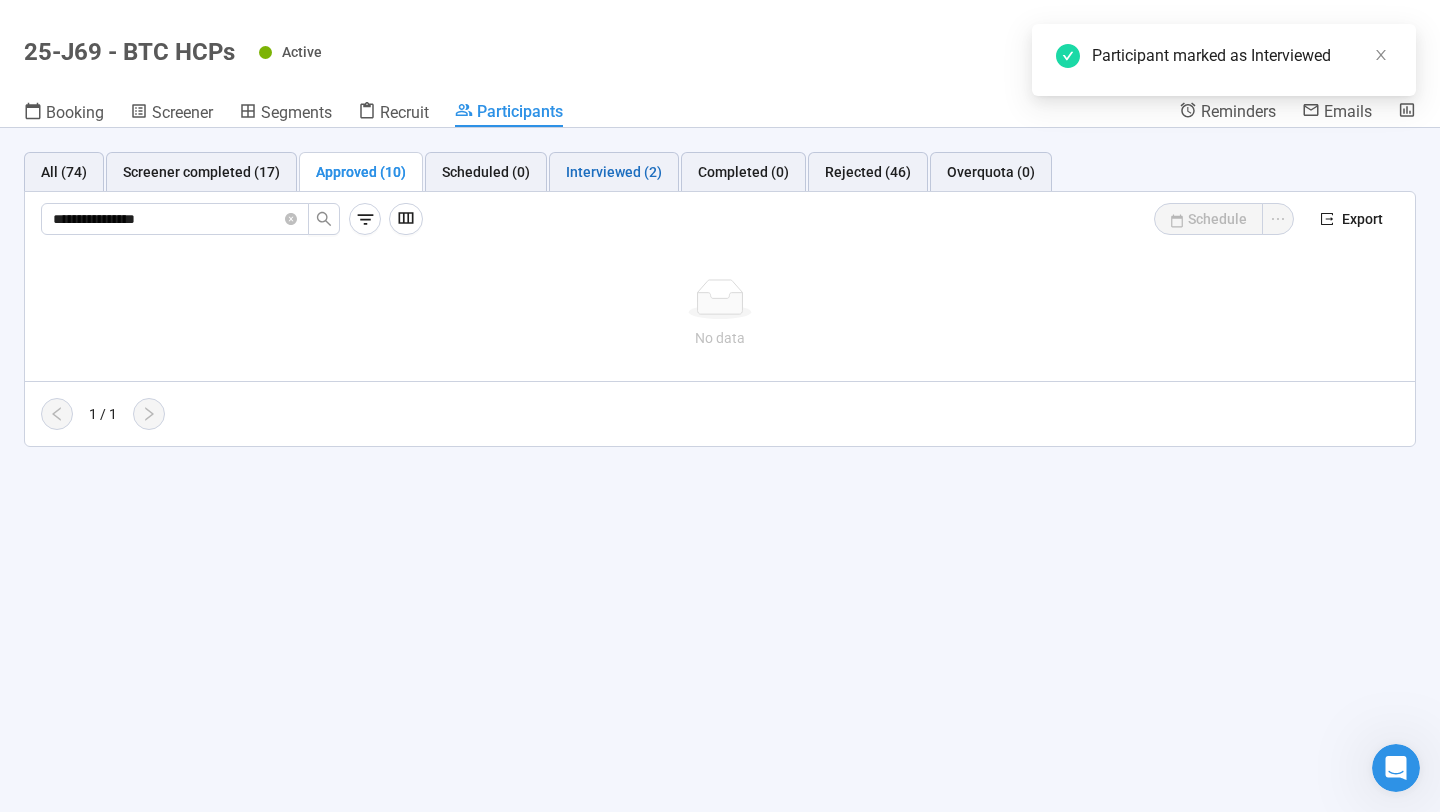 click on "Interviewed (2)" at bounding box center (614, 172) 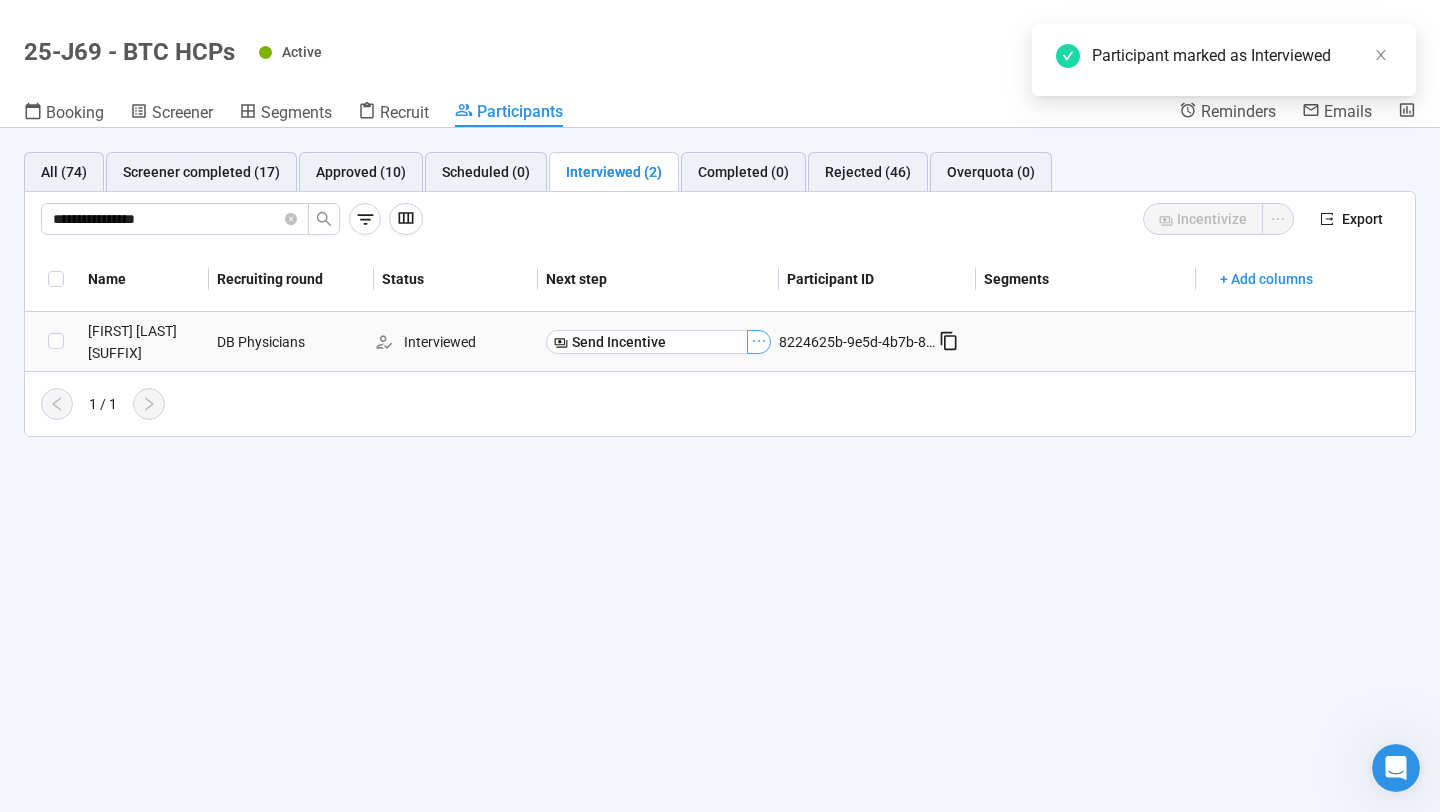 click at bounding box center [759, 342] 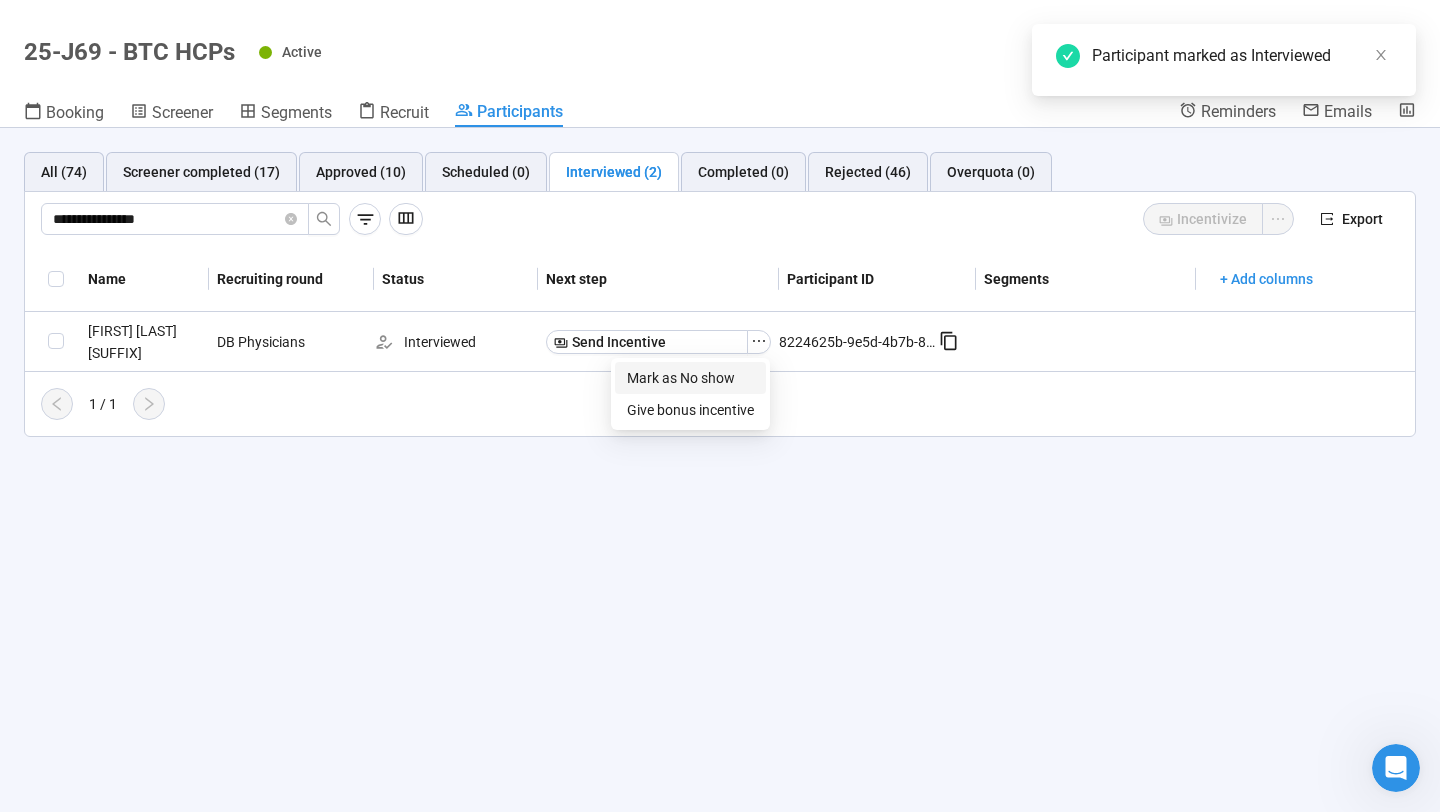 click on "Mark as No show" at bounding box center (690, 378) 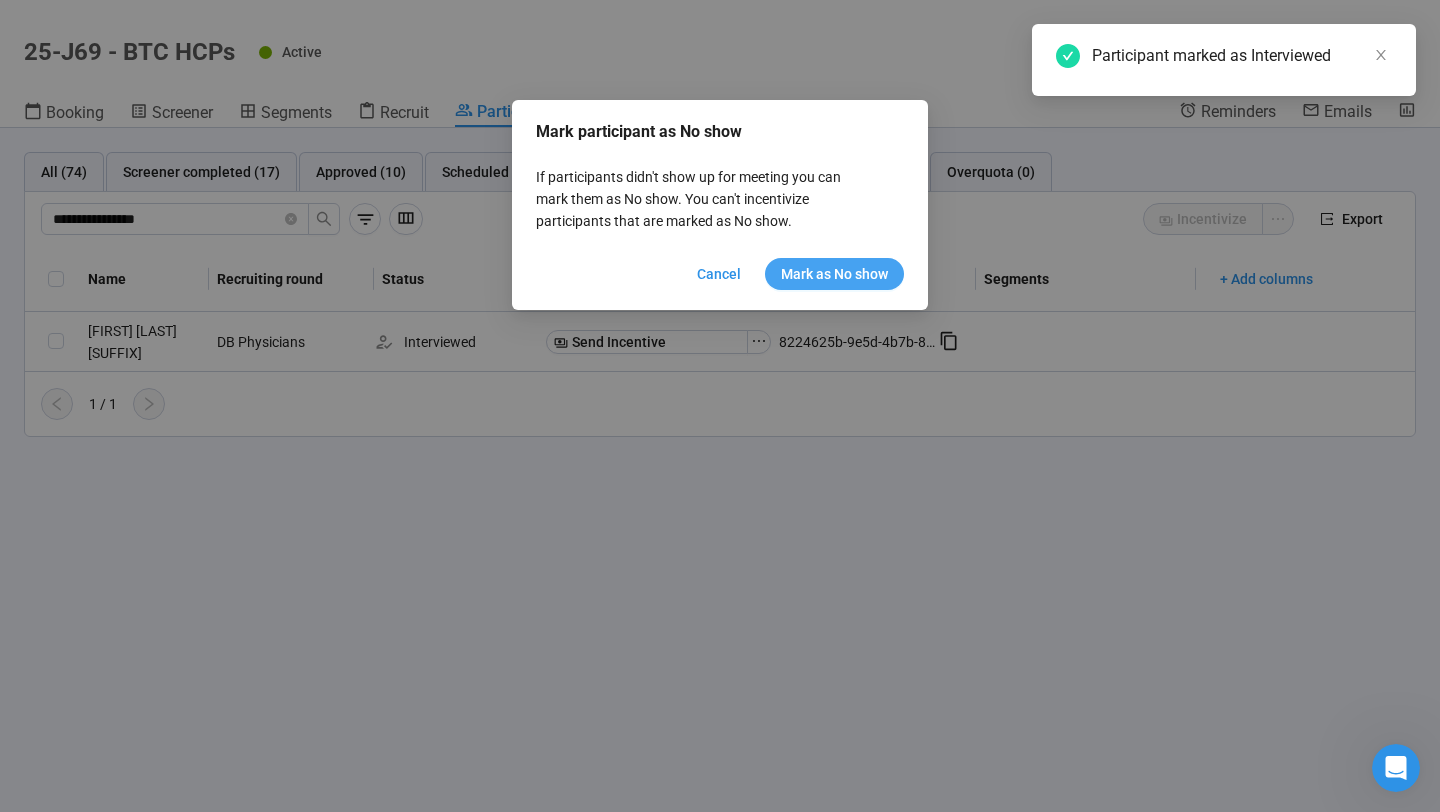 click on "Mark as No show" at bounding box center (834, 274) 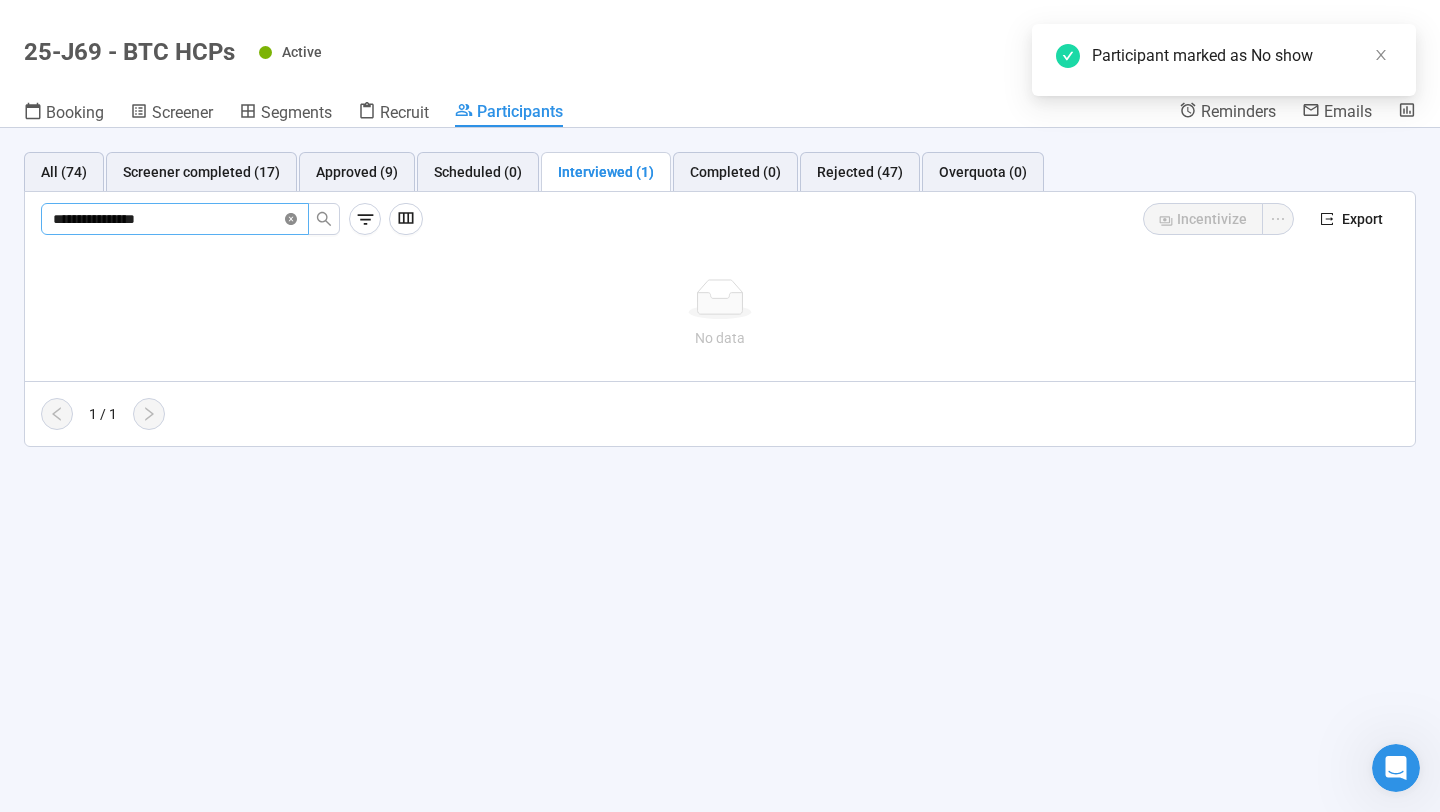 click 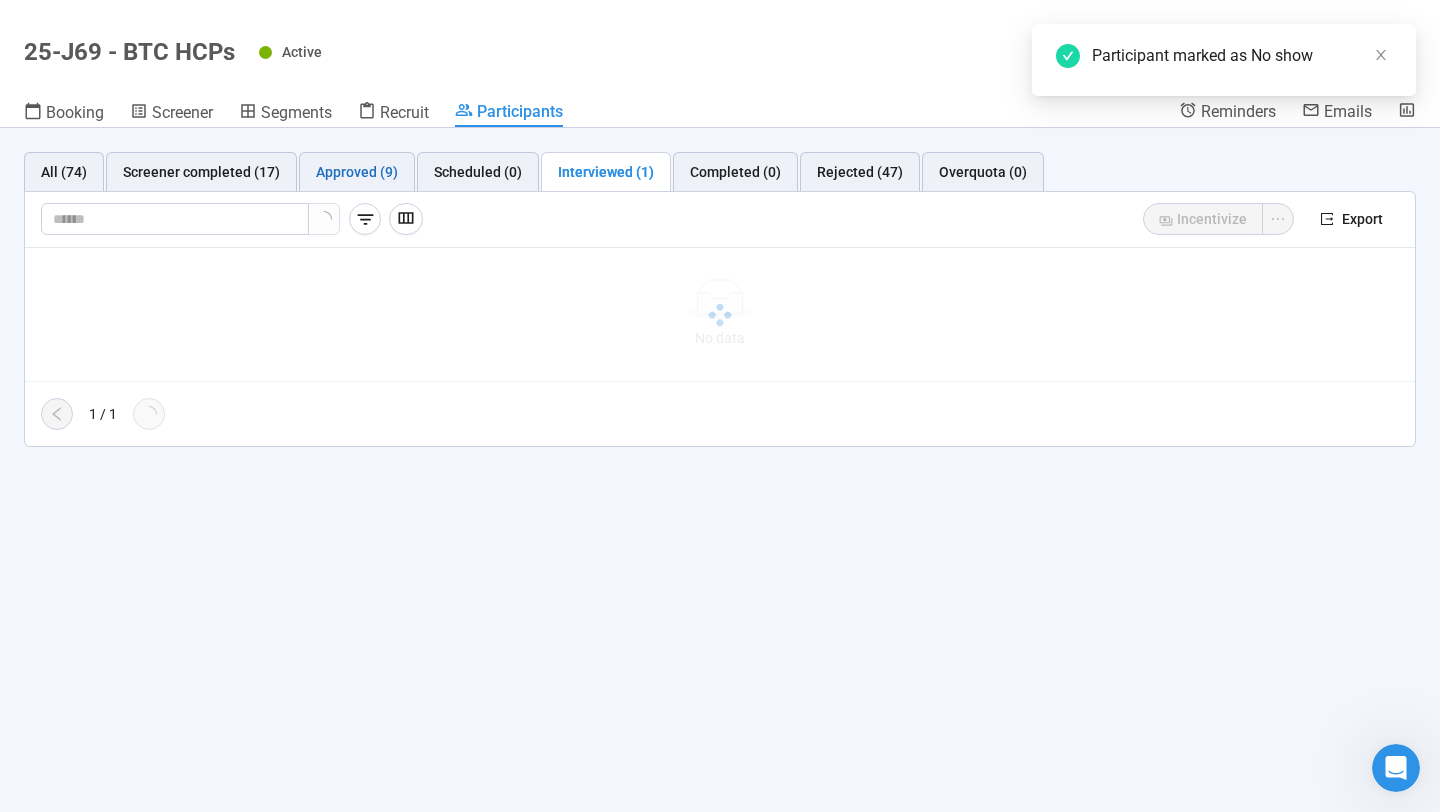 click on "Approved (9)" at bounding box center (357, 172) 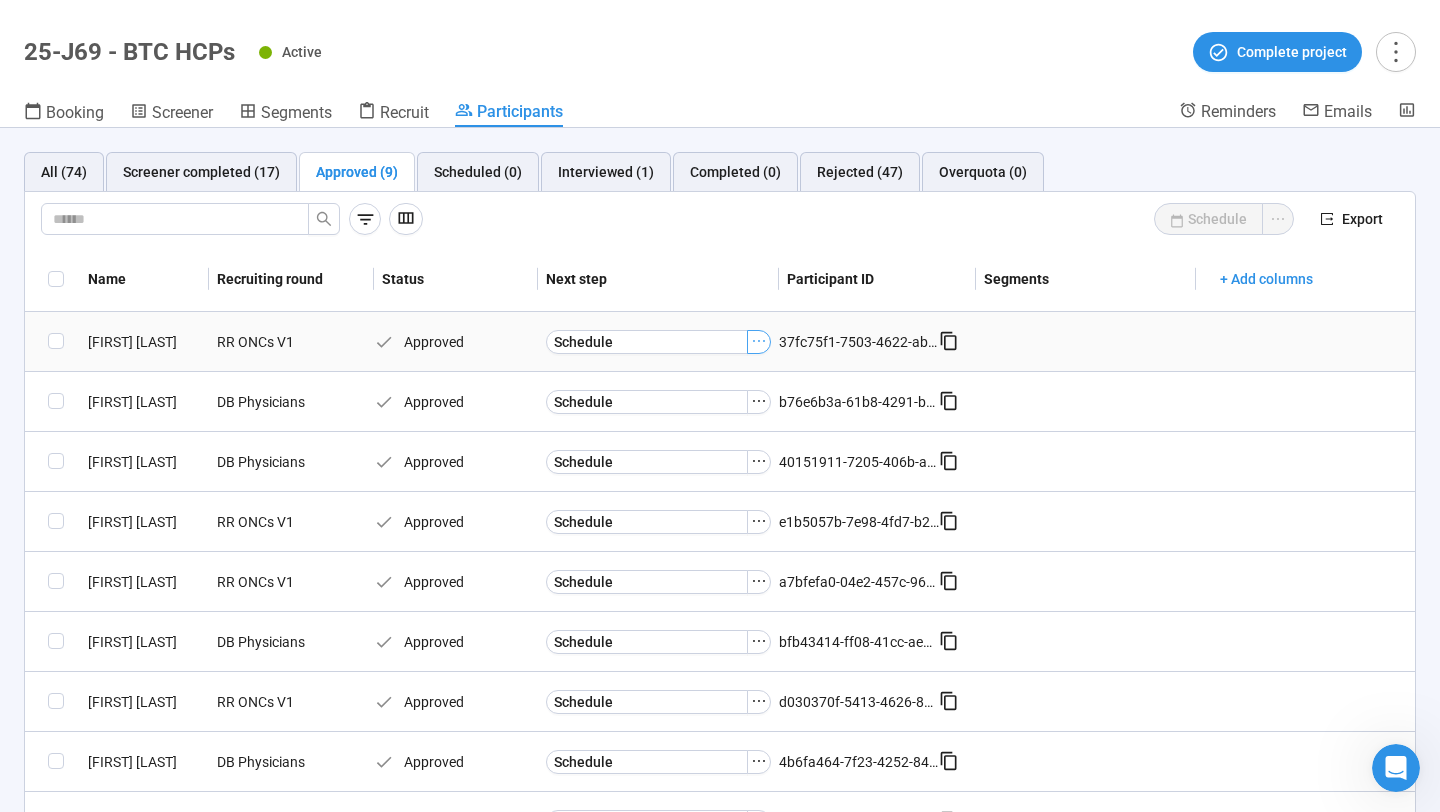 click 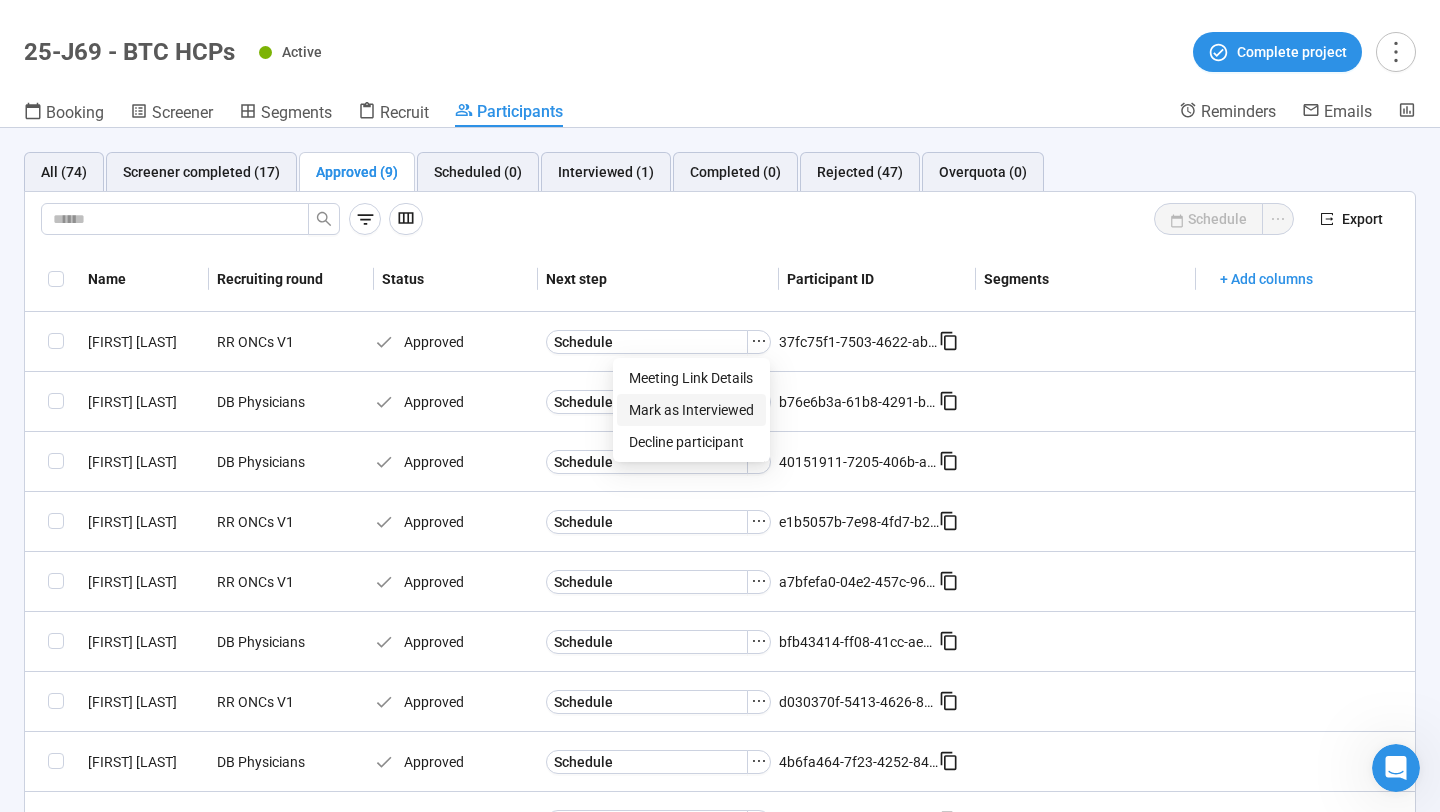 click on "Mark as Interviewed" at bounding box center [691, 410] 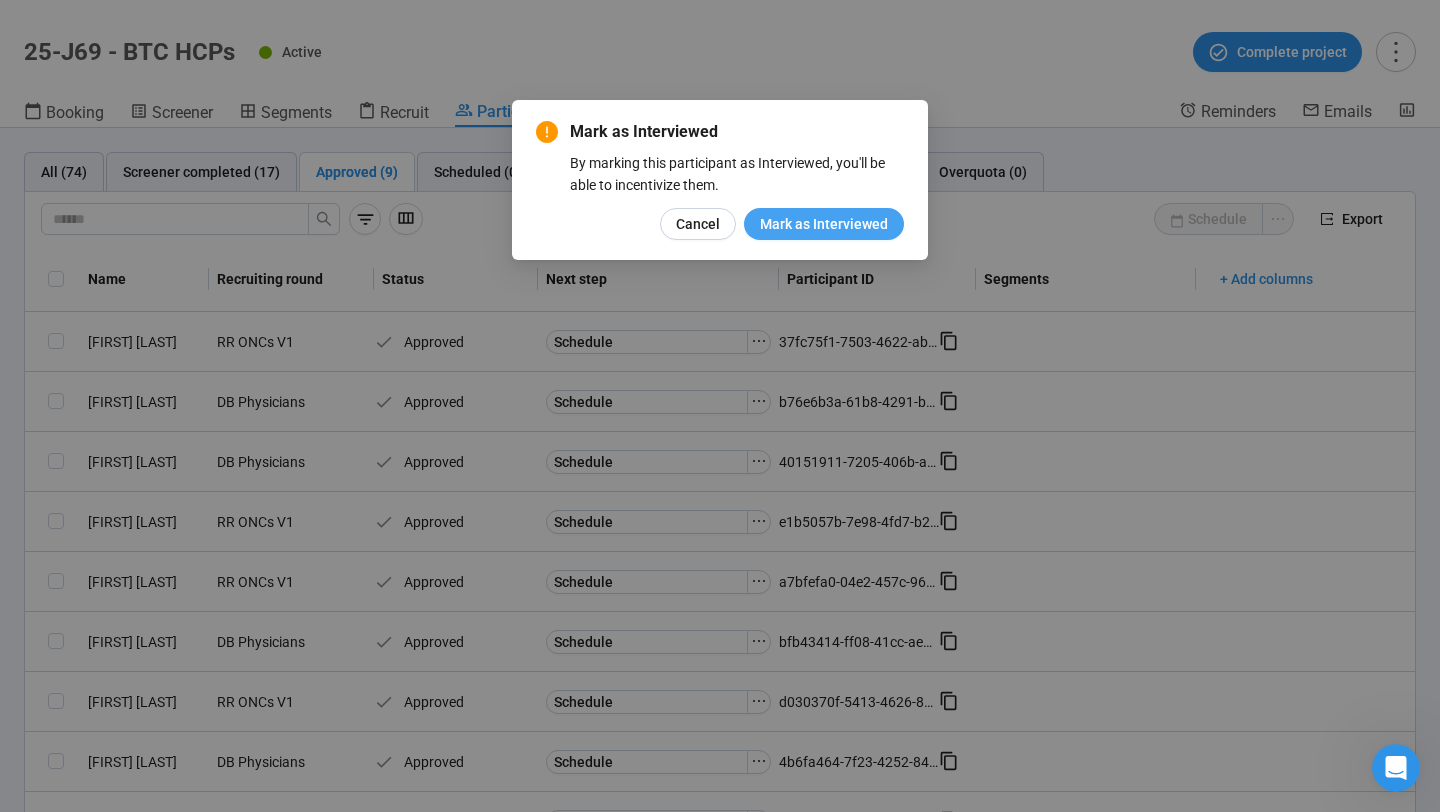 click on "Mark as Interviewed" at bounding box center [824, 224] 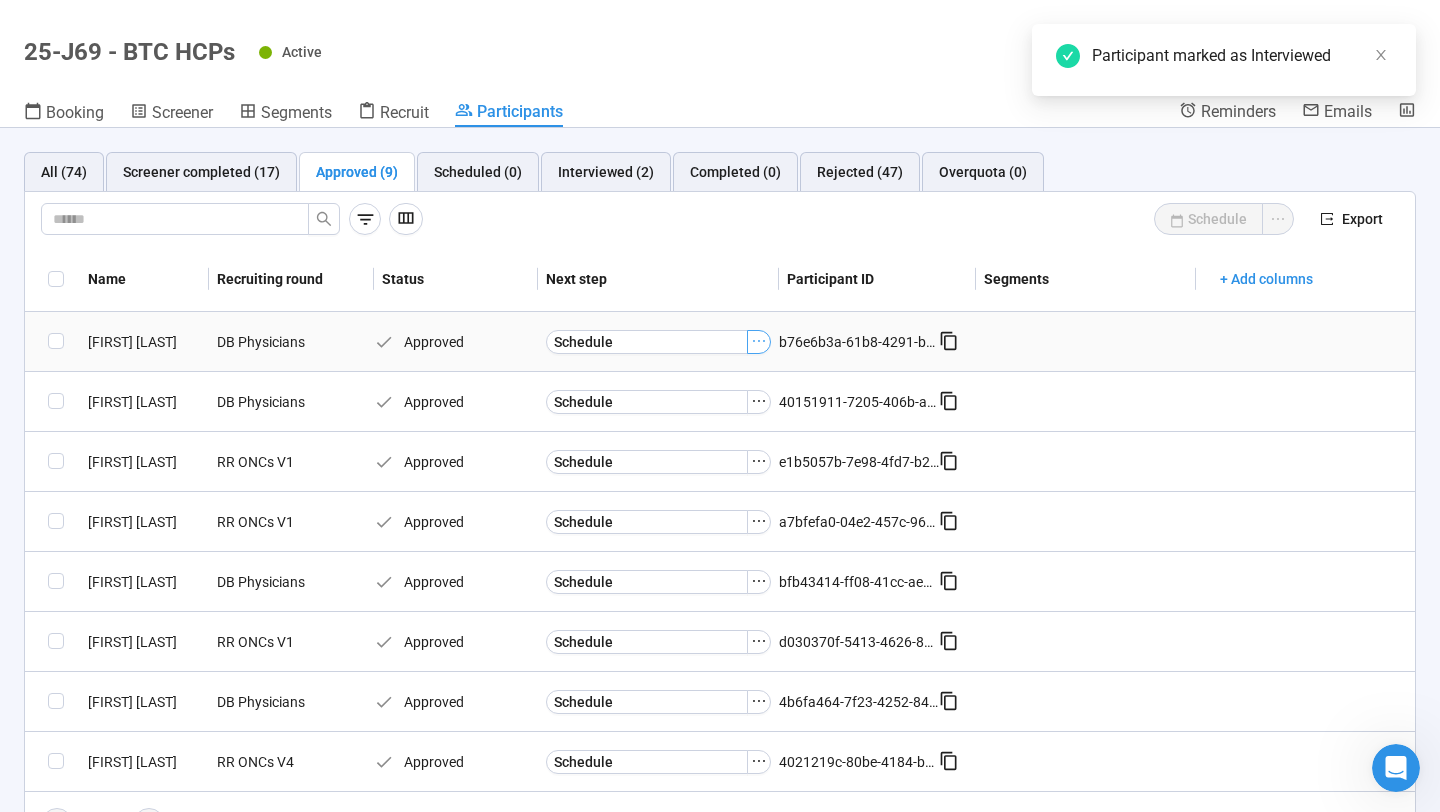 click 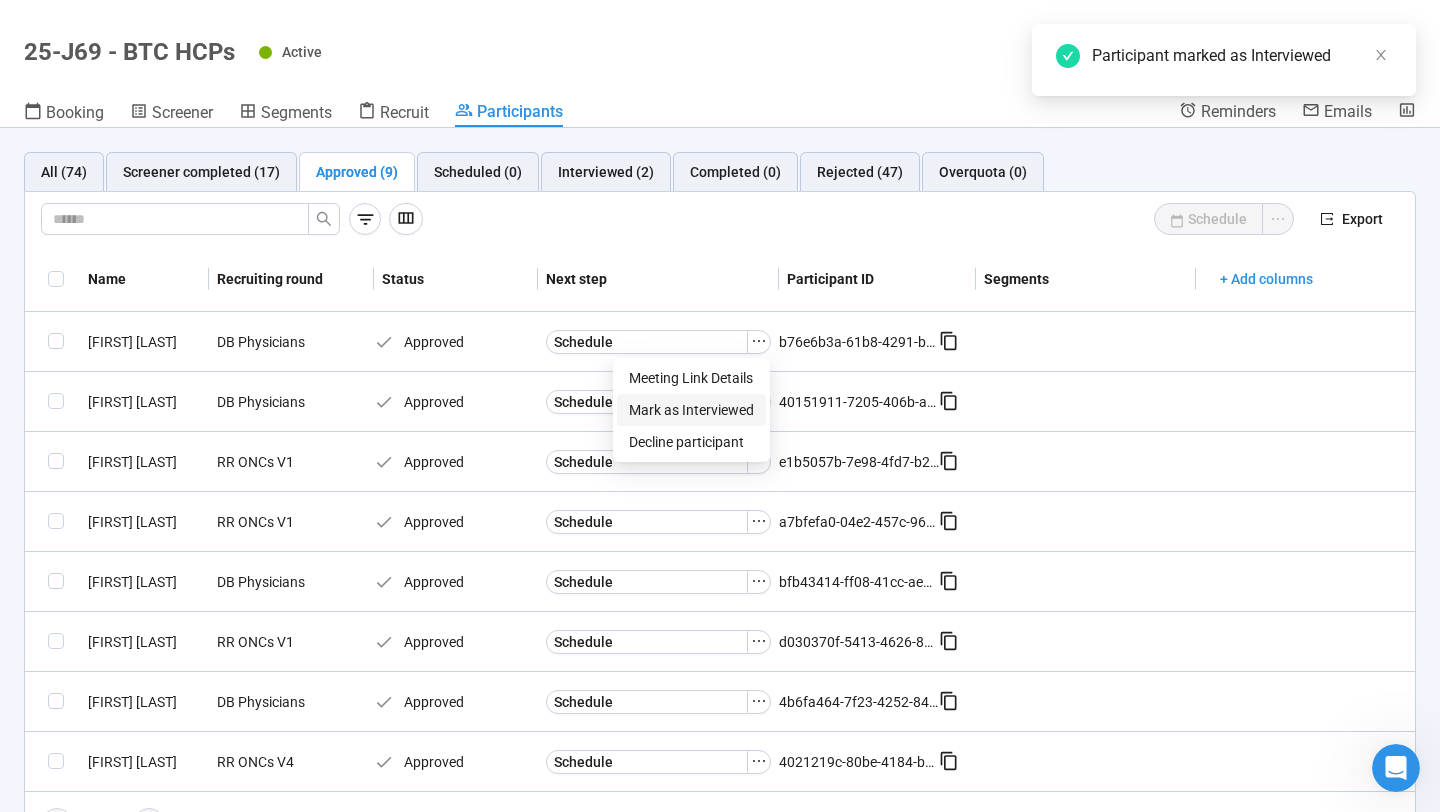 click on "Mark as Interviewed" at bounding box center [691, 410] 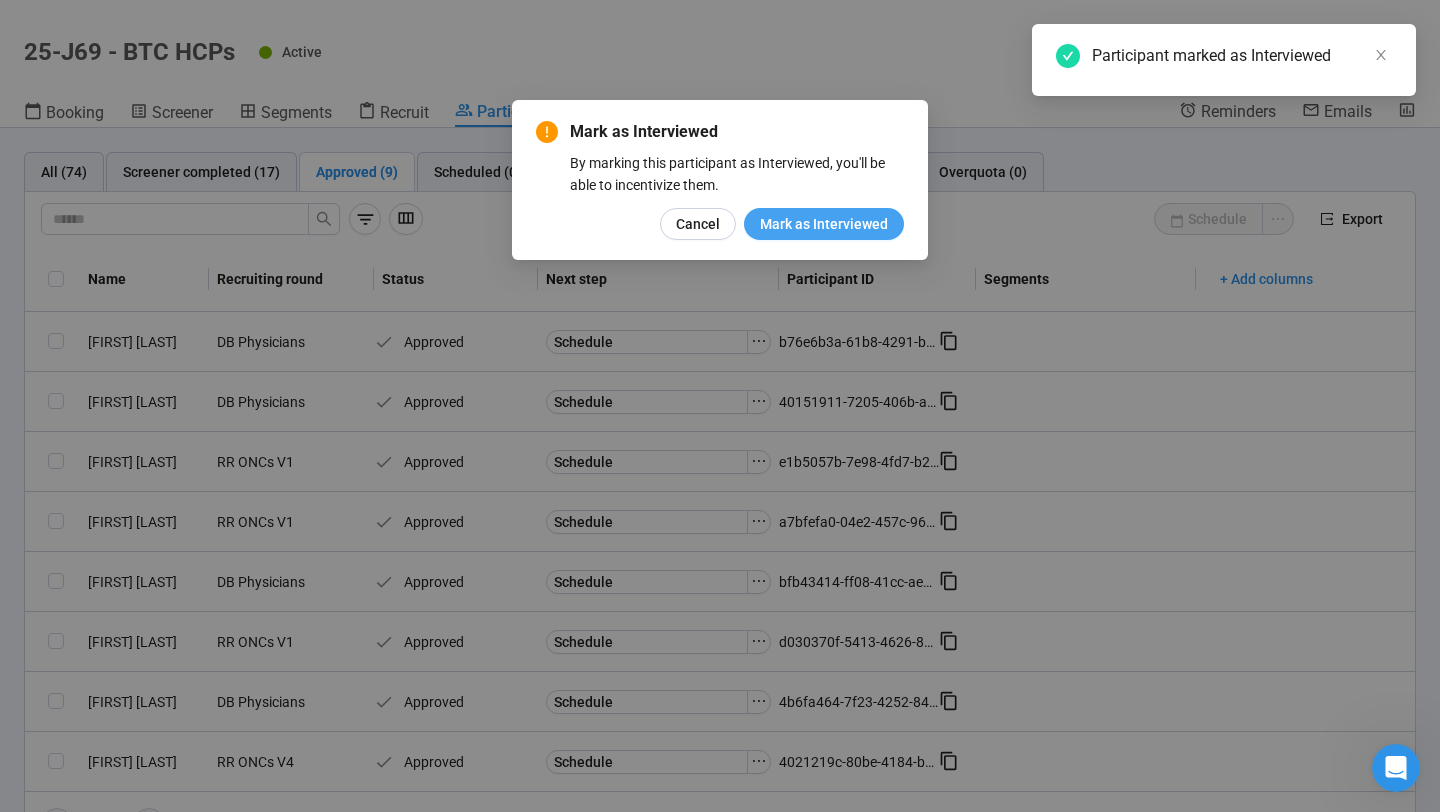 click on "Mark as Interviewed" at bounding box center (824, 224) 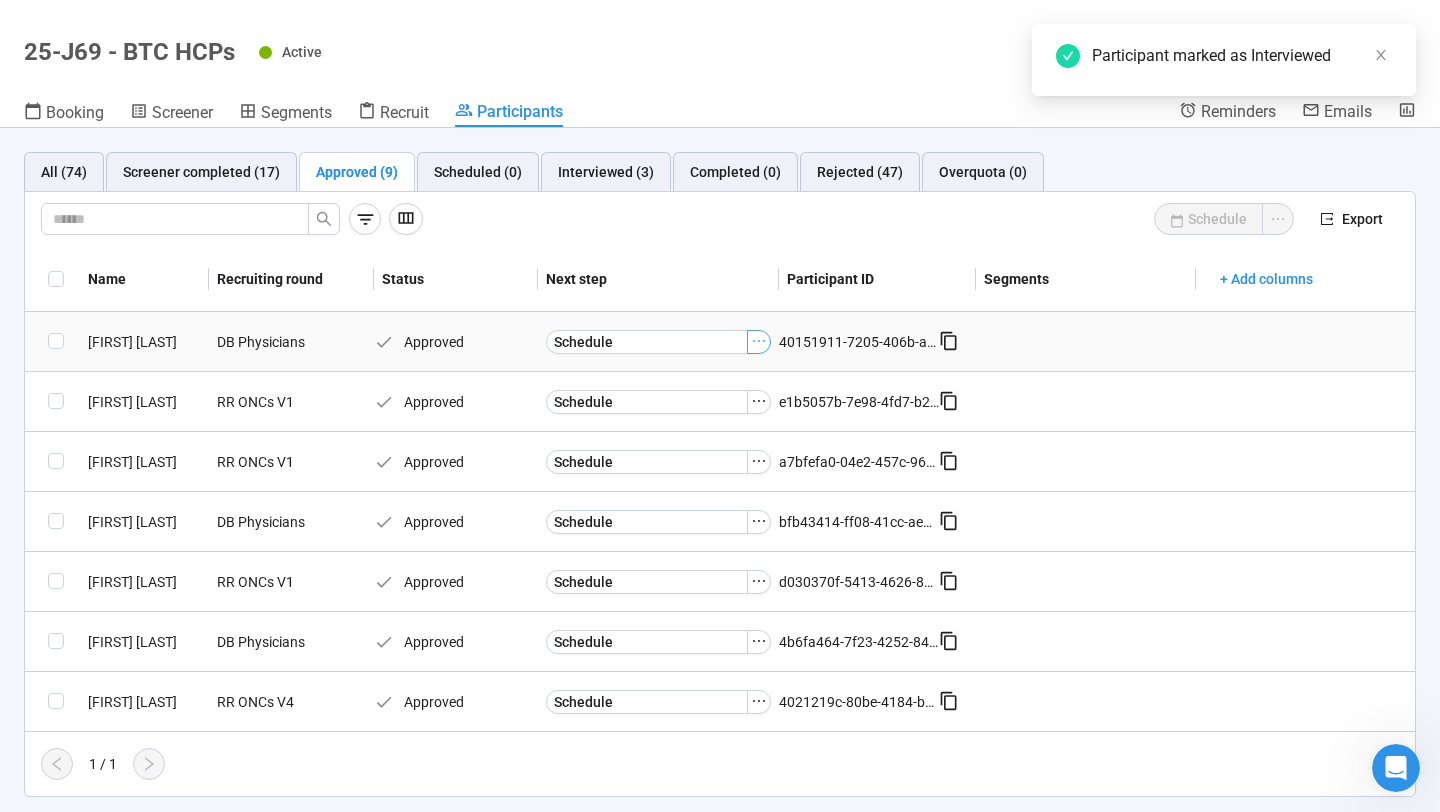 click 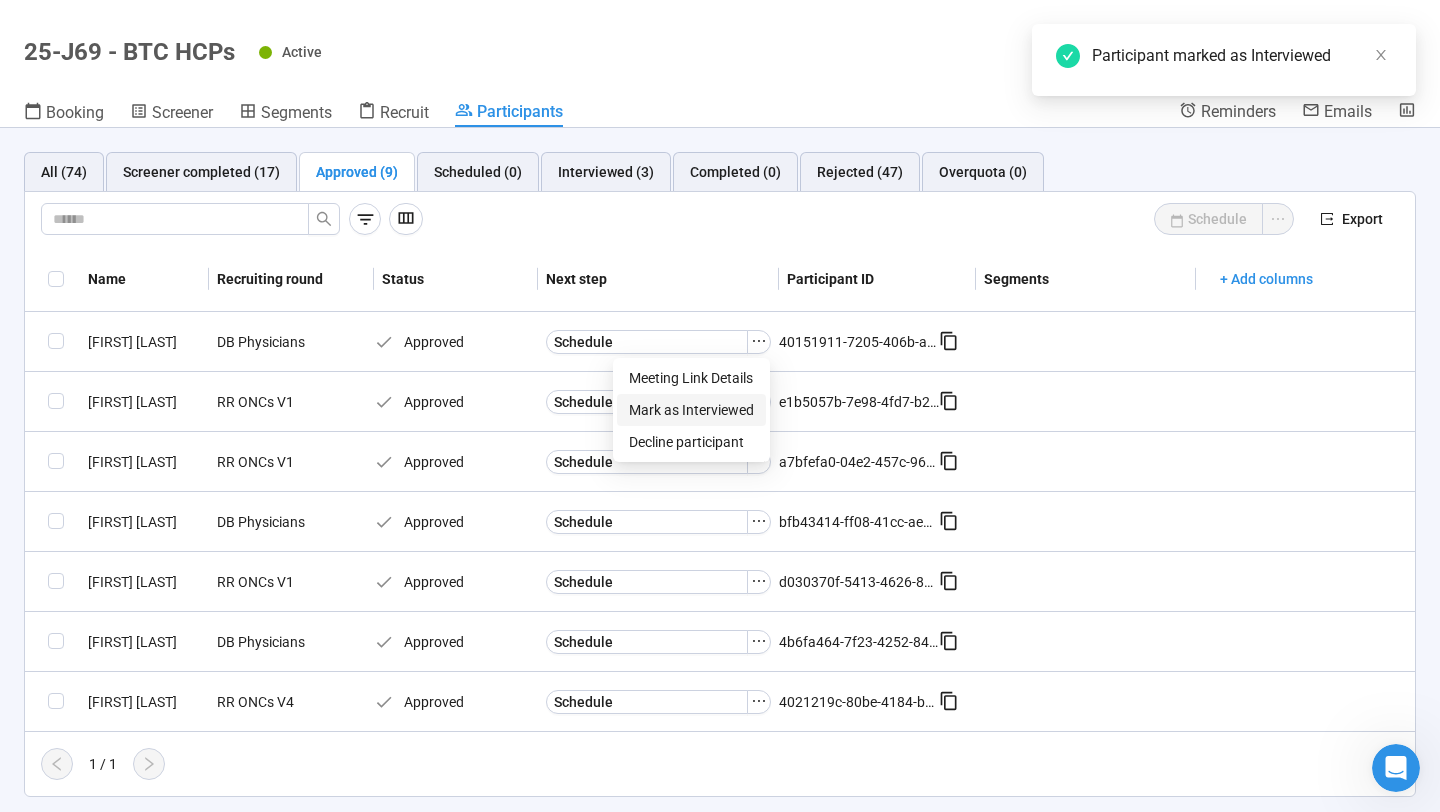 click on "Mark as Interviewed" at bounding box center [691, 410] 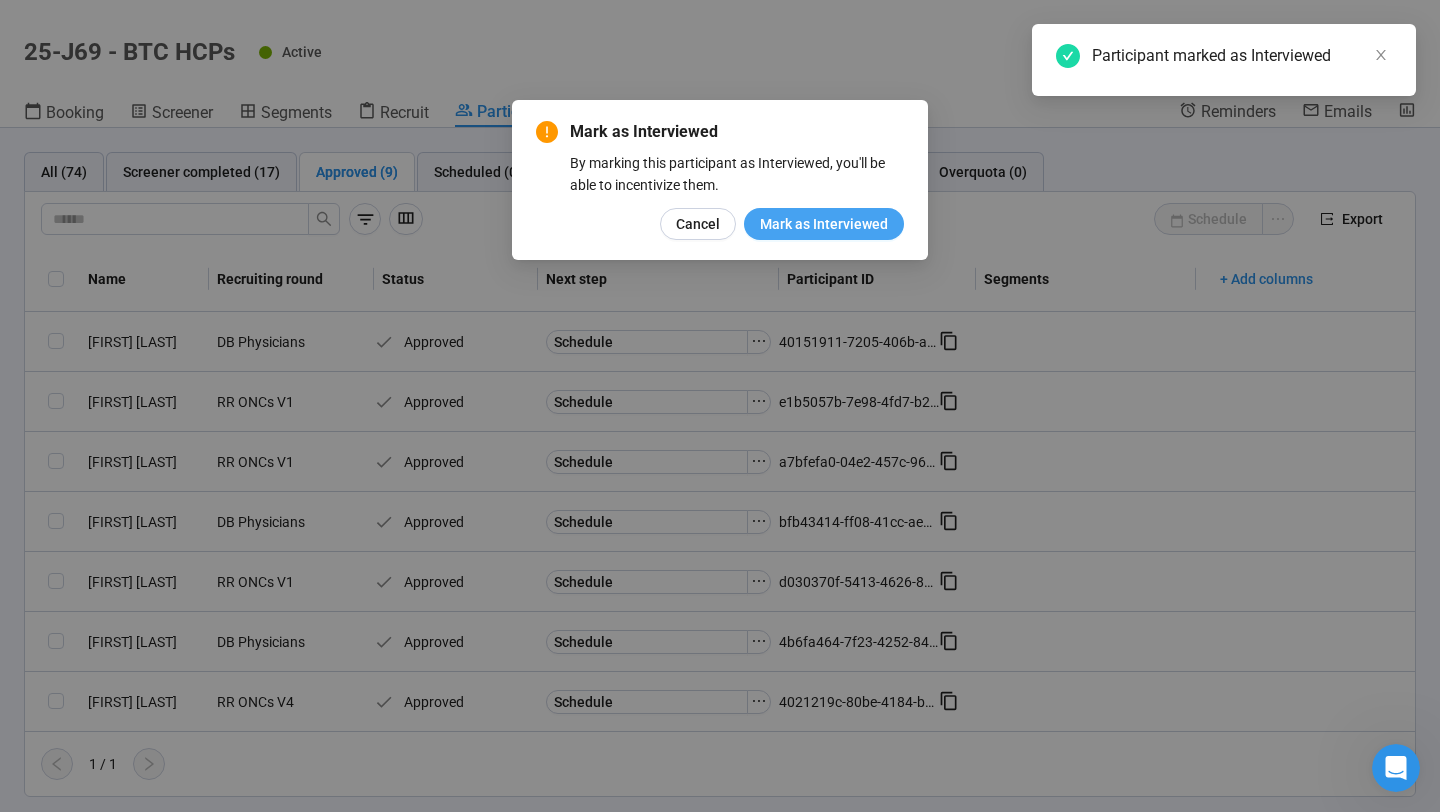 click on "Mark as Interviewed" at bounding box center [824, 224] 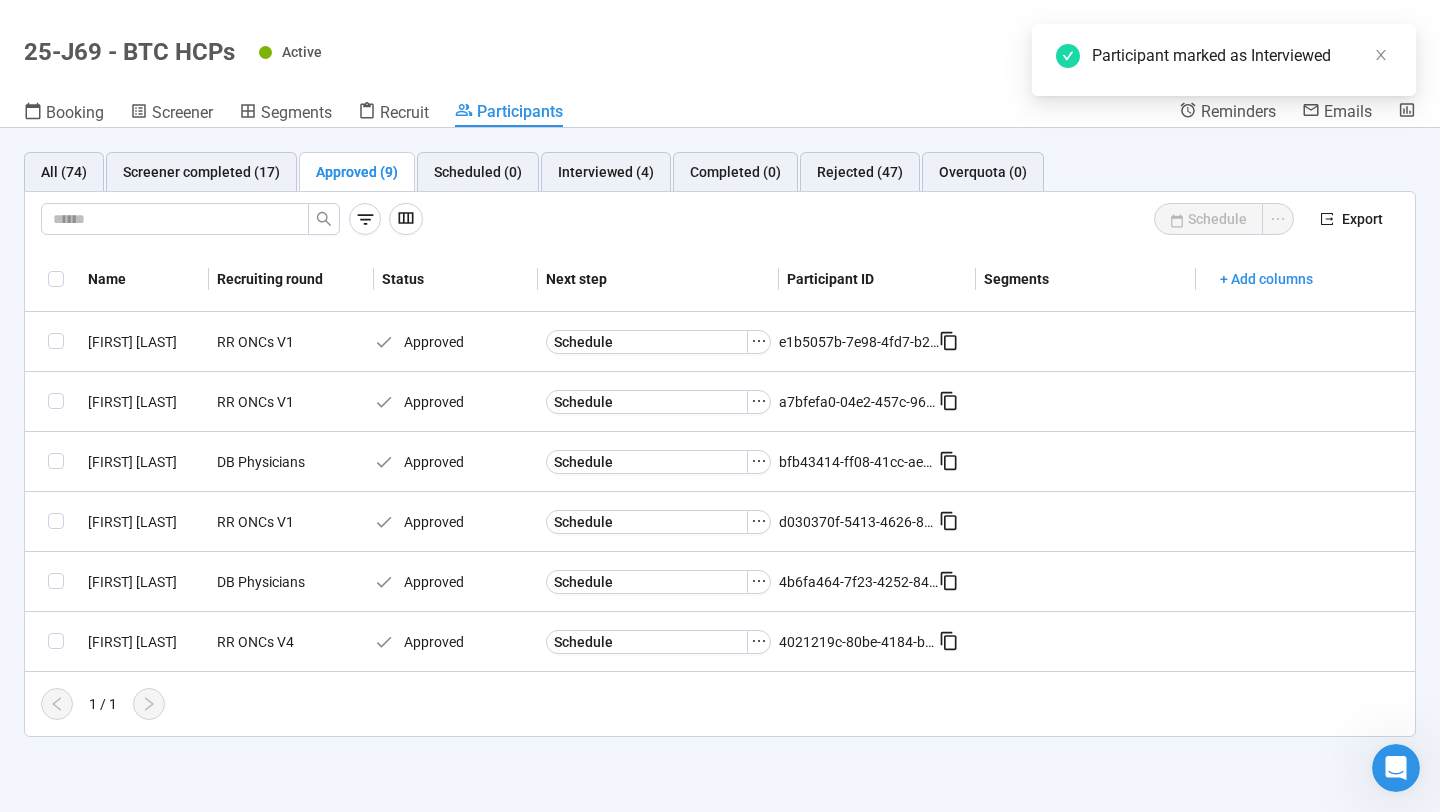 click 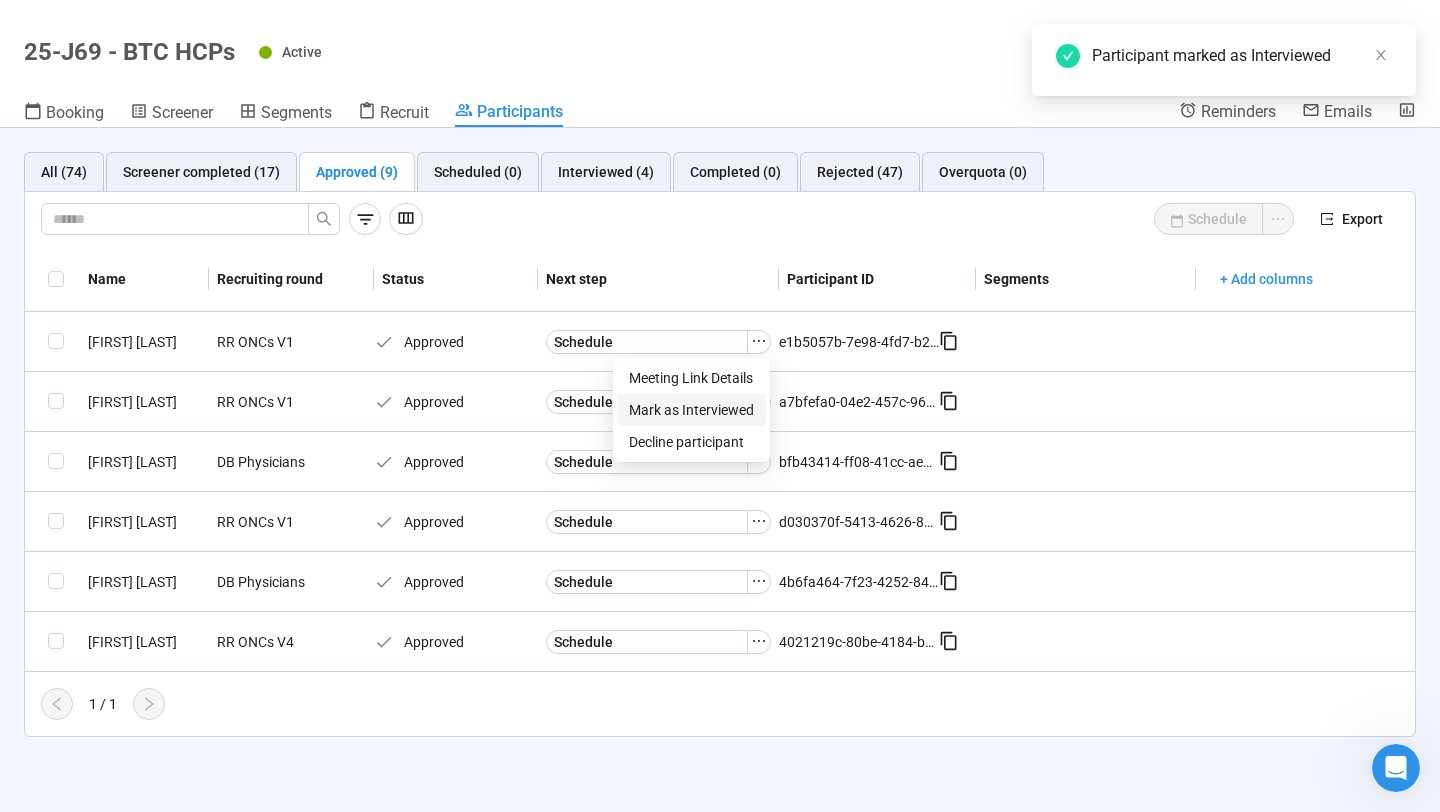 click on "Mark as Interviewed" at bounding box center [691, 410] 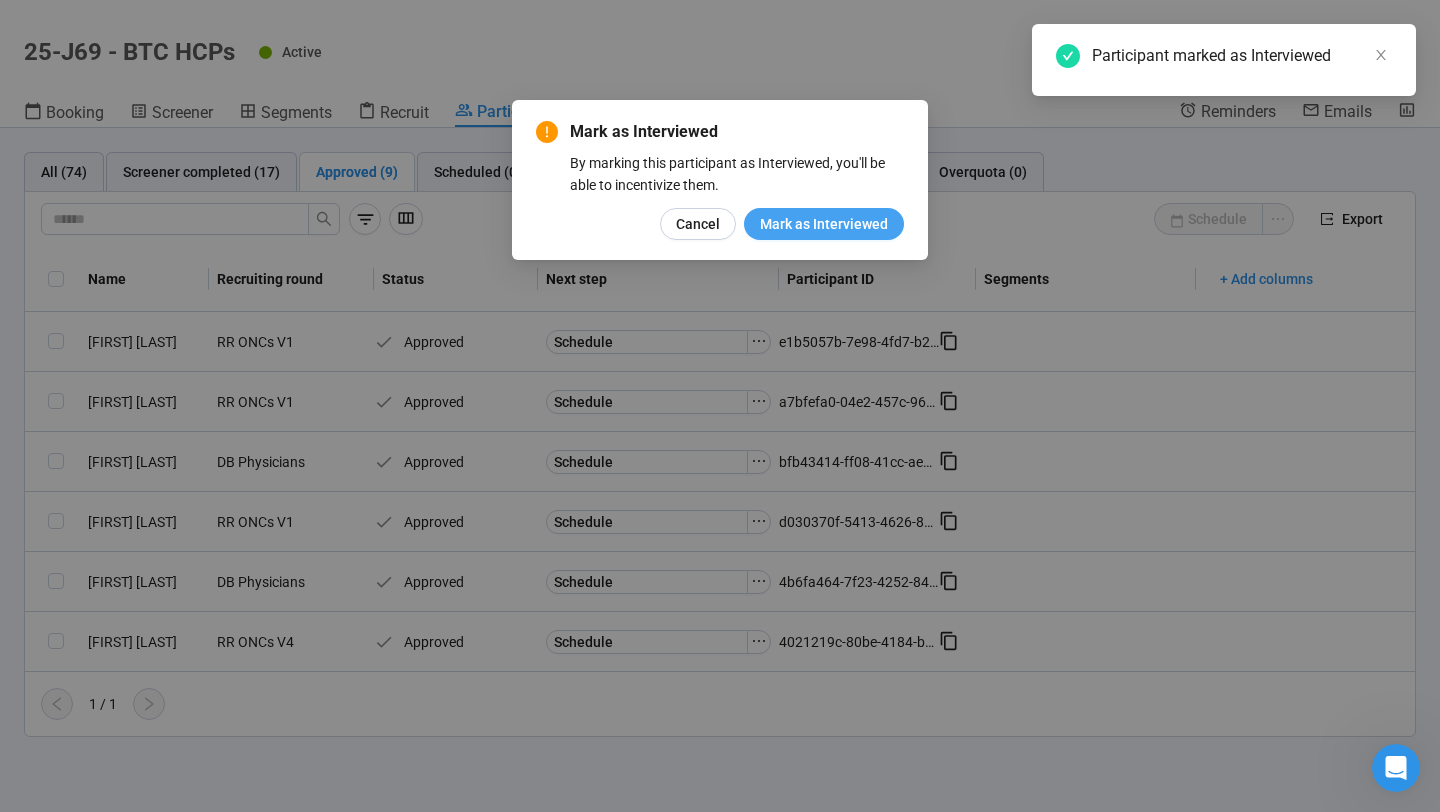 click on "Mark as Interviewed" at bounding box center (824, 224) 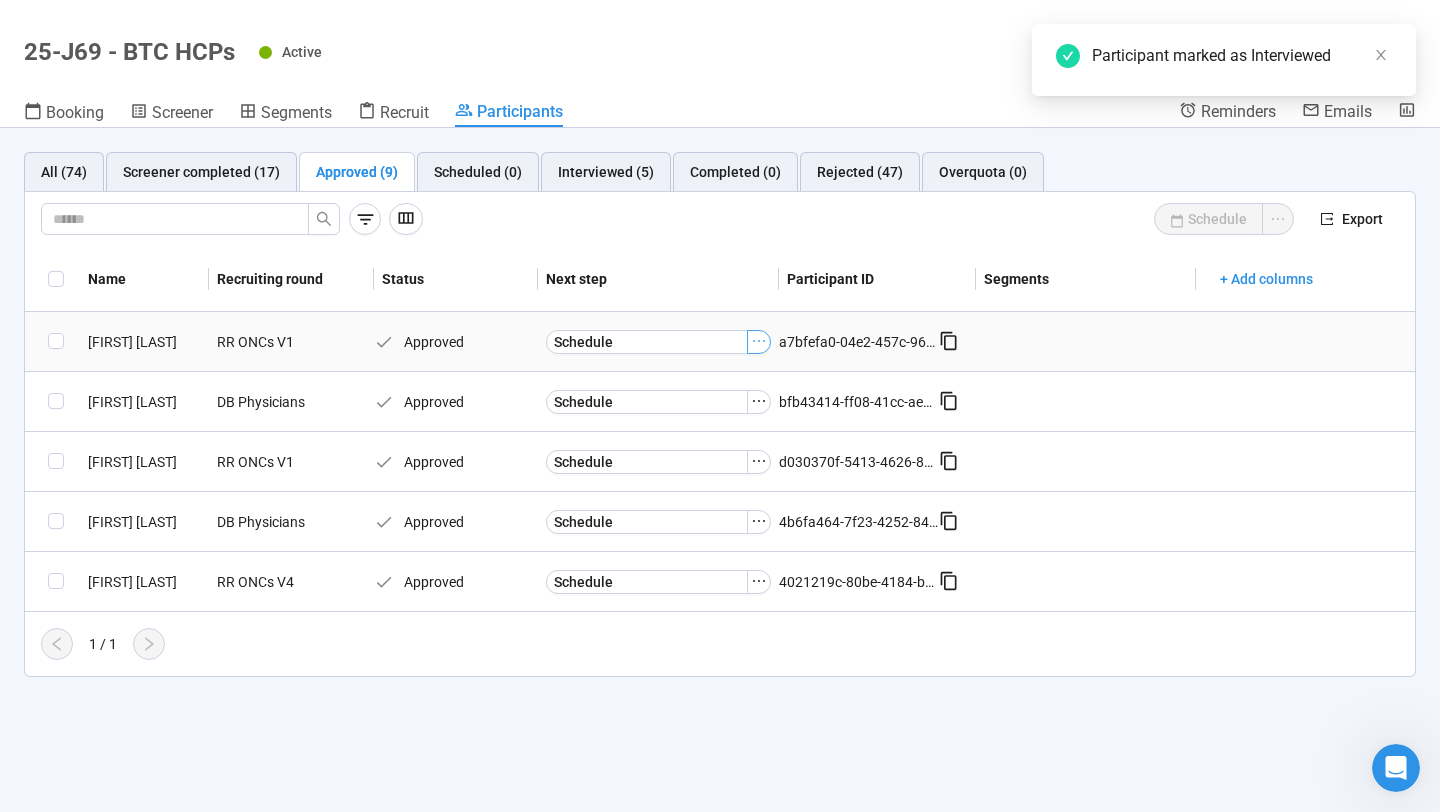 click 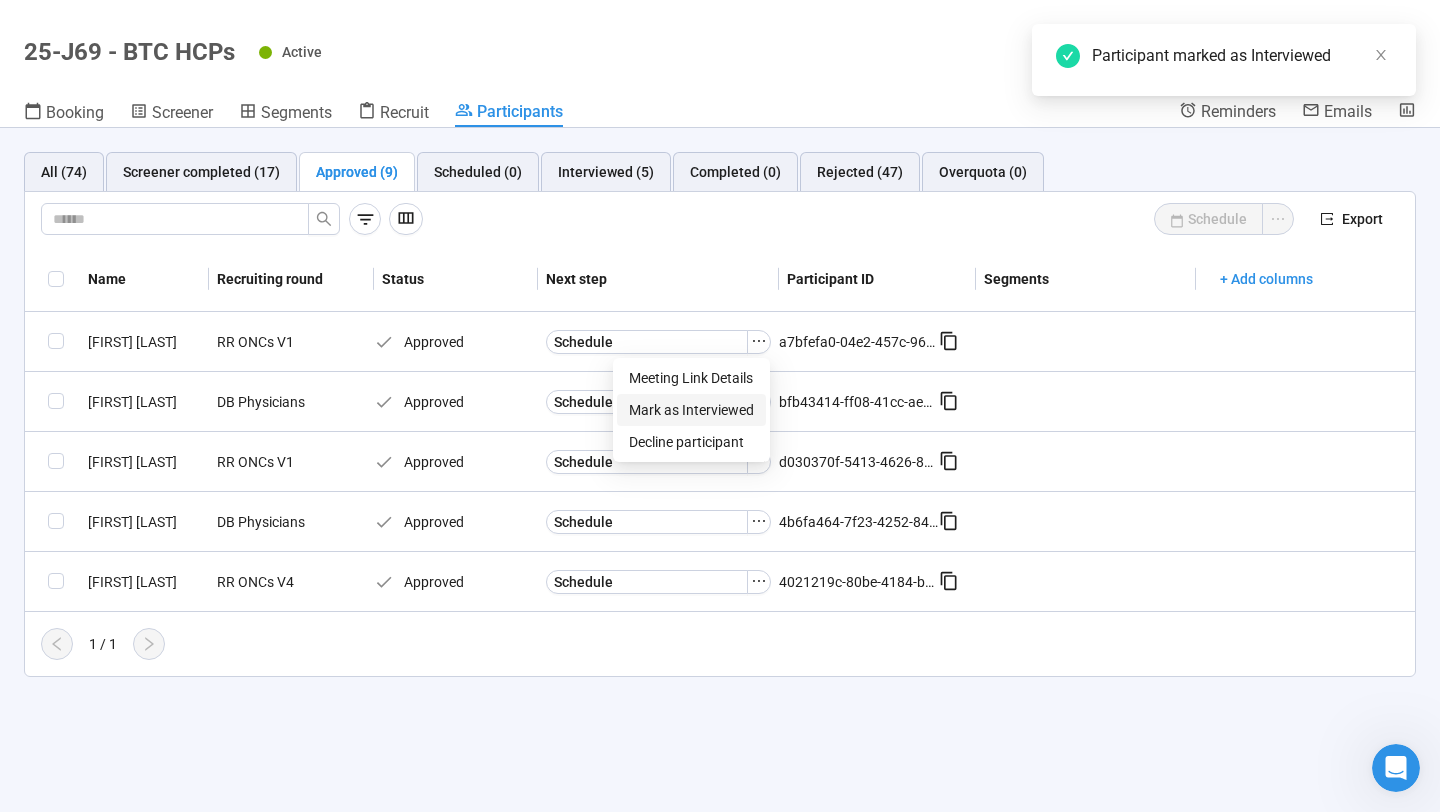 click on "Mark as Interviewed" at bounding box center [691, 410] 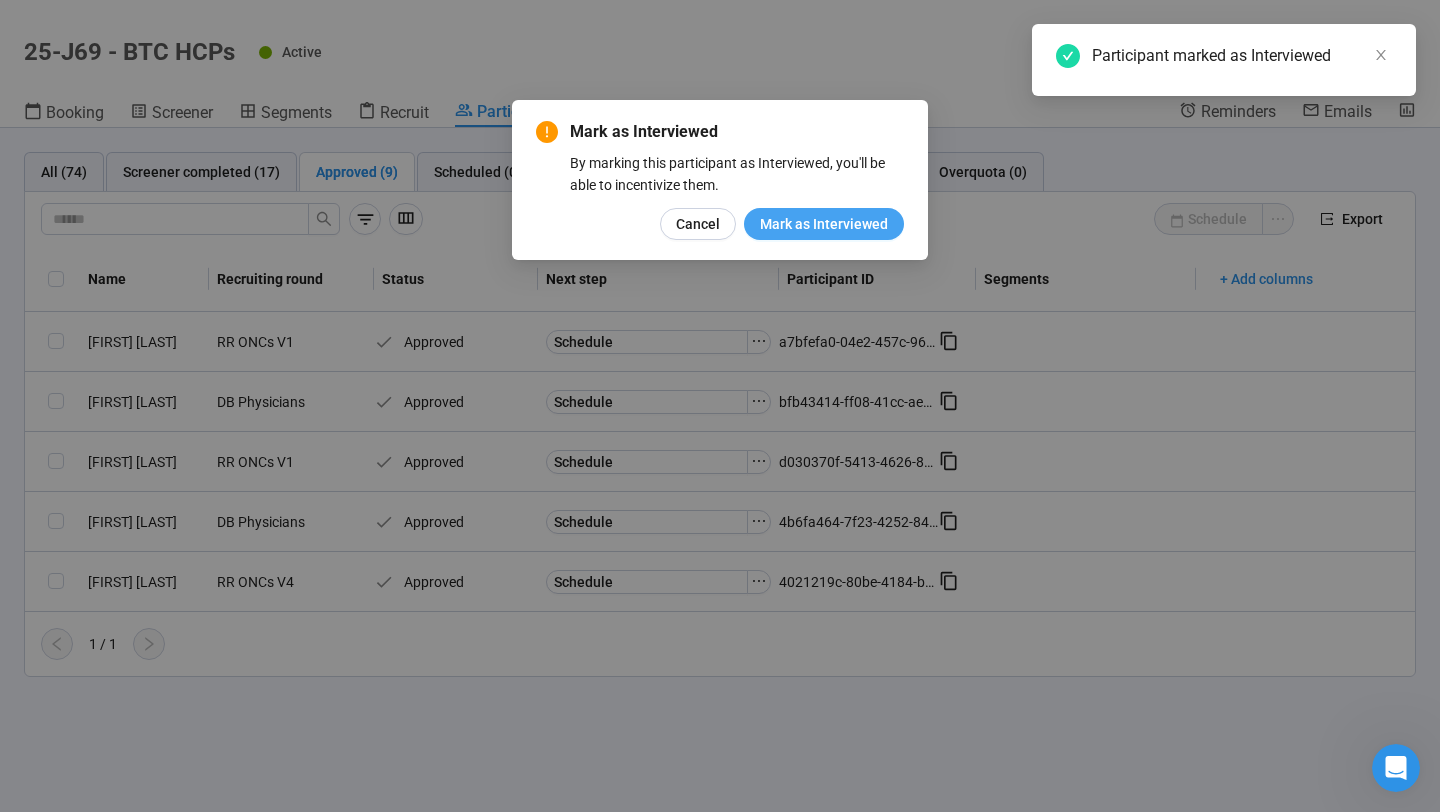 click on "Mark as Interviewed" at bounding box center [824, 224] 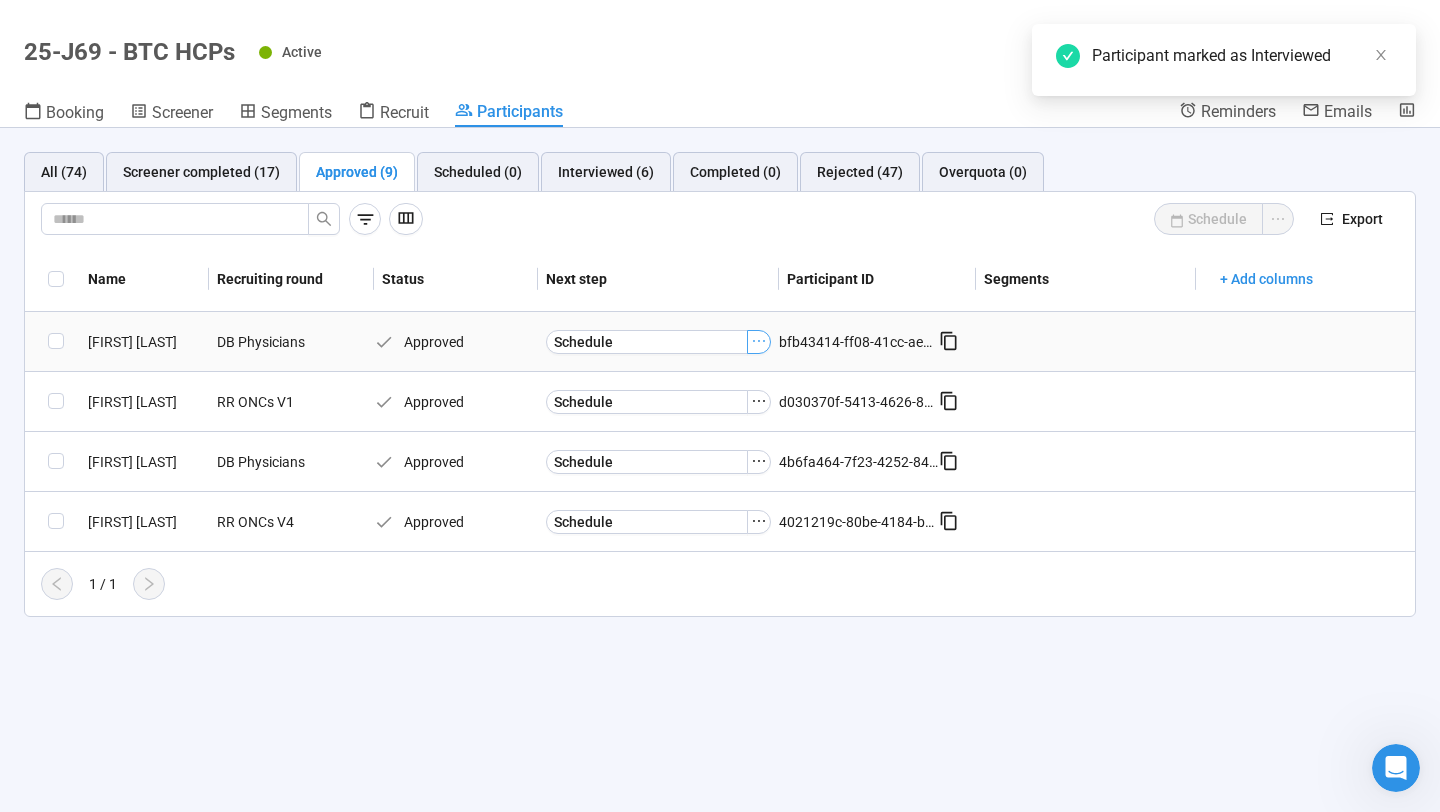 click 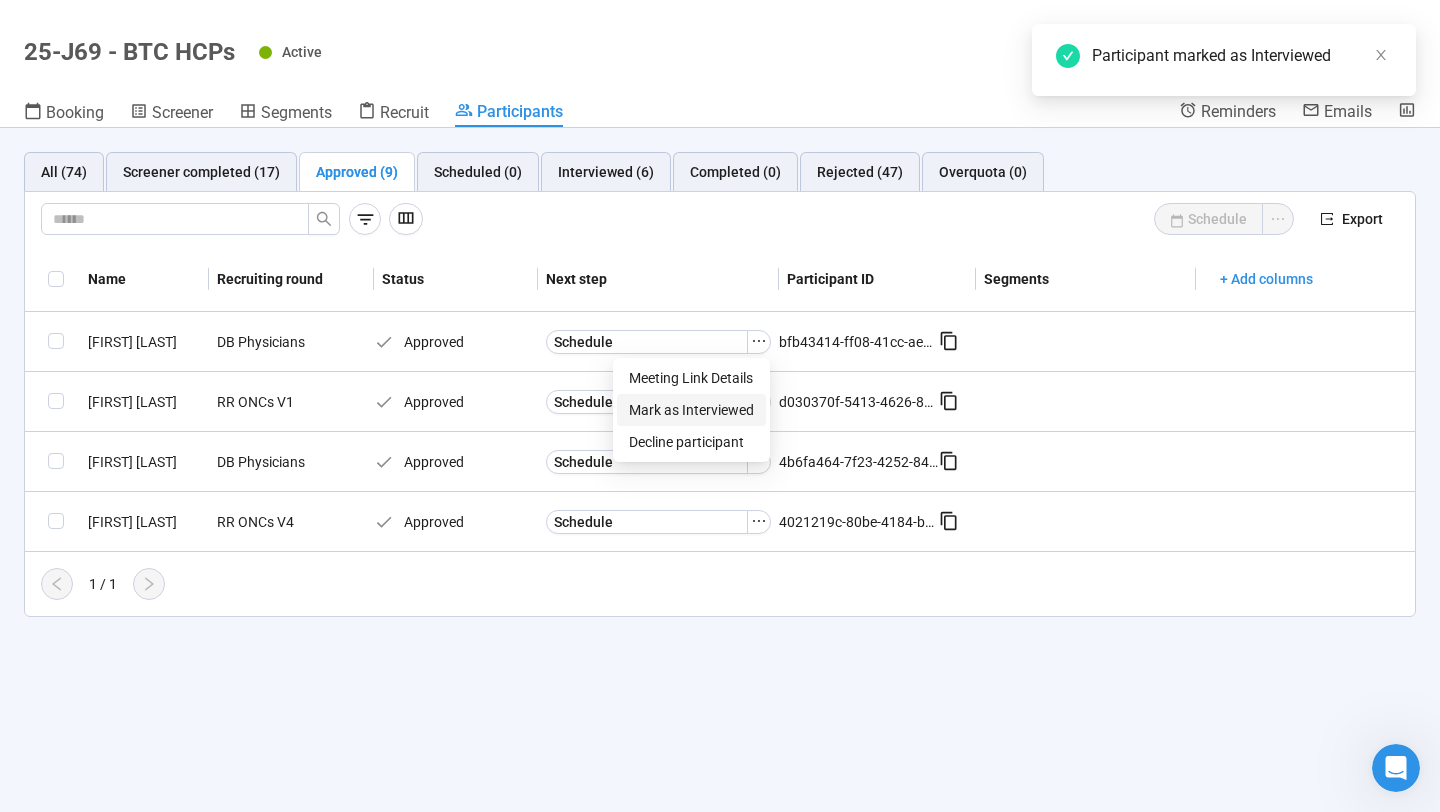 click on "Mark as Interviewed" at bounding box center (691, 410) 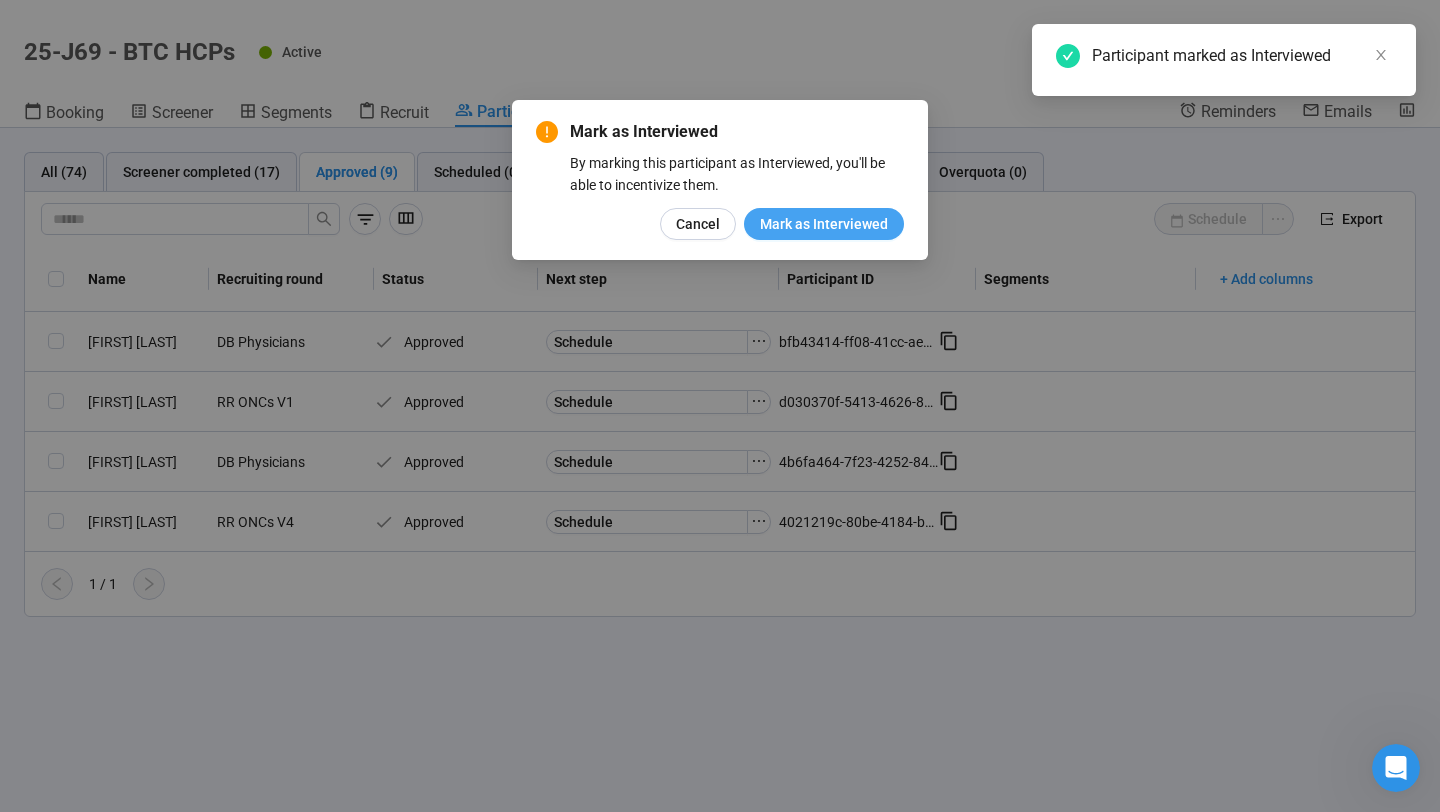 click on "Mark as Interviewed" at bounding box center [824, 224] 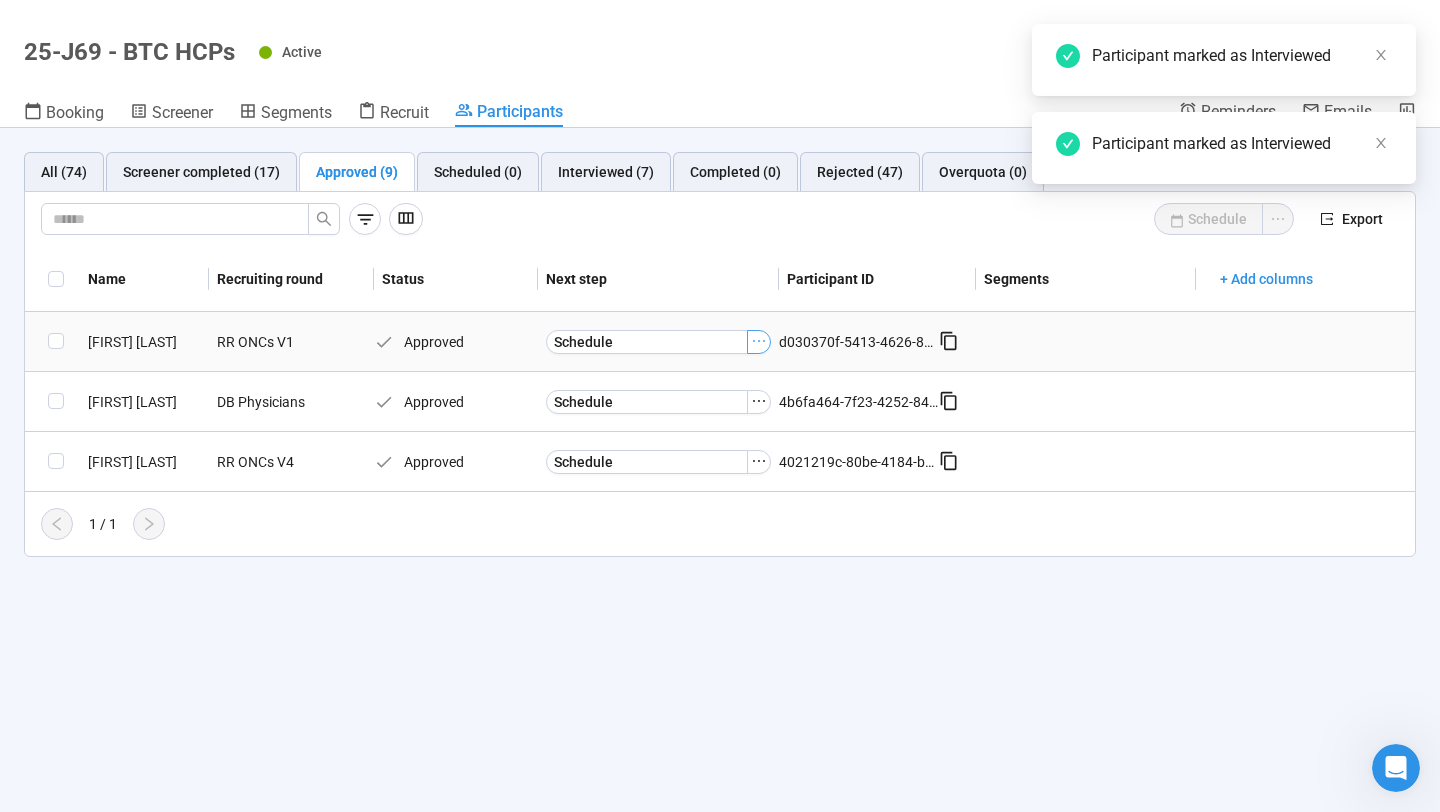 click 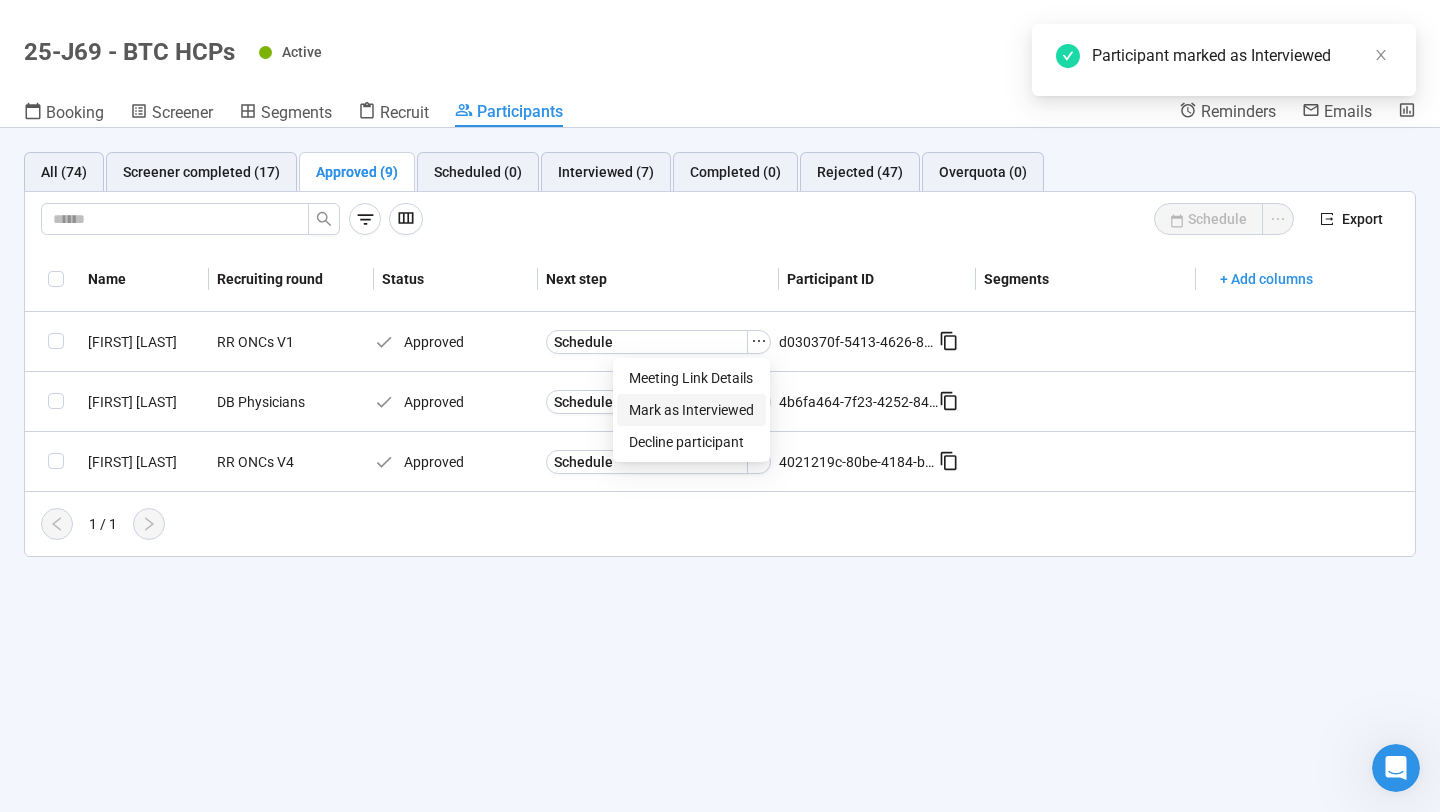 click on "Mark as Interviewed" at bounding box center [691, 410] 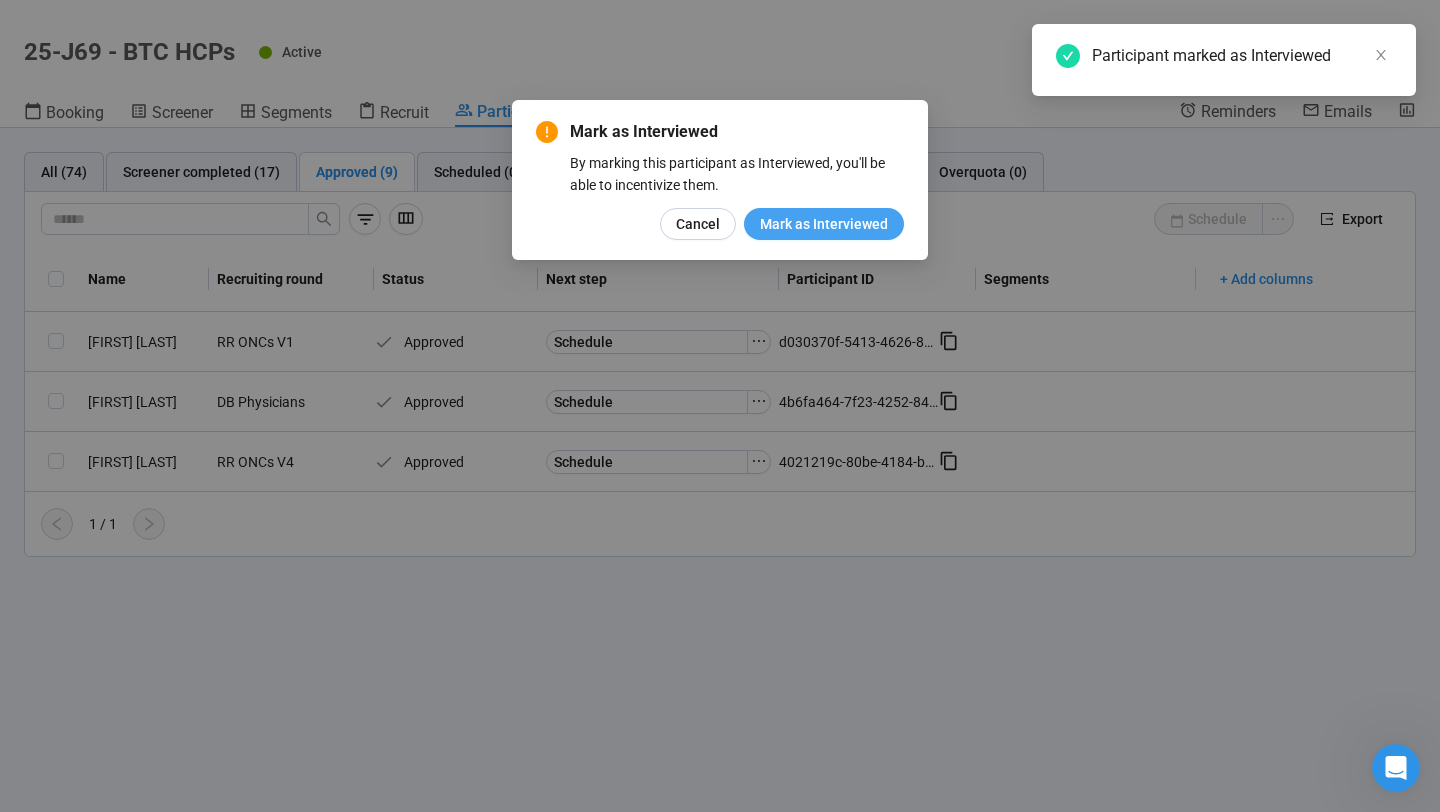click on "Mark as Interviewed" at bounding box center (824, 224) 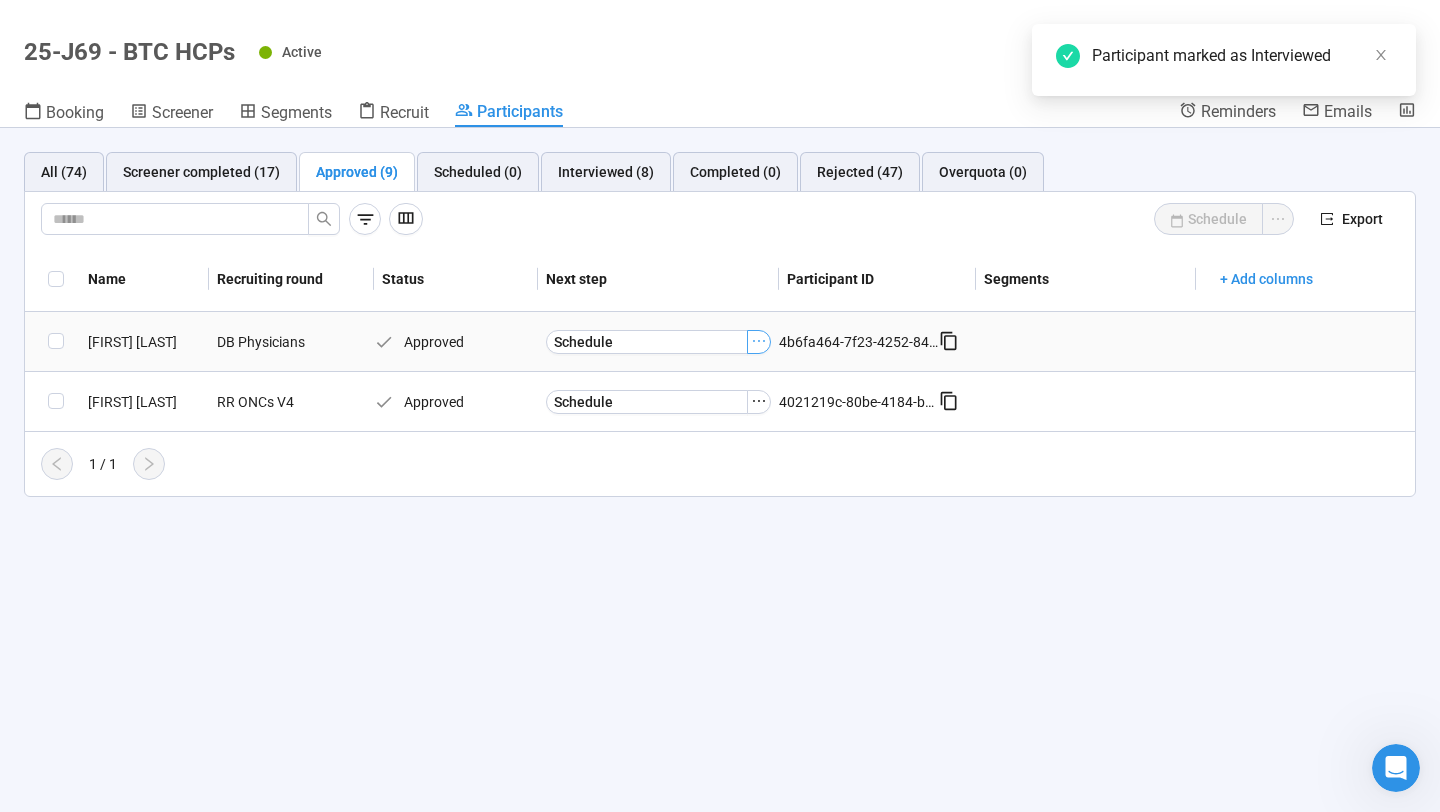 click 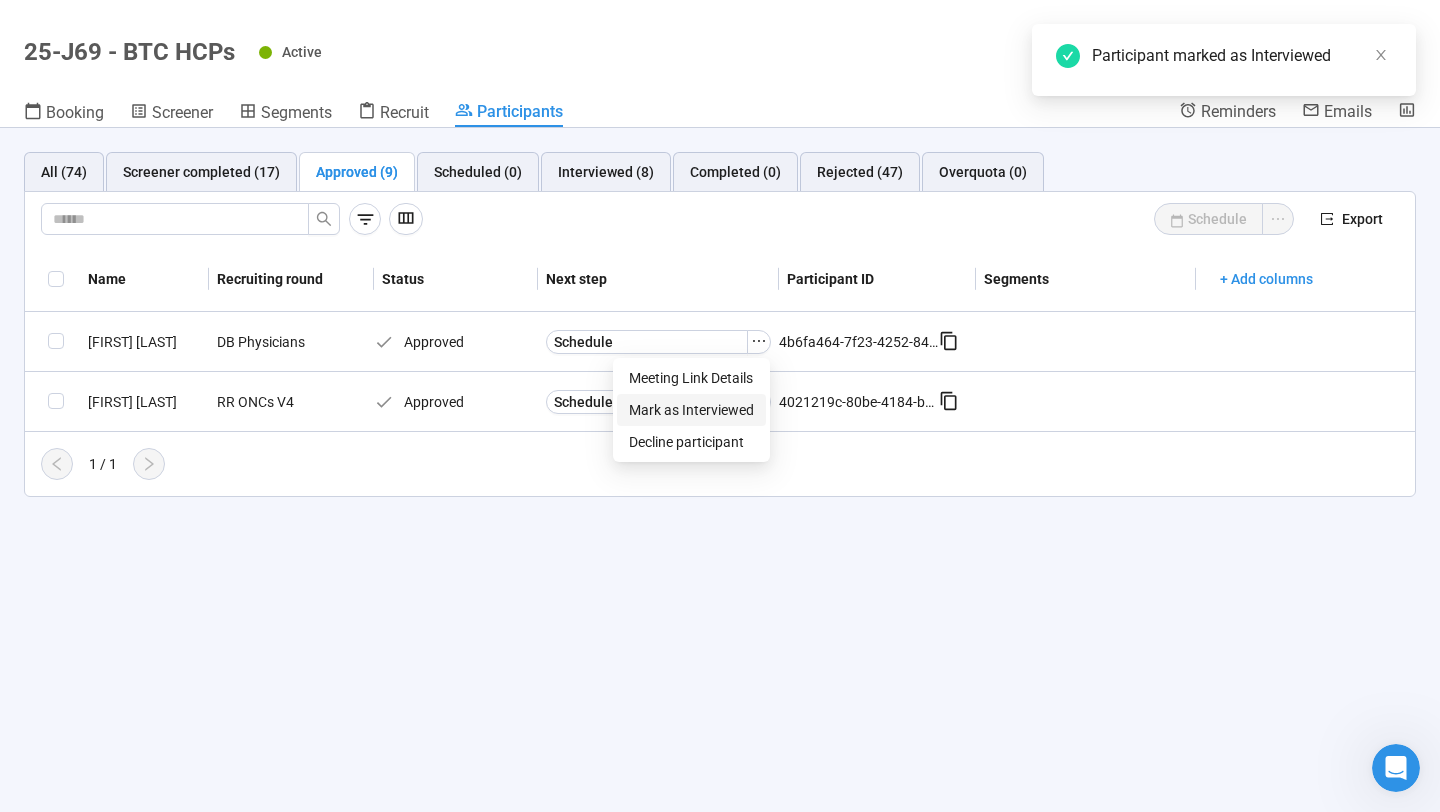 click on "Mark as Interviewed" at bounding box center (691, 410) 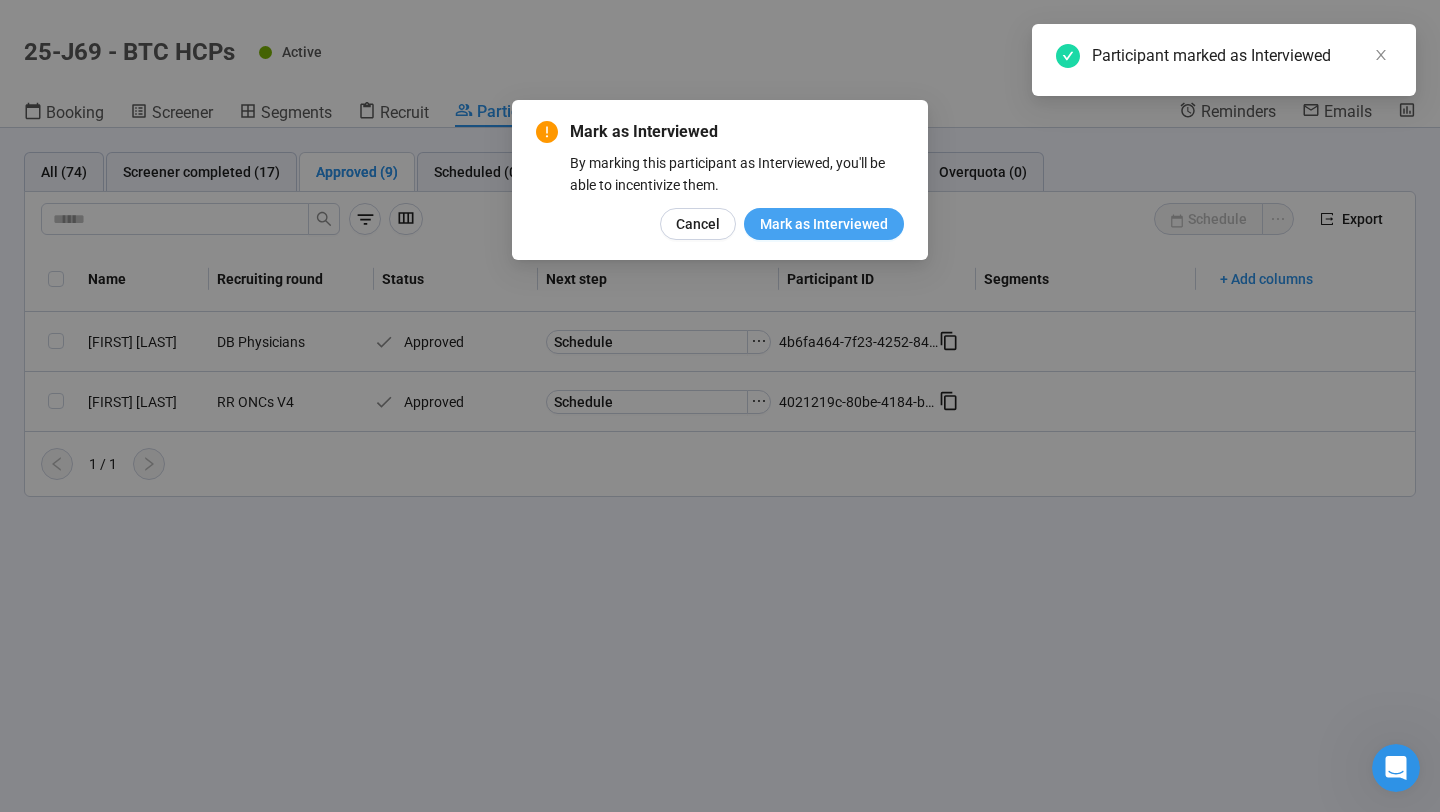 click on "Mark as Interviewed" at bounding box center (824, 224) 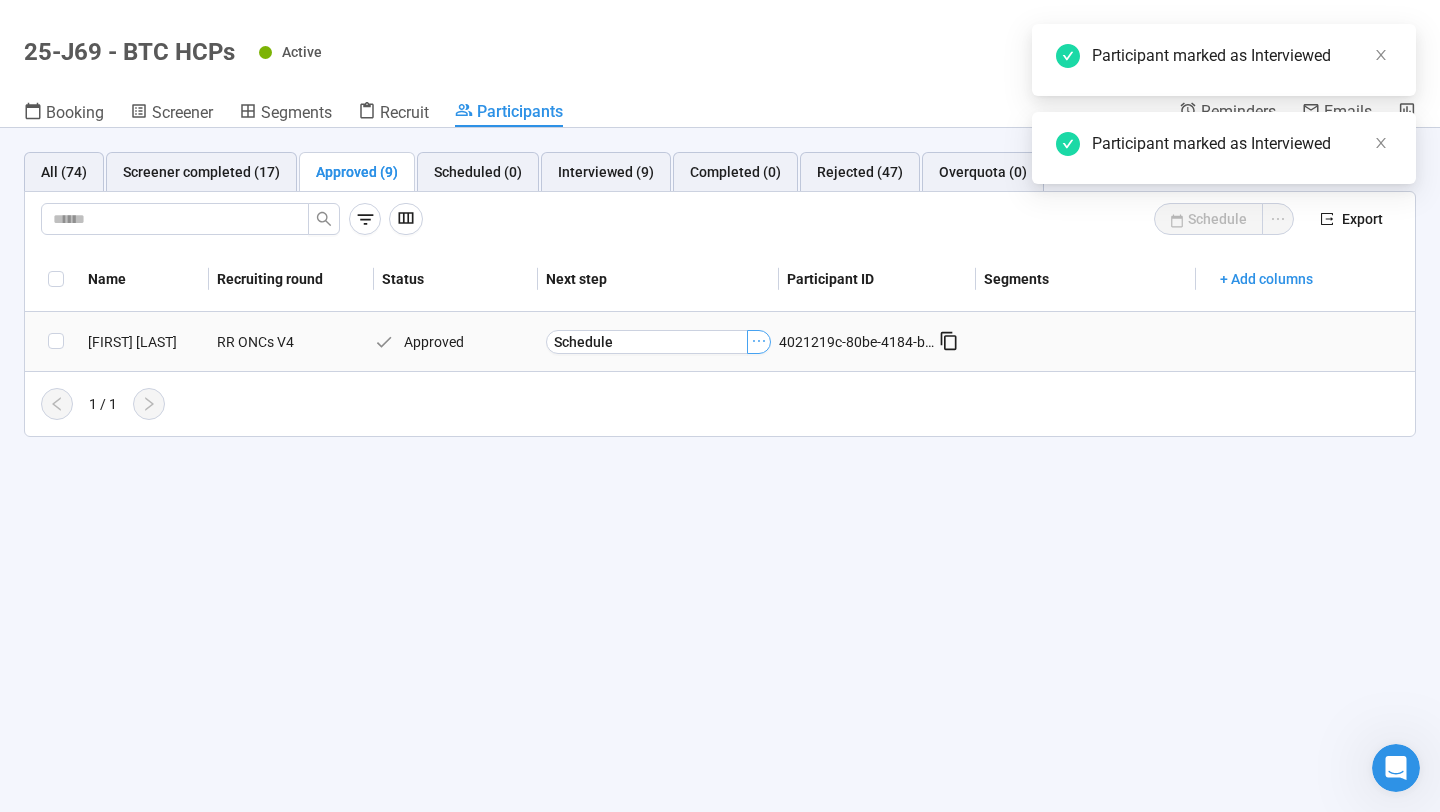 click 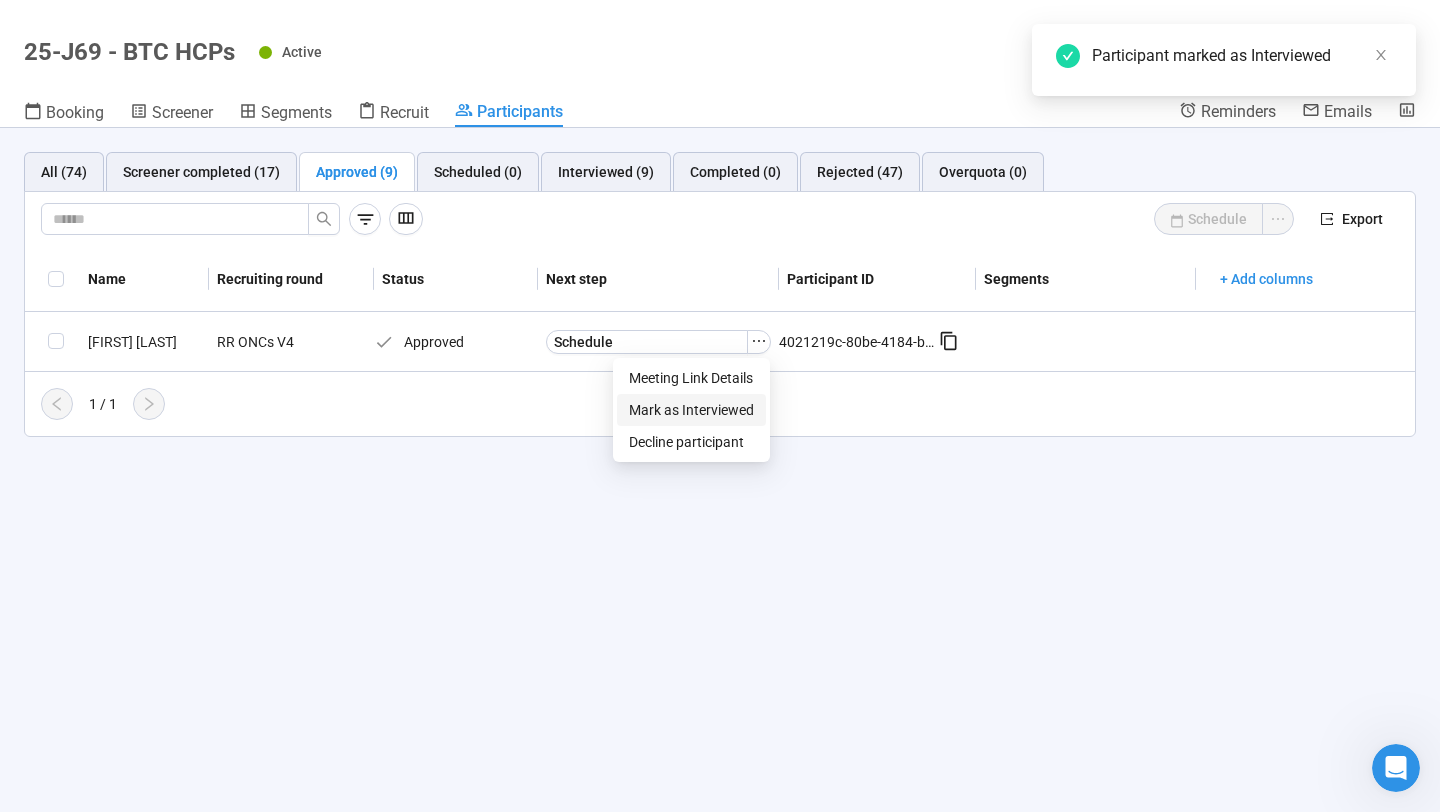 click on "Mark as Interviewed" at bounding box center [691, 410] 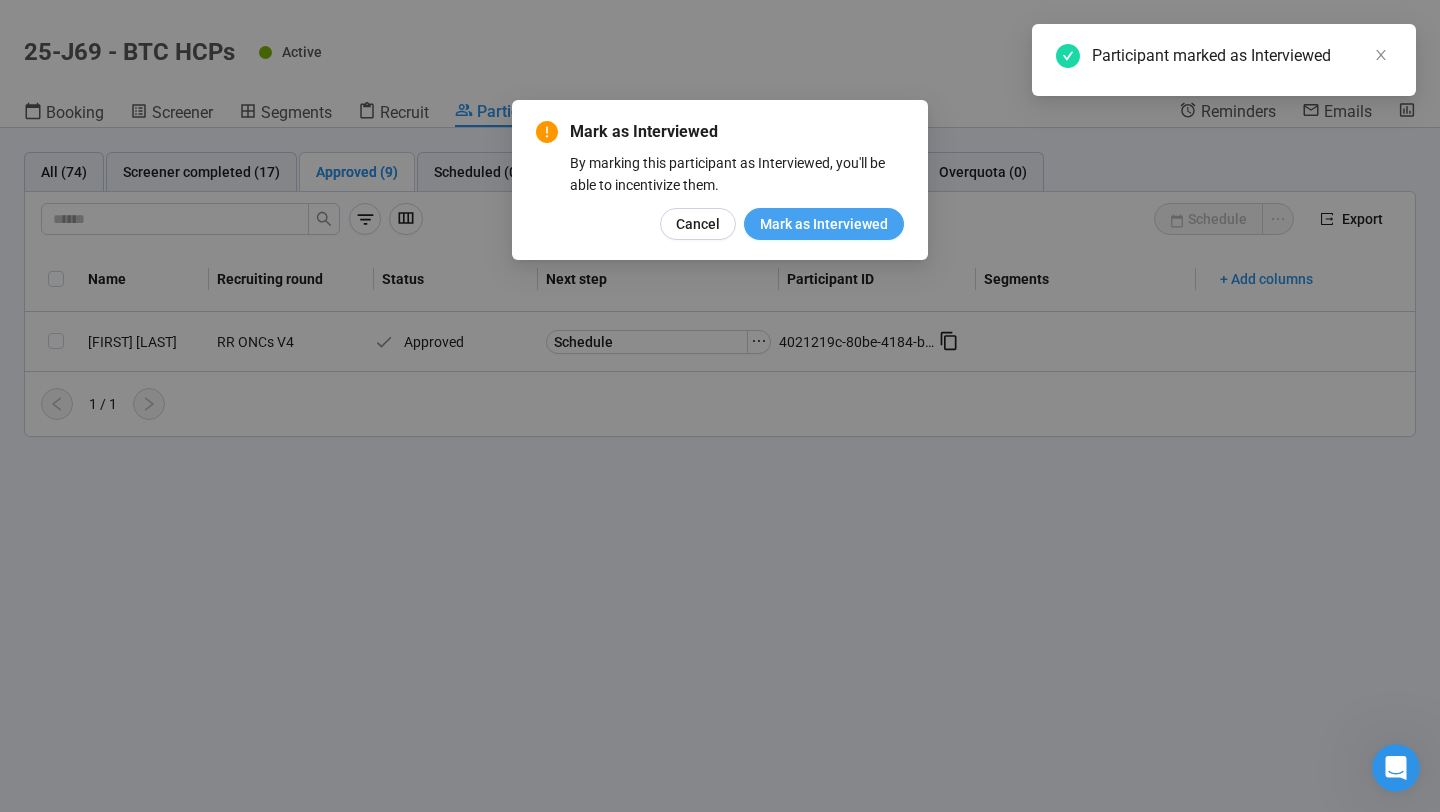 click on "Mark as Interviewed" at bounding box center [824, 224] 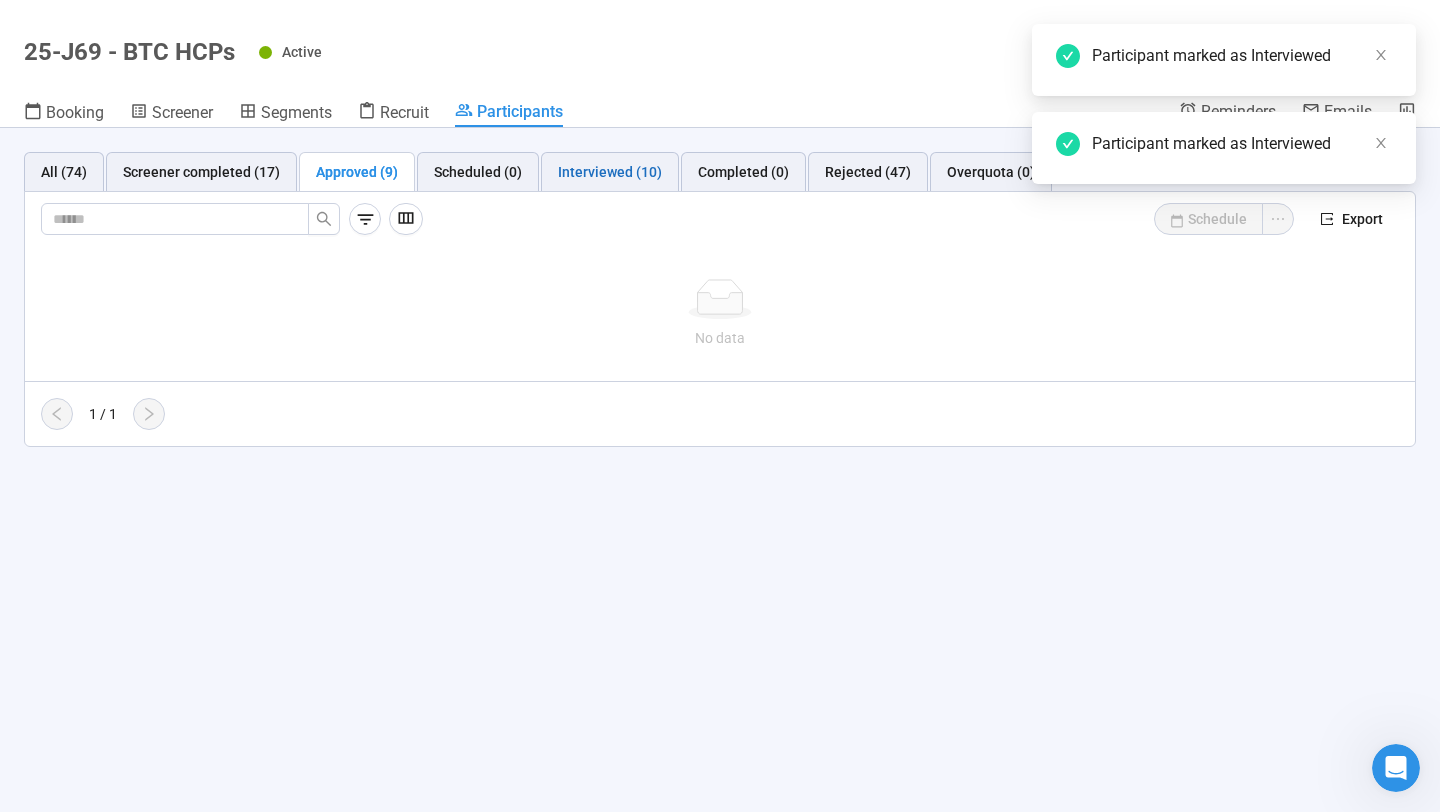 click on "Interviewed (10)" at bounding box center (610, 172) 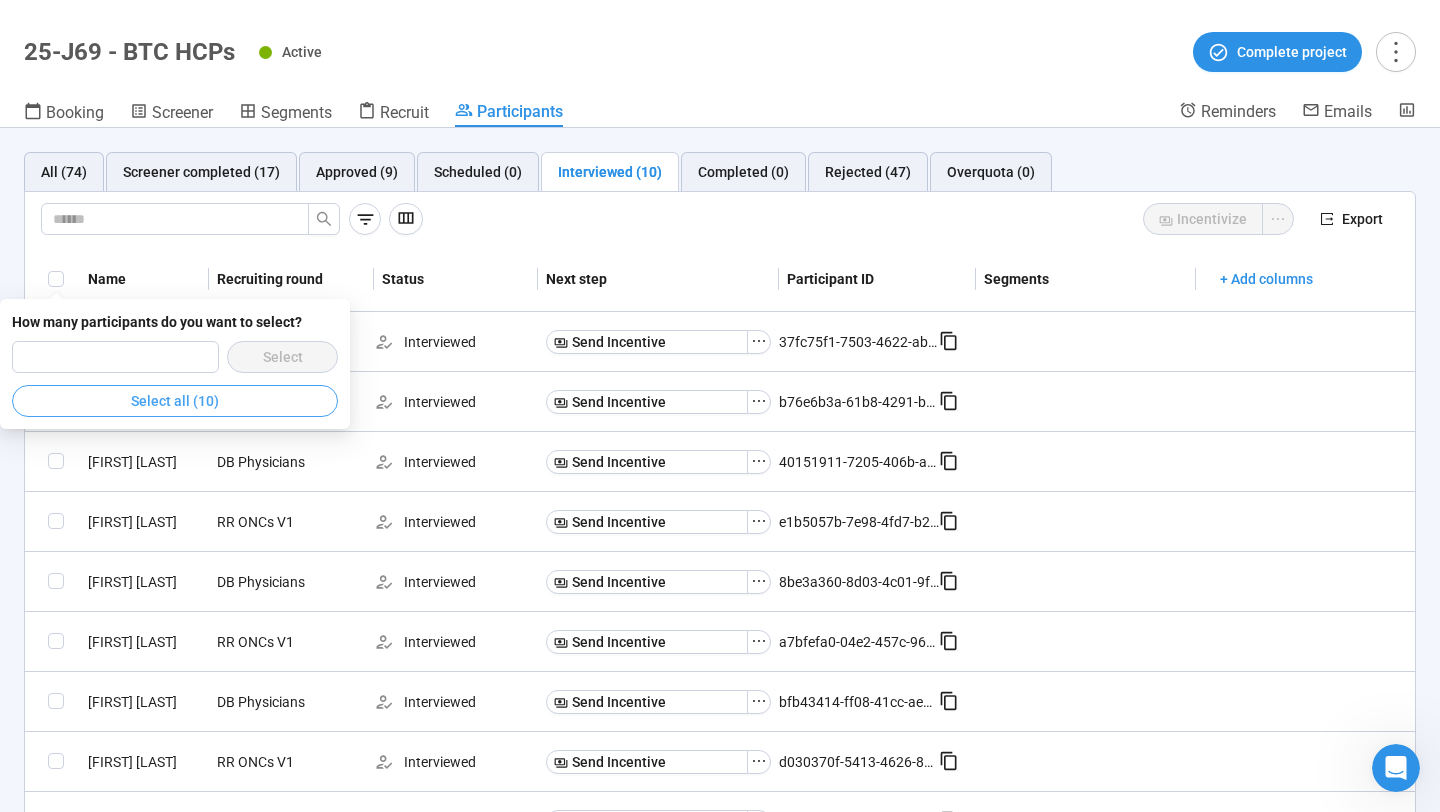 click on "Select all (10)" at bounding box center [175, 401] 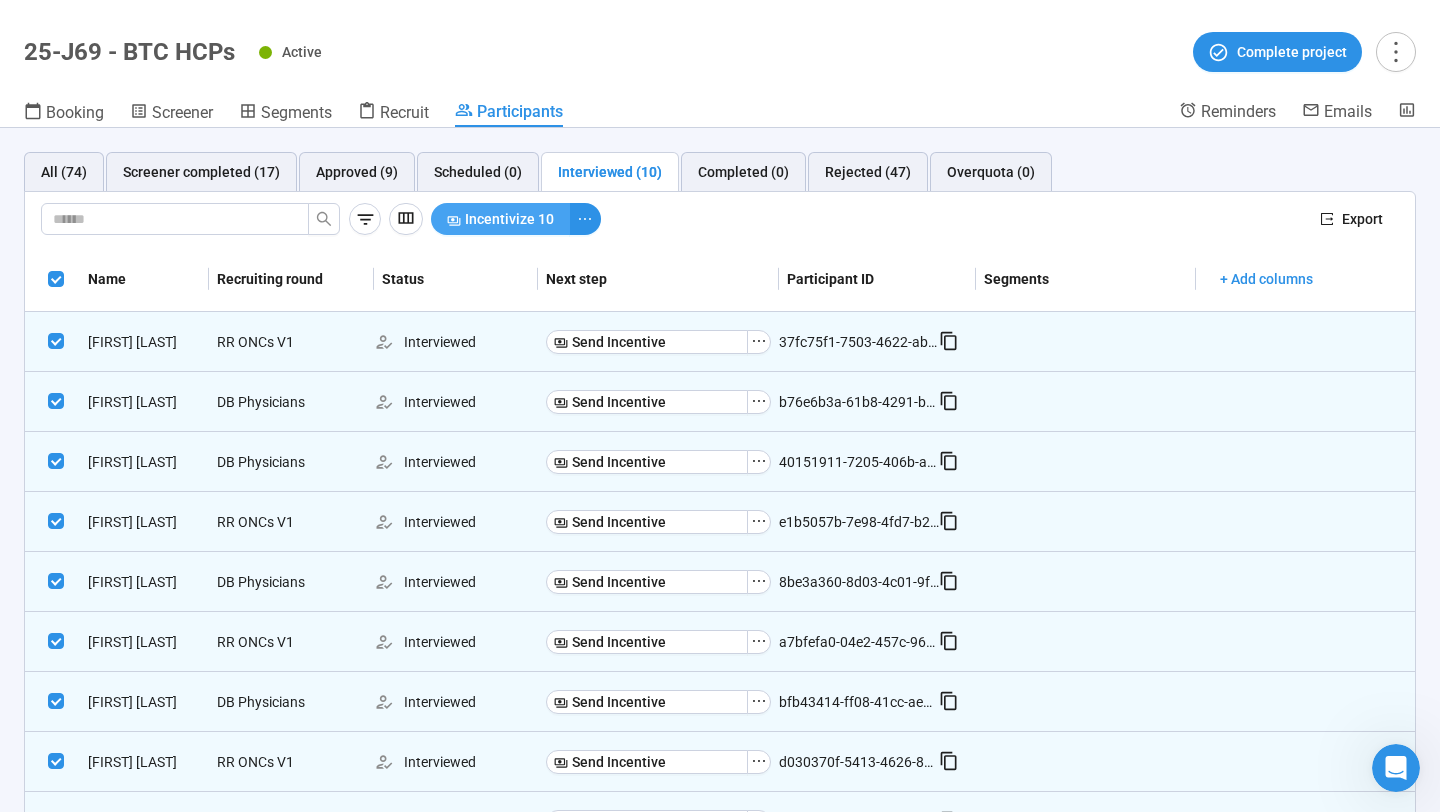 click on "Incentivize 10" at bounding box center (509, 219) 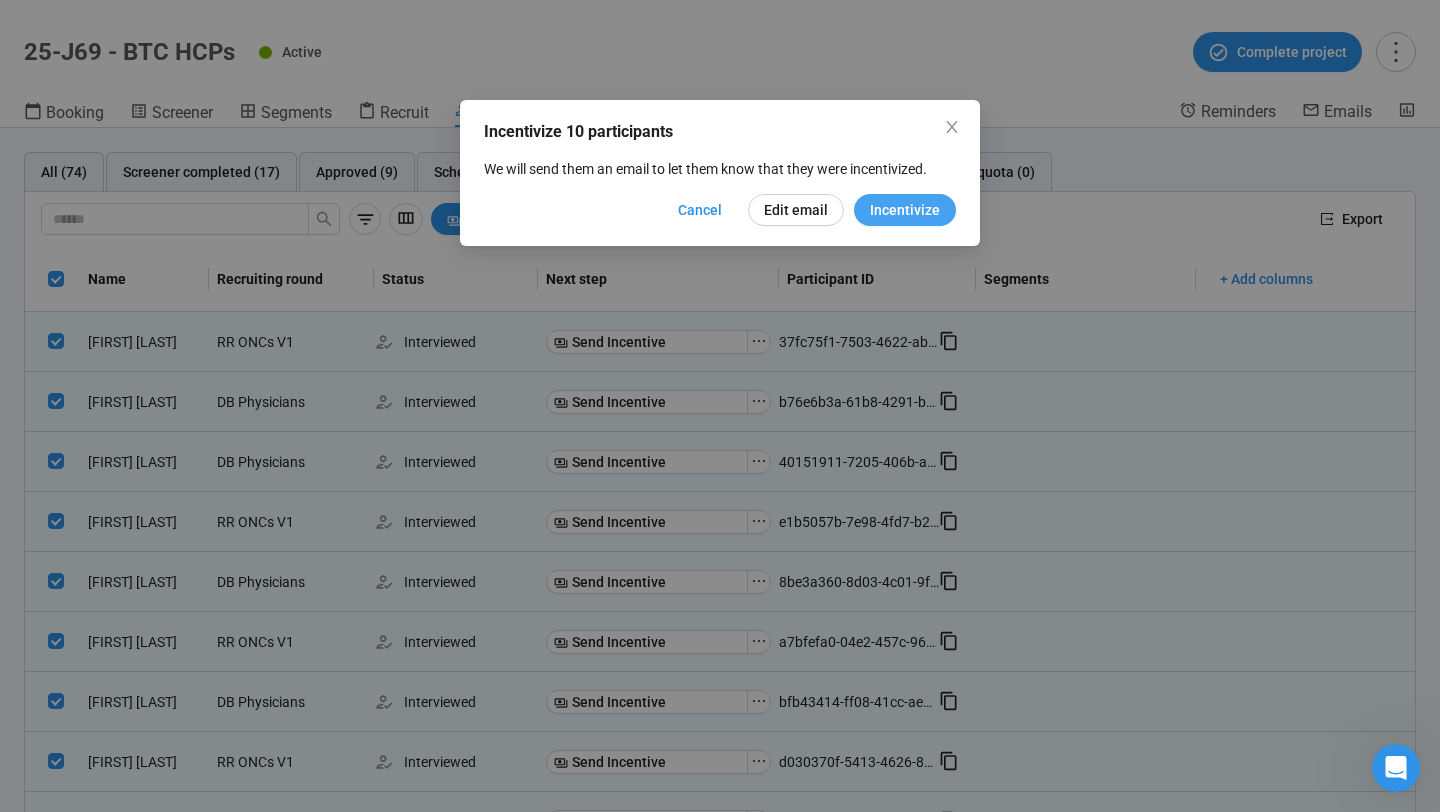 click on "Incentivize" at bounding box center (905, 210) 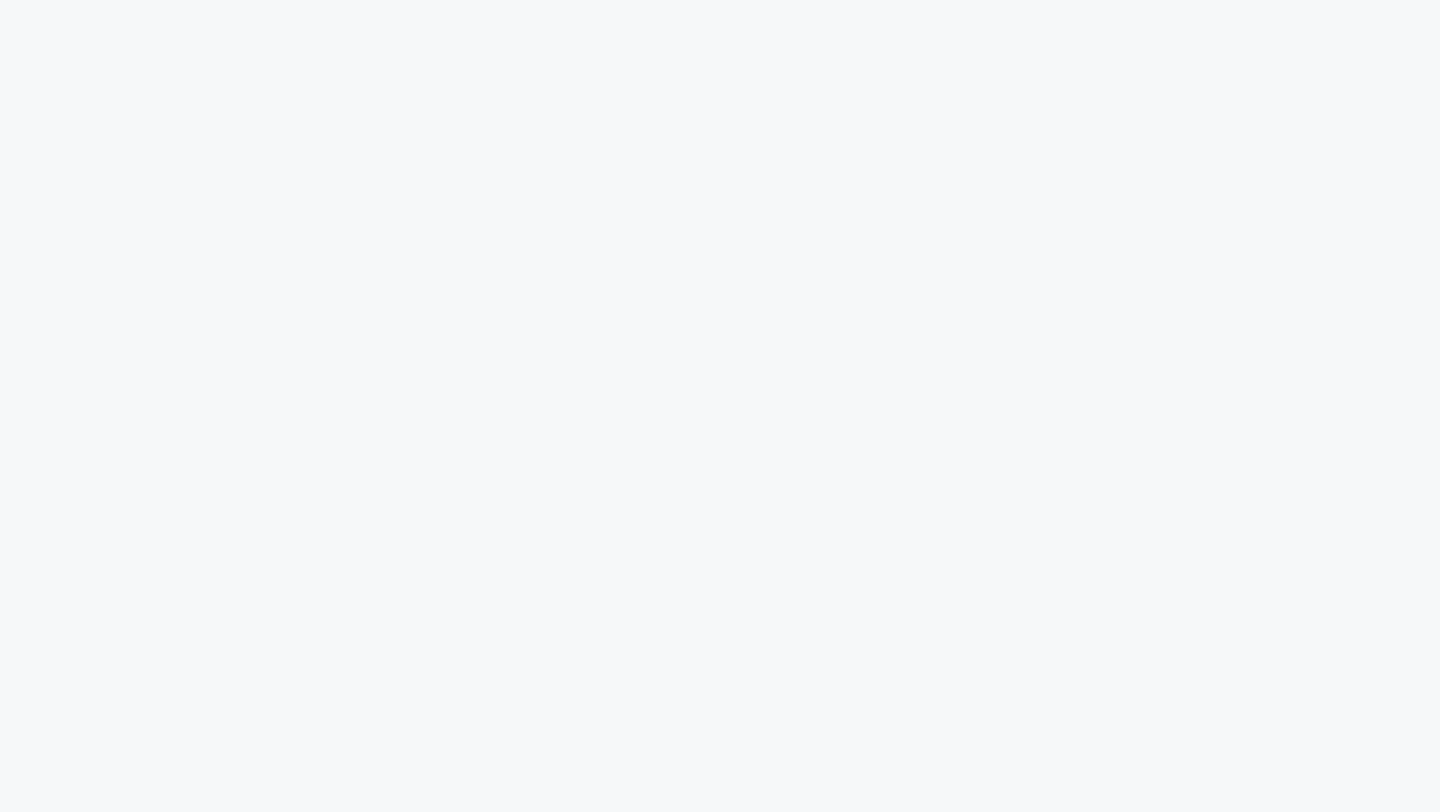 scroll, scrollTop: 0, scrollLeft: 0, axis: both 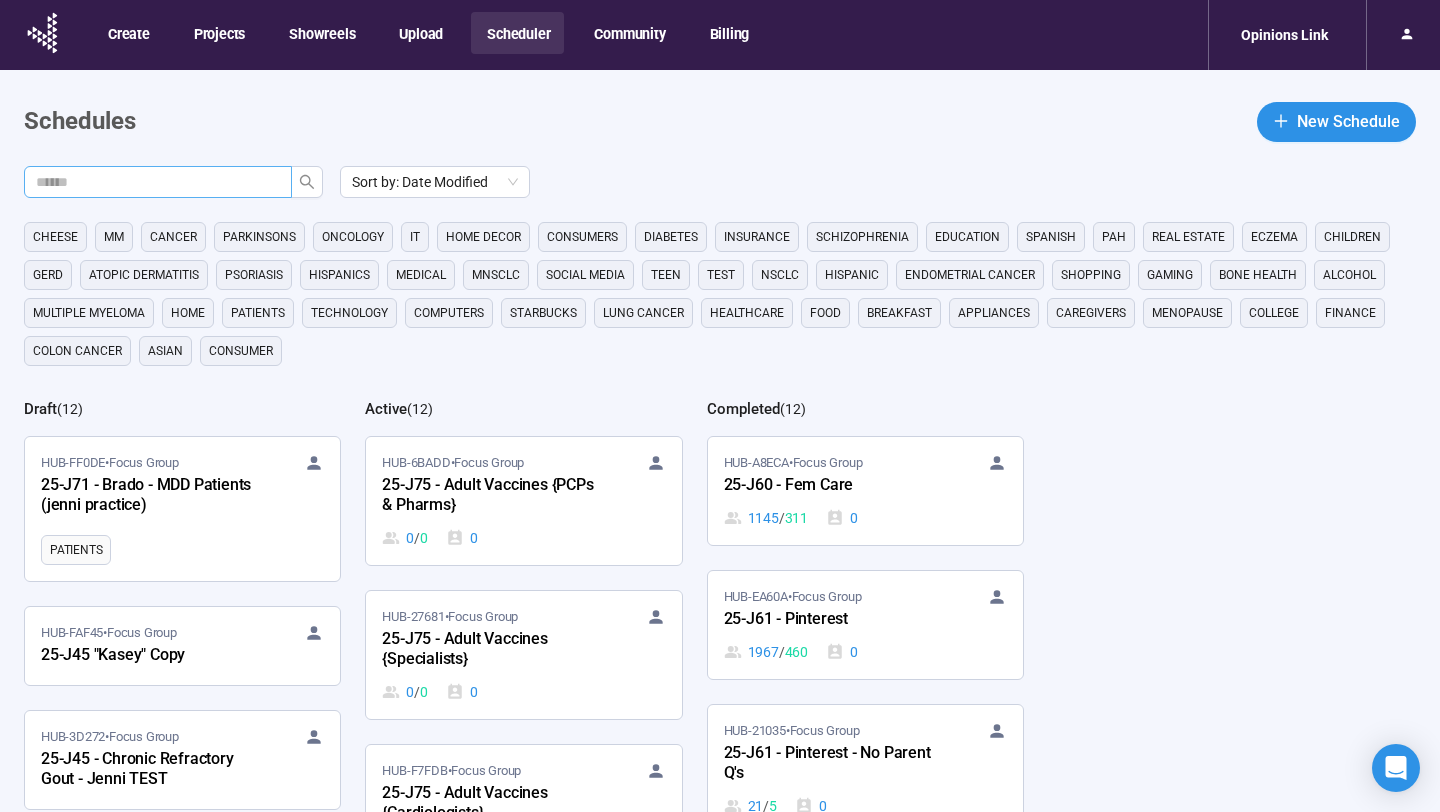 click at bounding box center (150, 182) 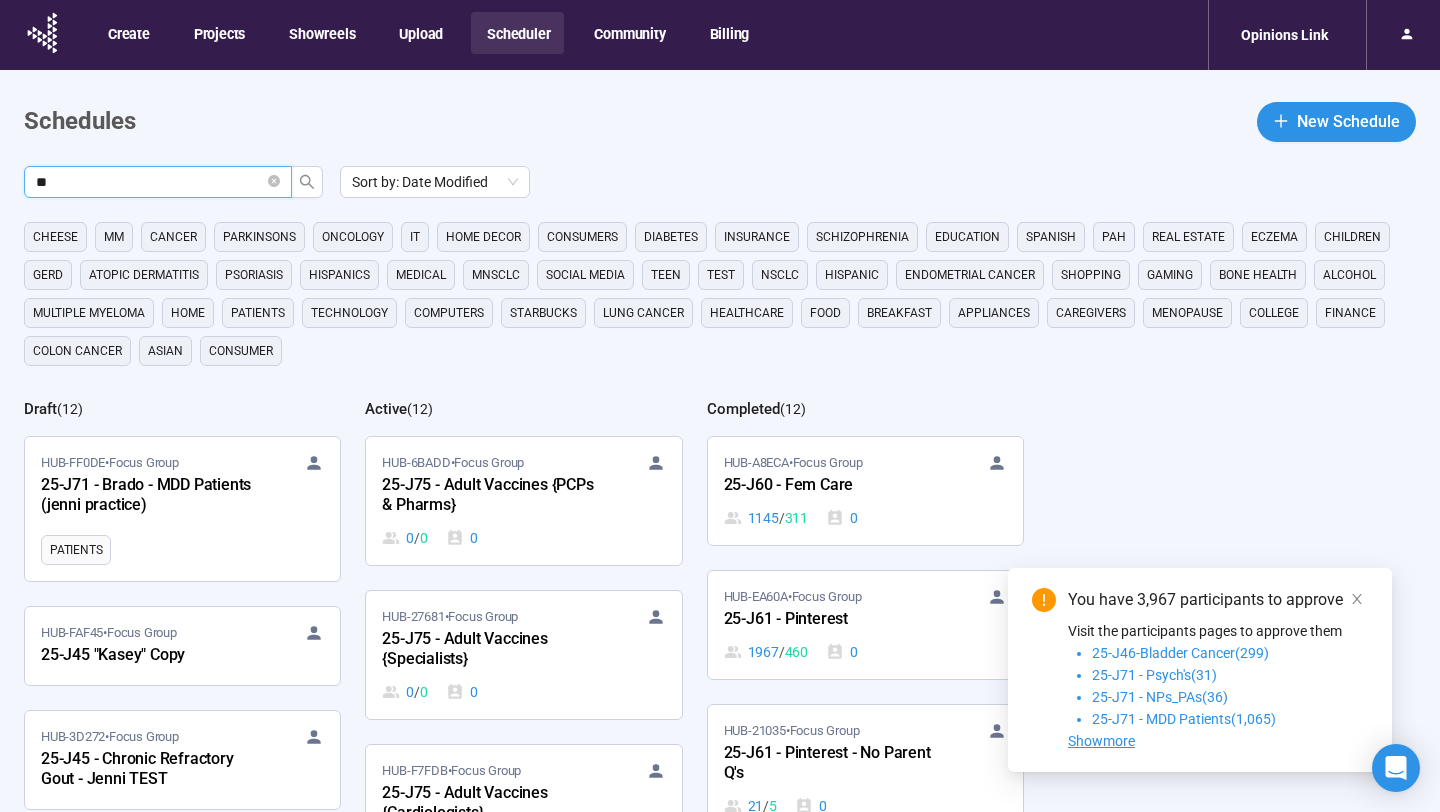 type on "**" 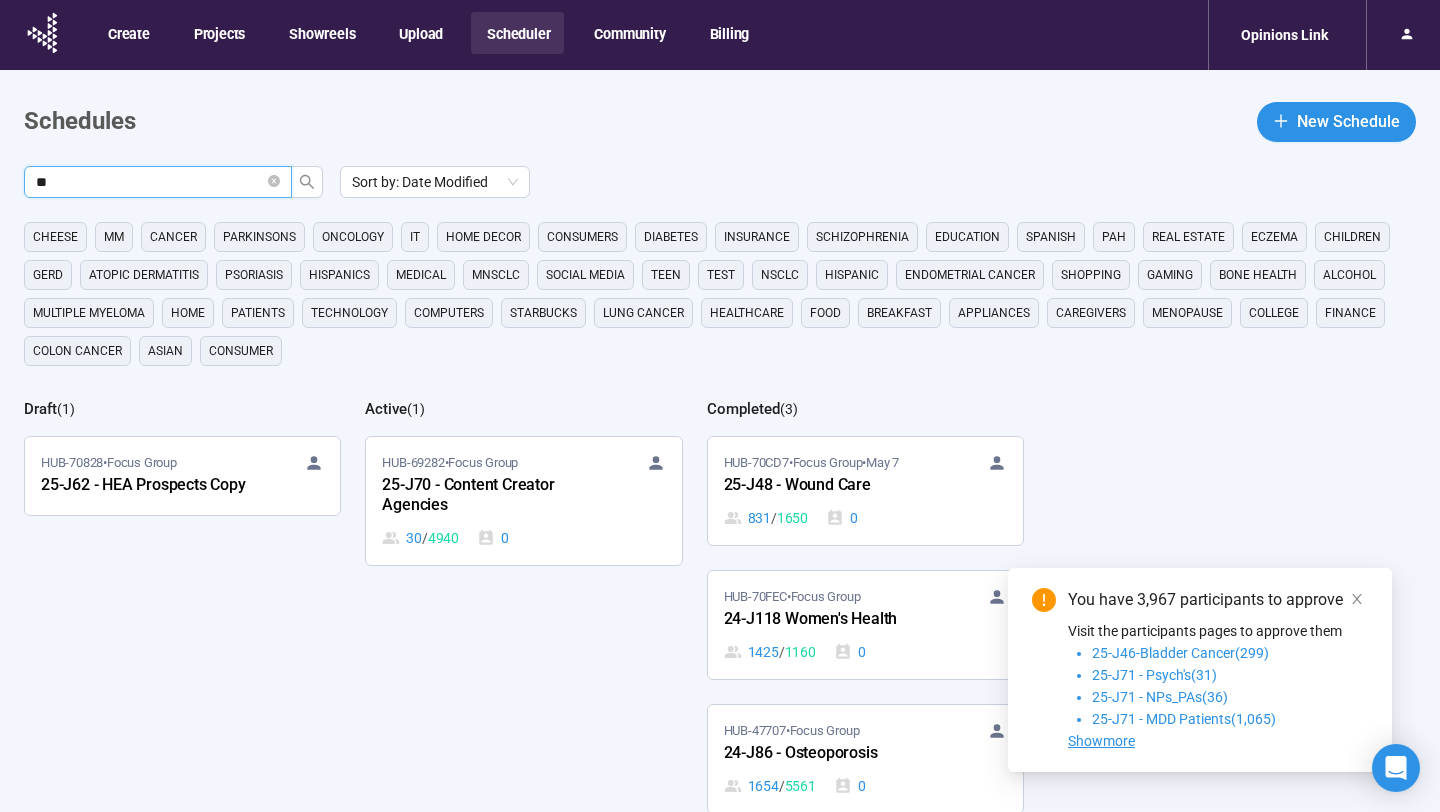 click on "HUB-69282  •  Focus Group   25-J70 - Content Creator Agencies 30    /    4940 0" at bounding box center [523, 501] 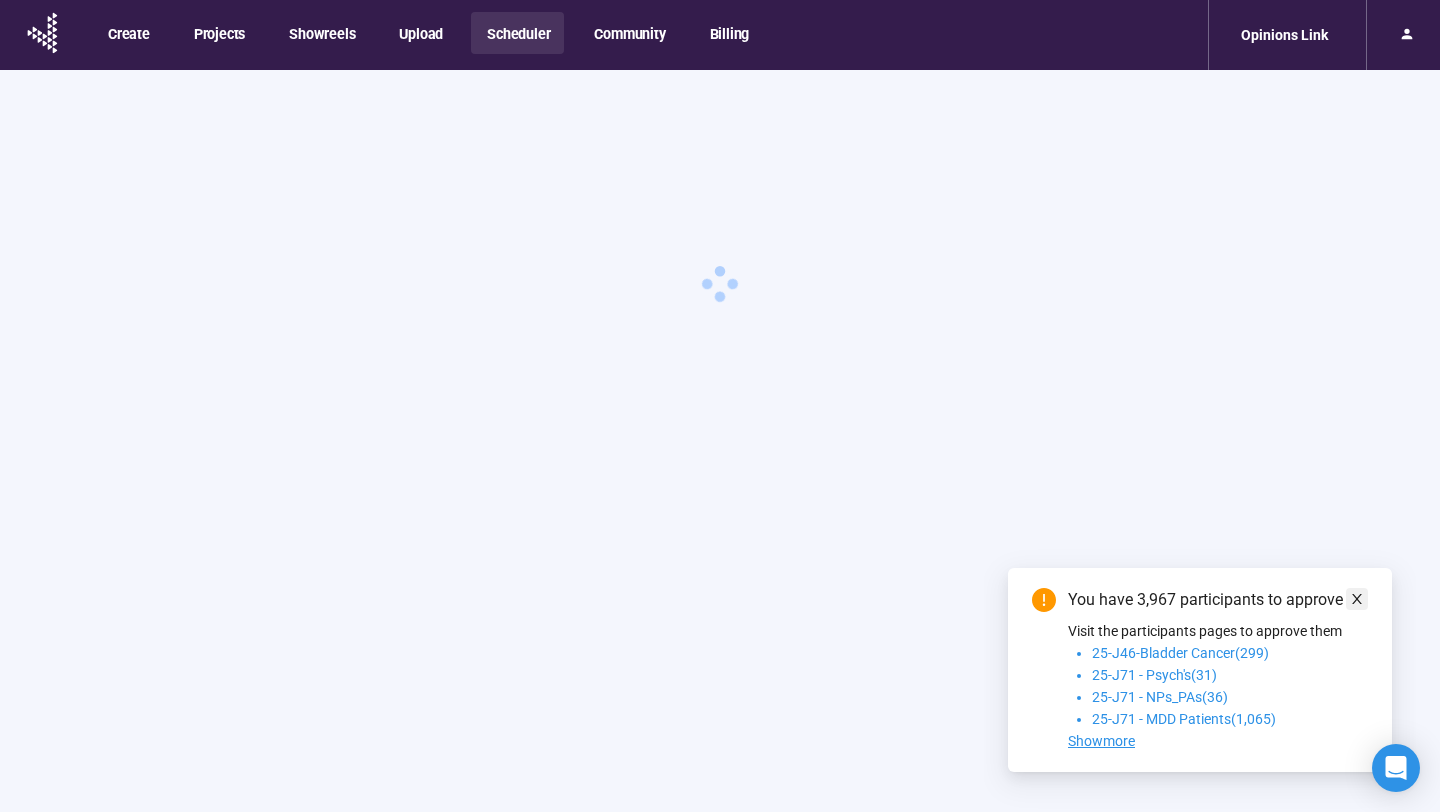 click 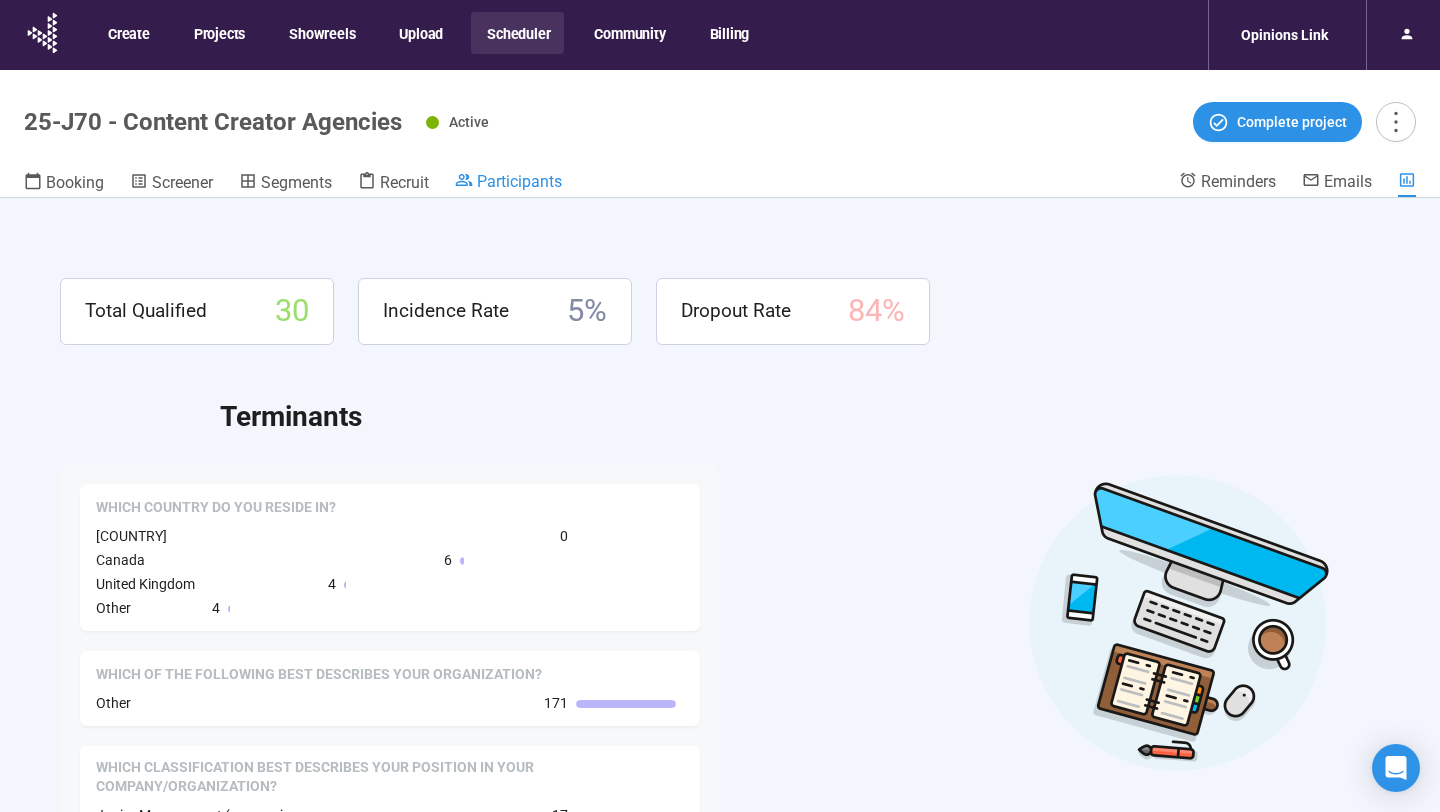 click on "Participants" at bounding box center [519, 181] 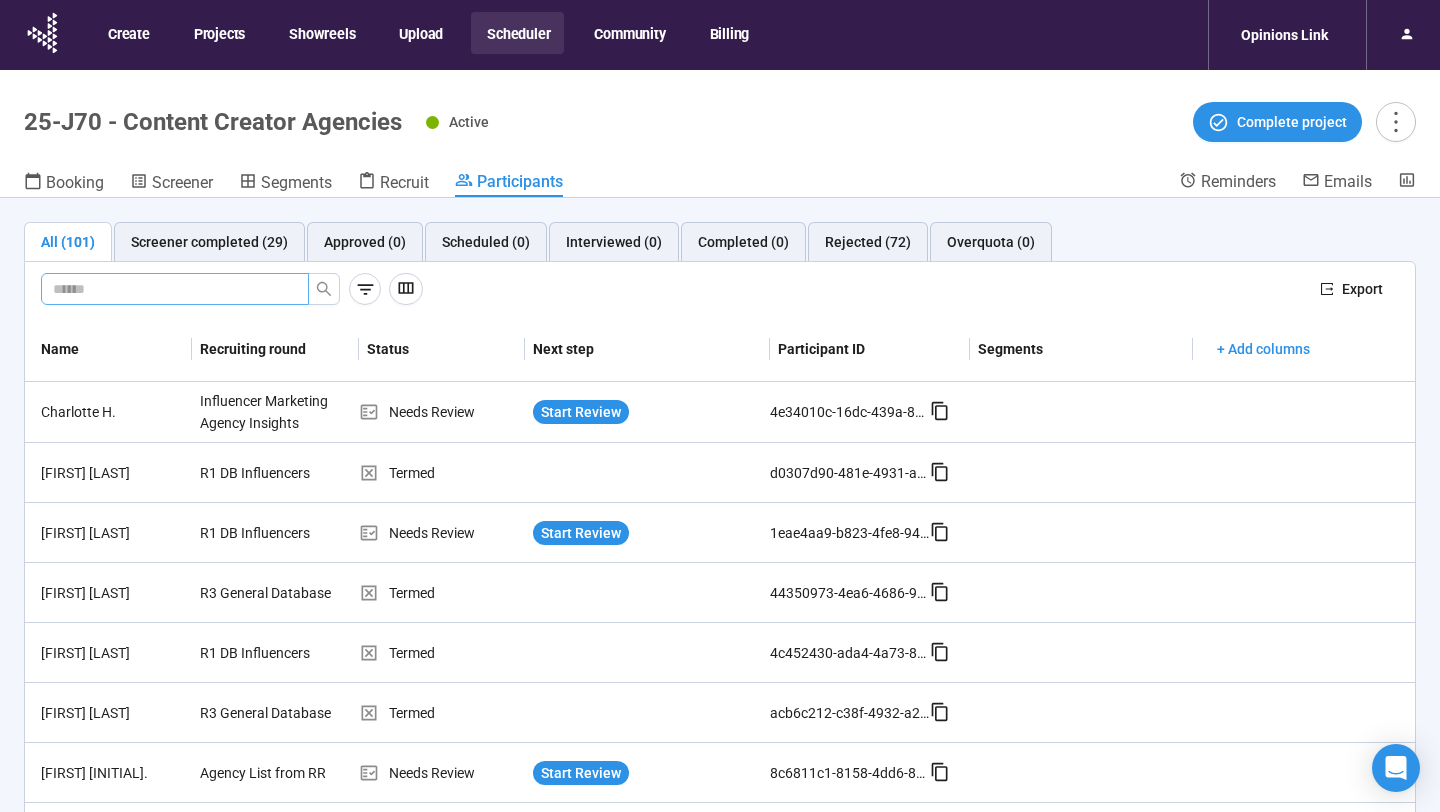 click at bounding box center (167, 289) 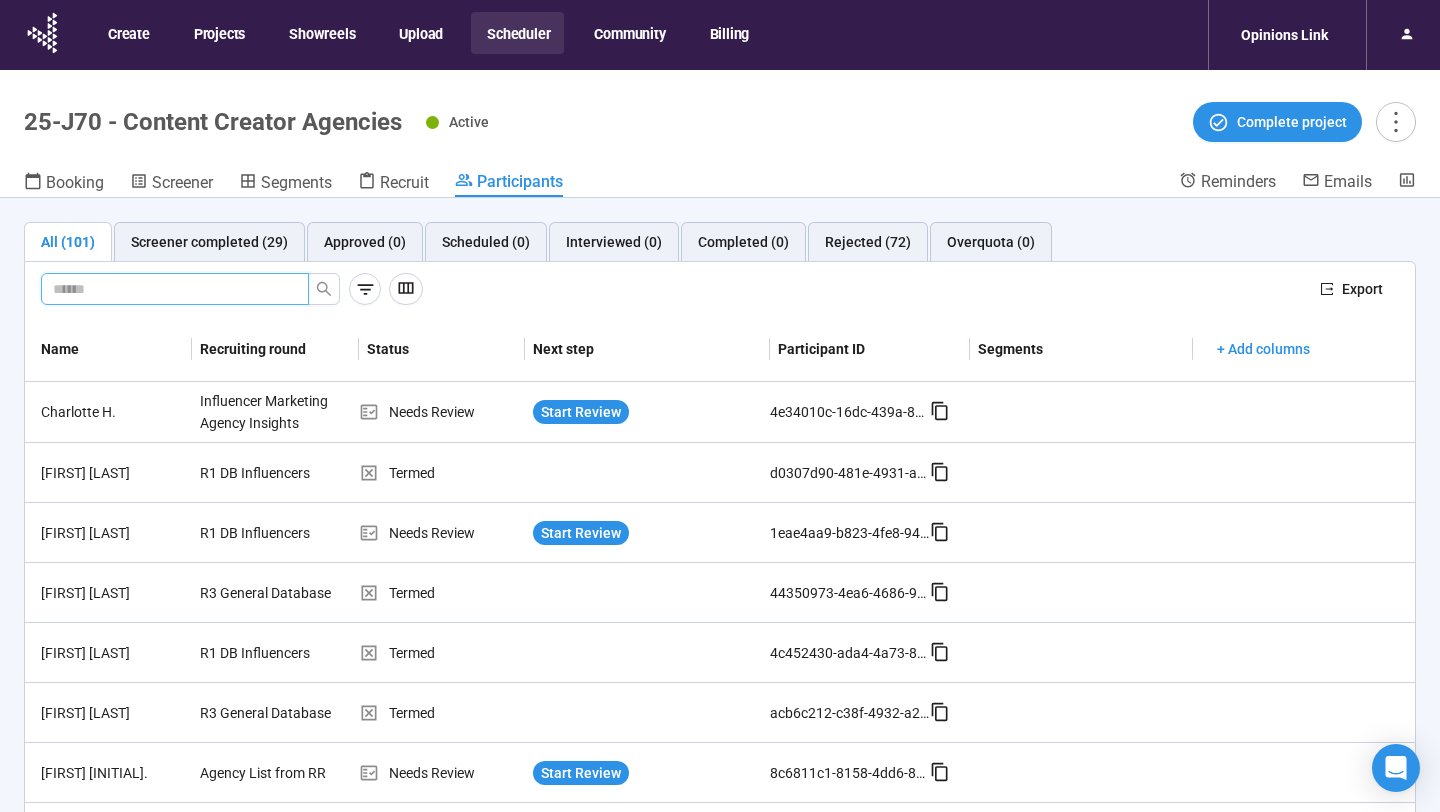 paste on "**********" 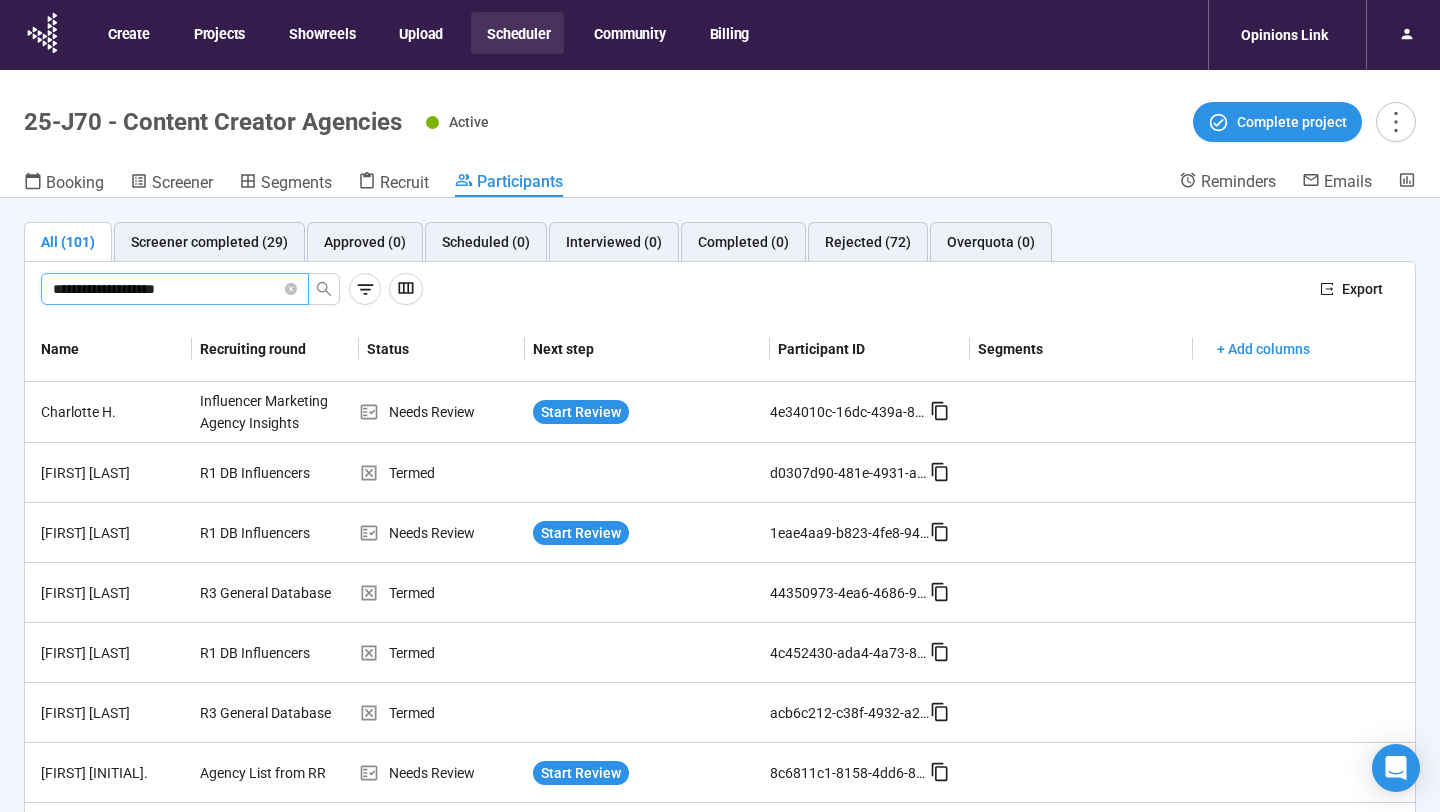 type on "**********" 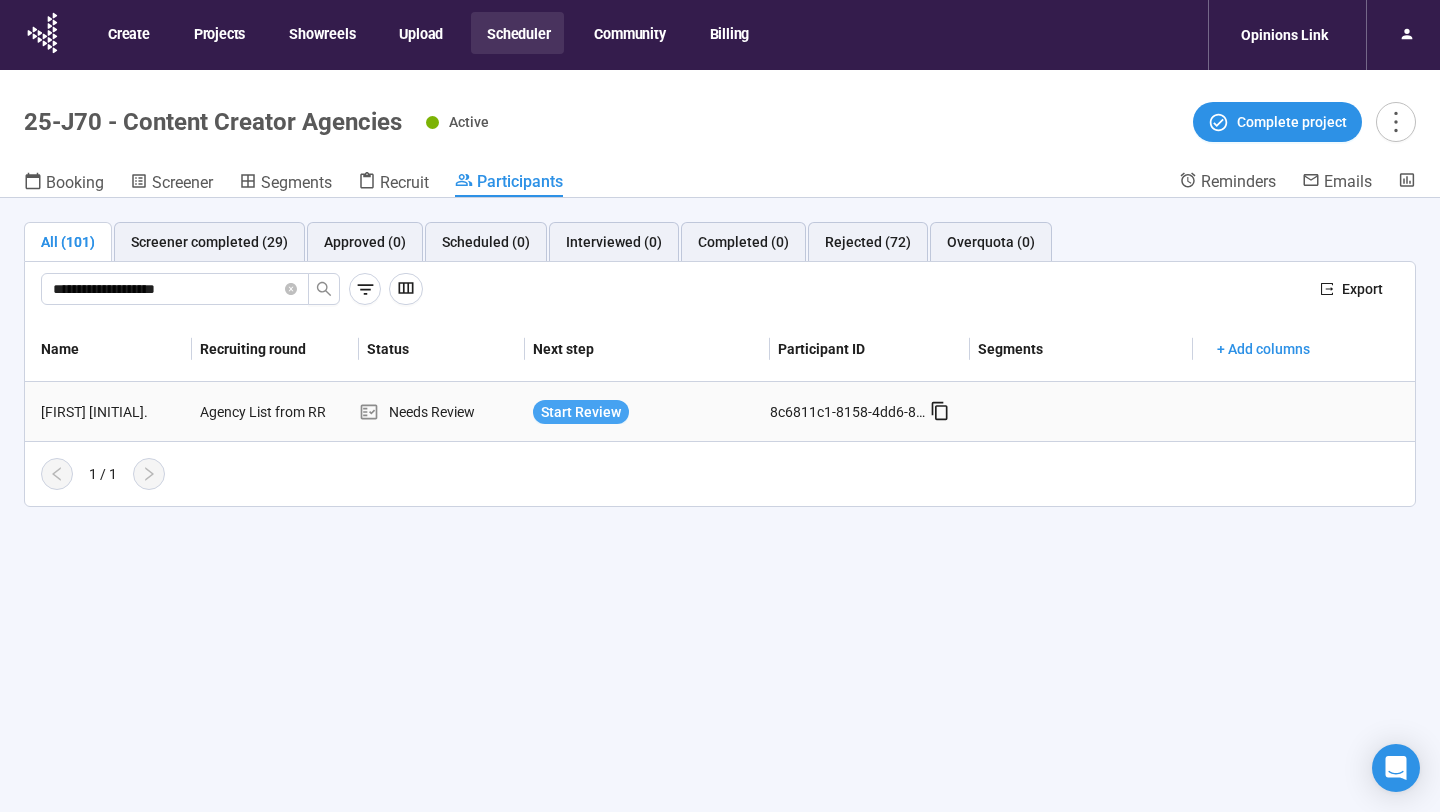 click on "Start Review" at bounding box center [581, 412] 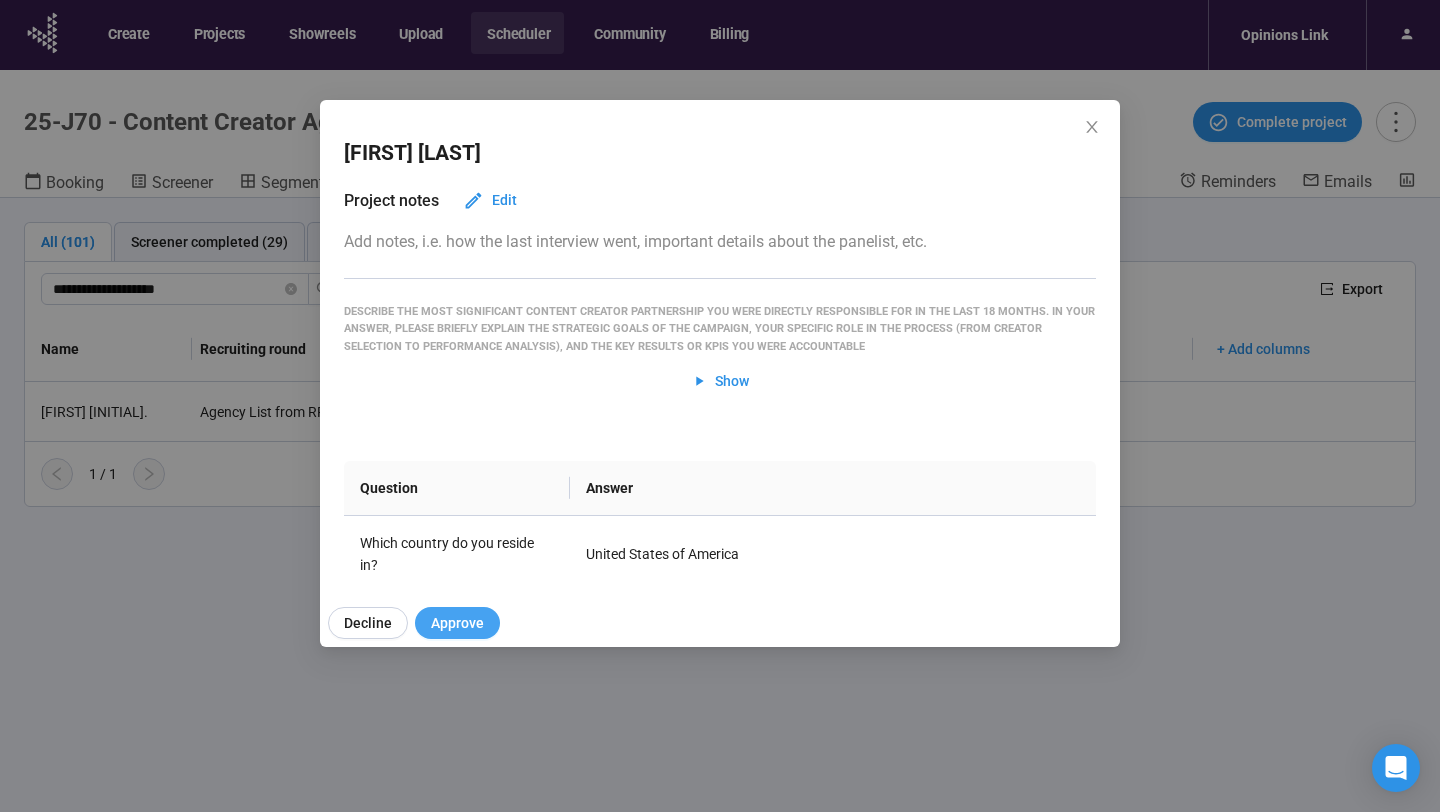 click on "Approve" at bounding box center [457, 623] 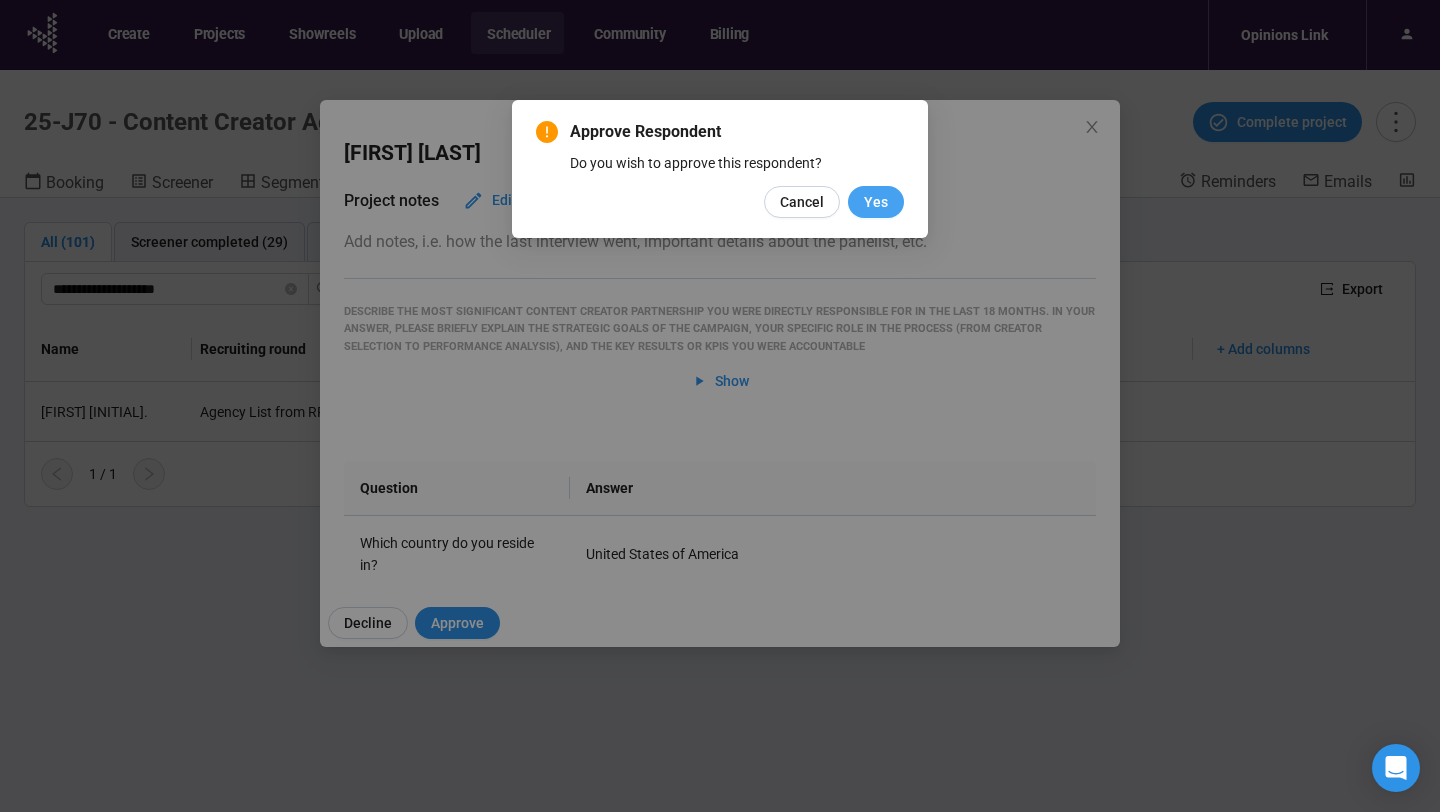 click on "Yes" at bounding box center [876, 202] 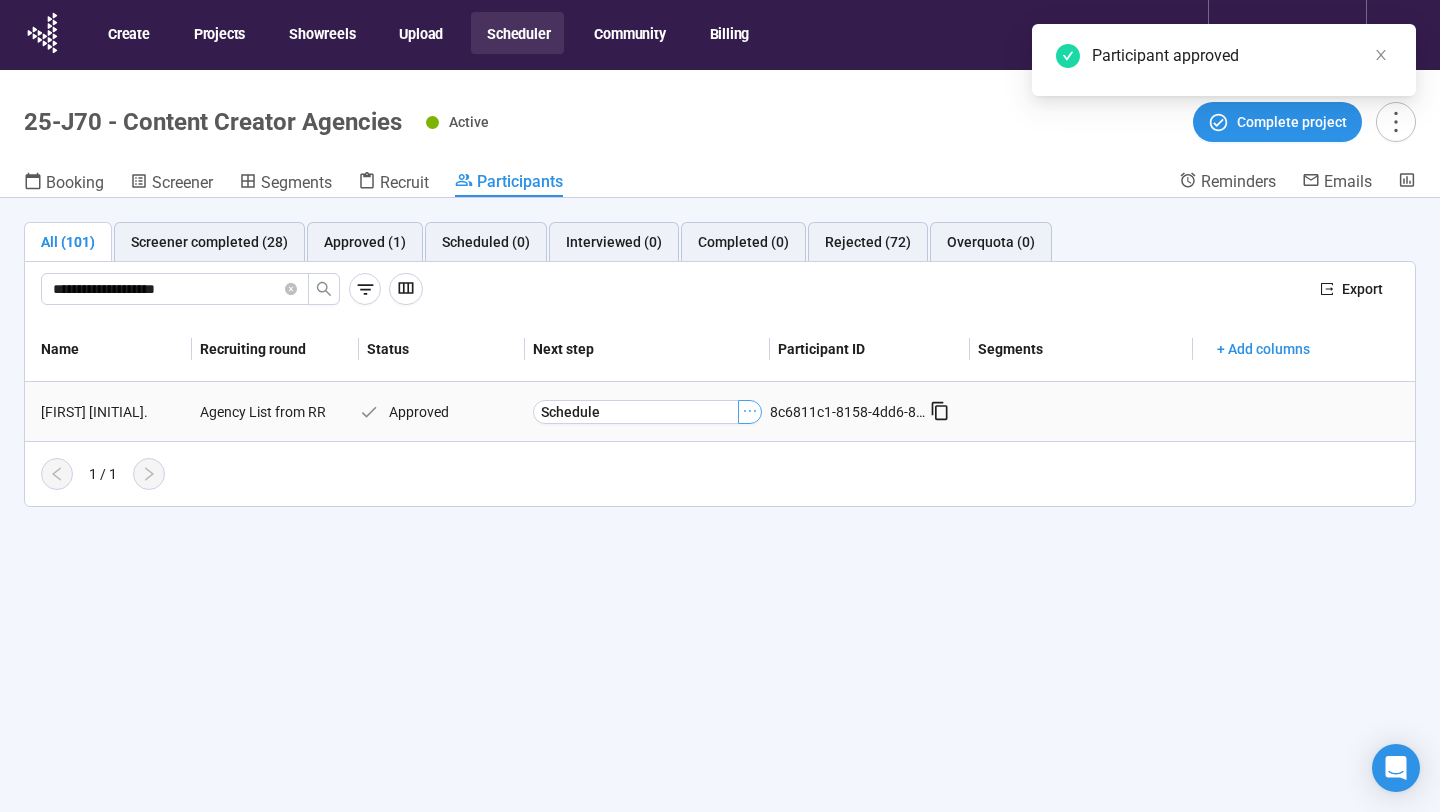 click 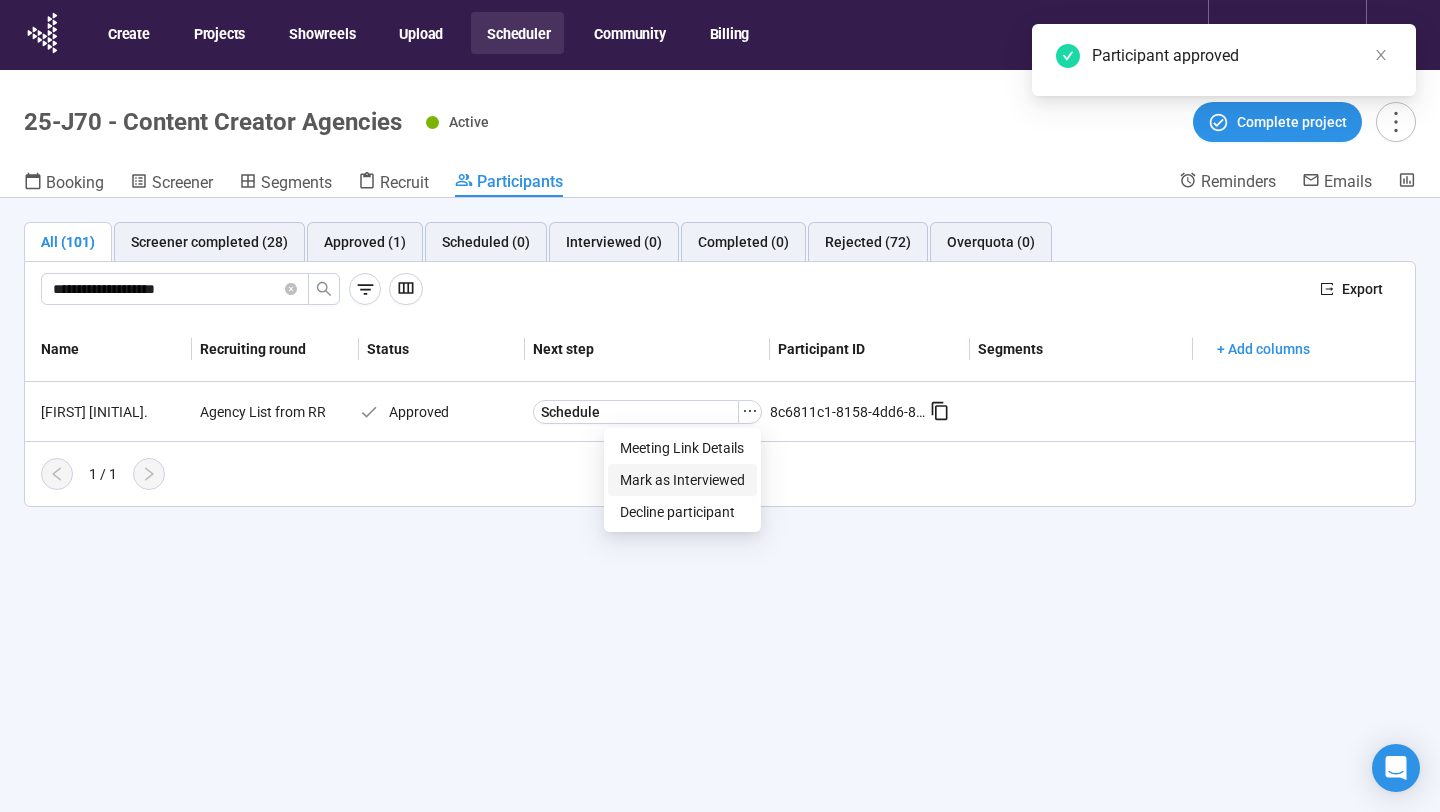 click on "Mark as Interviewed" at bounding box center (682, 480) 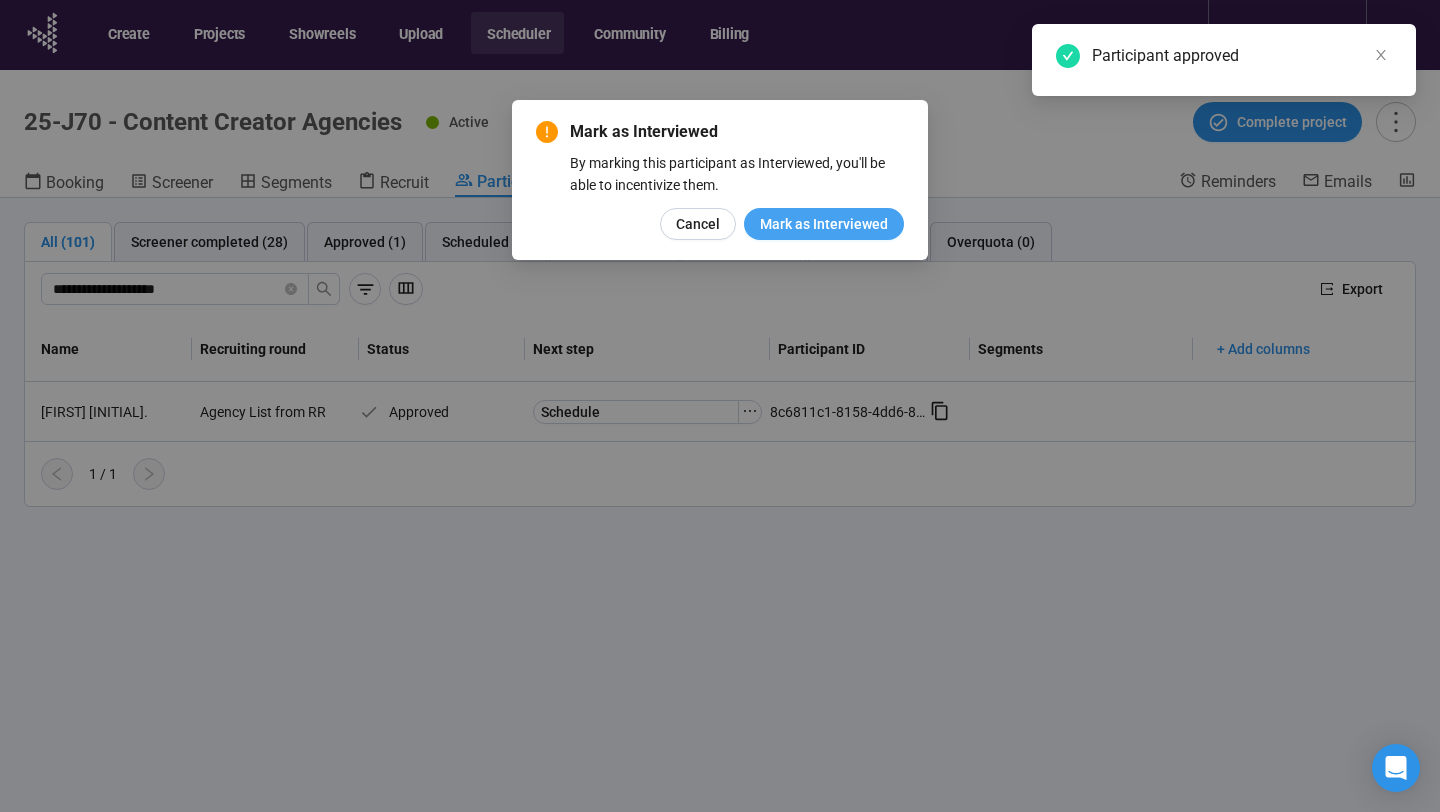 click on "Mark as Interviewed" at bounding box center (824, 224) 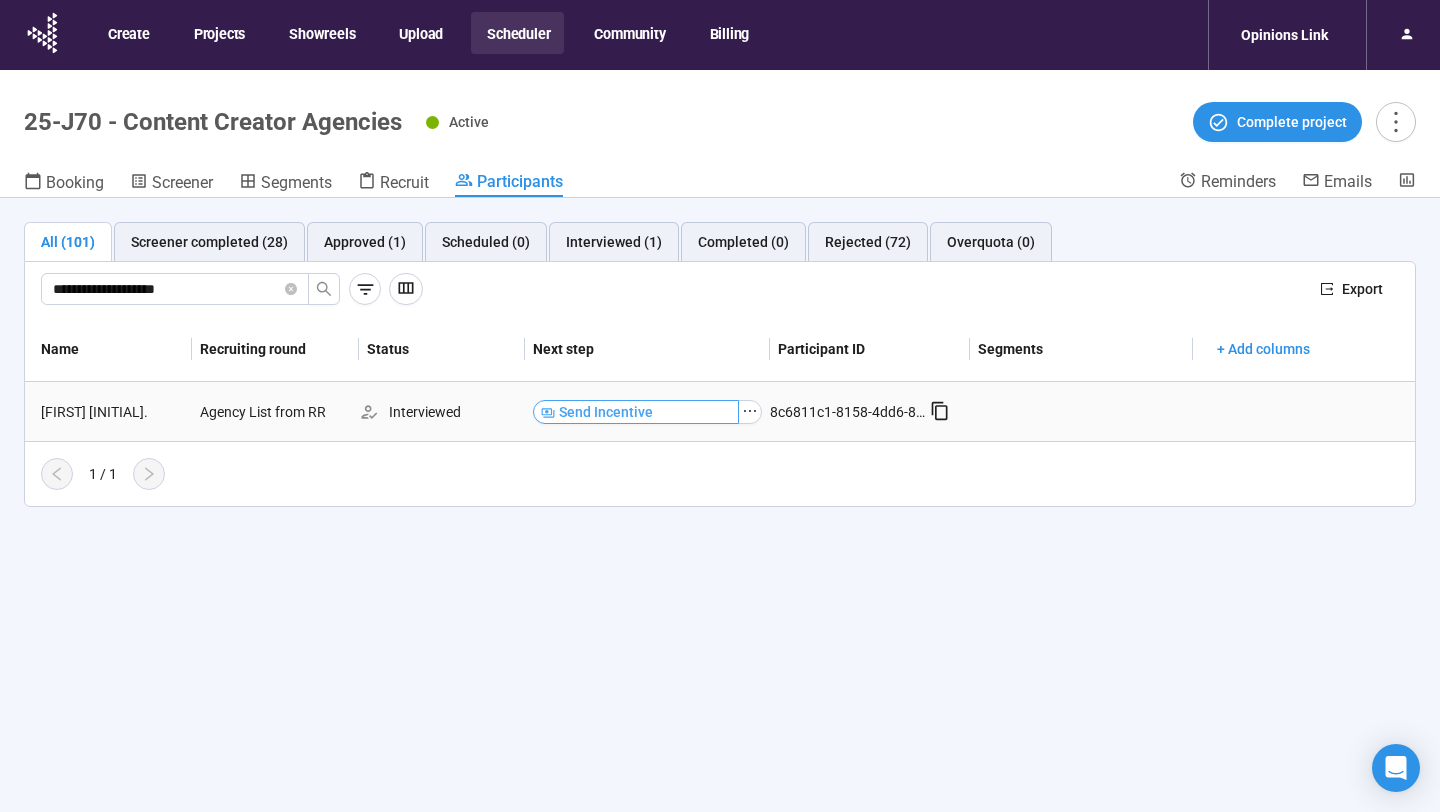 click on "Send Incentive" at bounding box center [636, 412] 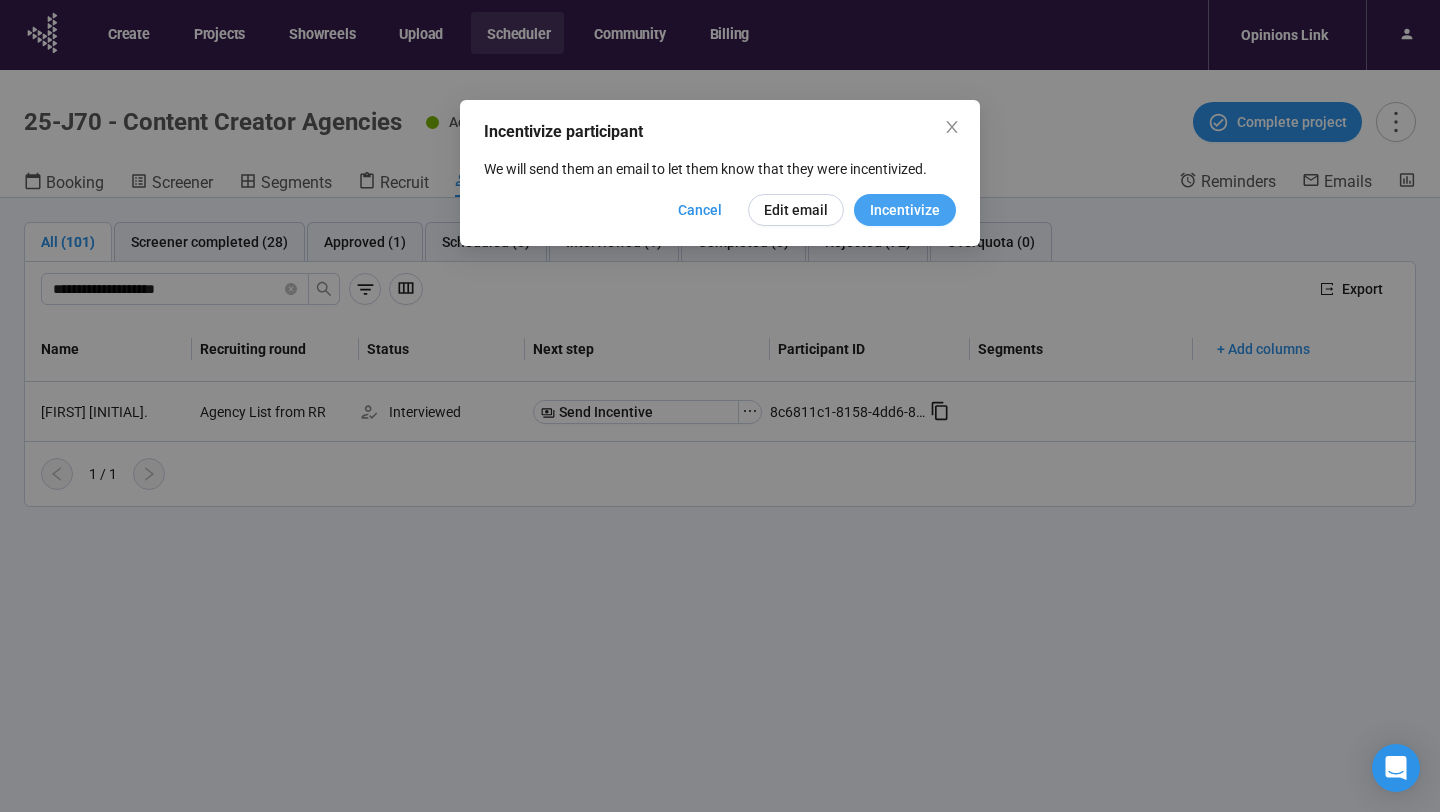 click on "Incentivize" at bounding box center (905, 210) 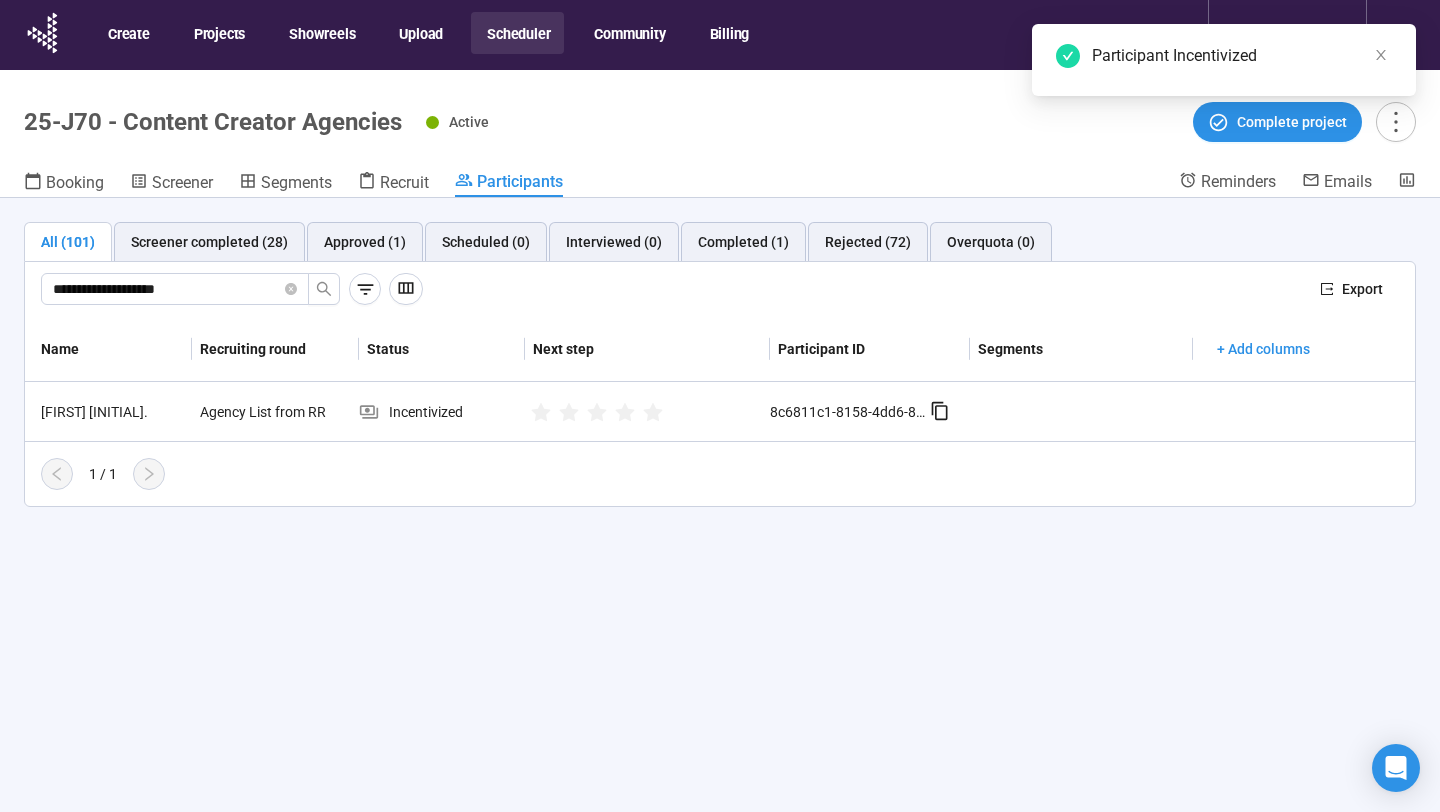 click on "Scheduler" at bounding box center [517, 33] 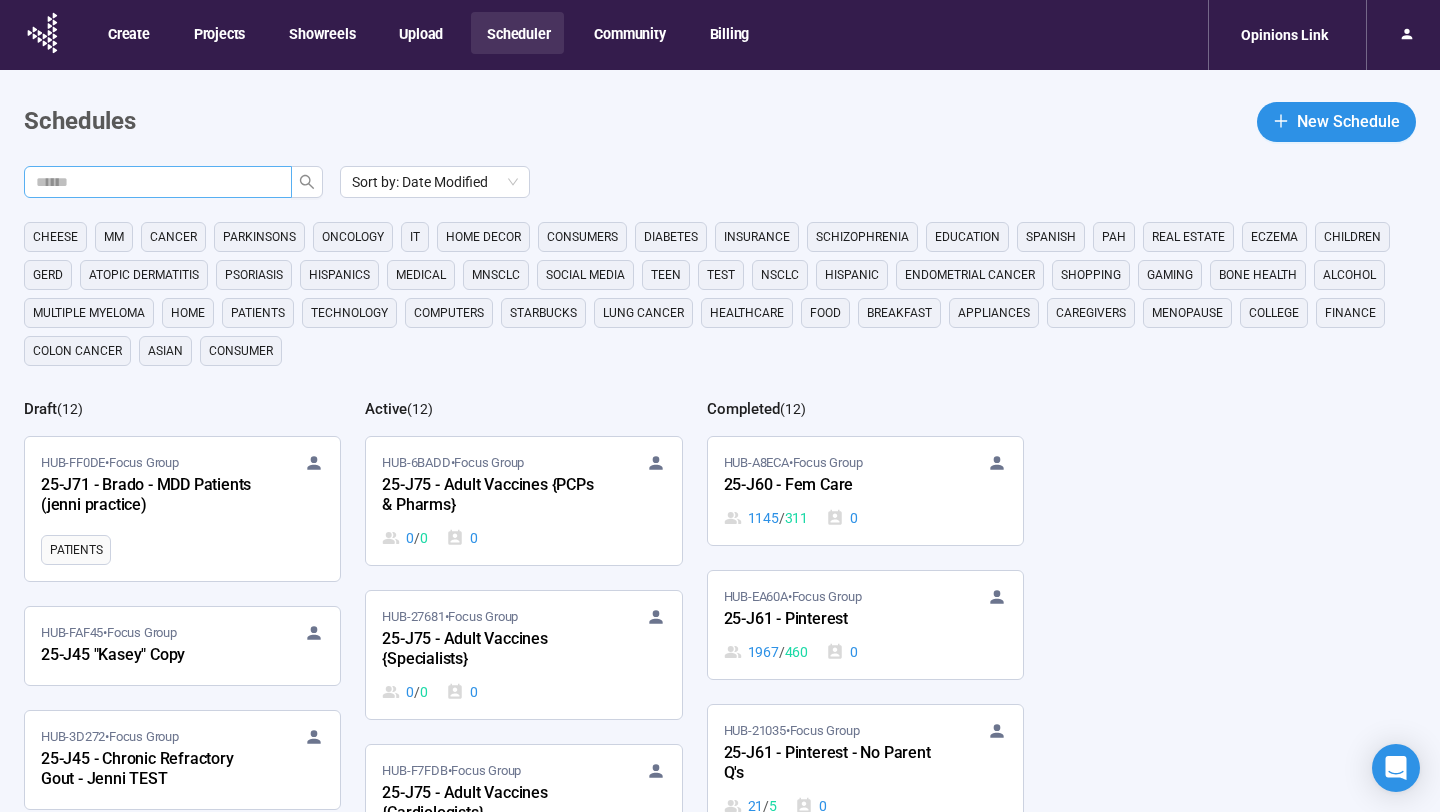 click at bounding box center [150, 182] 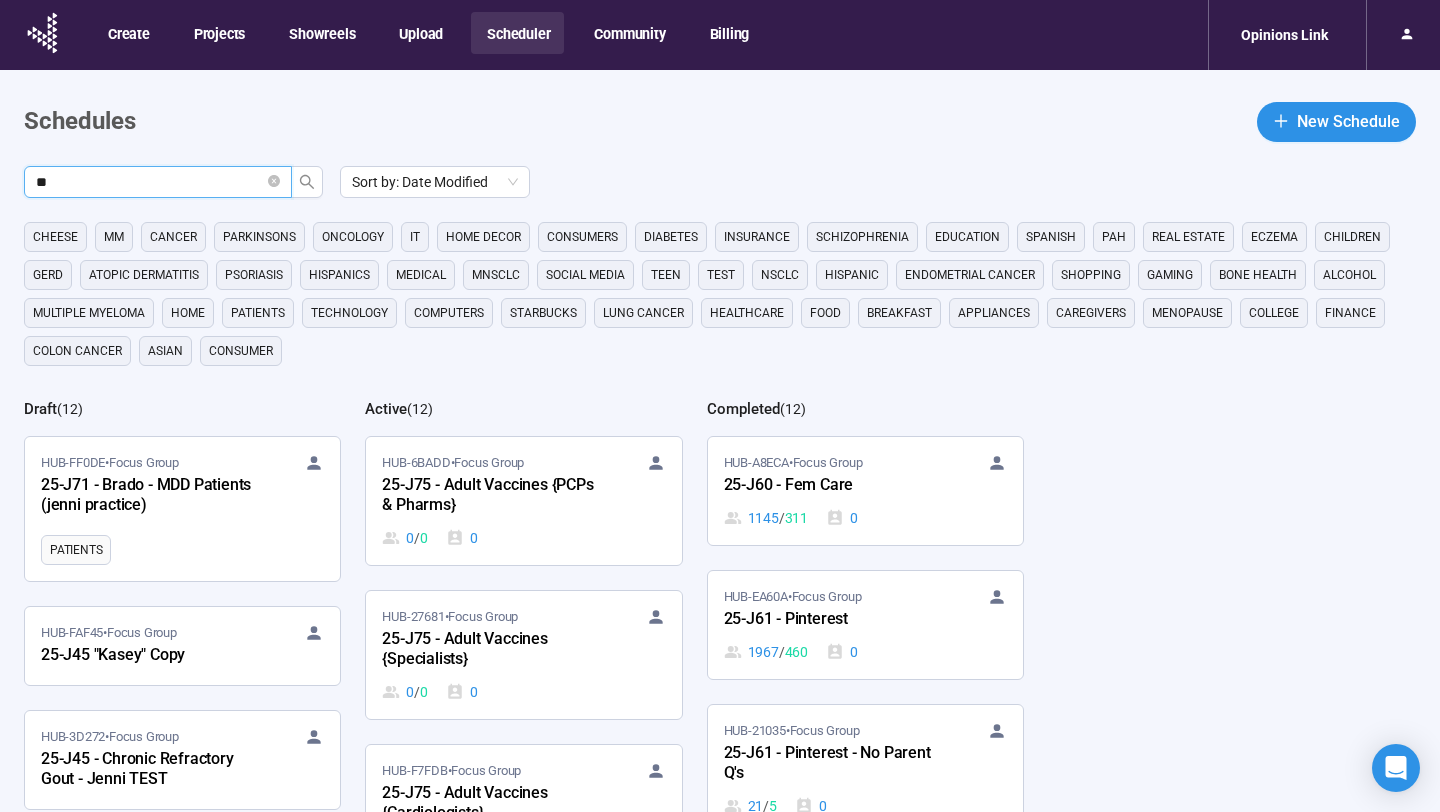type on "**" 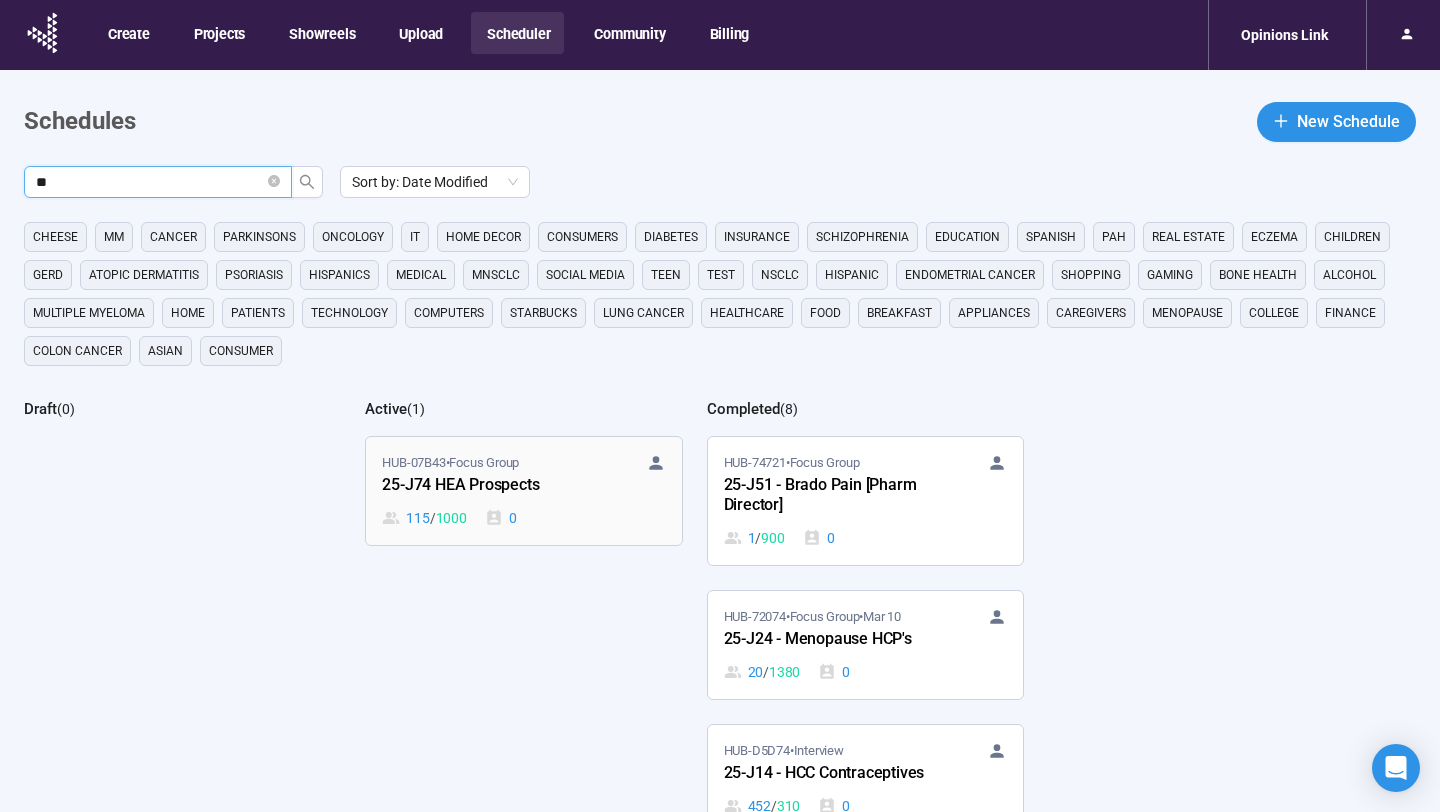 click on "HUB-07B43  •  Focus Group" at bounding box center [450, 463] 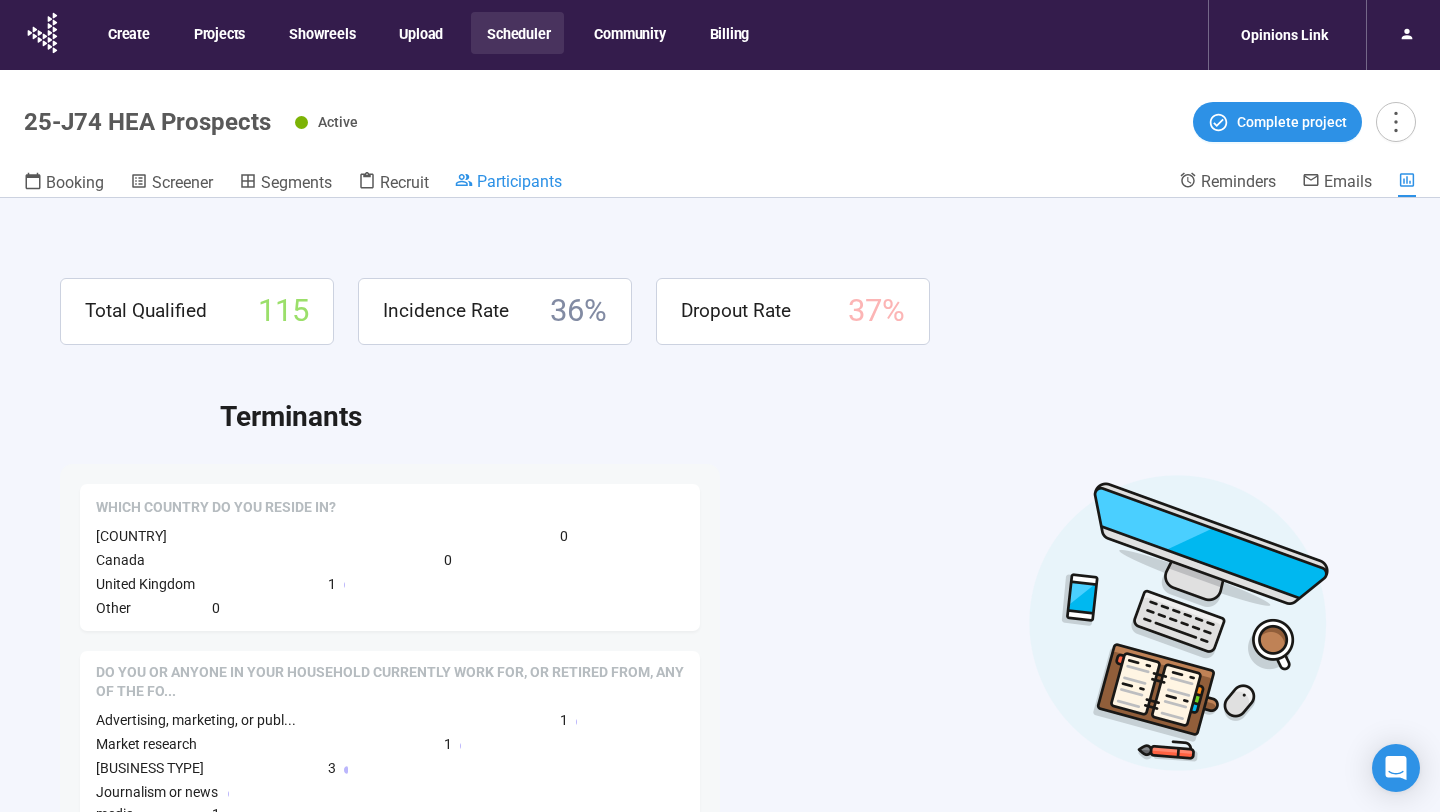 click on "Participants" at bounding box center (519, 181) 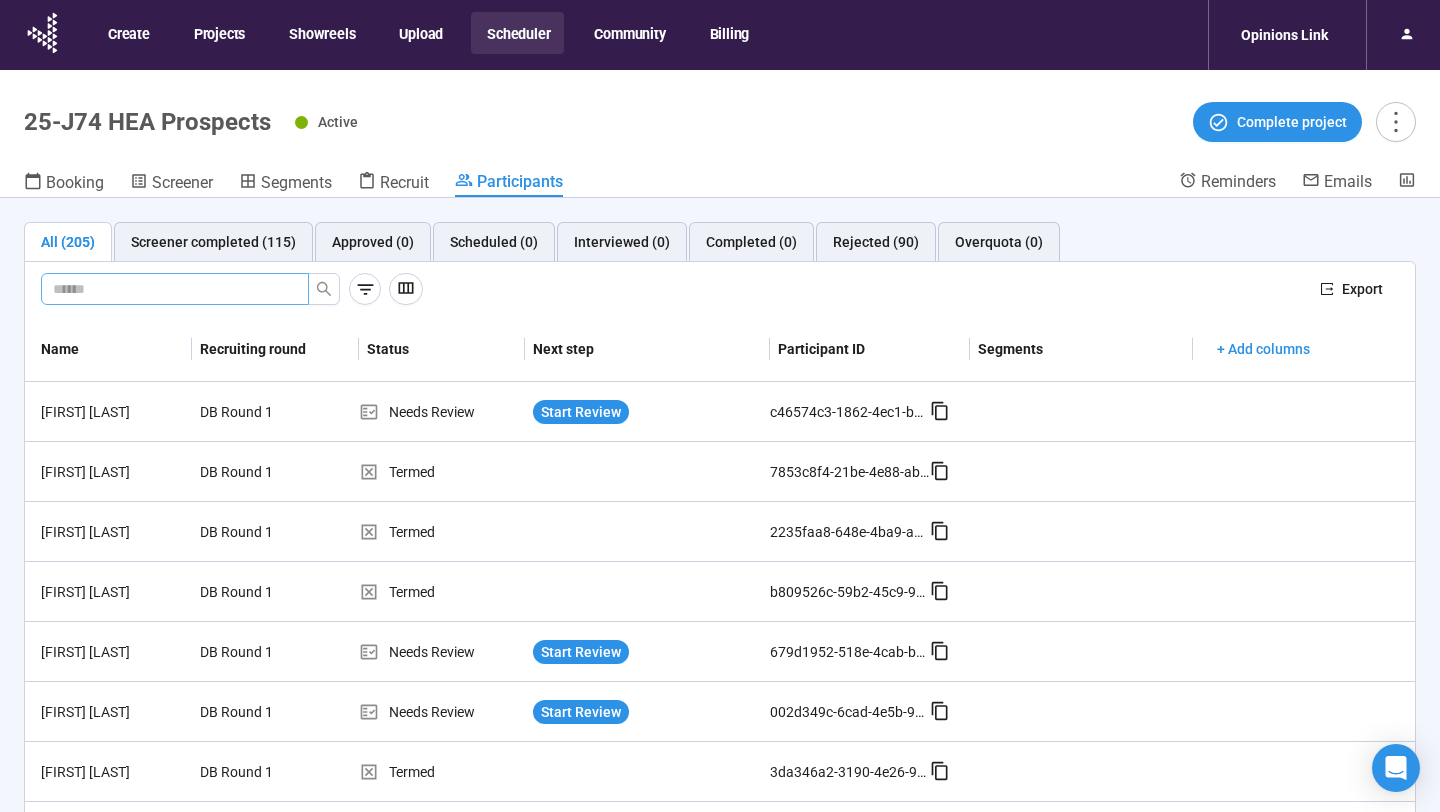 click at bounding box center (167, 289) 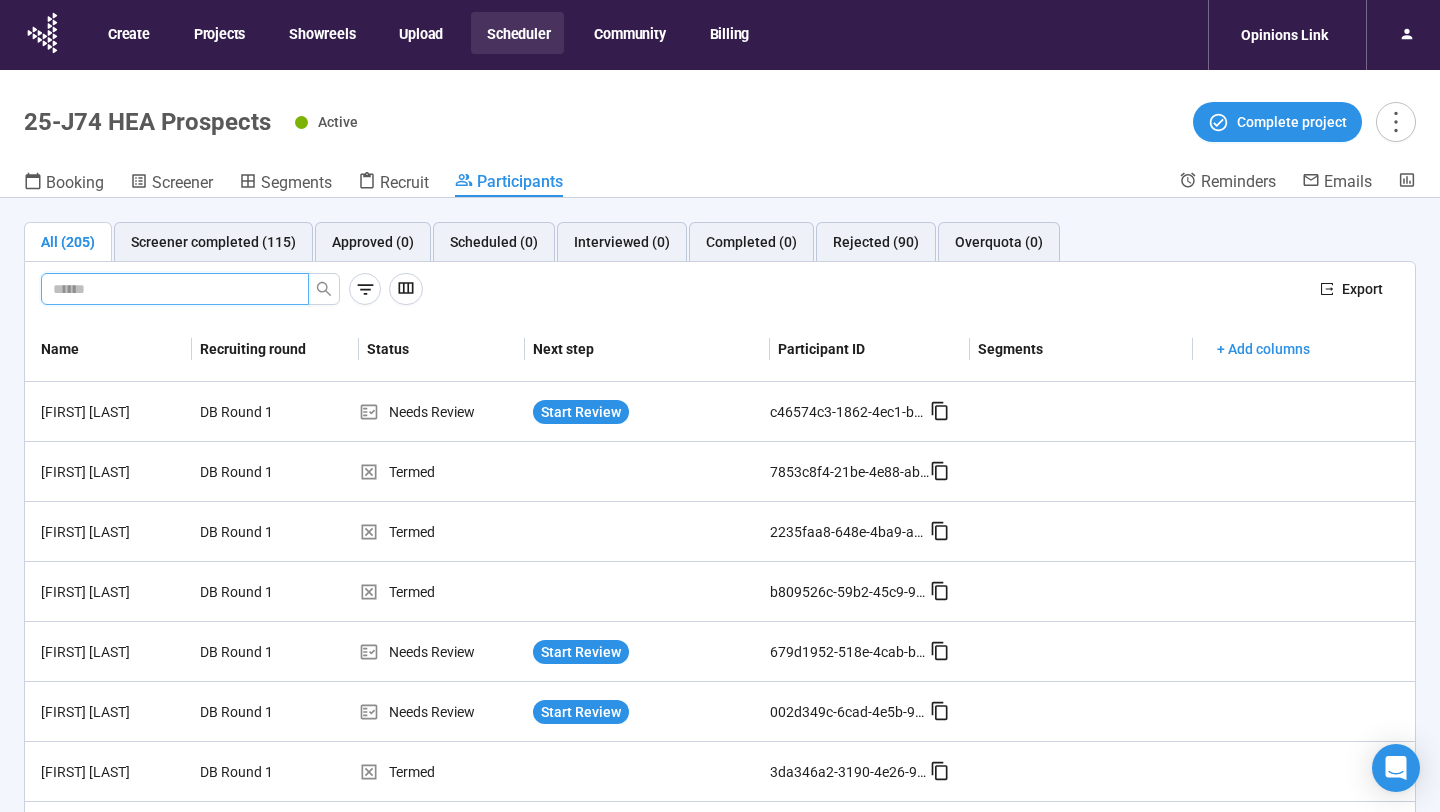 paste on "**********" 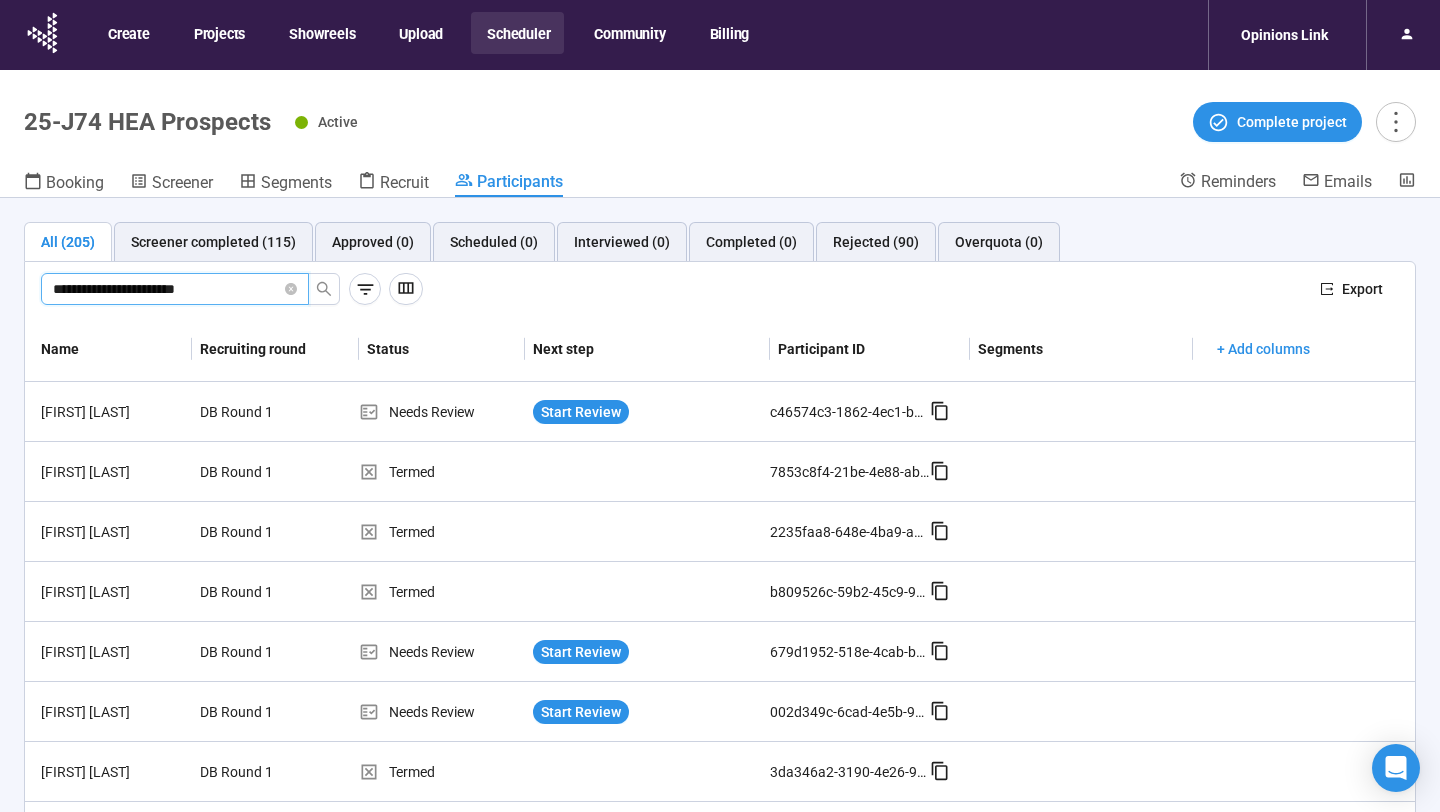 type on "**********" 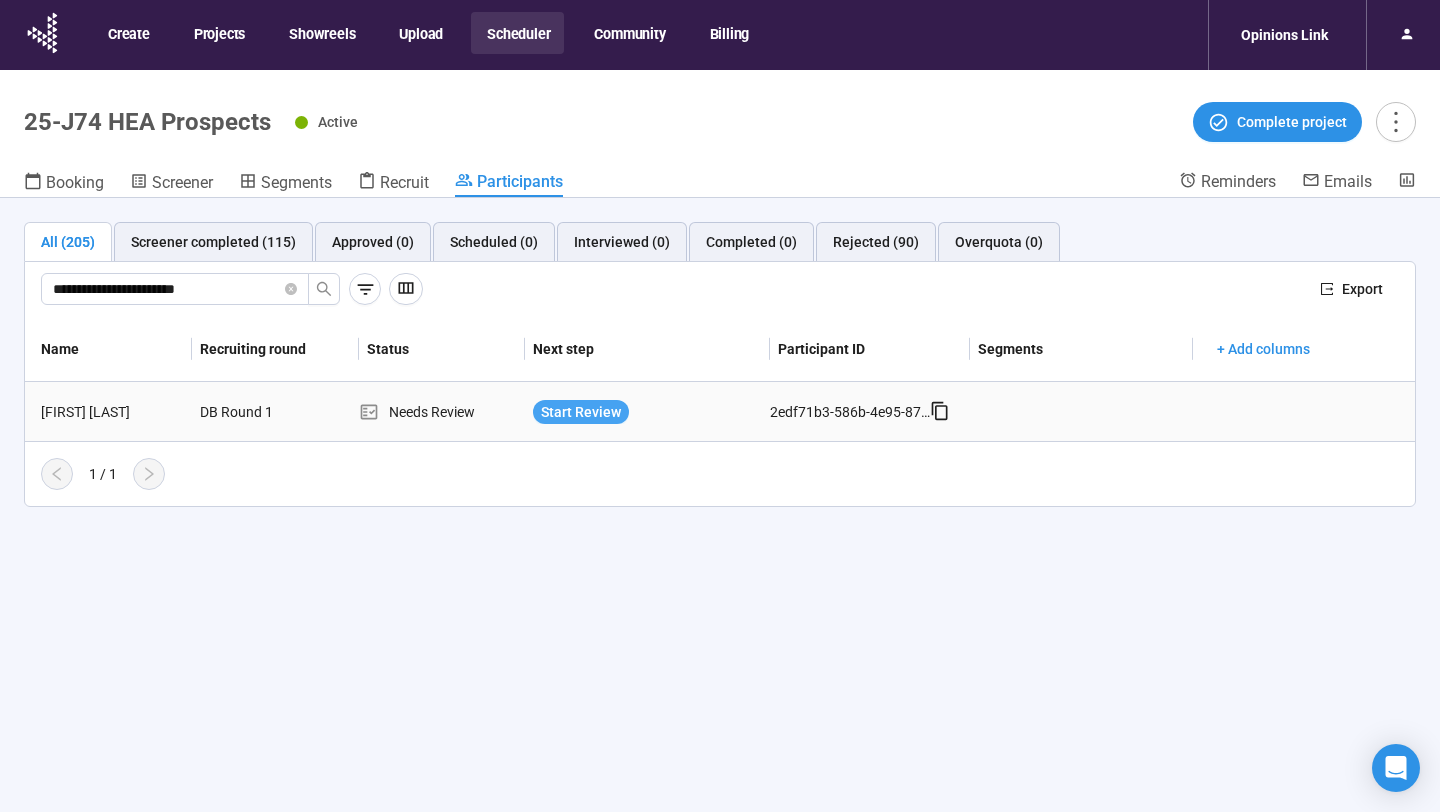 click on "Start Review" at bounding box center (581, 412) 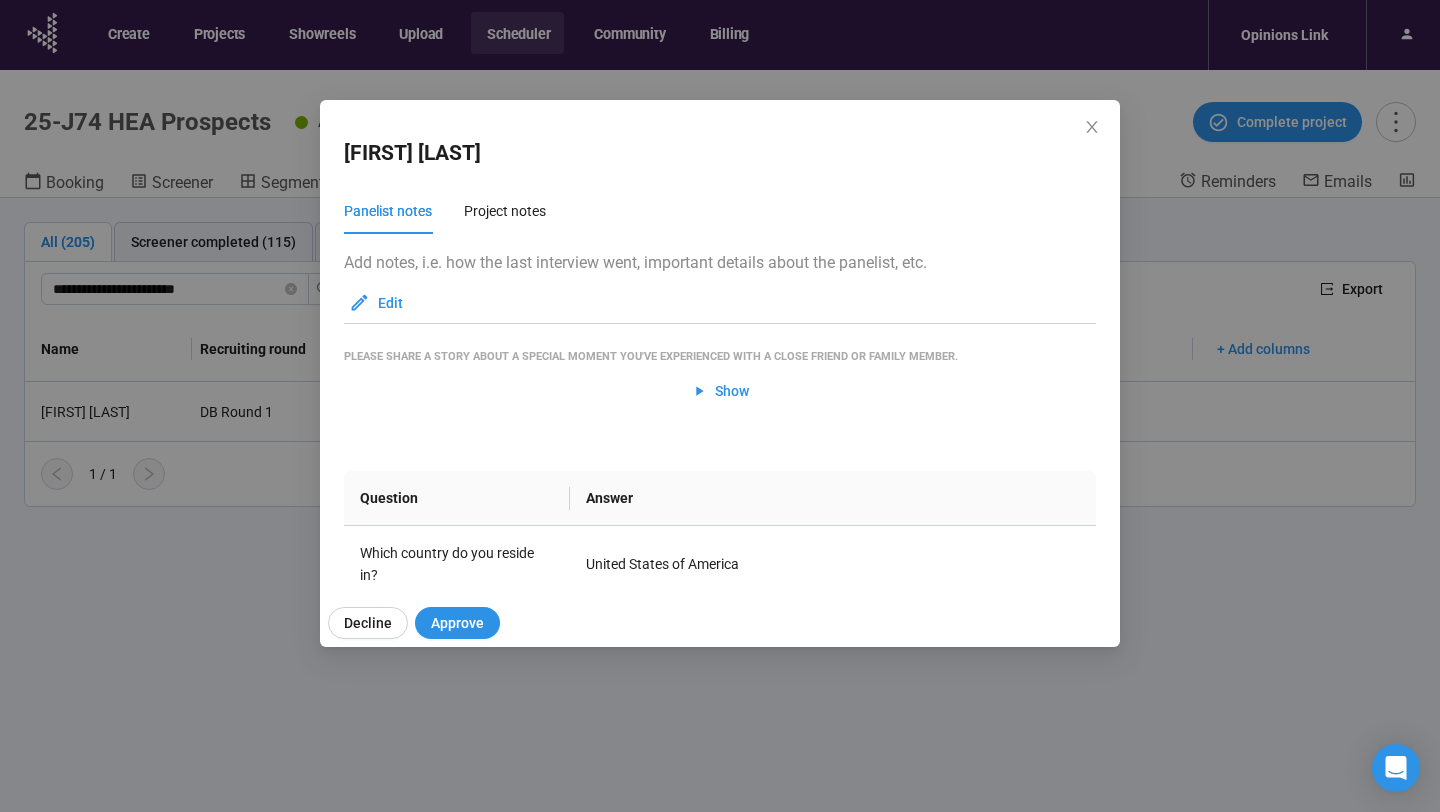 click on "Decline Approve" at bounding box center (728, 623) 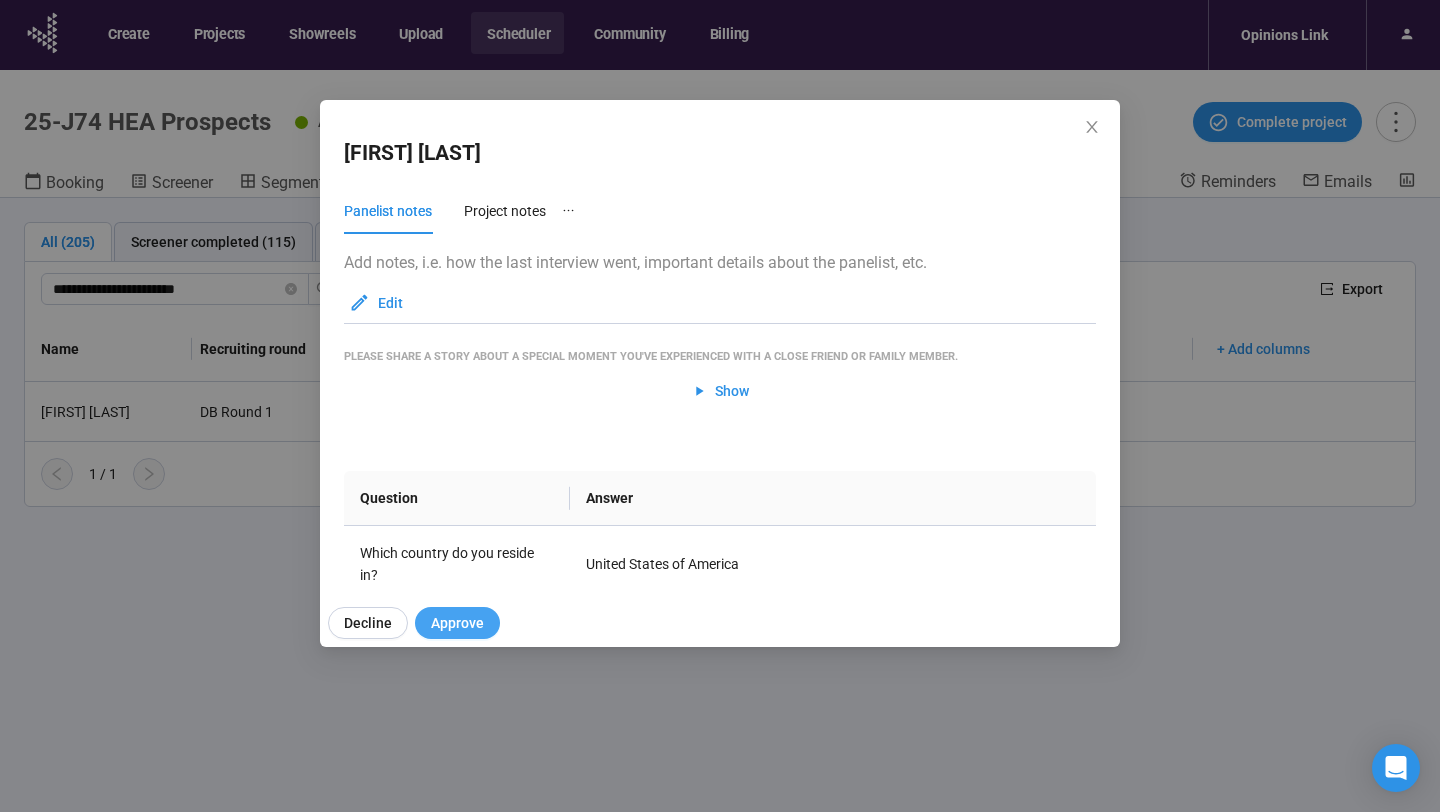 click on "Approve" at bounding box center [457, 623] 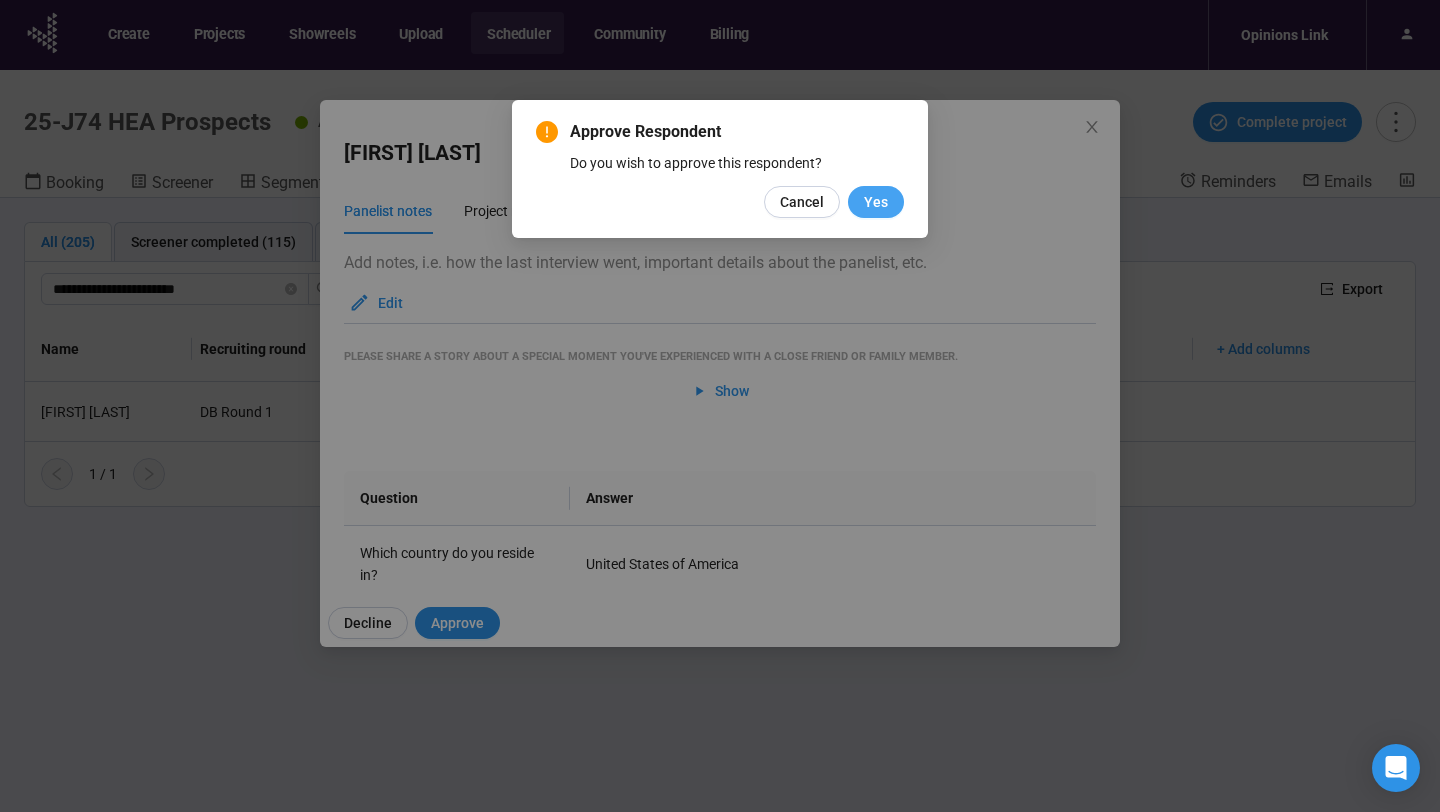 click on "Yes" at bounding box center (876, 202) 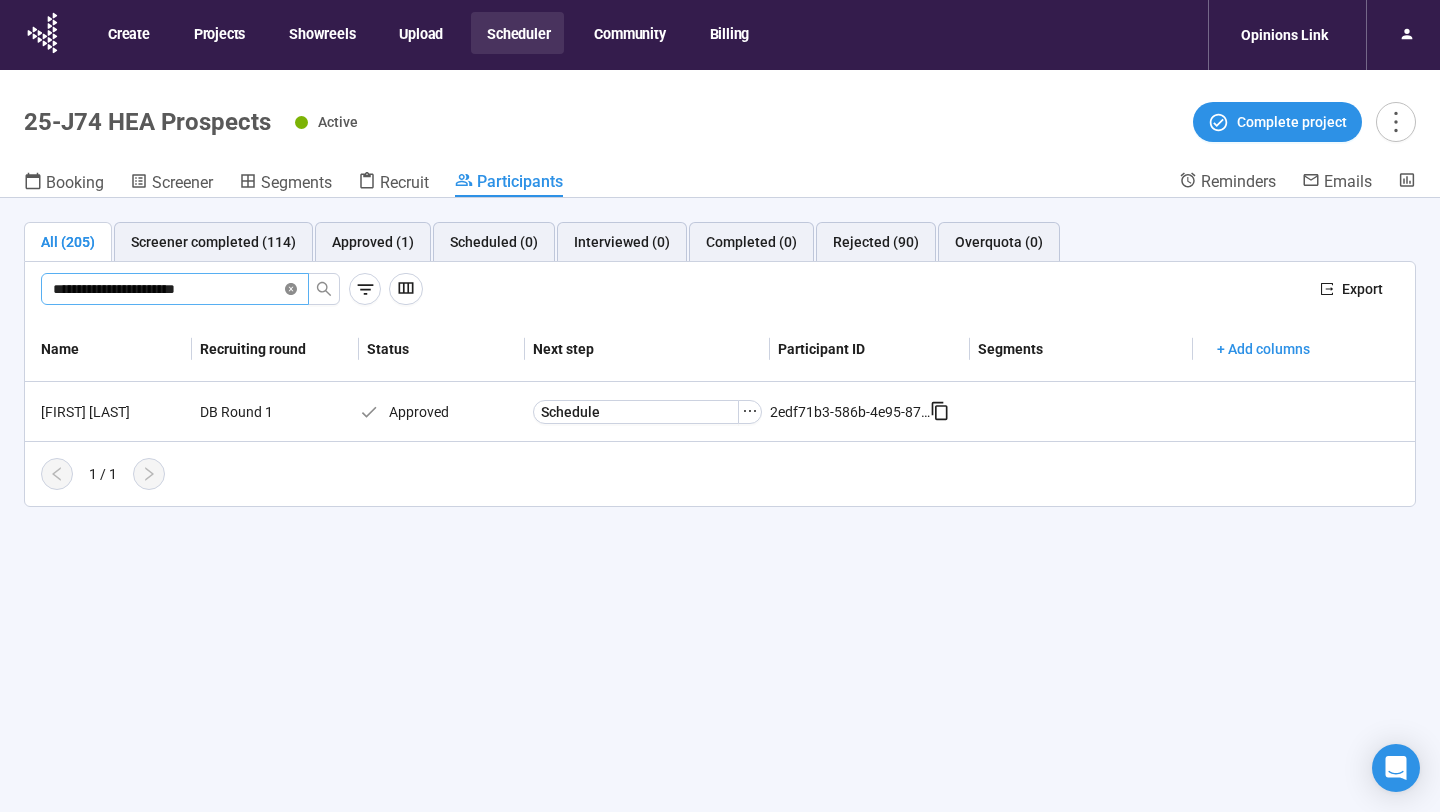 click 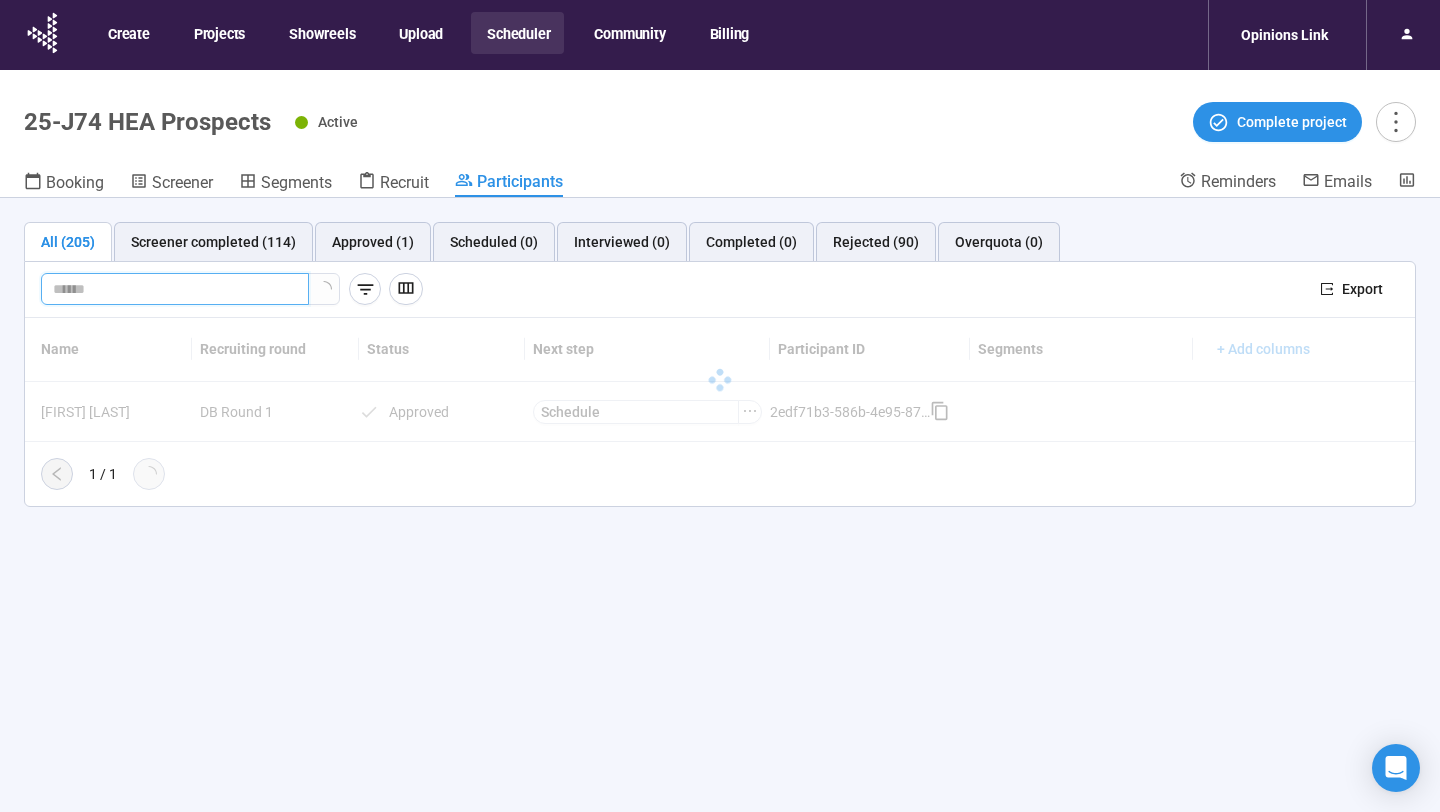 click at bounding box center [175, 289] 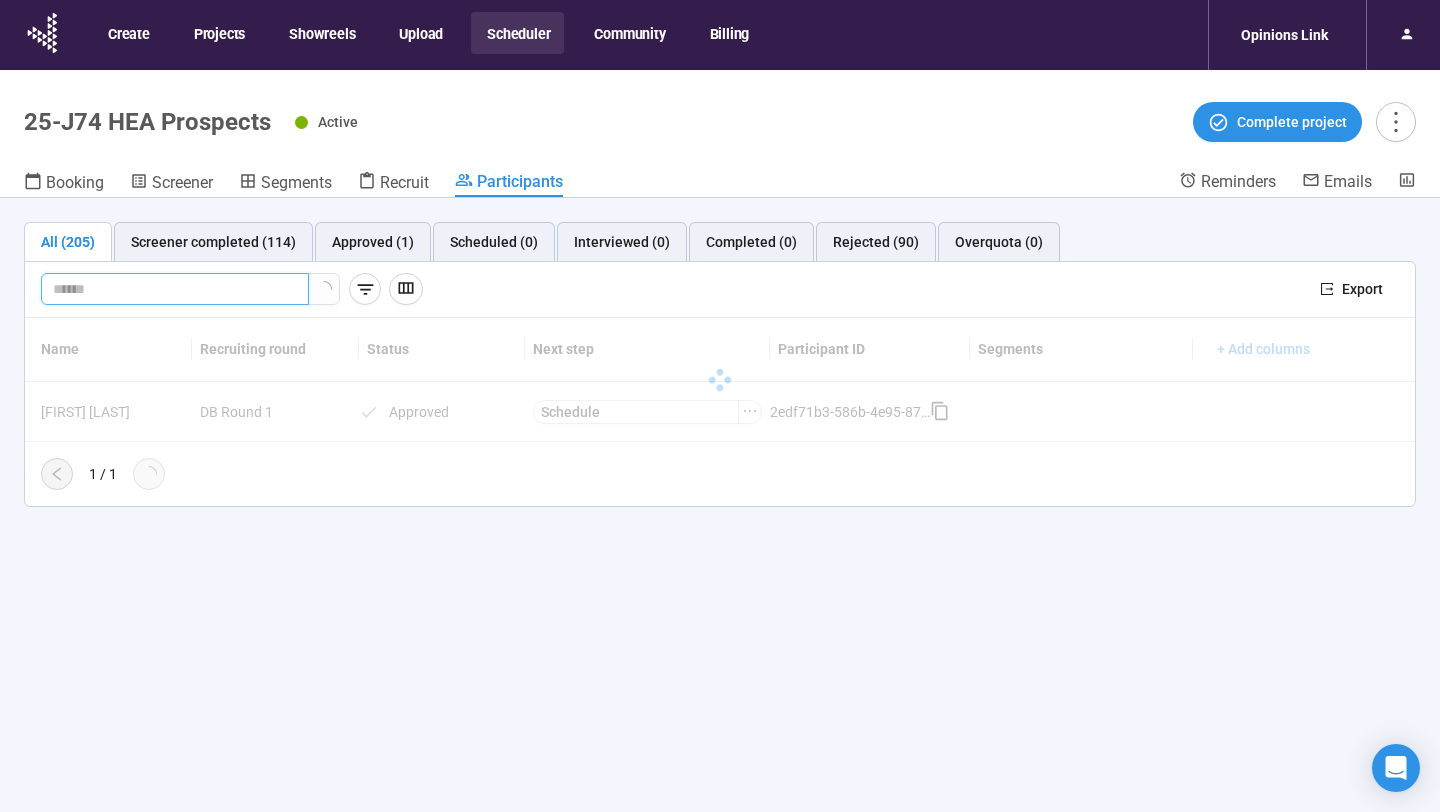 paste on "**********" 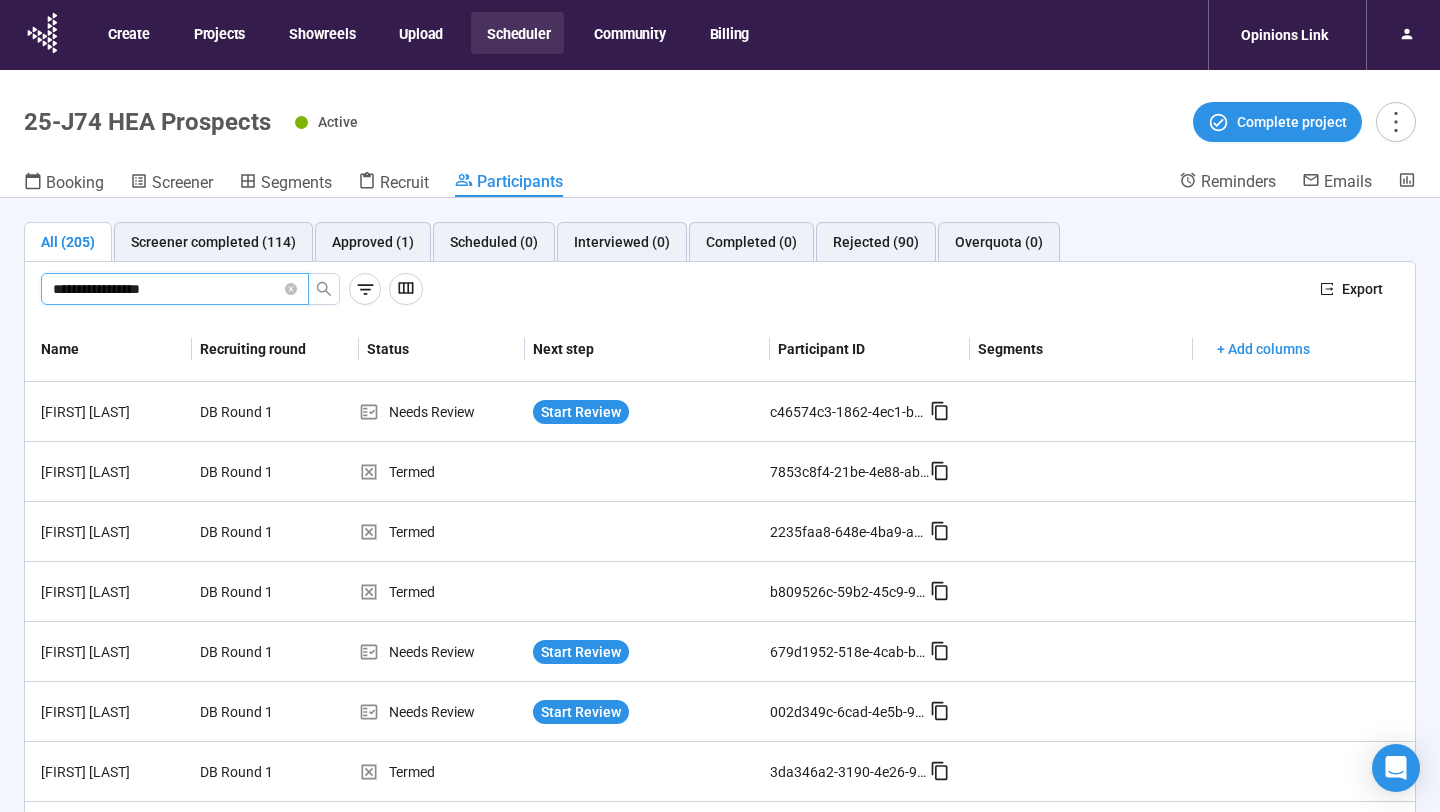 type on "**********" 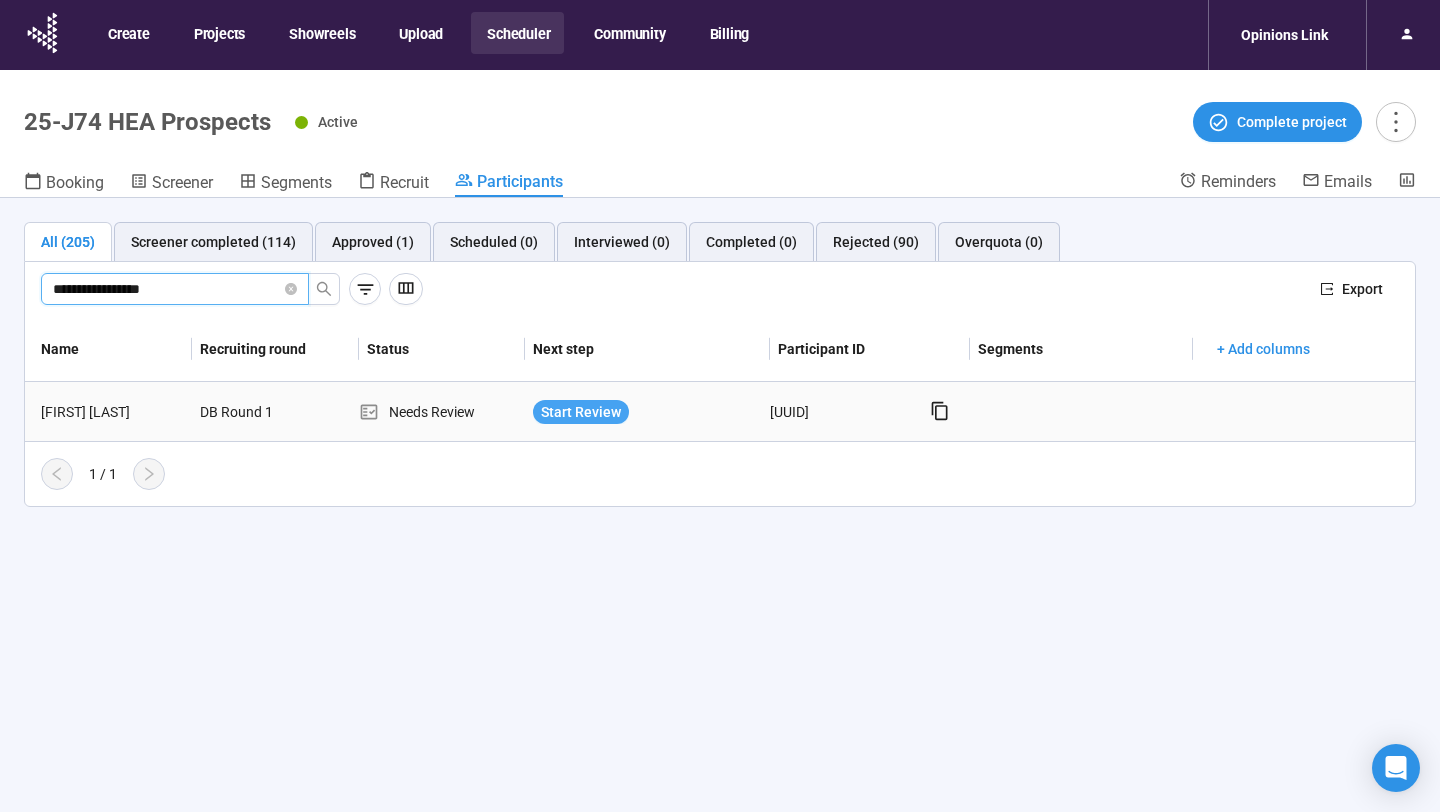 click on "Start Review" at bounding box center (581, 412) 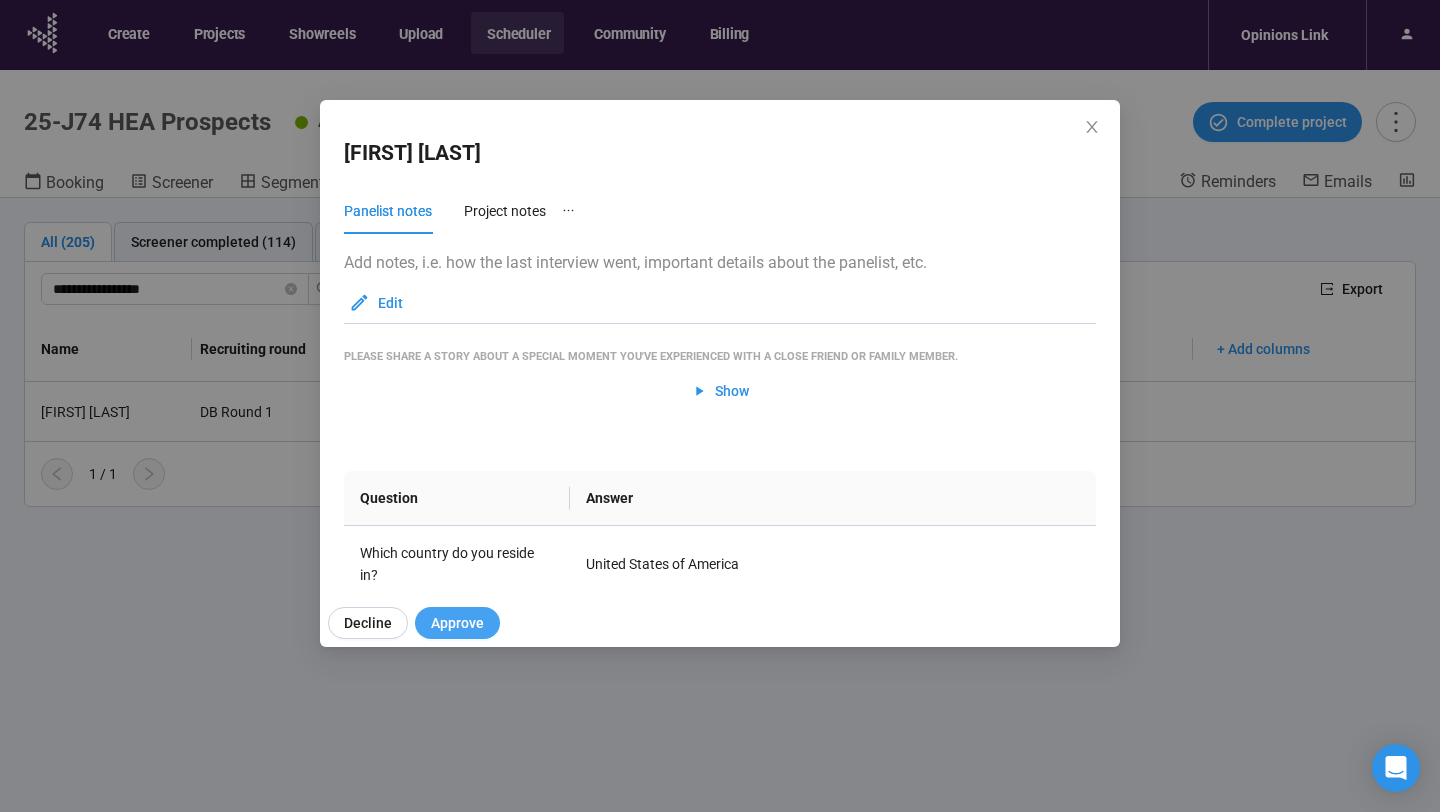 click on "Approve" at bounding box center (457, 623) 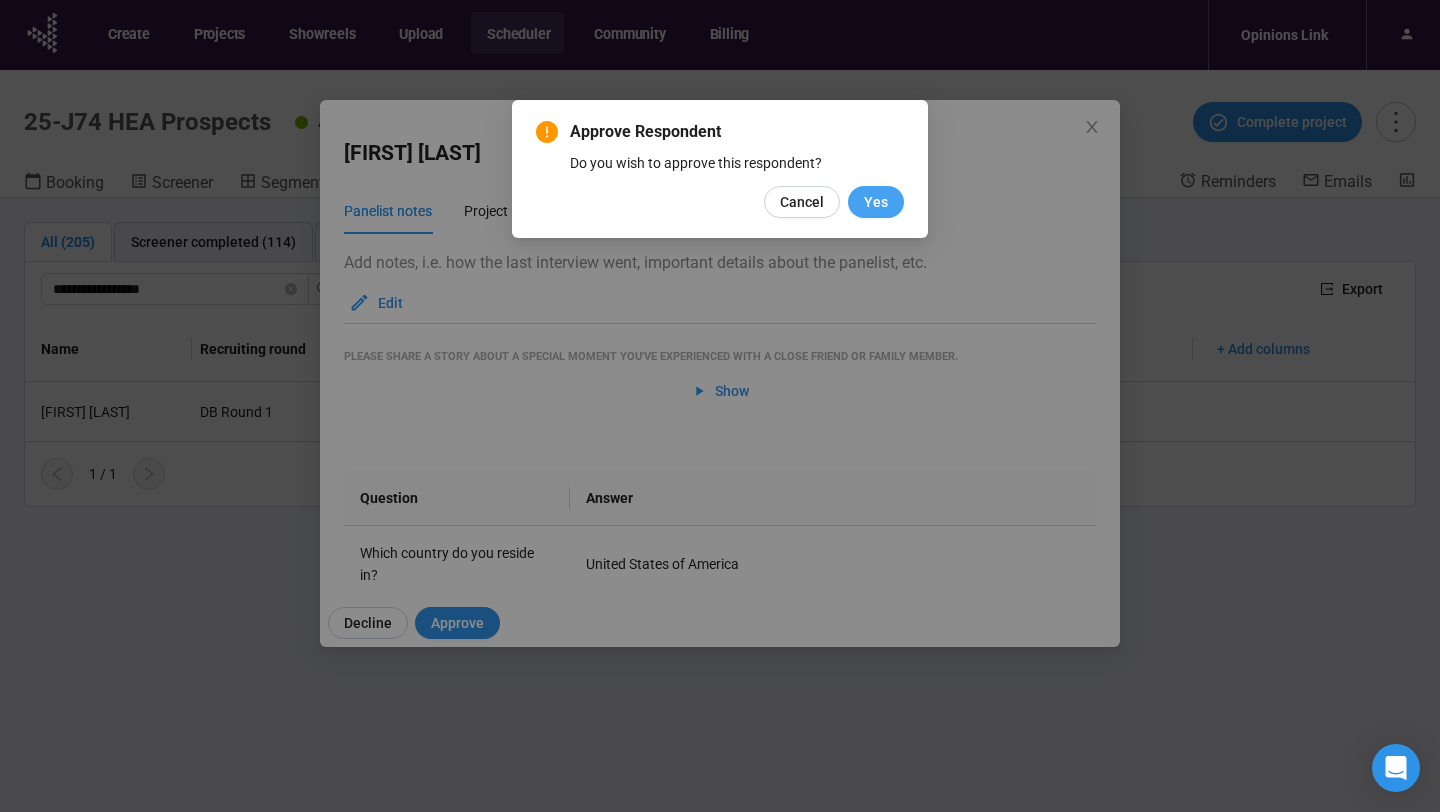 click on "Yes" at bounding box center [876, 202] 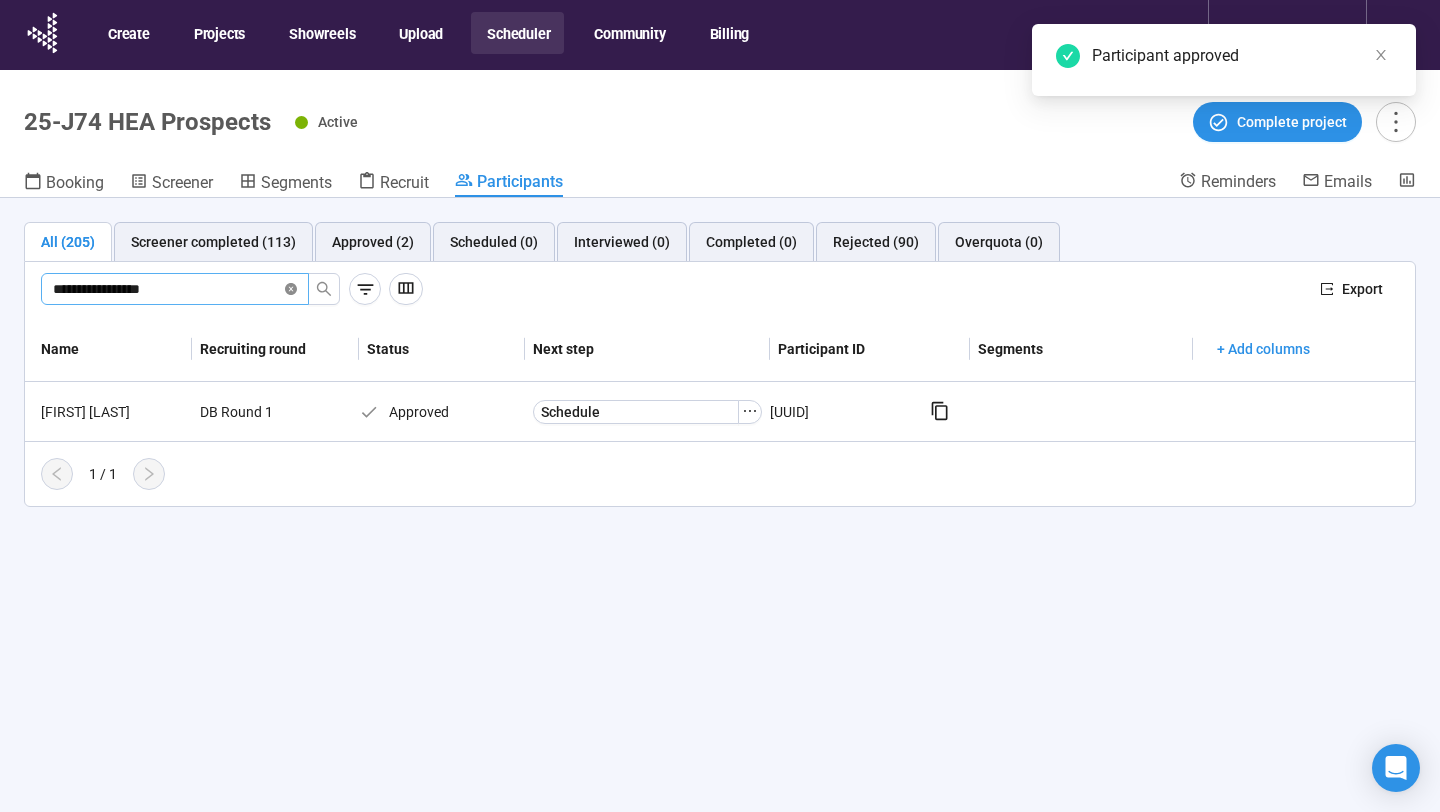 click 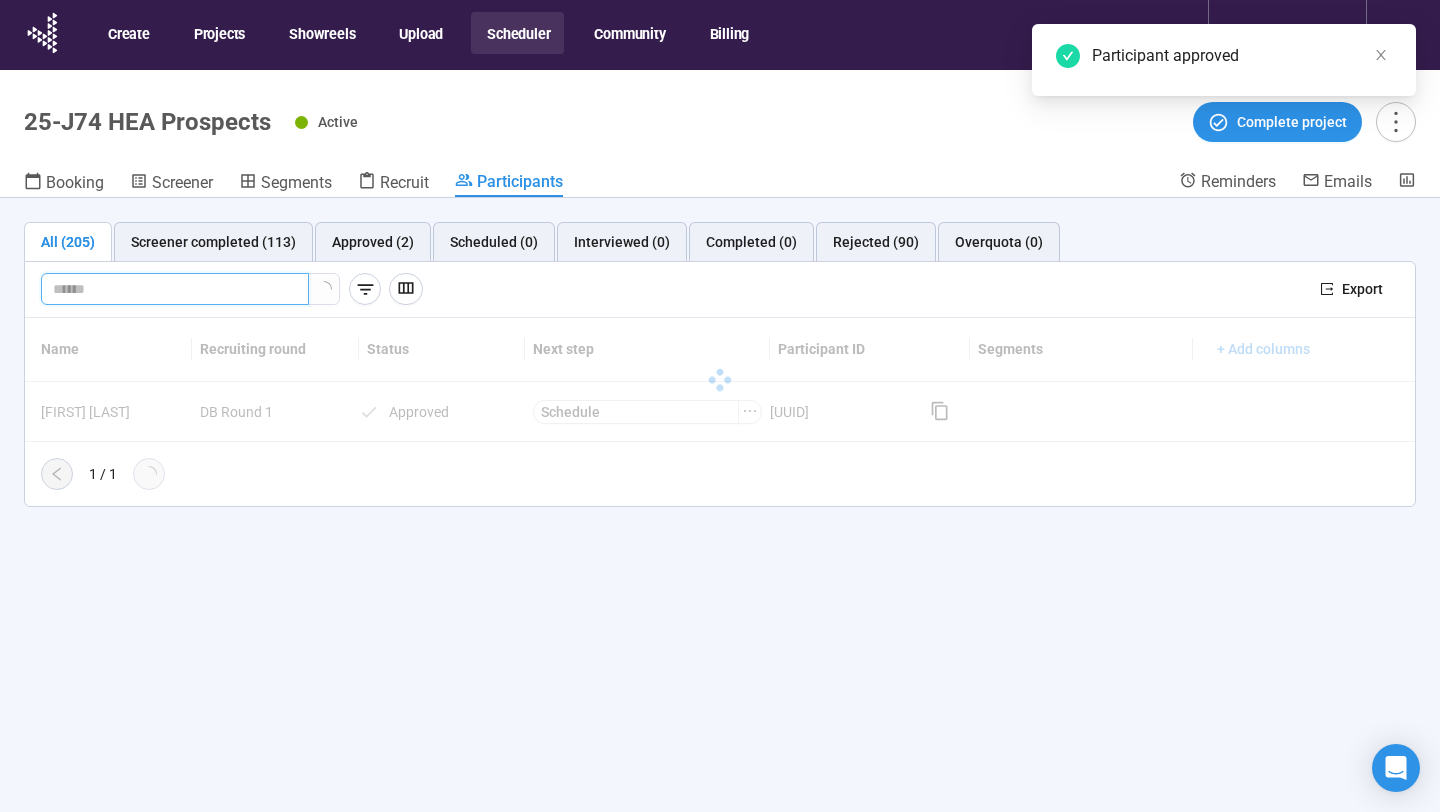 paste on "**********" 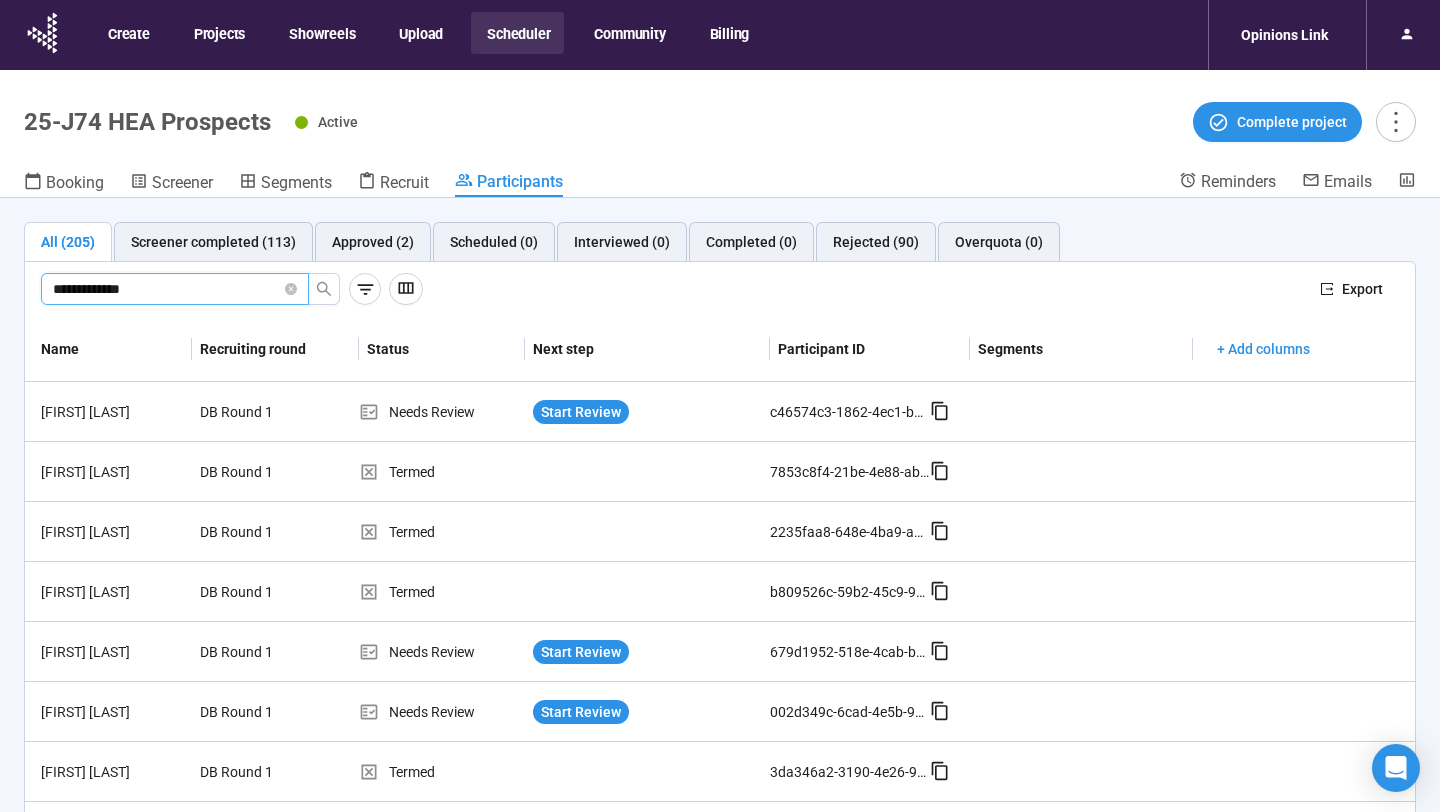 type on "**********" 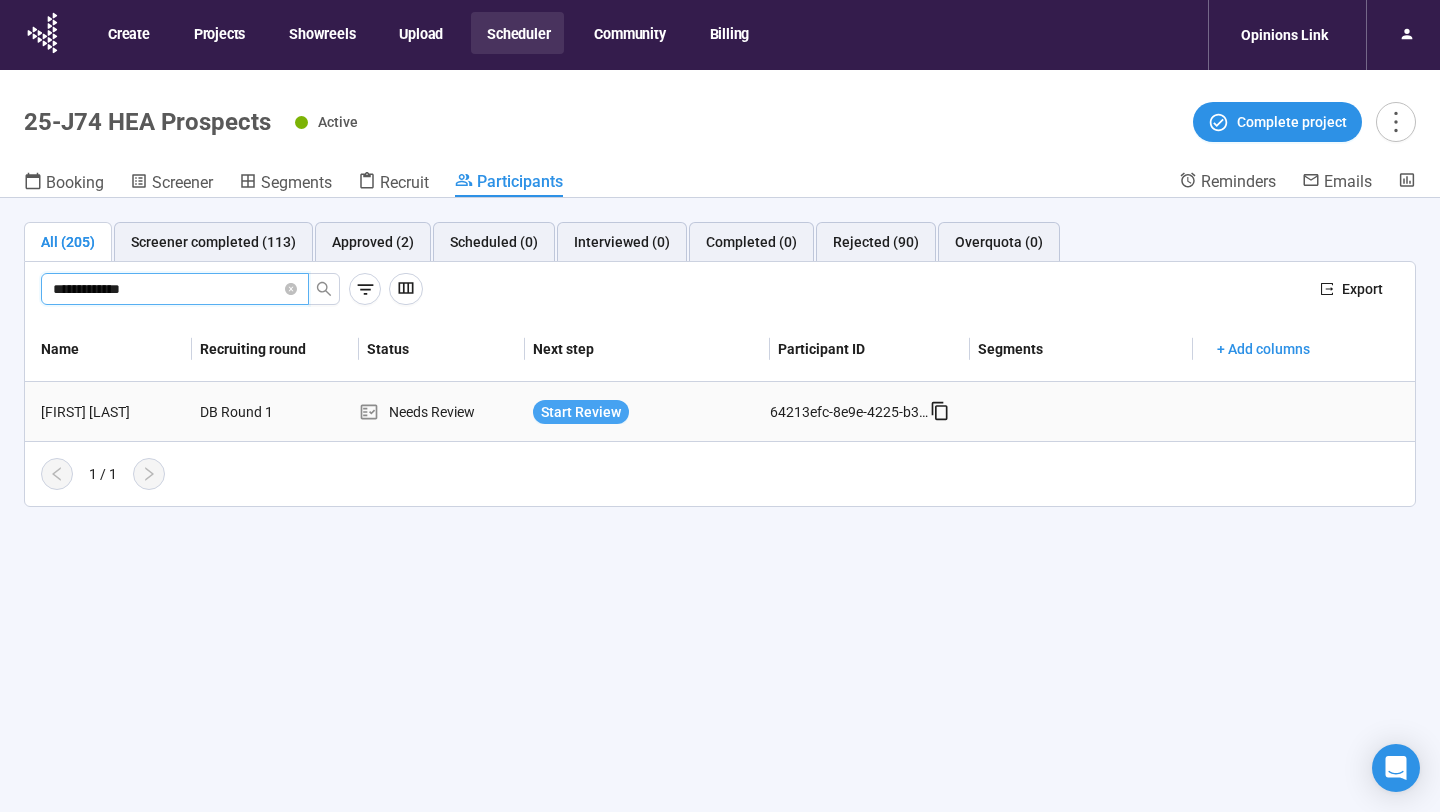 click on "Start Review" at bounding box center (581, 412) 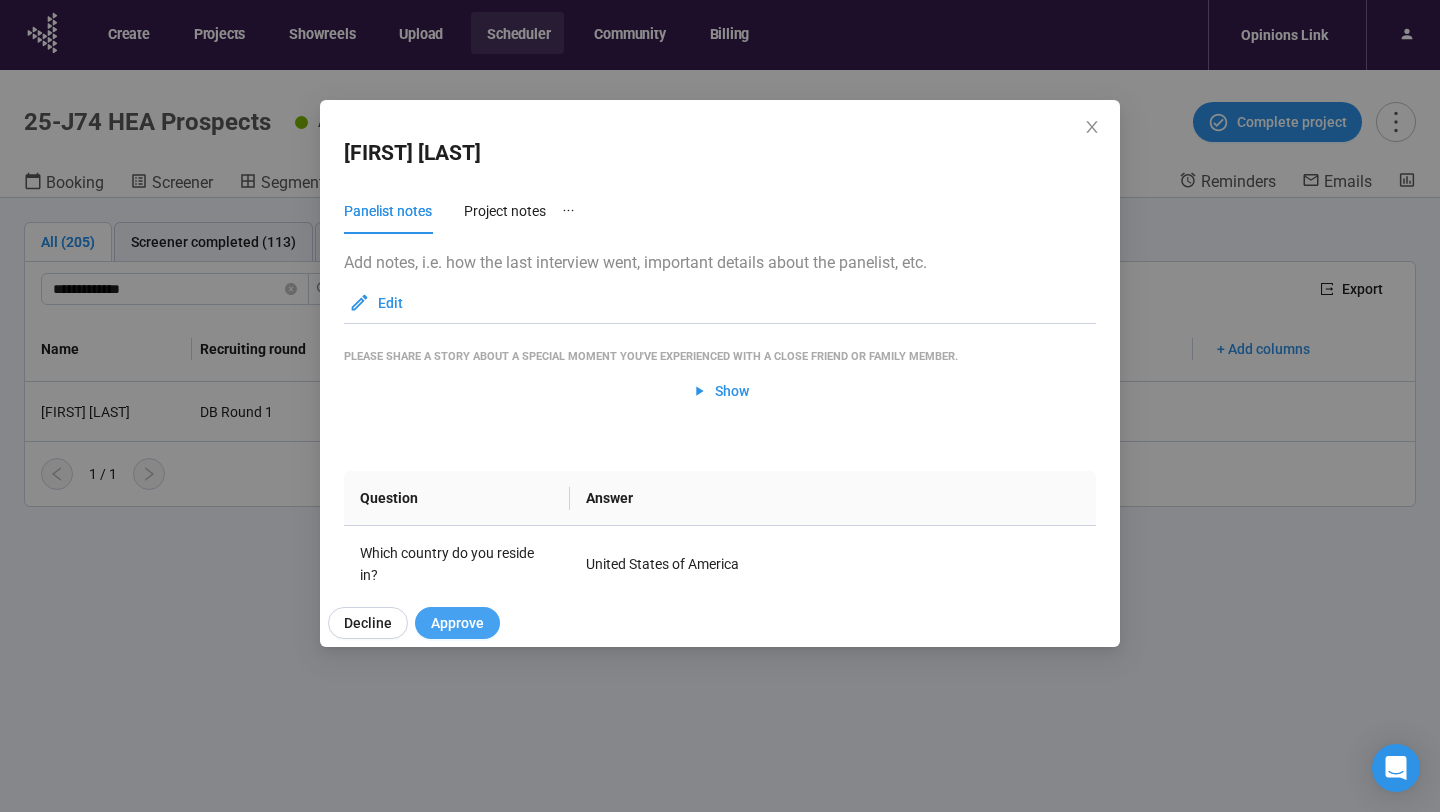 click on "Approve" at bounding box center (457, 623) 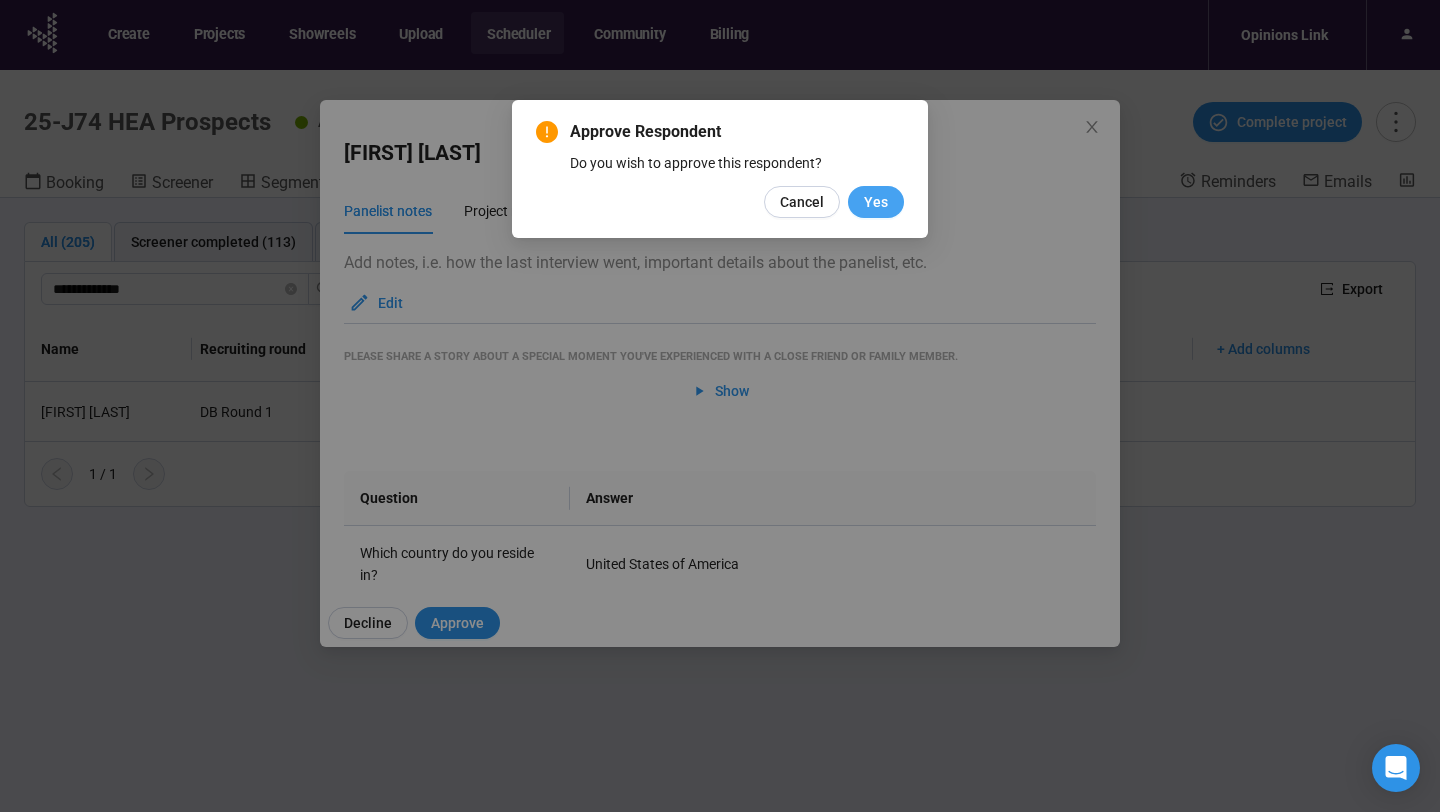 click on "Yes" at bounding box center [876, 202] 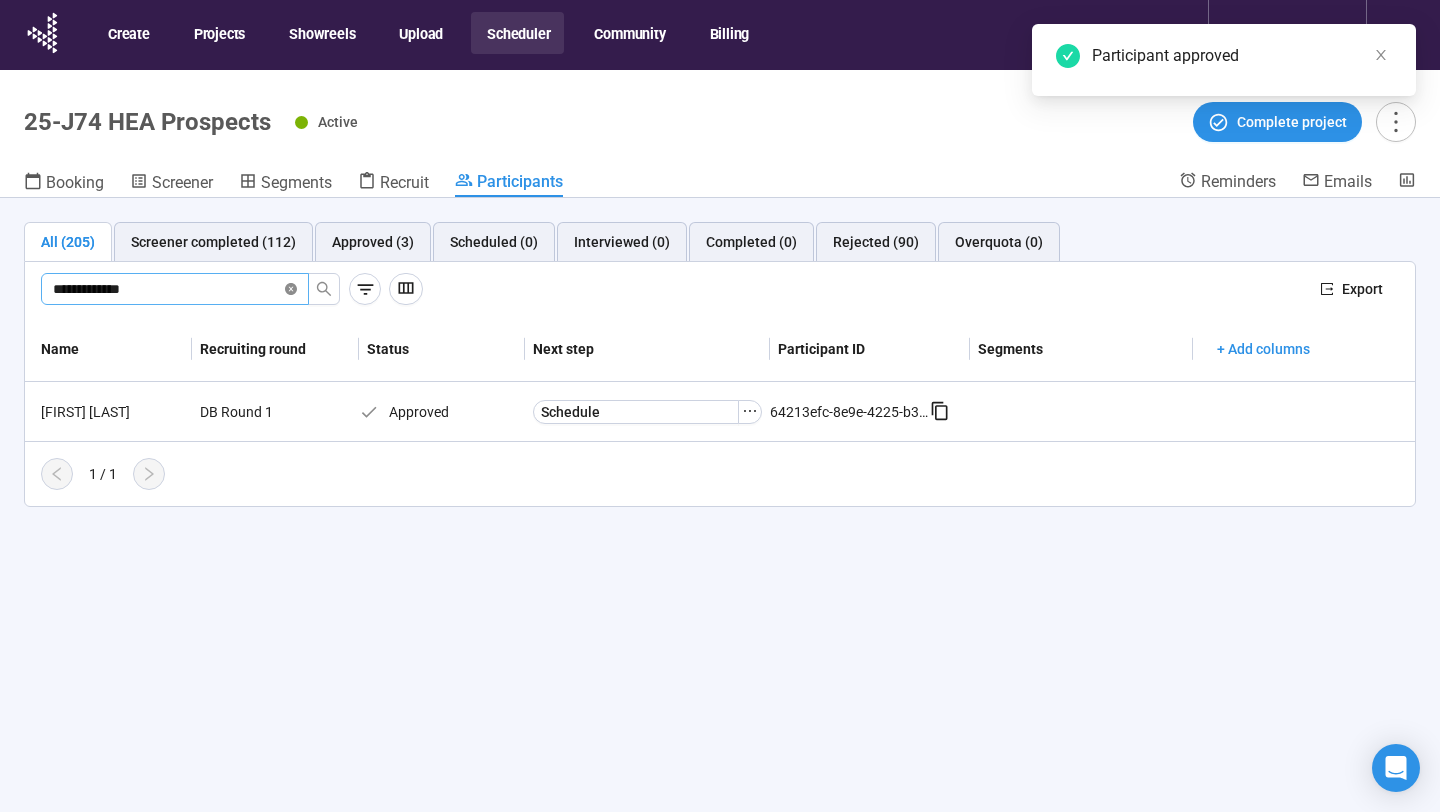 click 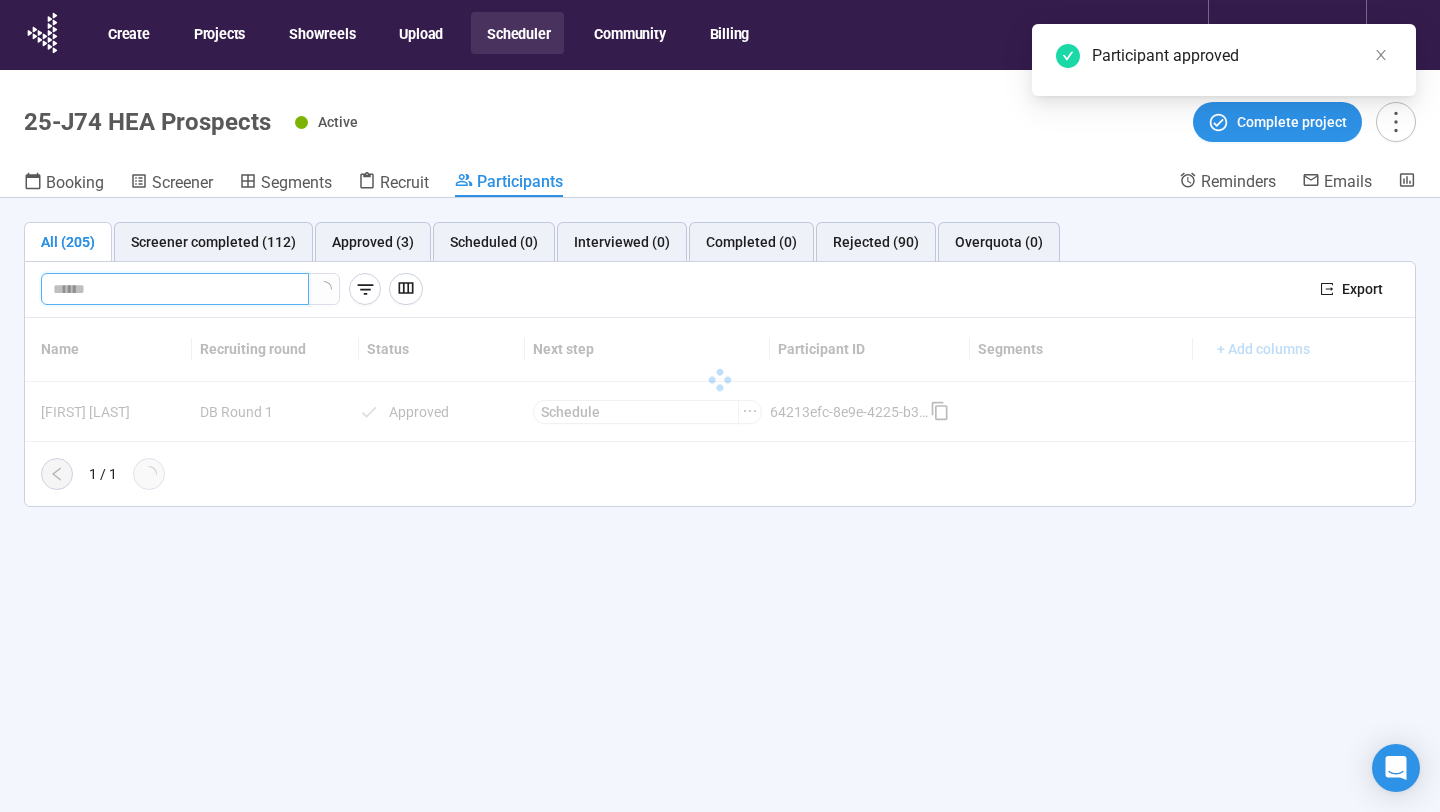 paste on "**********" 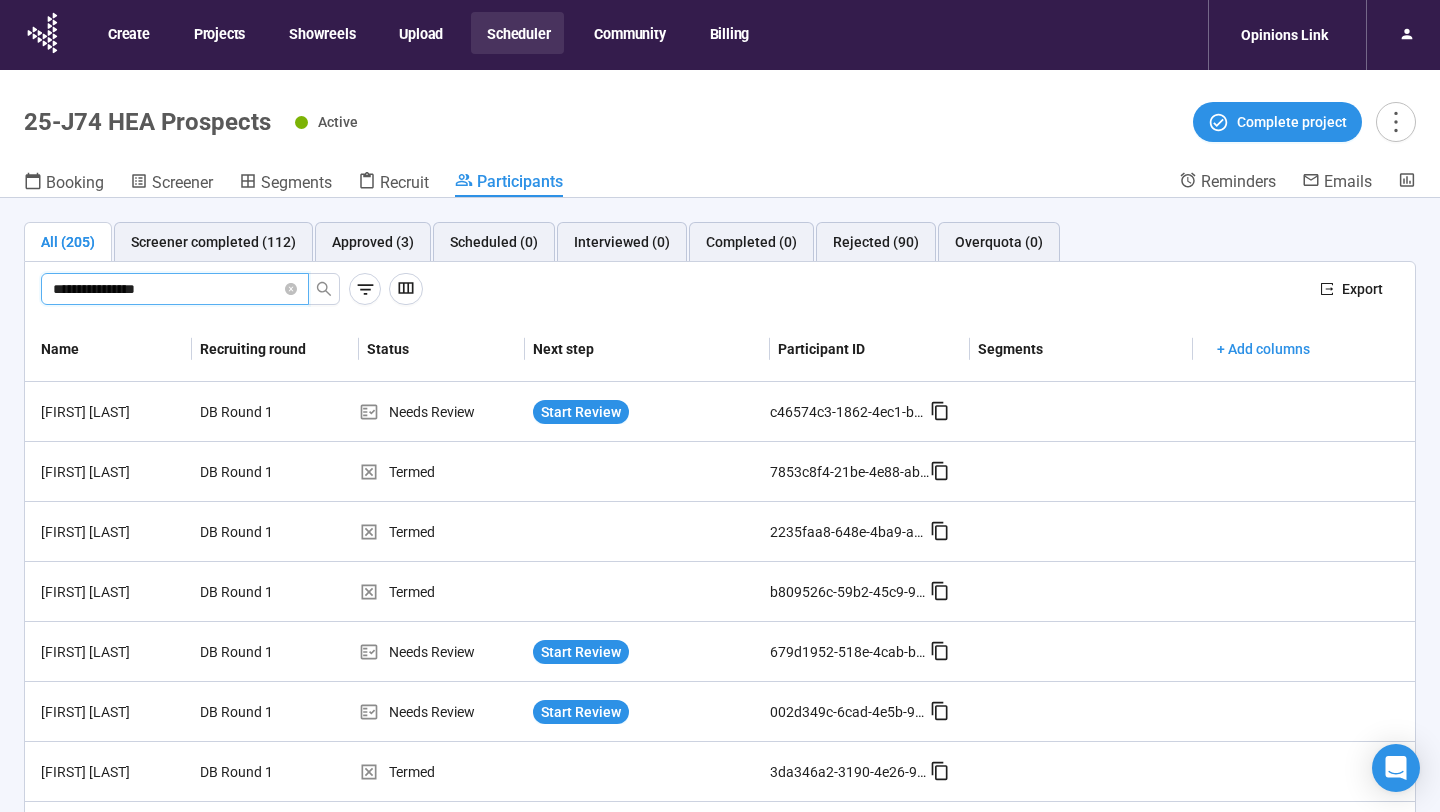 type on "**********" 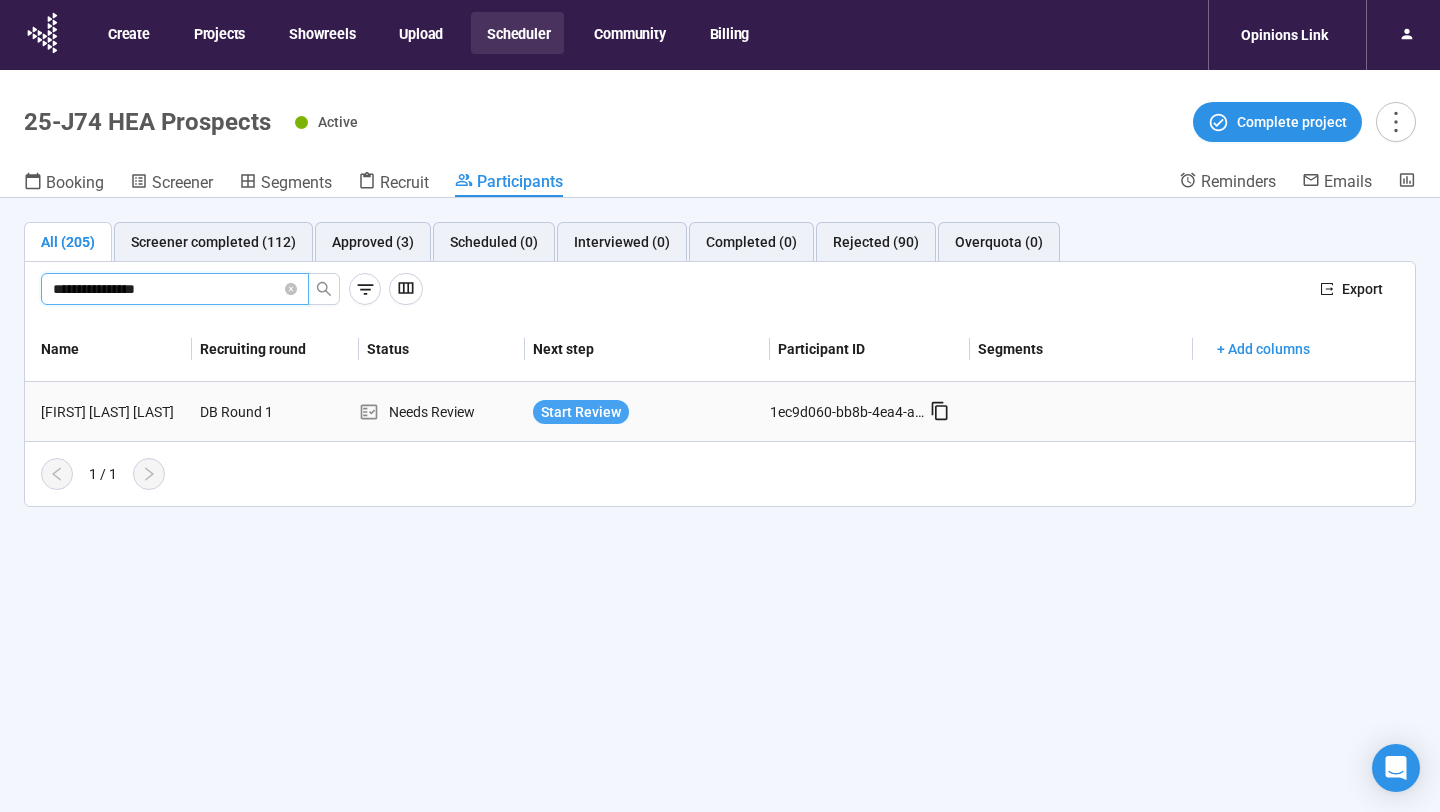 click on "Start Review" at bounding box center [581, 412] 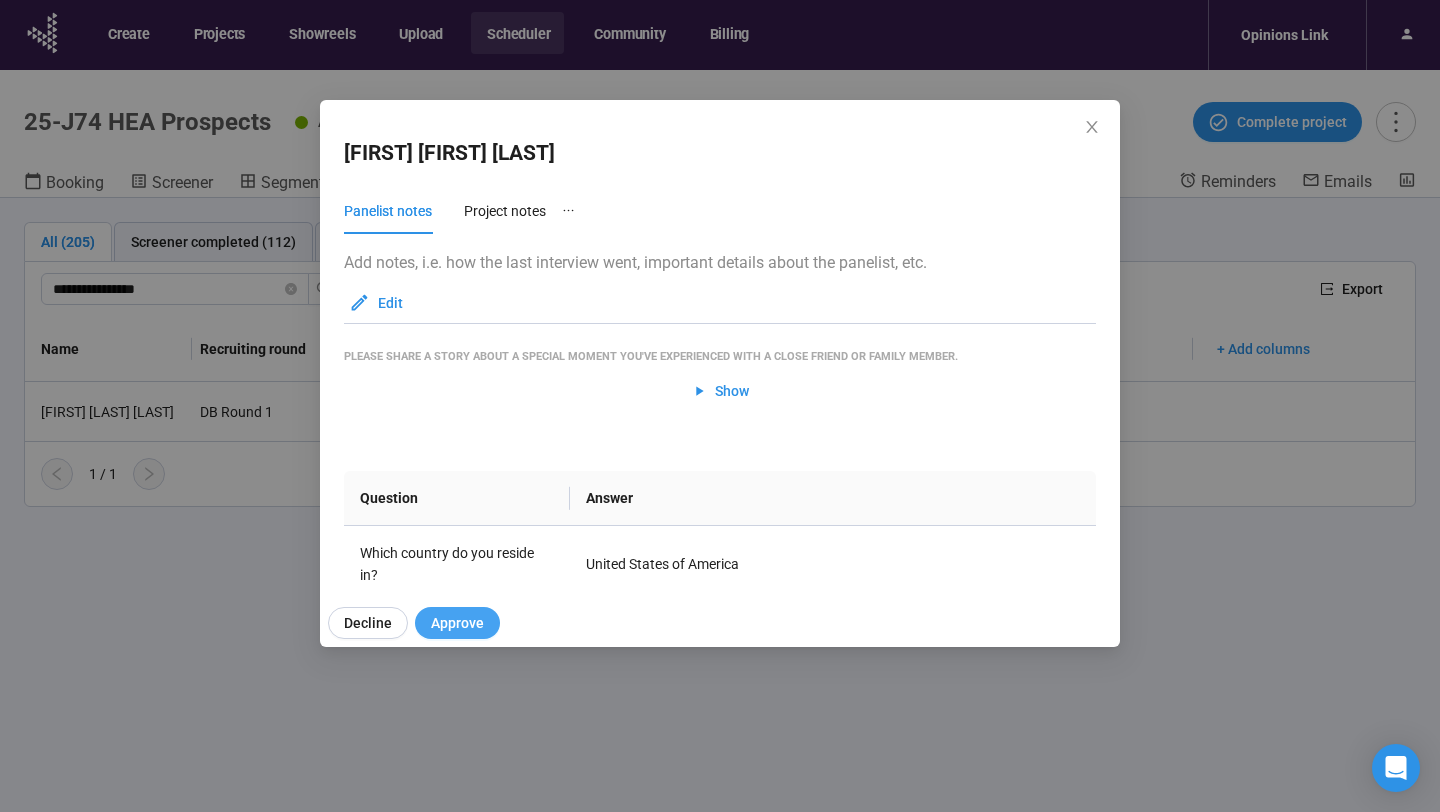 click on "Approve" at bounding box center [457, 623] 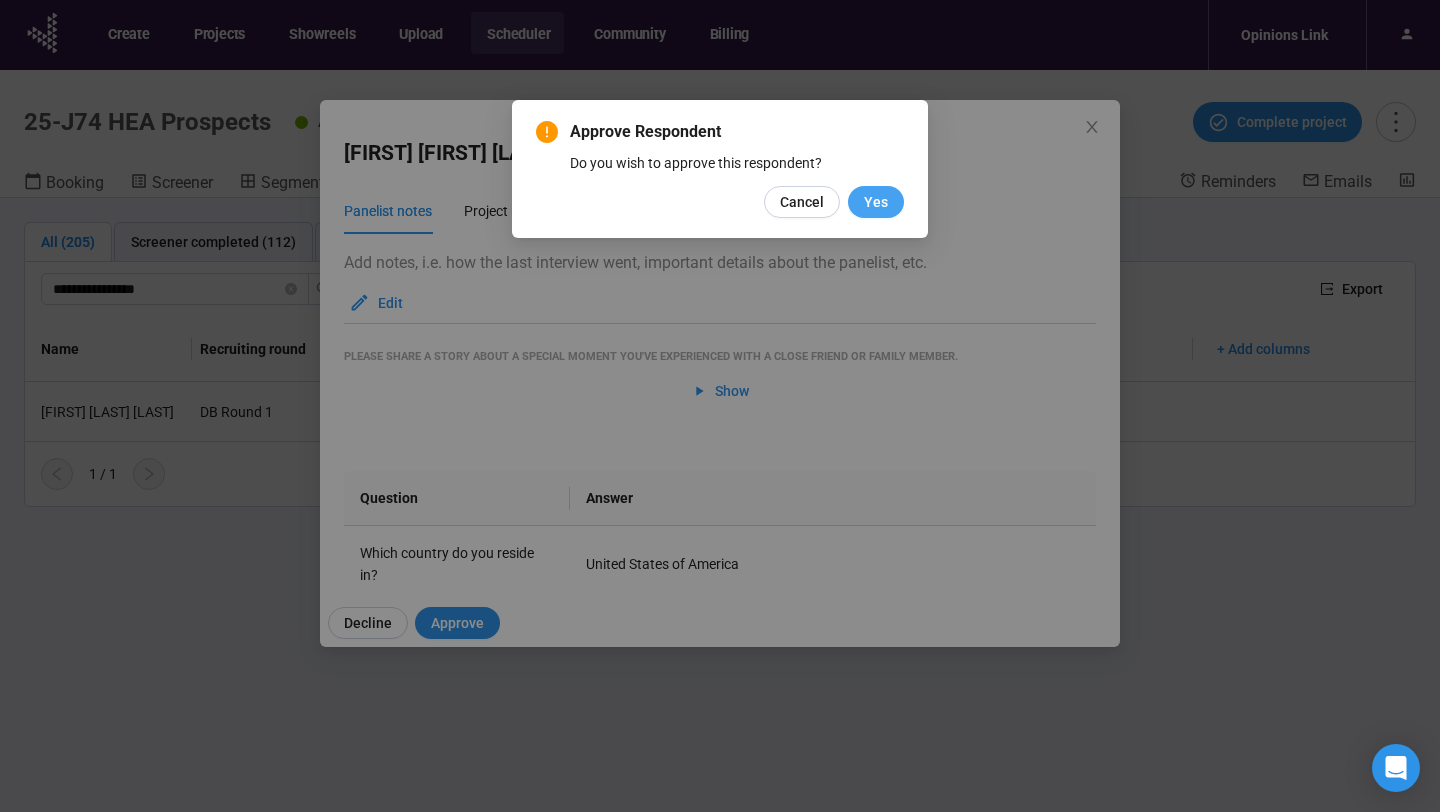 click on "Yes" at bounding box center [876, 202] 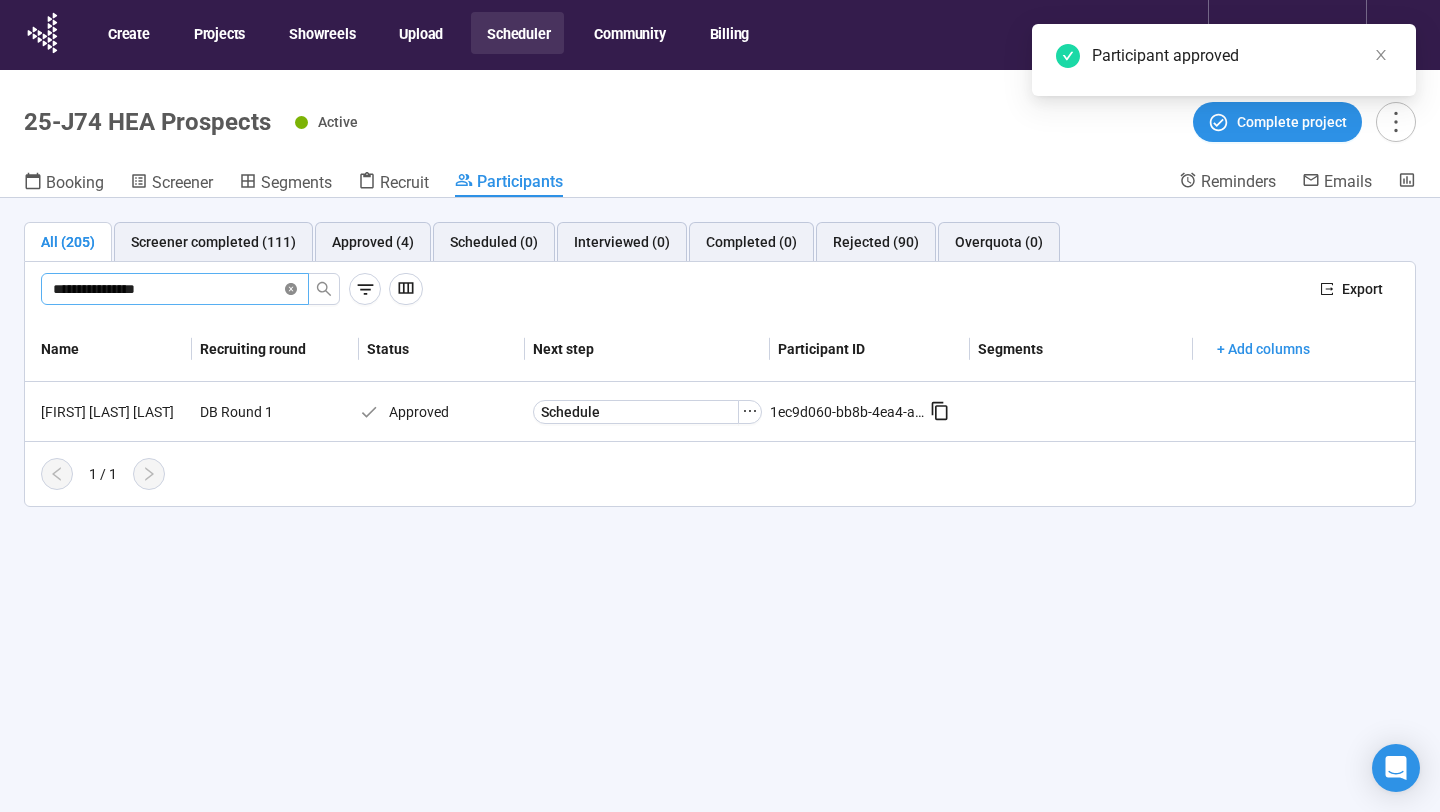 click 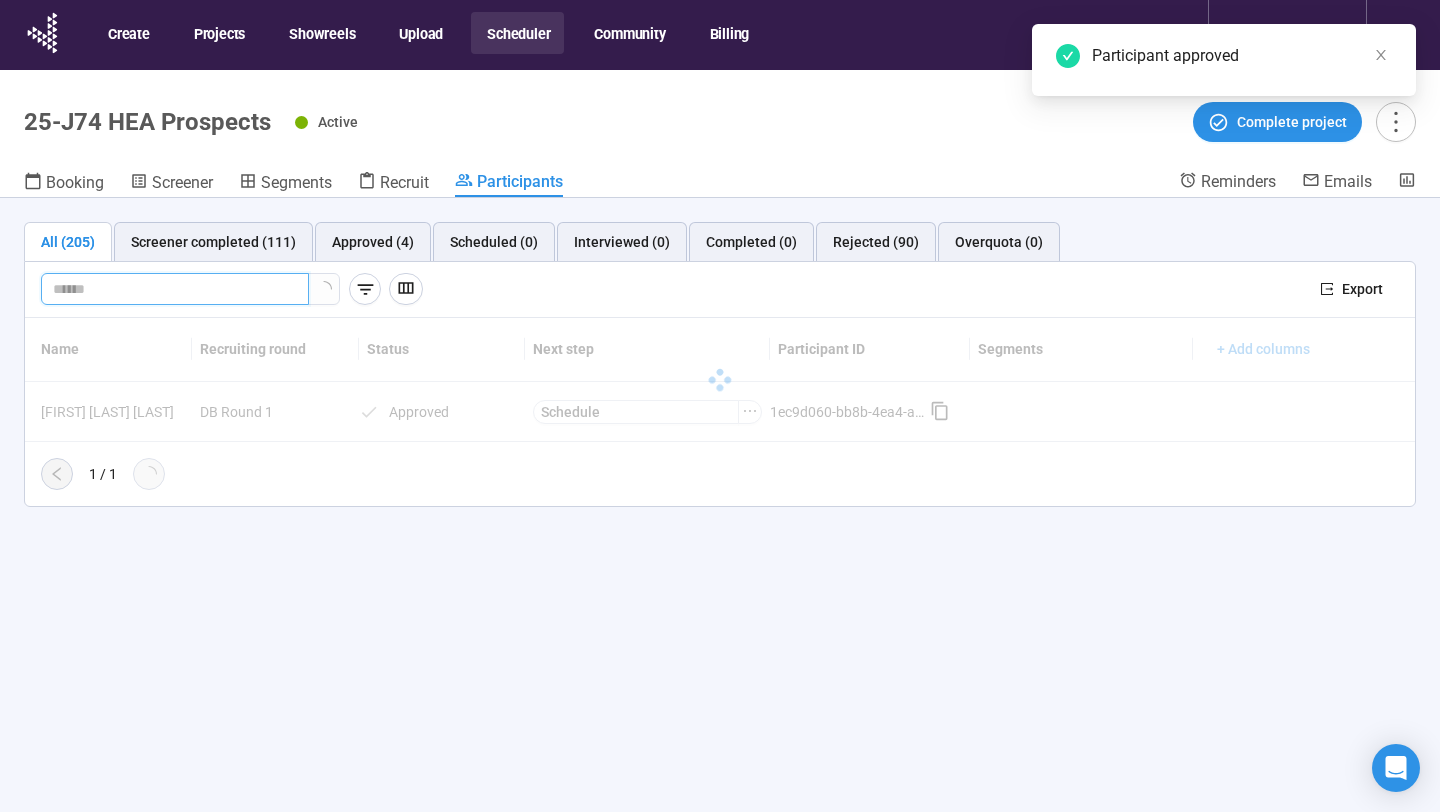 paste on "**********" 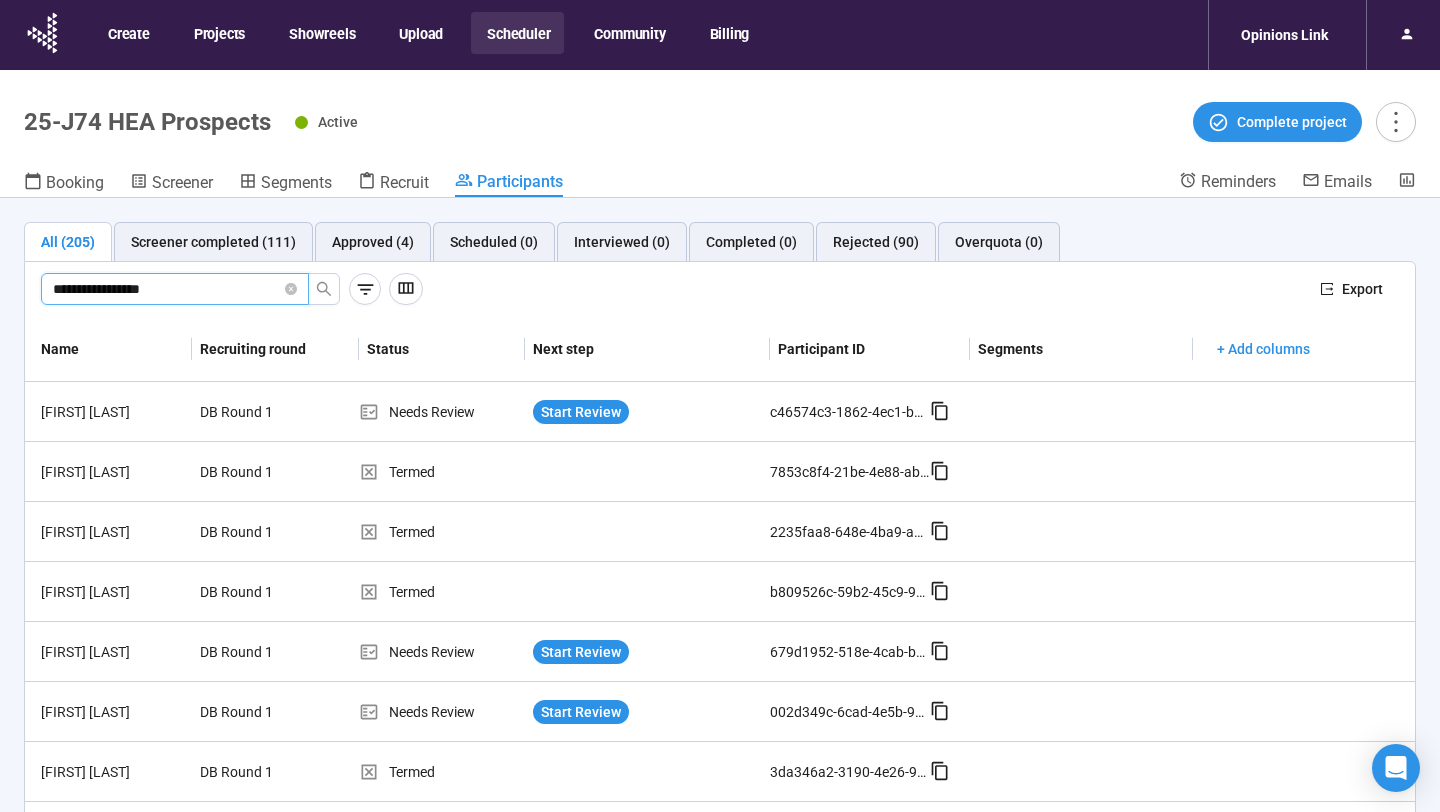type on "**********" 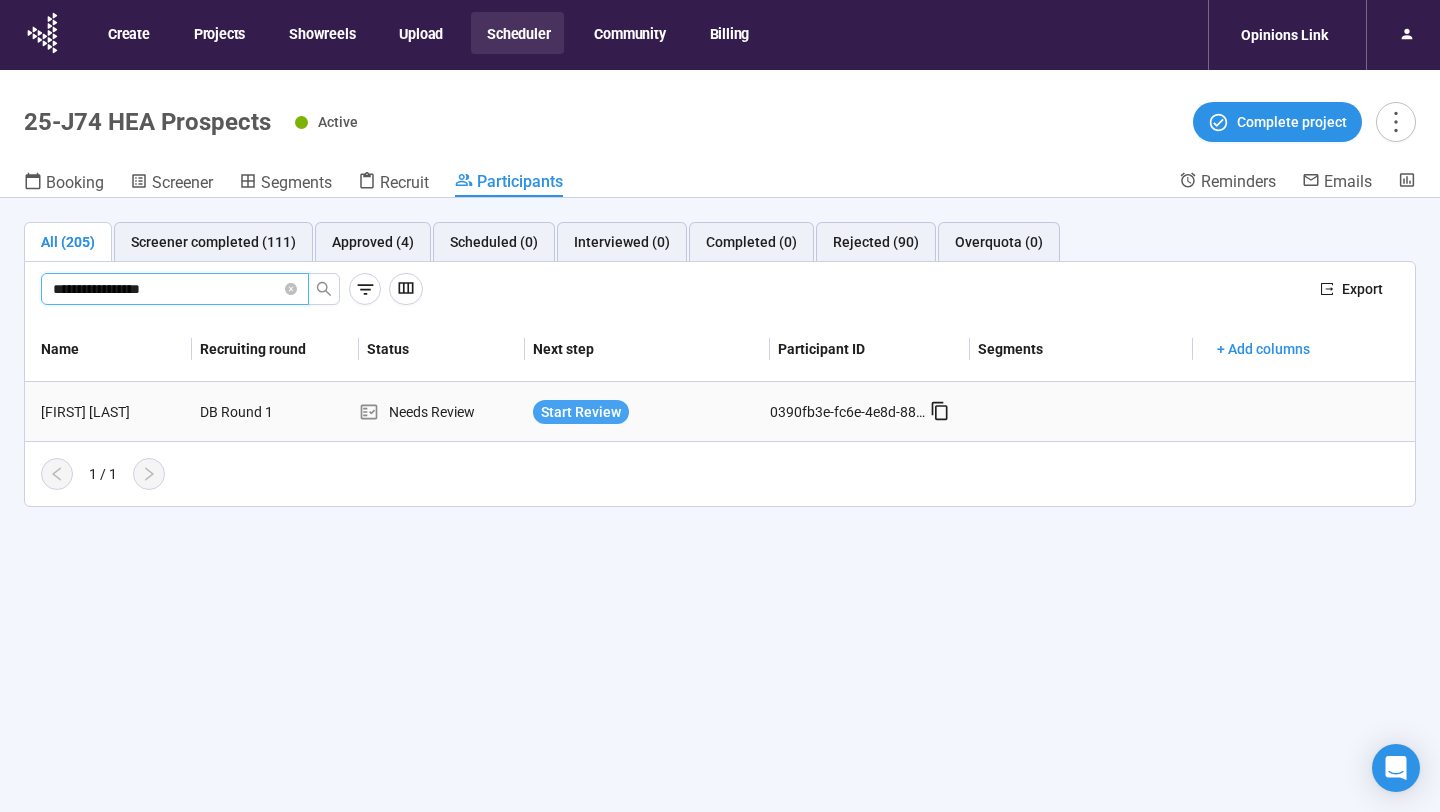 click on "Start Review" at bounding box center [581, 412] 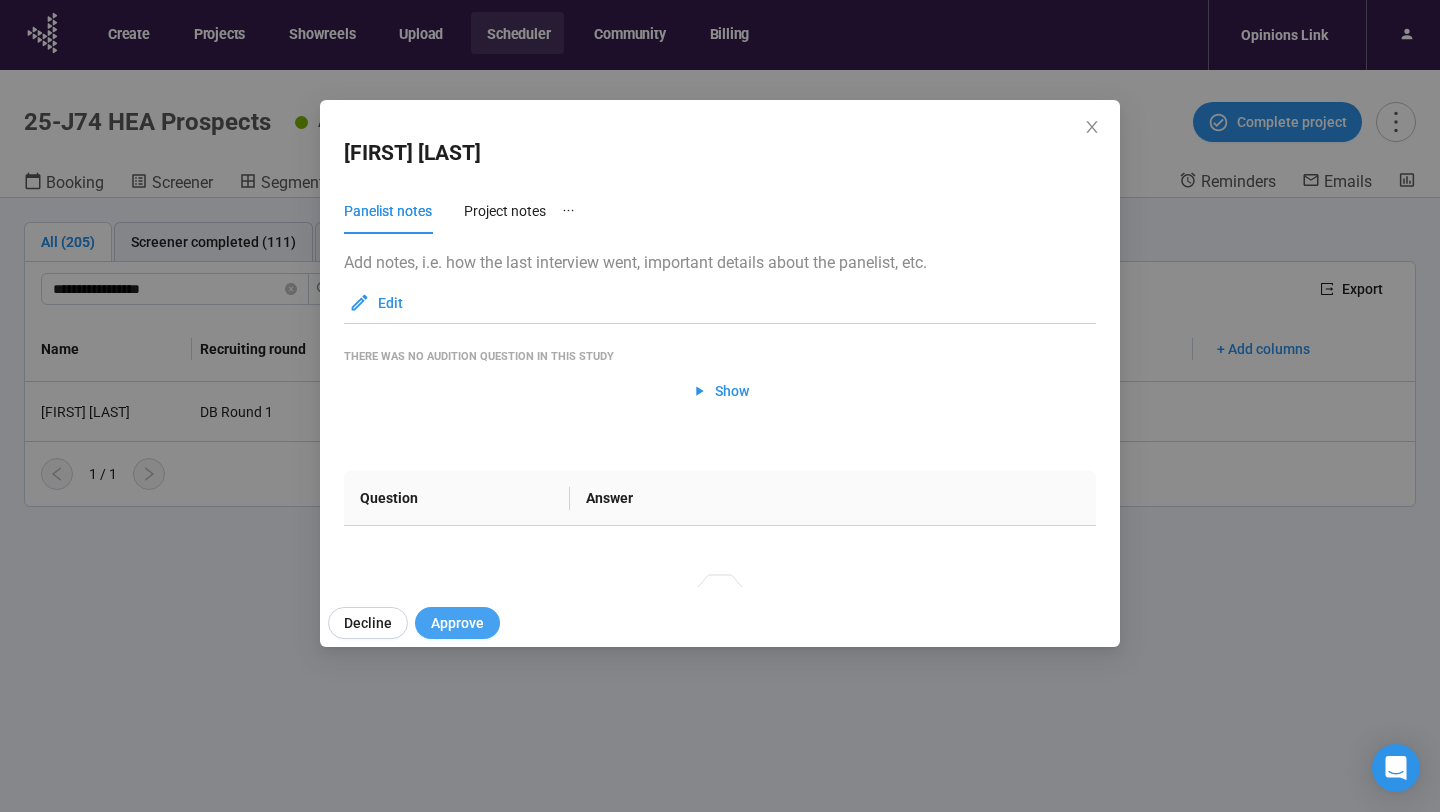 click on "Approve" at bounding box center [457, 623] 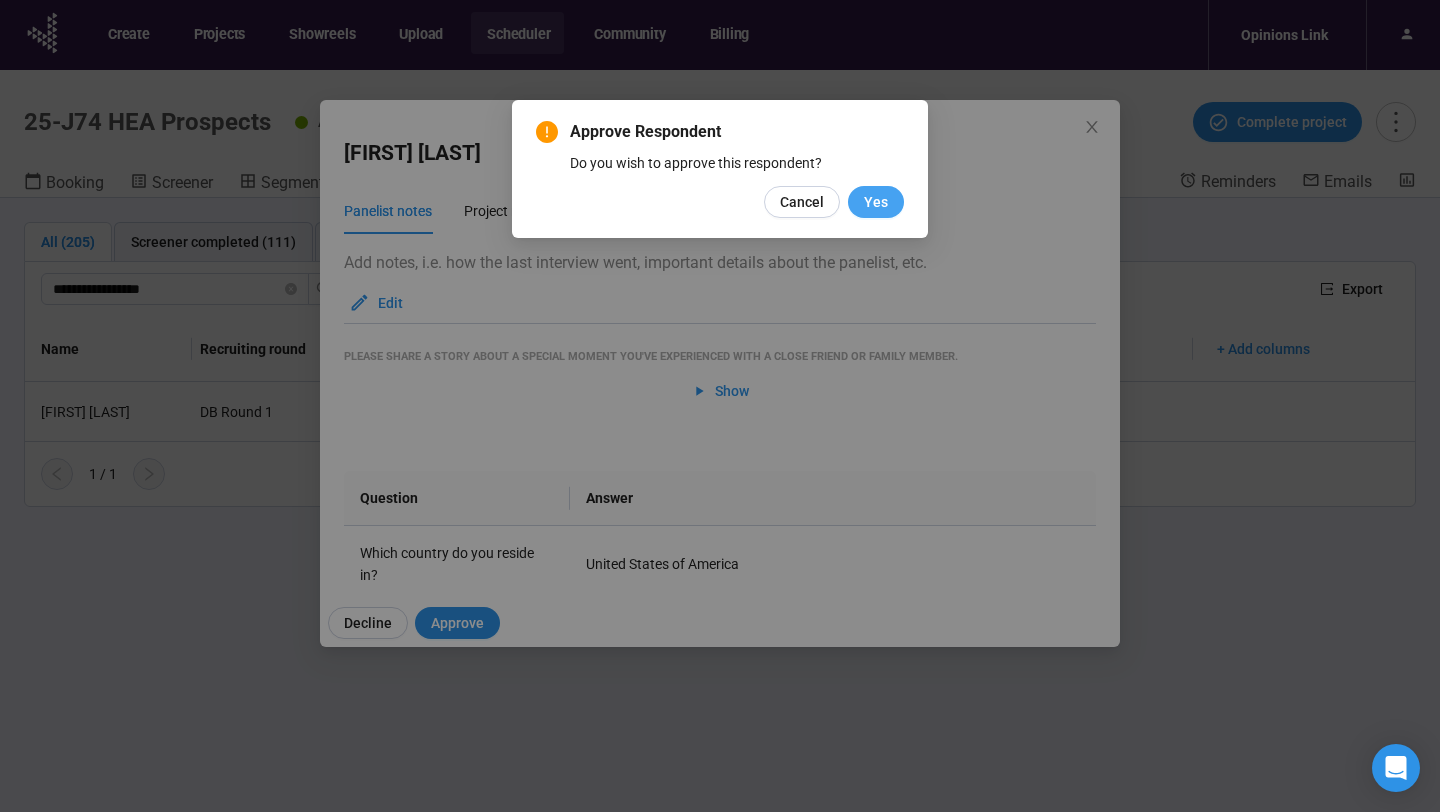 click on "Yes" at bounding box center (876, 202) 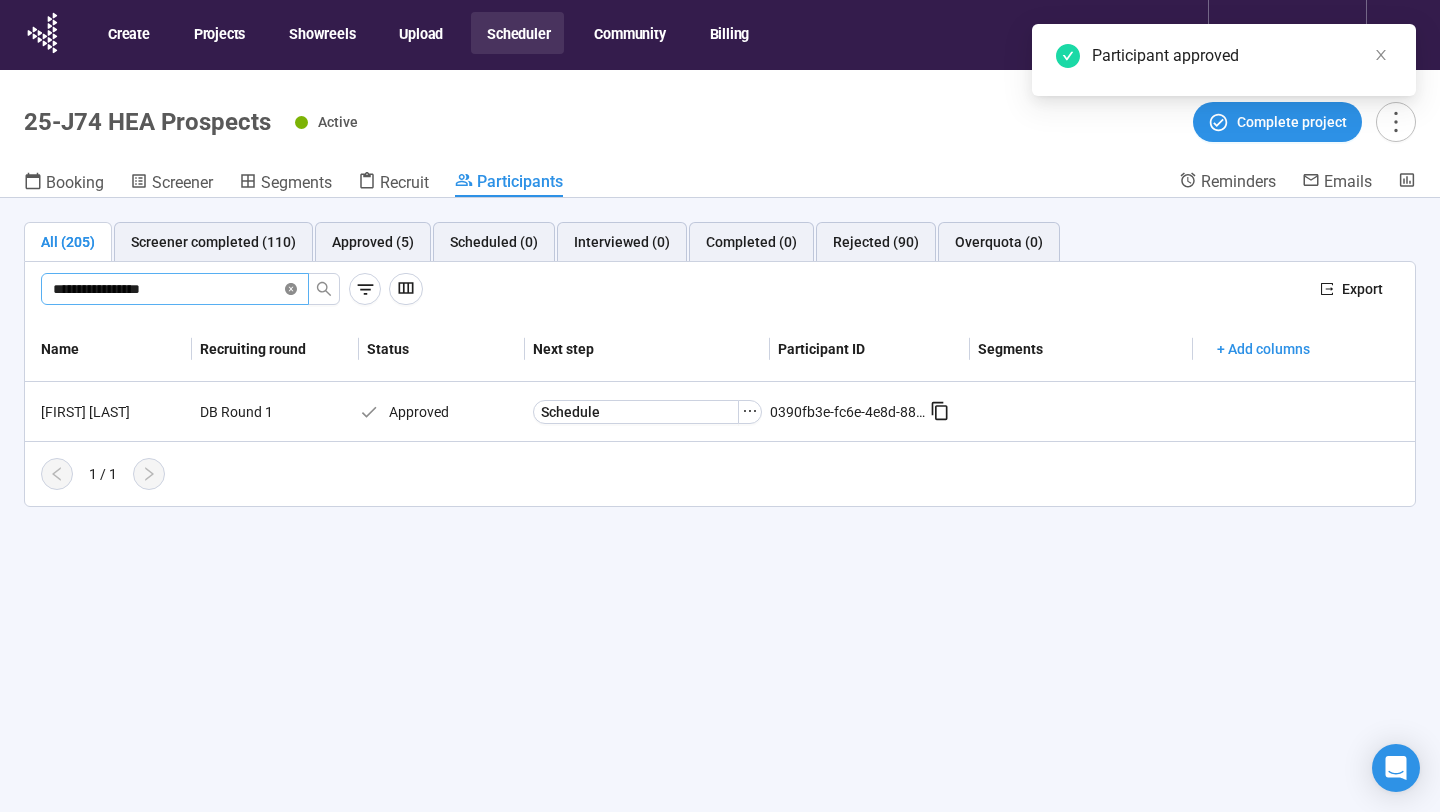 click 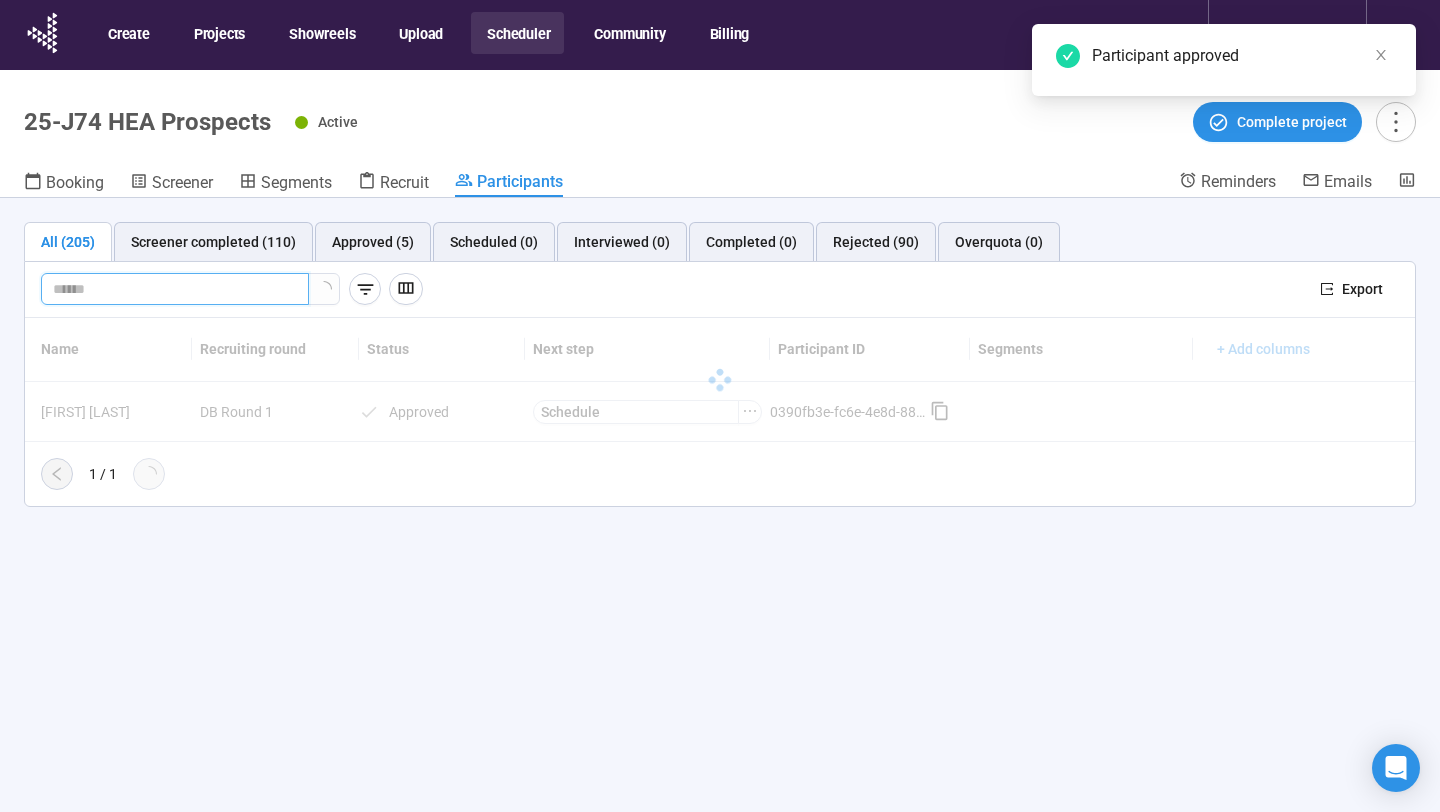 paste on "**********" 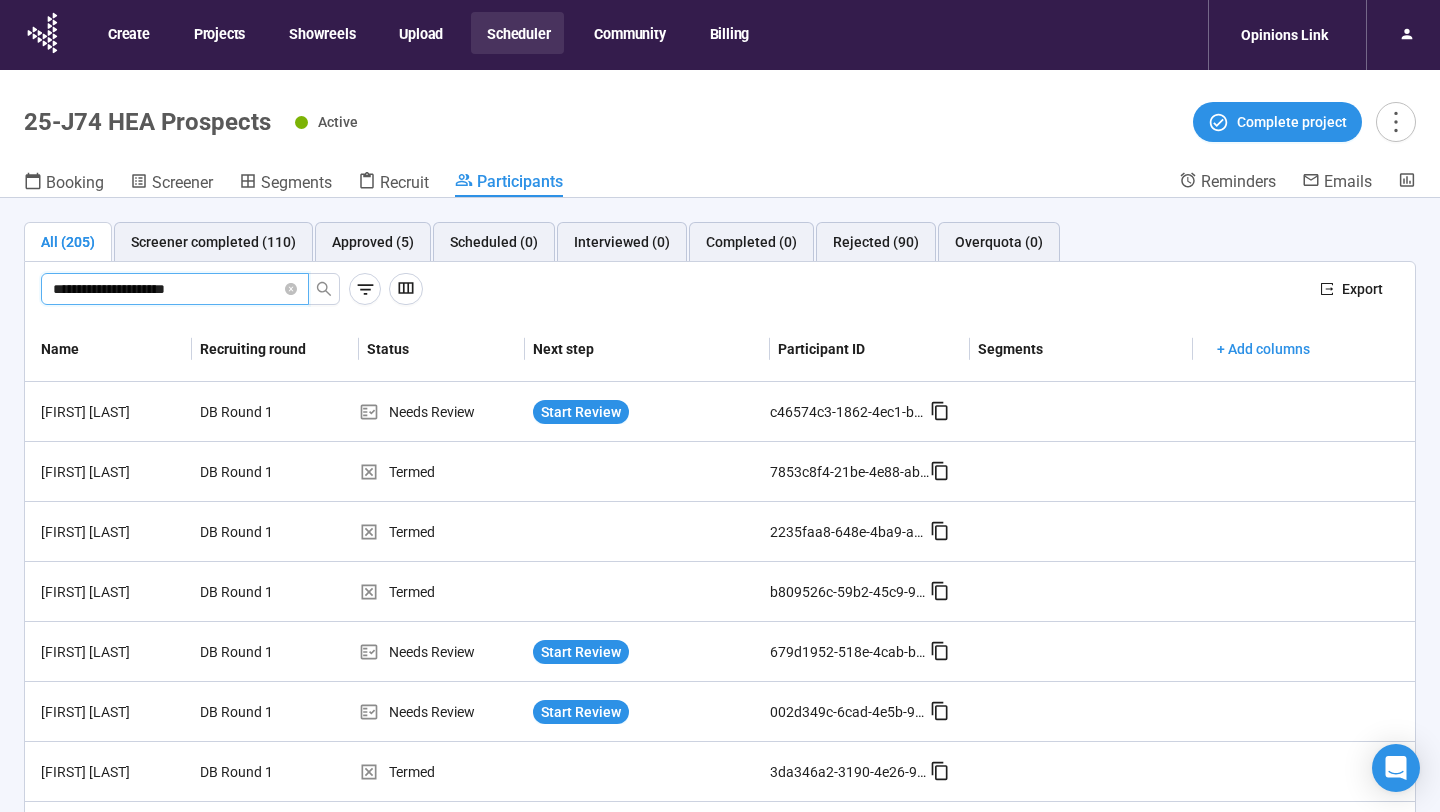 type on "**********" 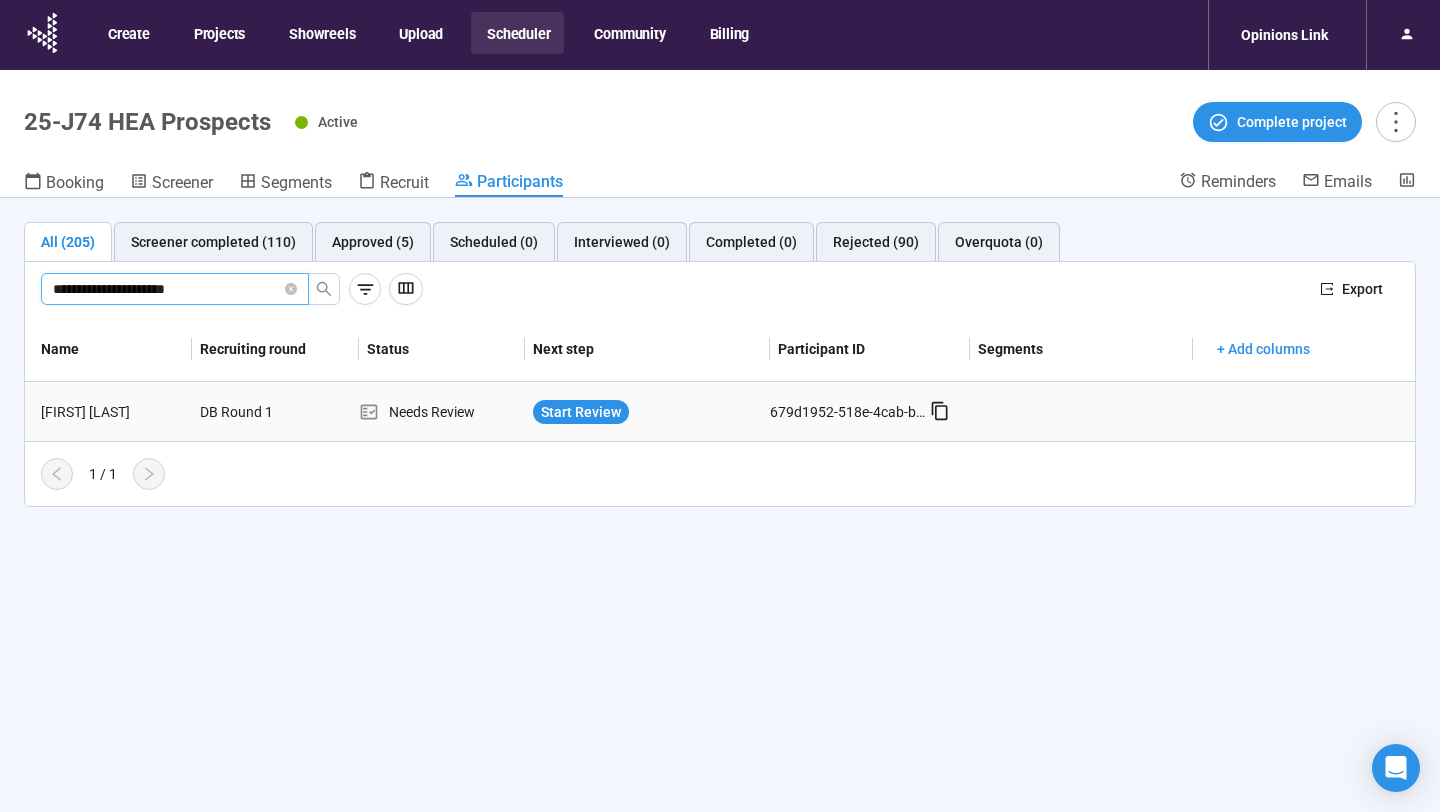 click on "Start Review" at bounding box center (647, 412) 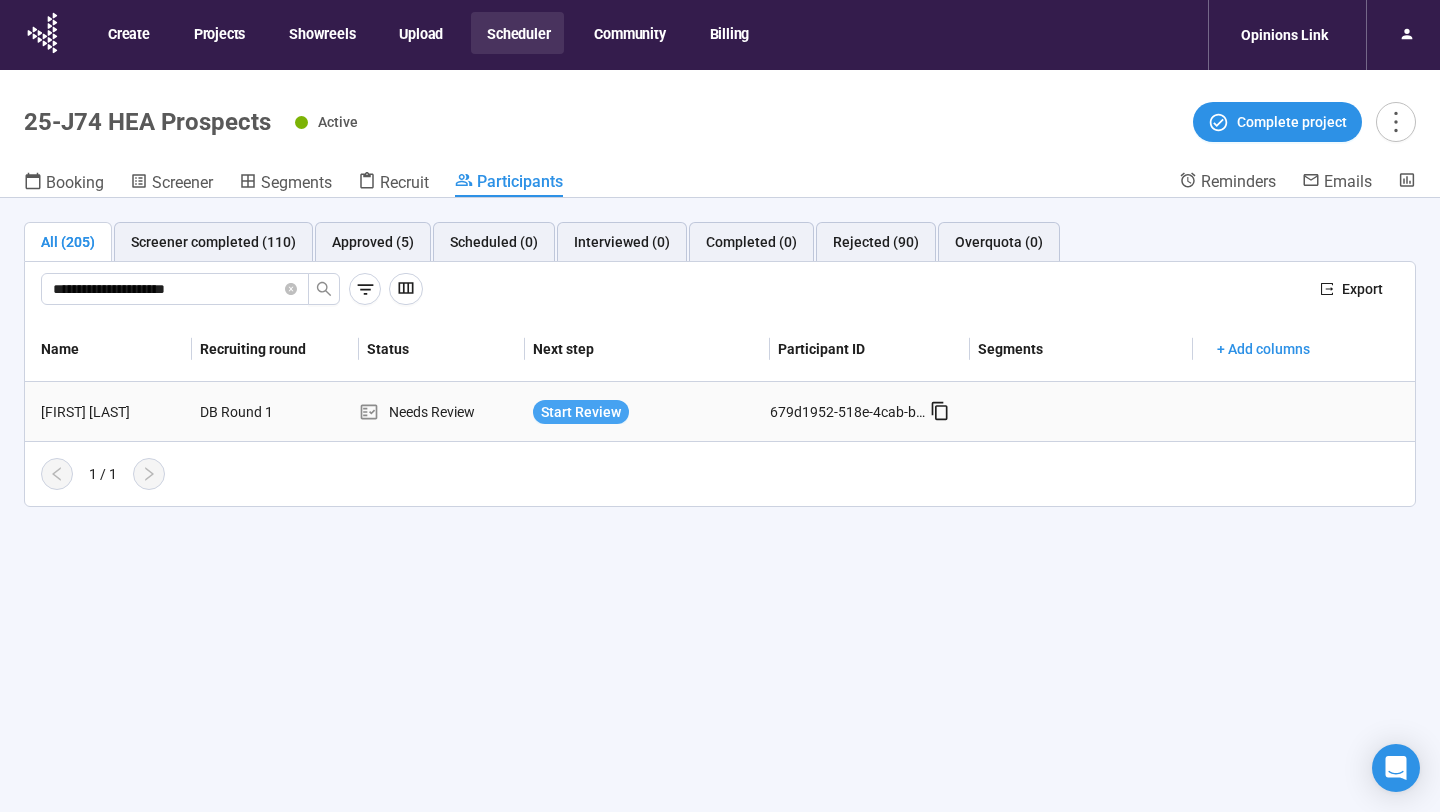 click on "Start Review" at bounding box center [581, 412] 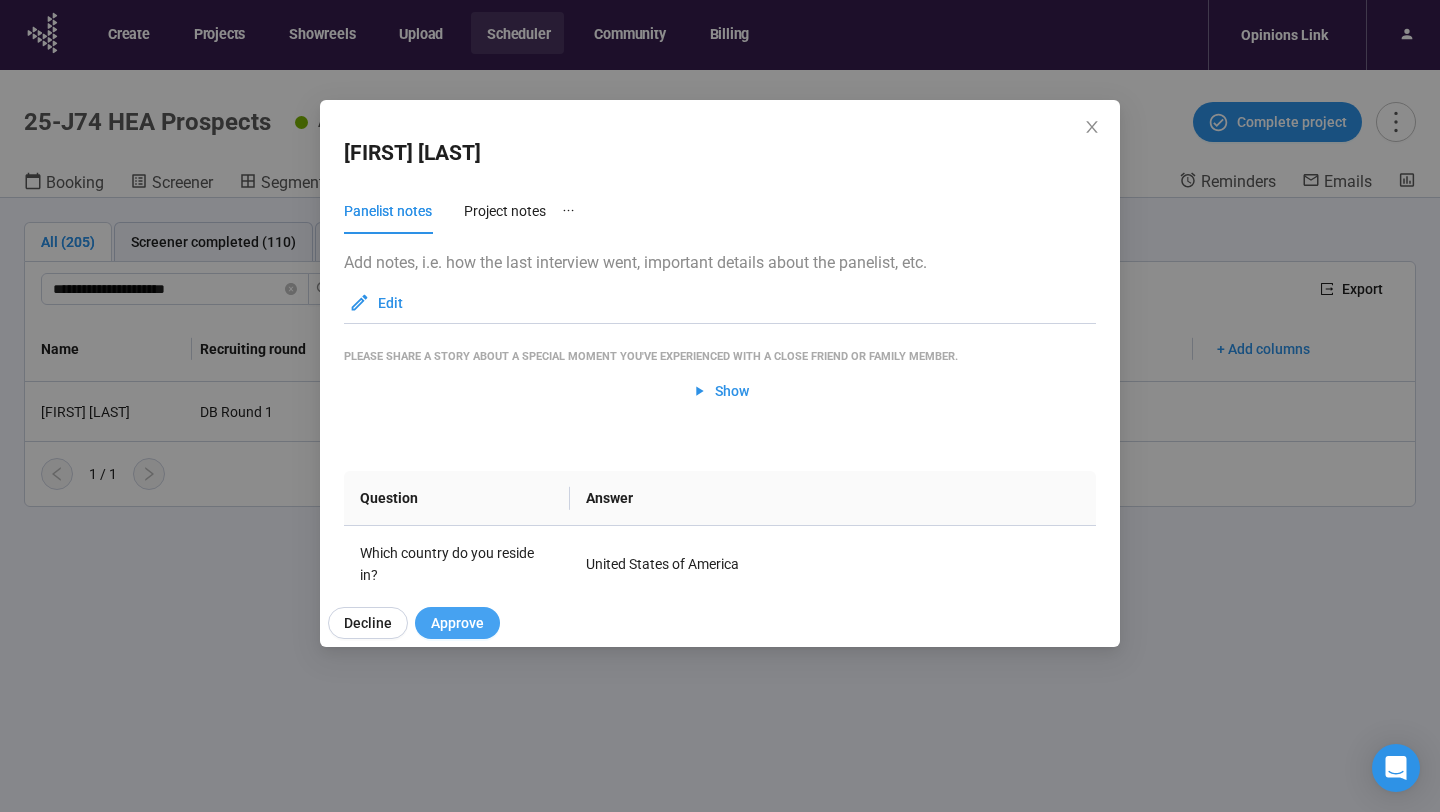 click on "Approve" at bounding box center [457, 623] 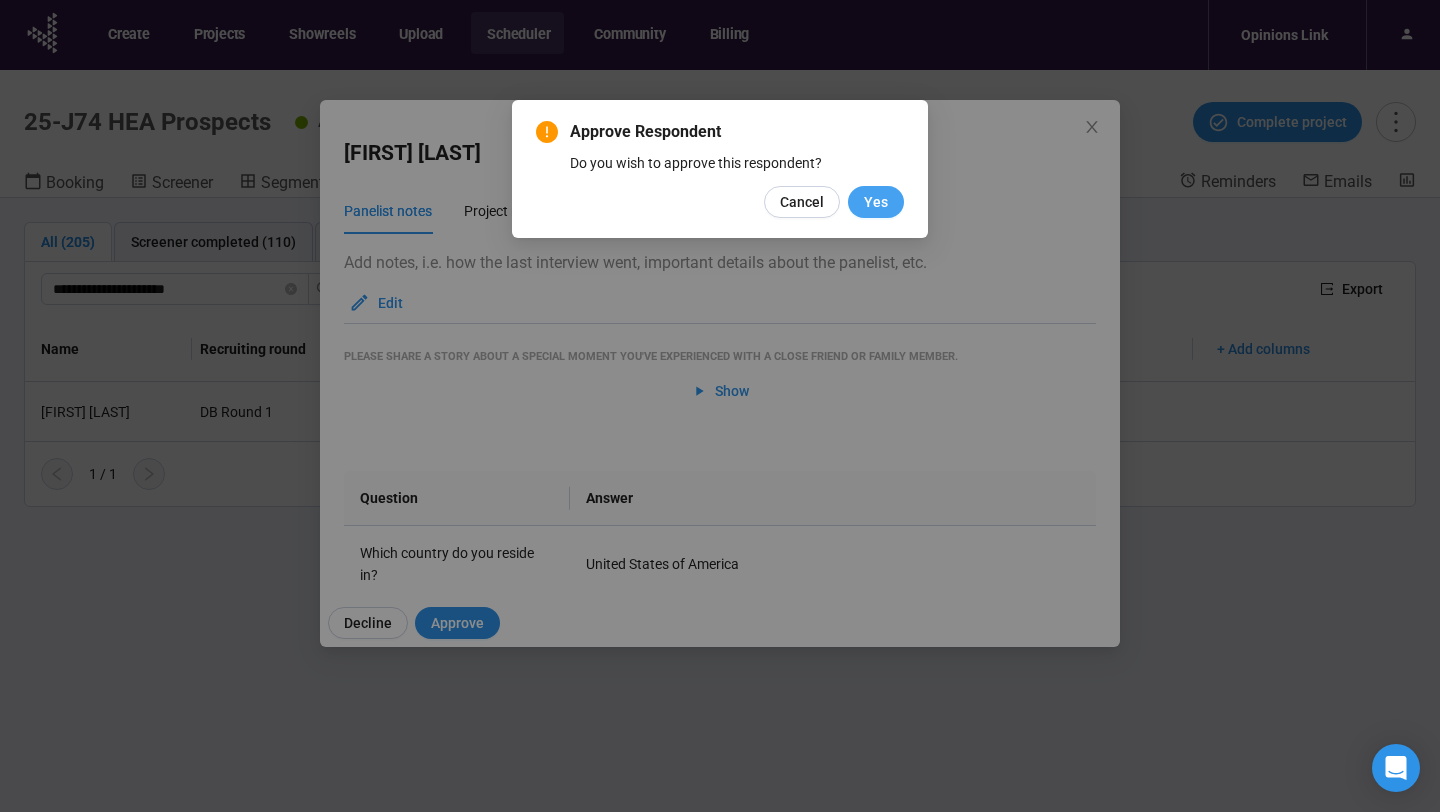 click on "Yes" at bounding box center (876, 202) 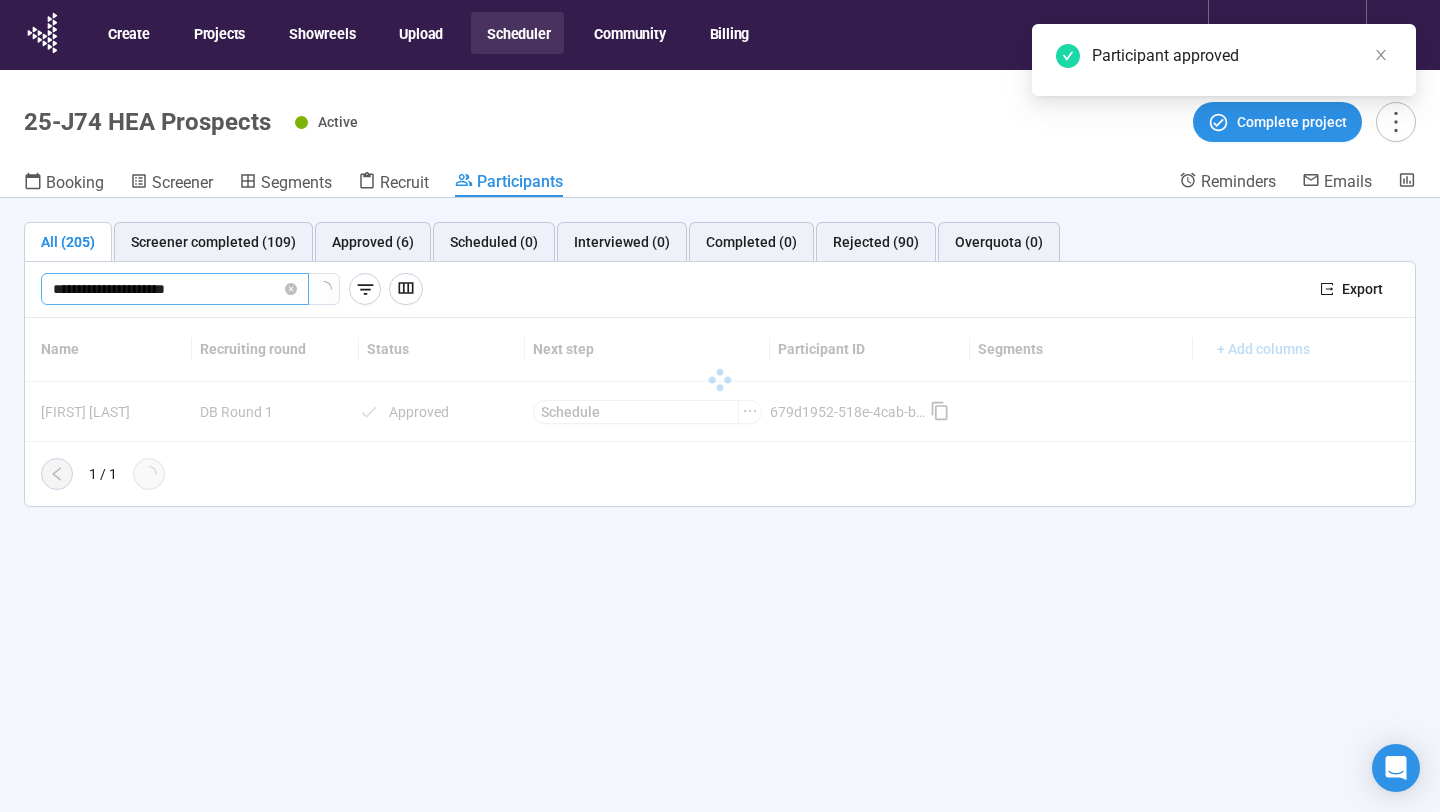 click on "**********" at bounding box center (175, 289) 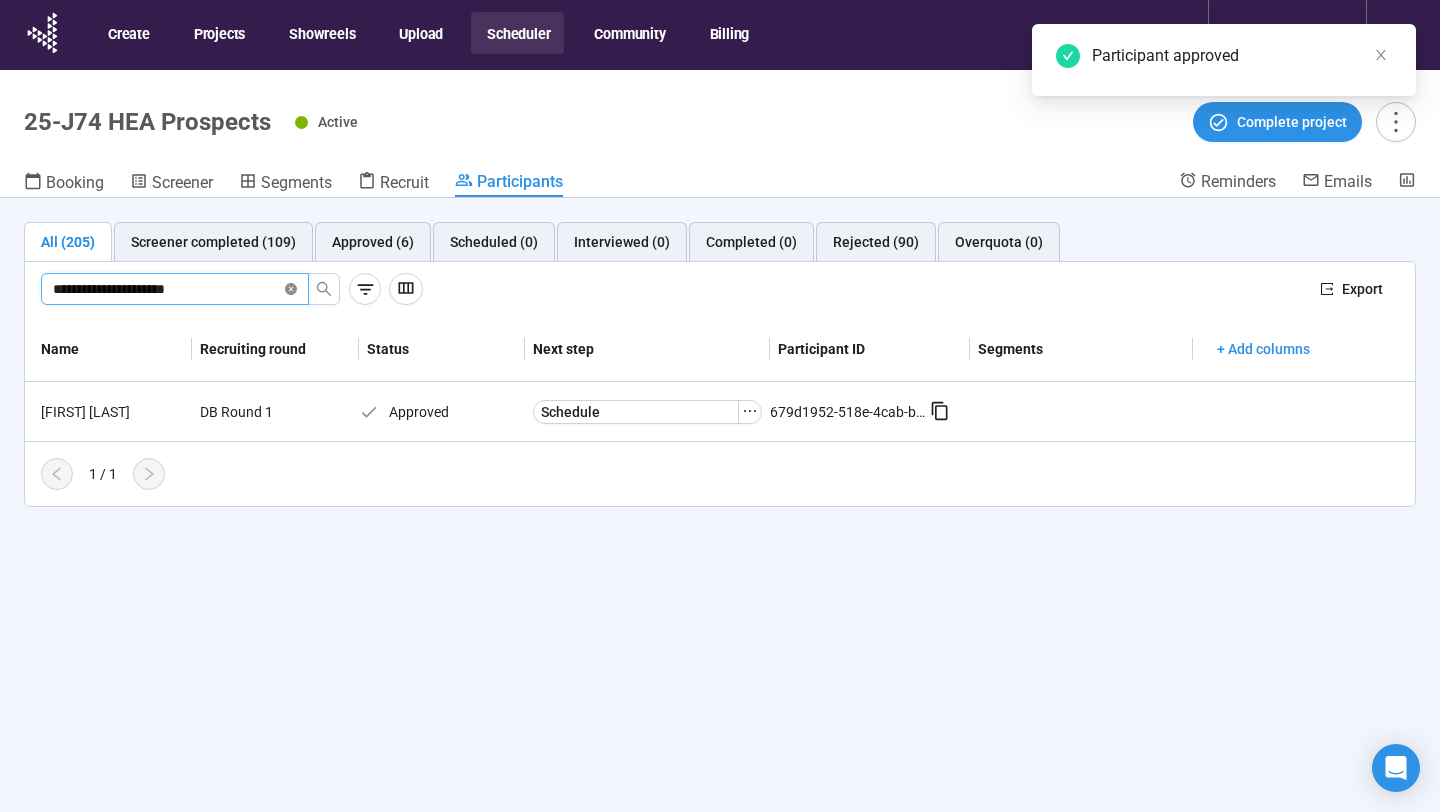 click 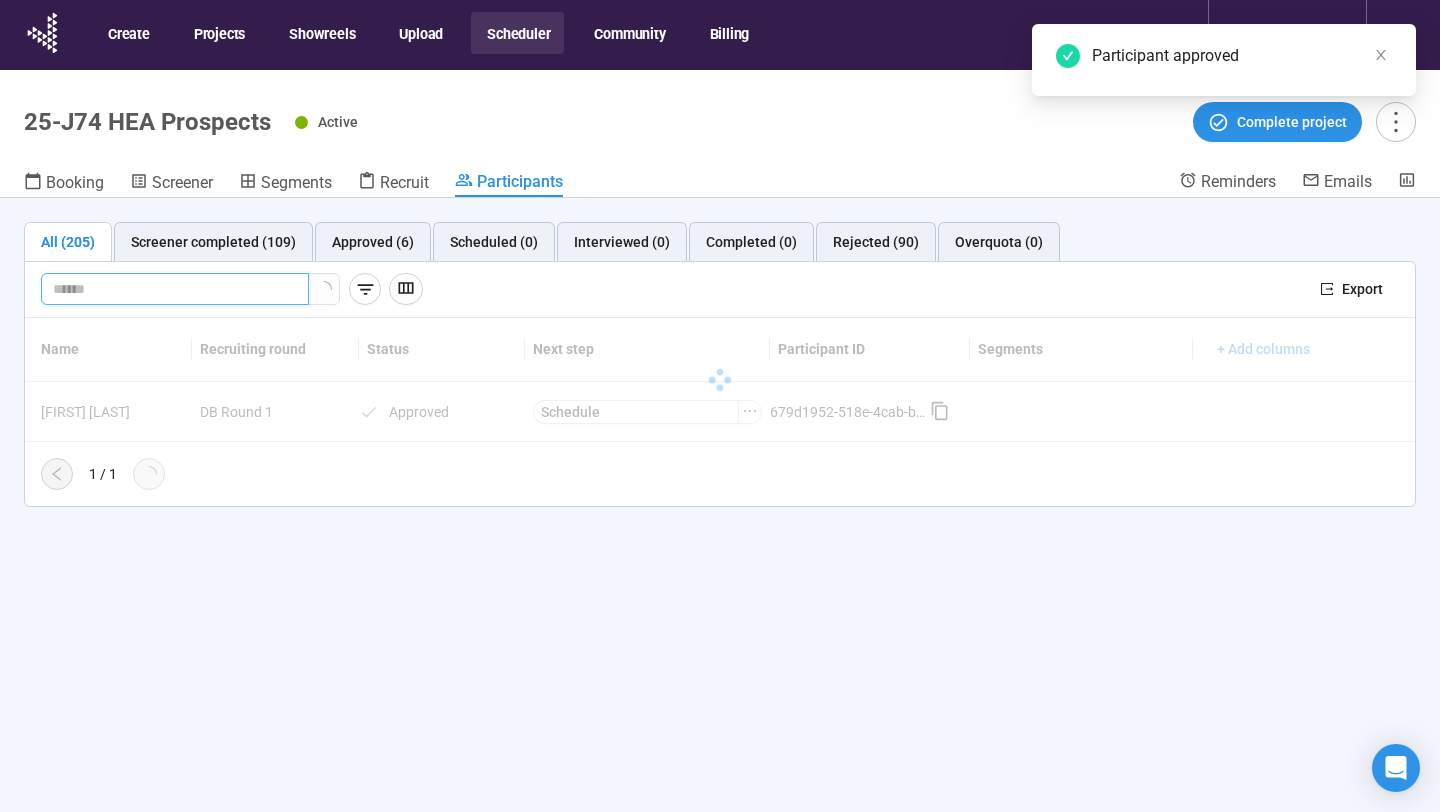 paste on "**********" 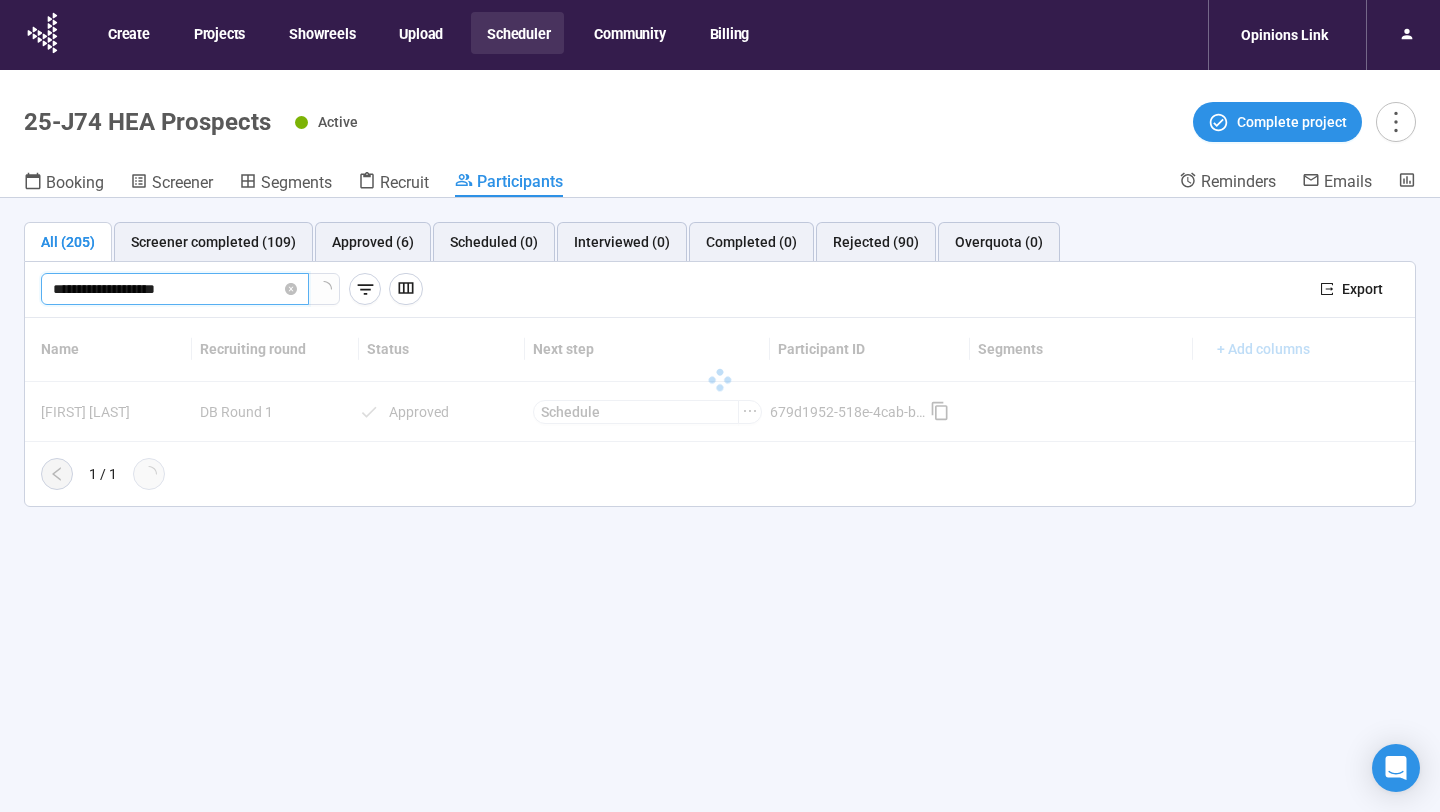 type on "**********" 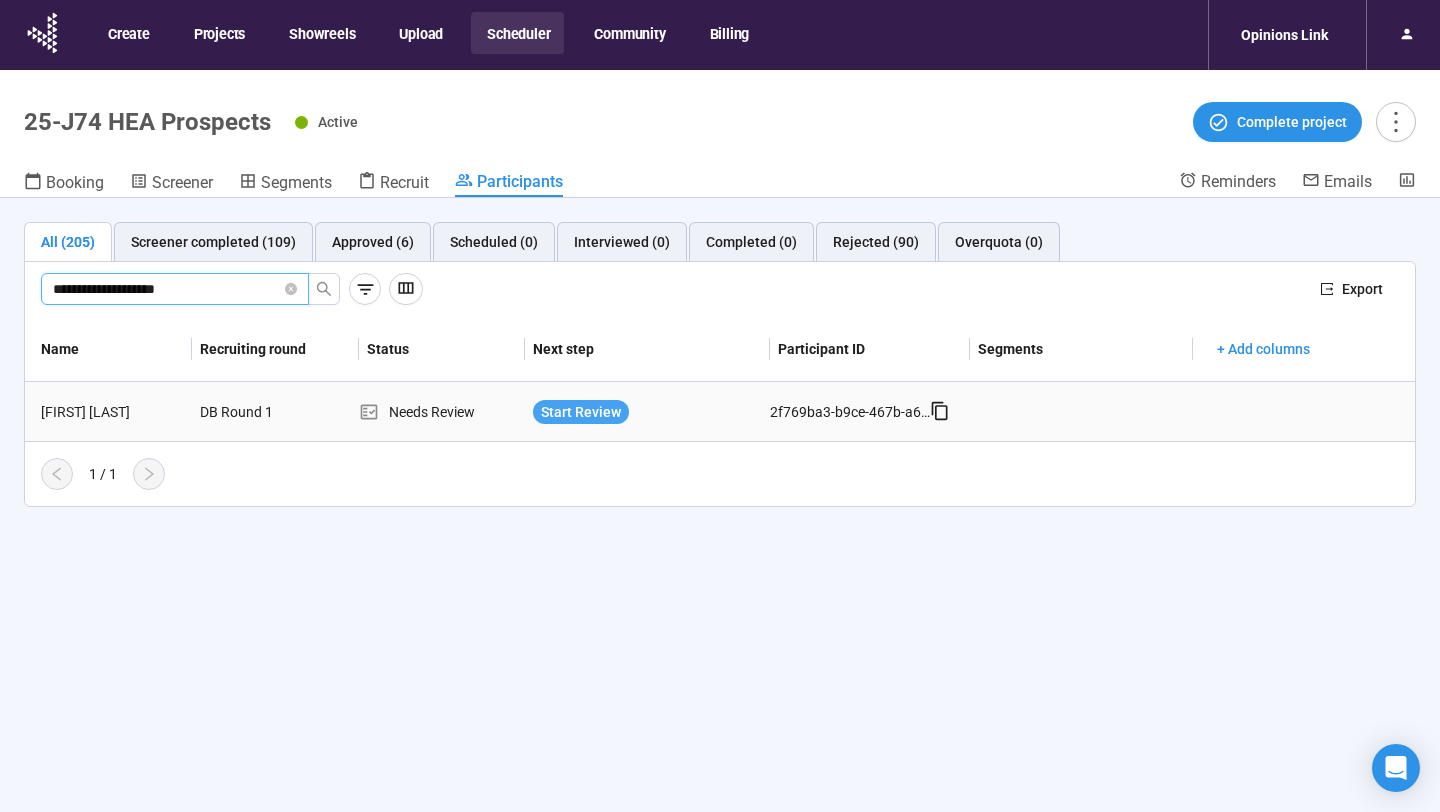 click on "Start Review" at bounding box center [581, 412] 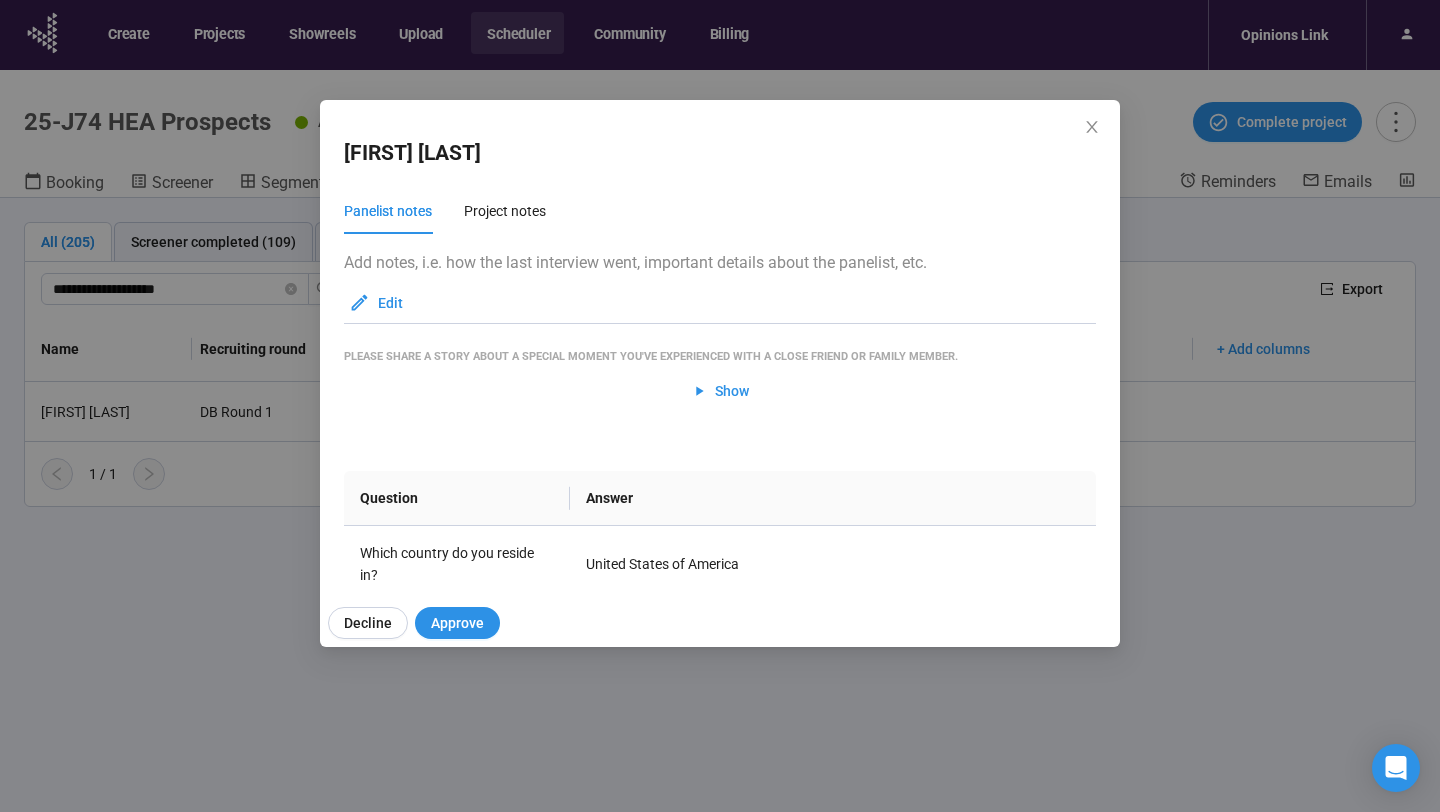 click on "Decline Approve" at bounding box center [728, 623] 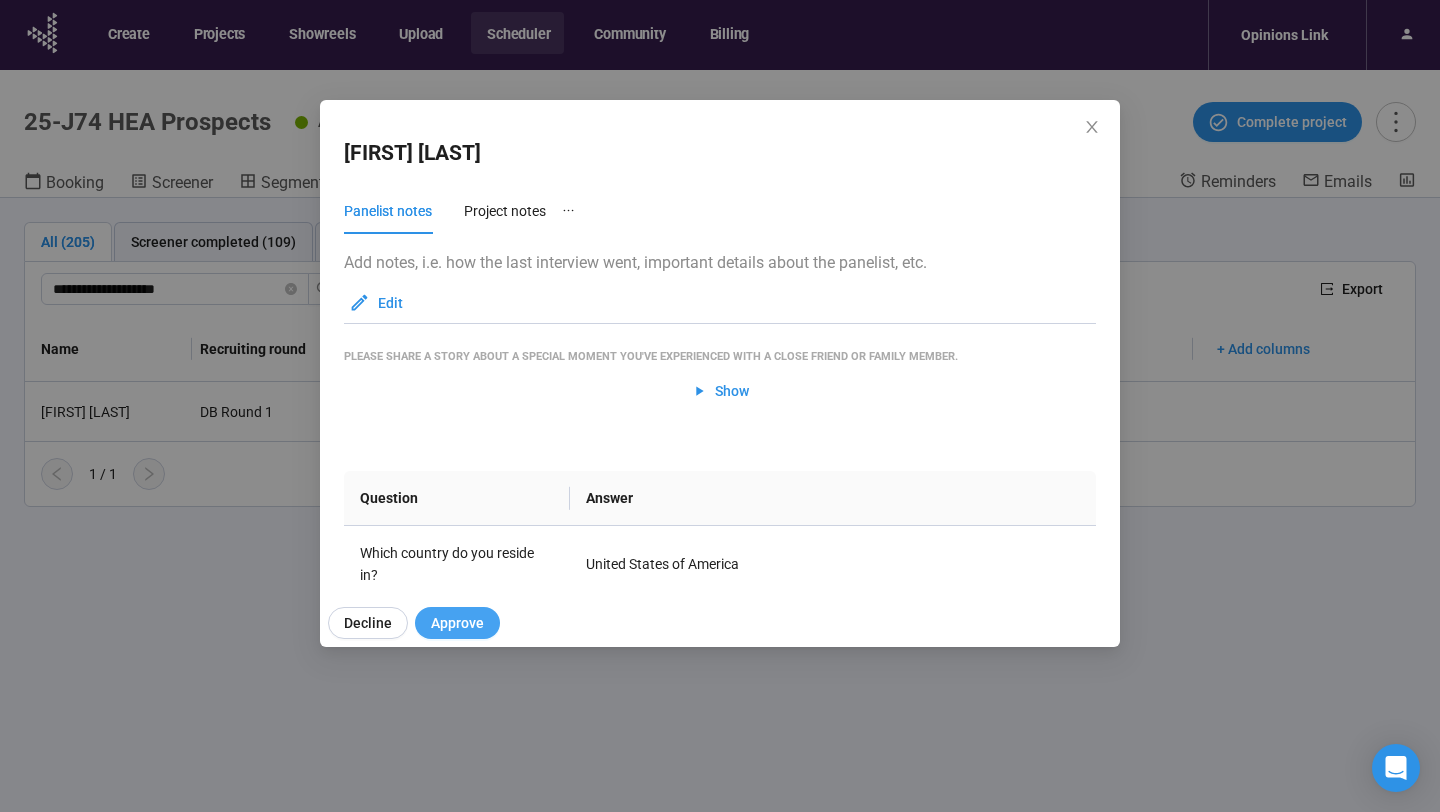 click on "Approve" at bounding box center (457, 623) 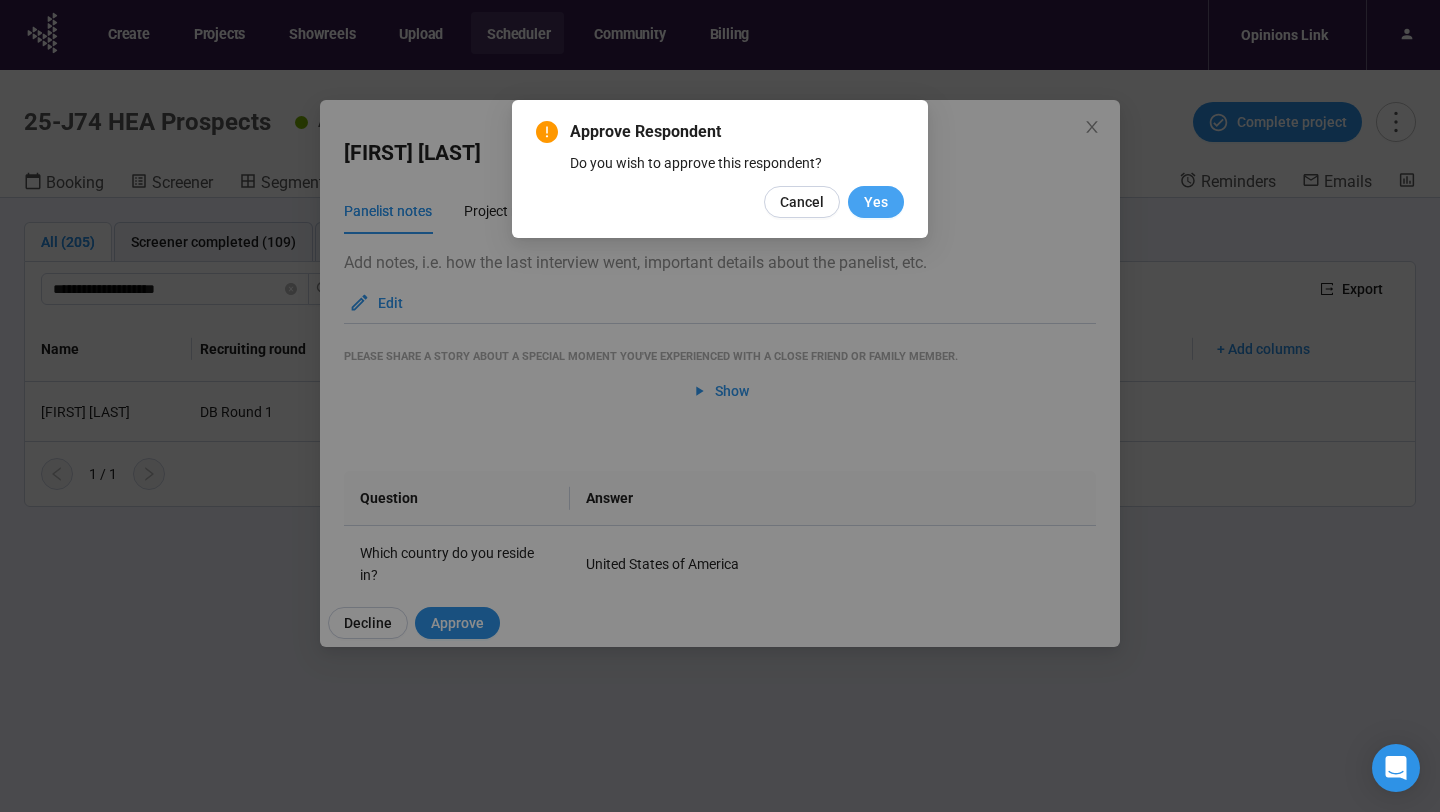 click on "Yes" at bounding box center [876, 202] 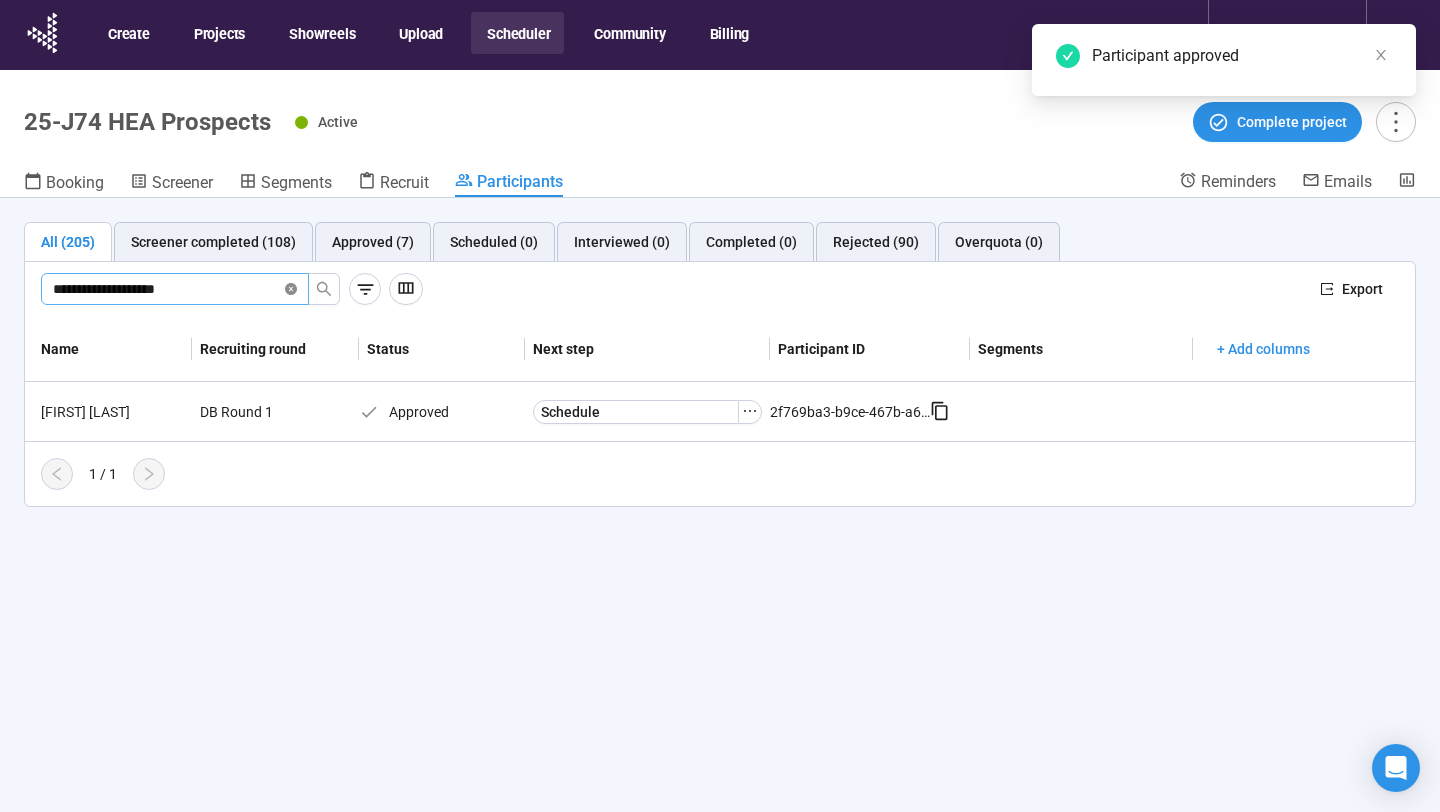click 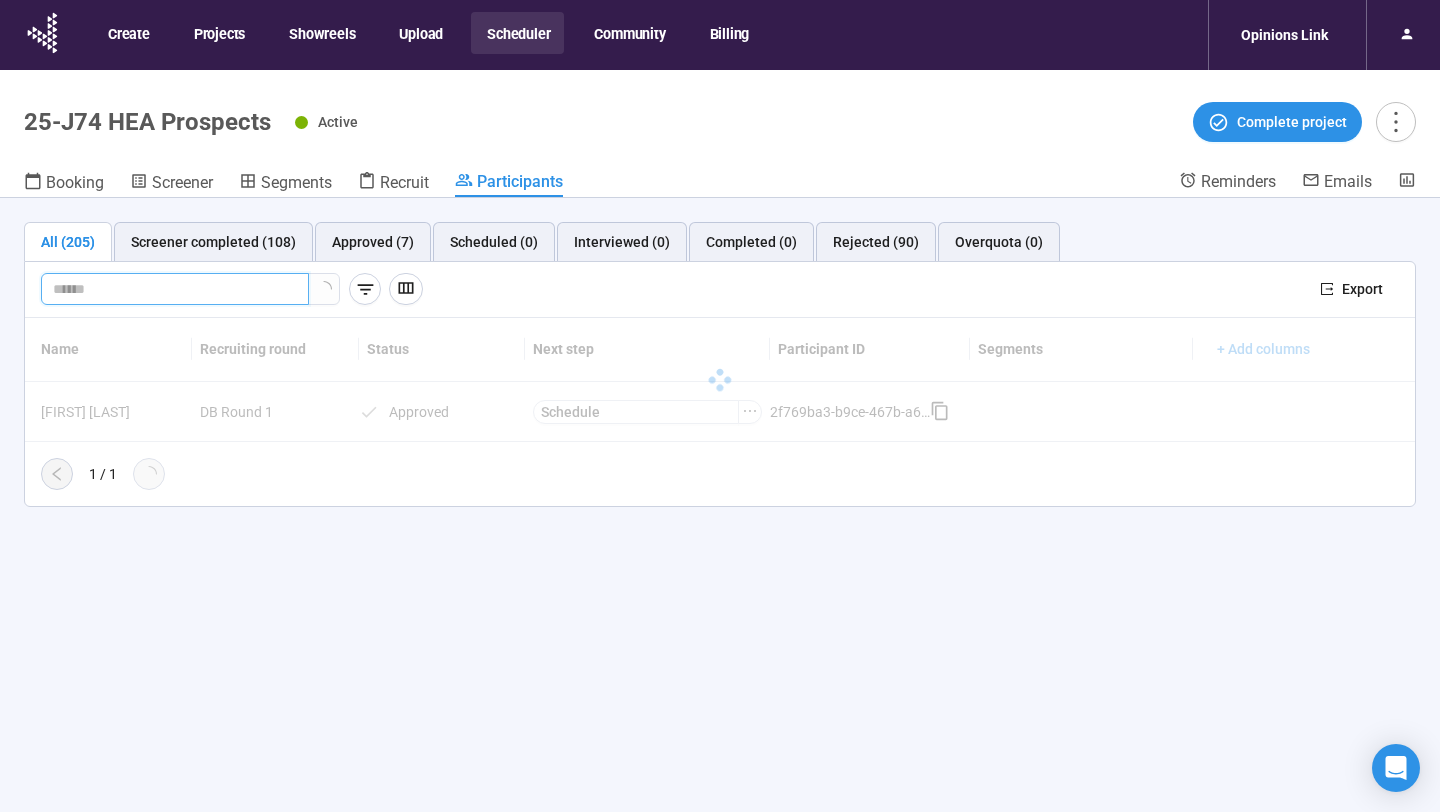 paste on "**********" 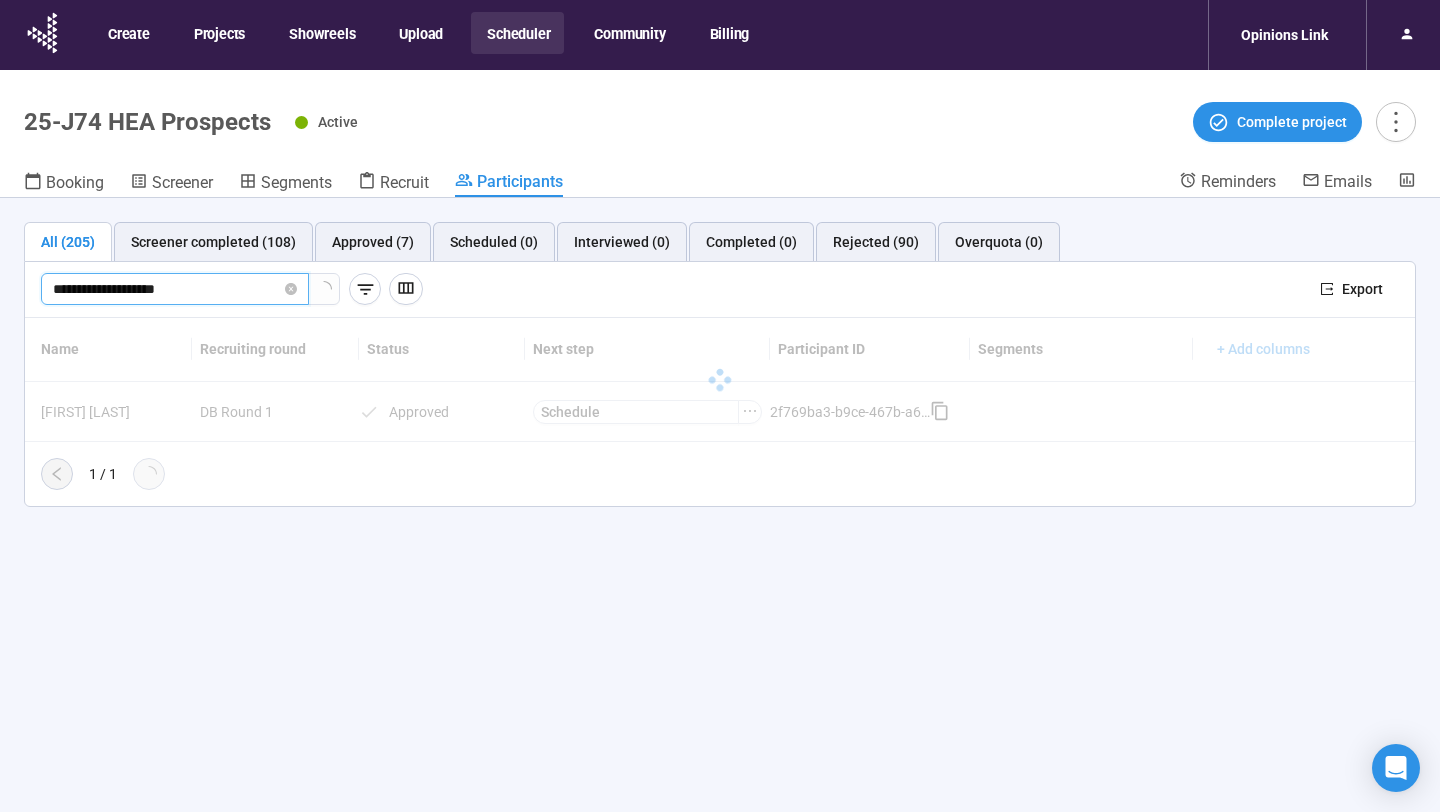type on "**********" 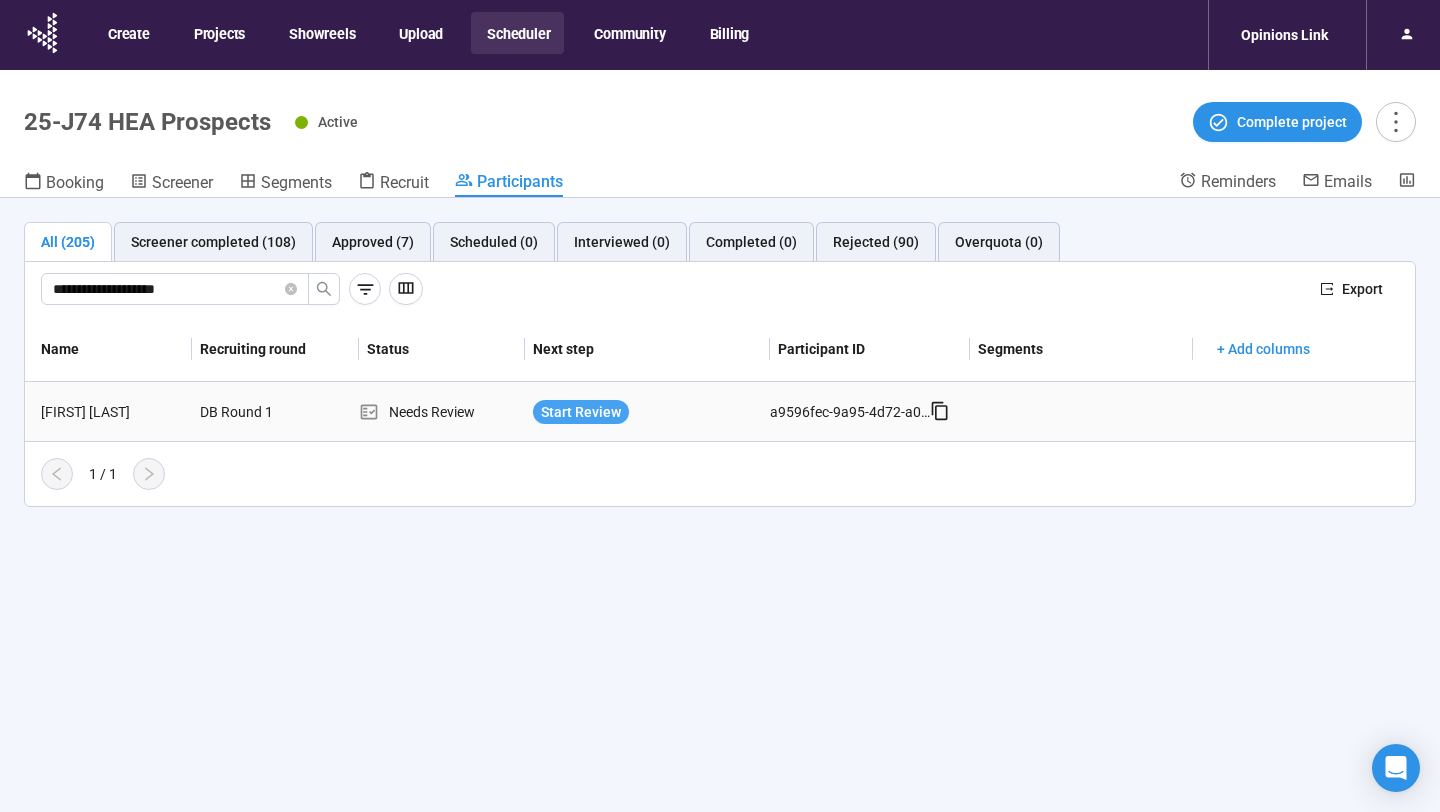 click on "Start Review" at bounding box center (581, 412) 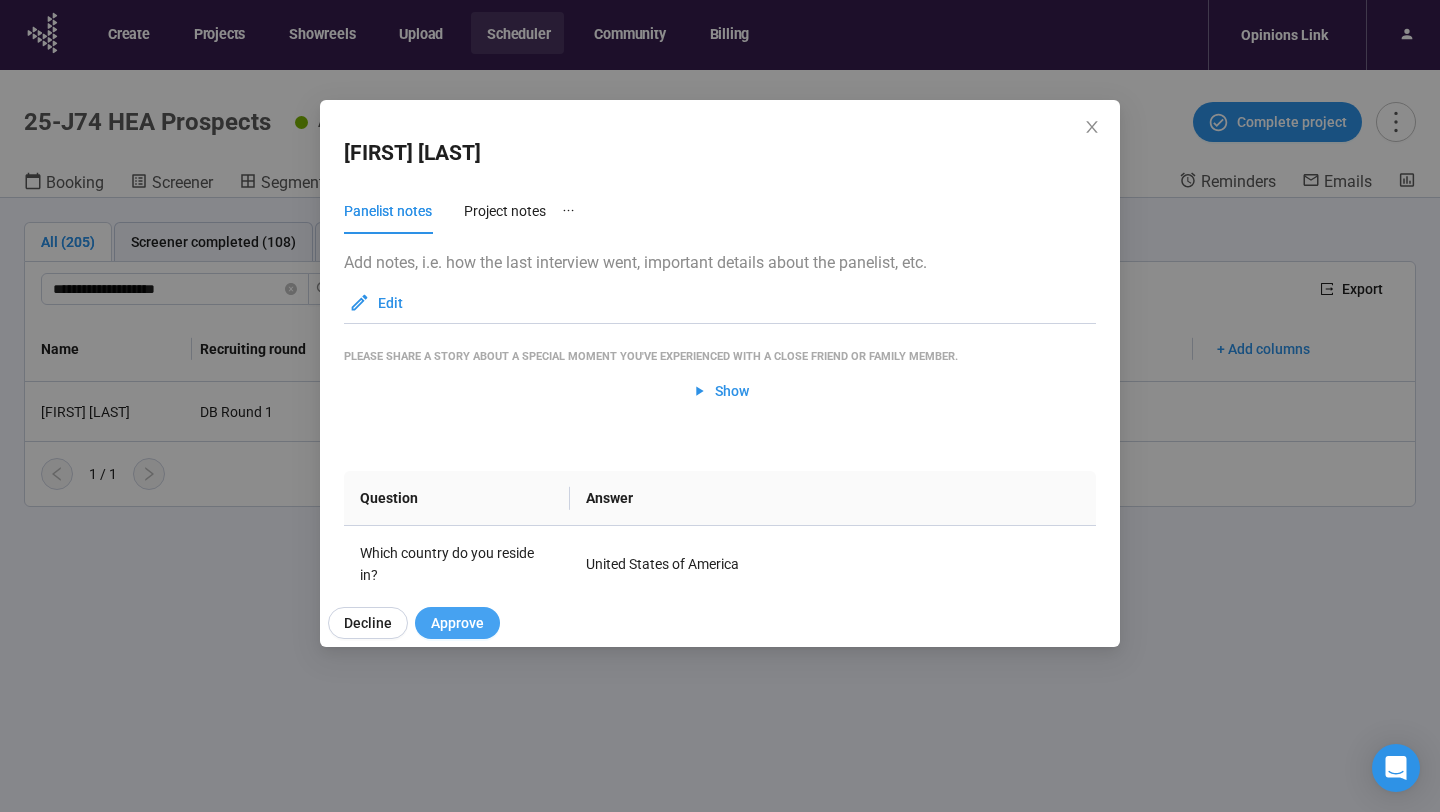 click on "Approve" at bounding box center [457, 623] 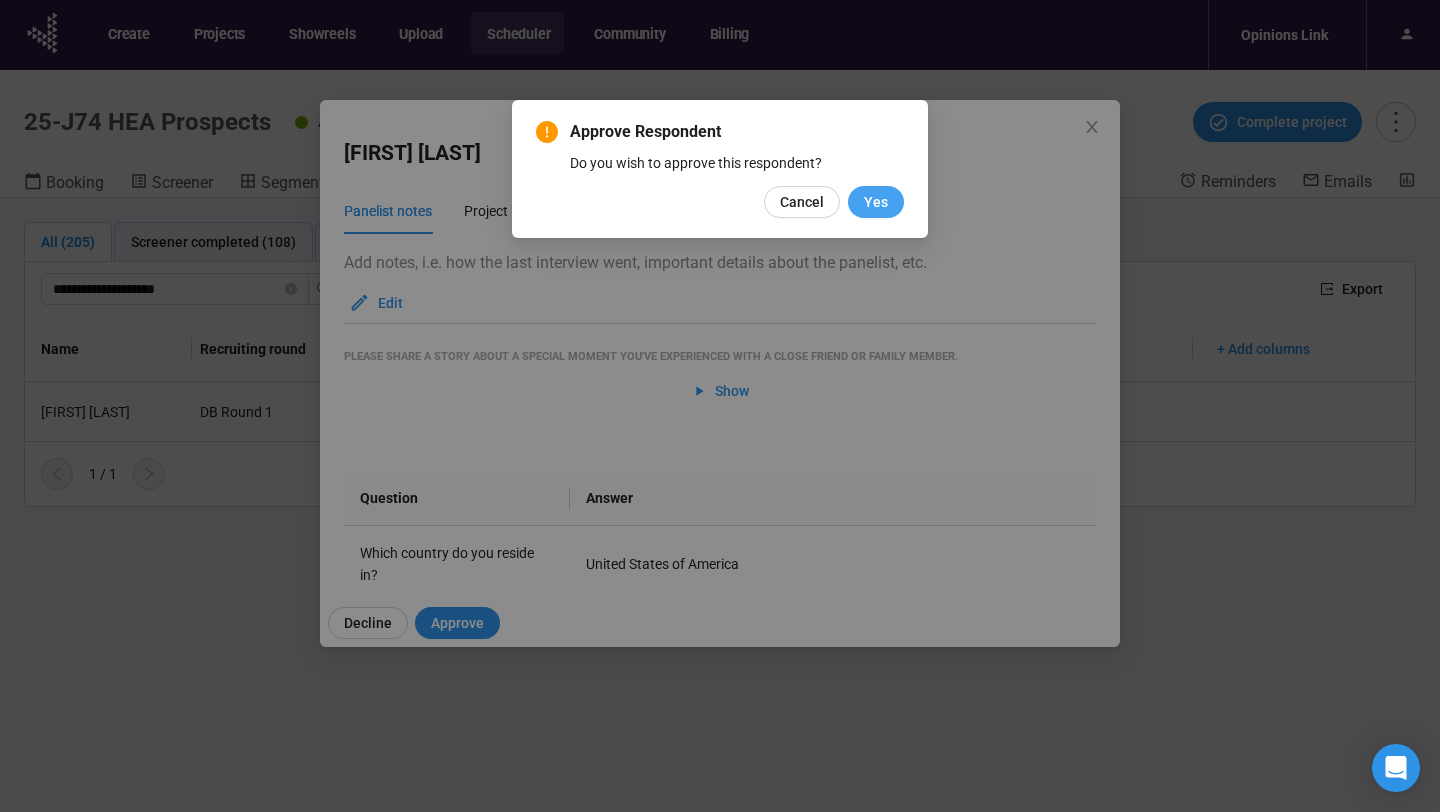 click on "Yes" at bounding box center (876, 202) 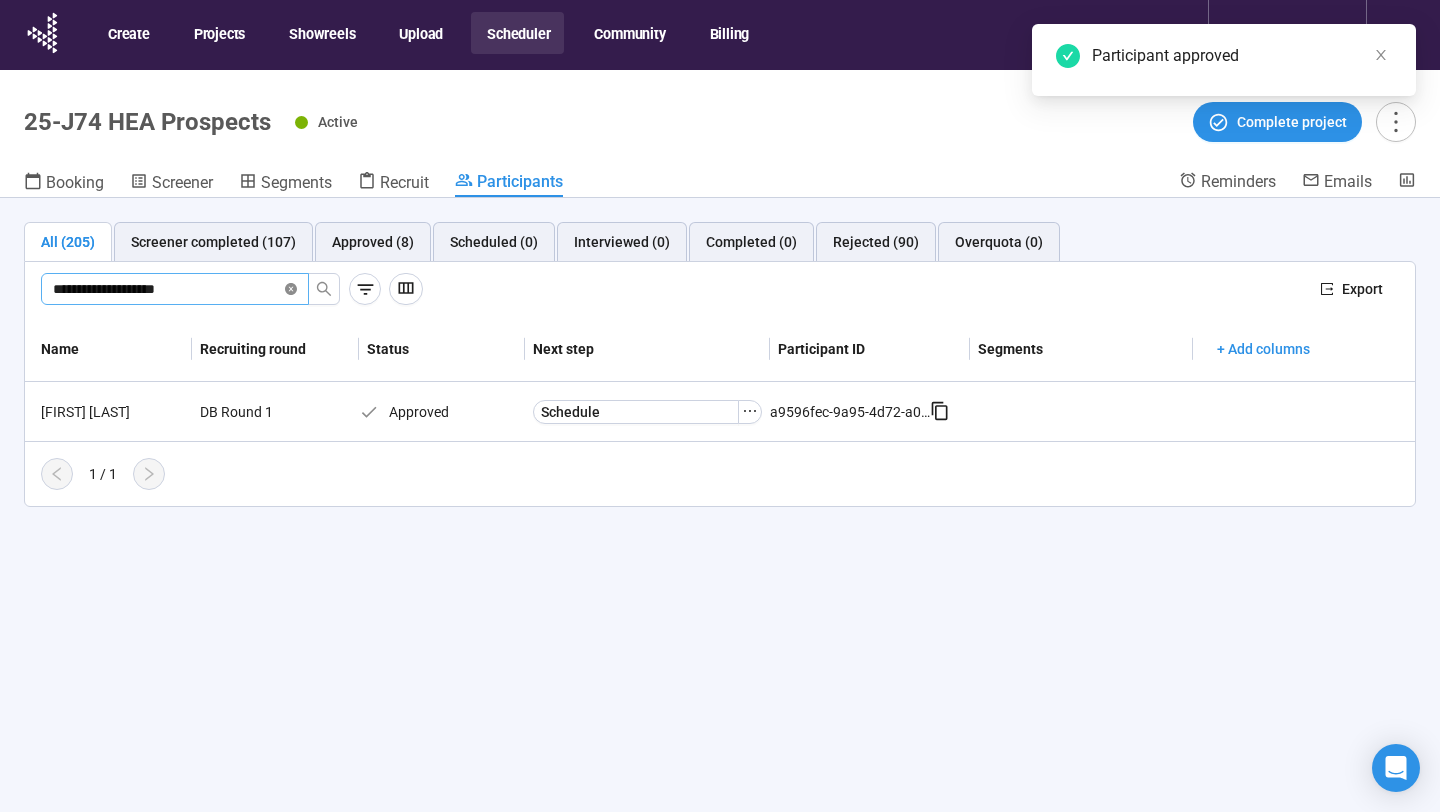 click 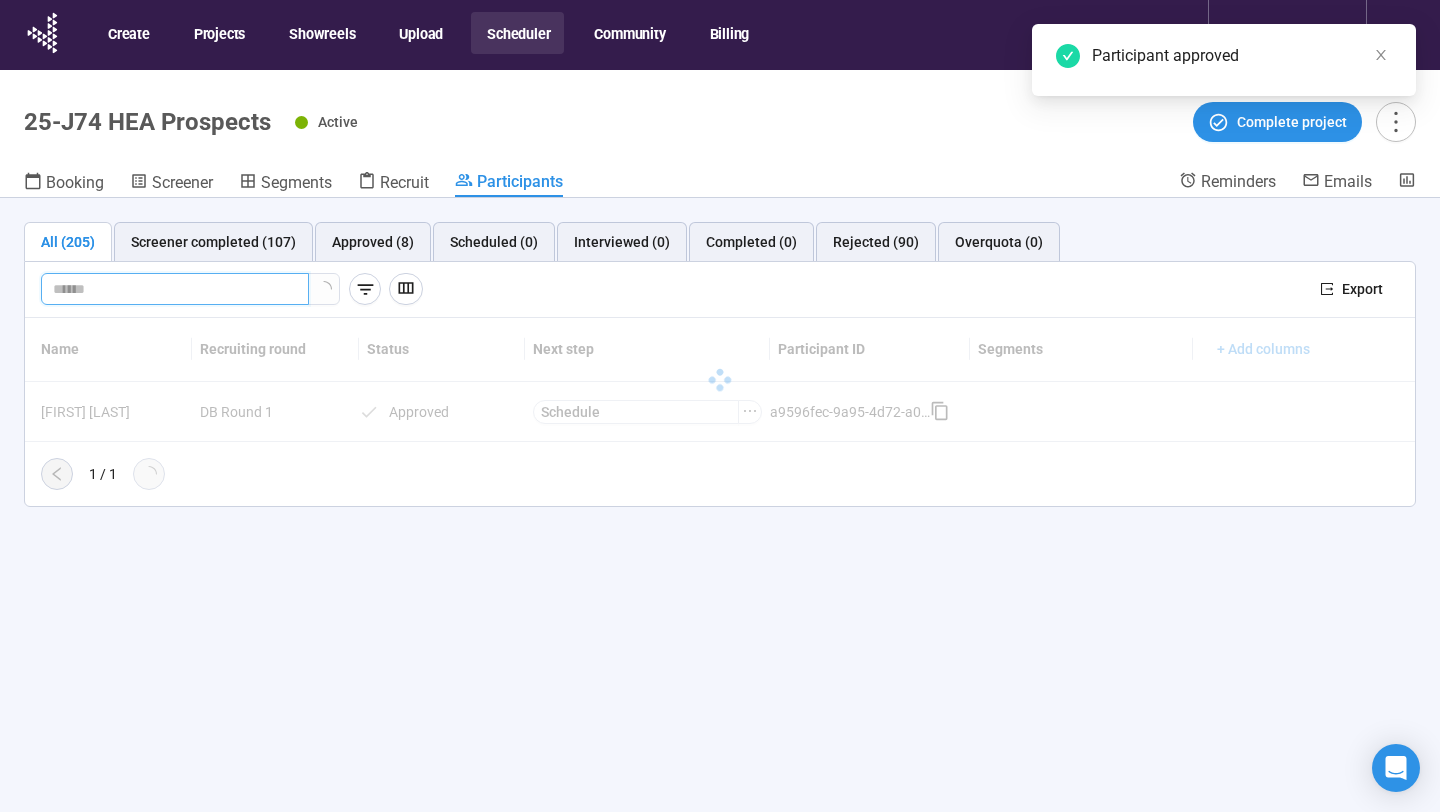 paste on "**********" 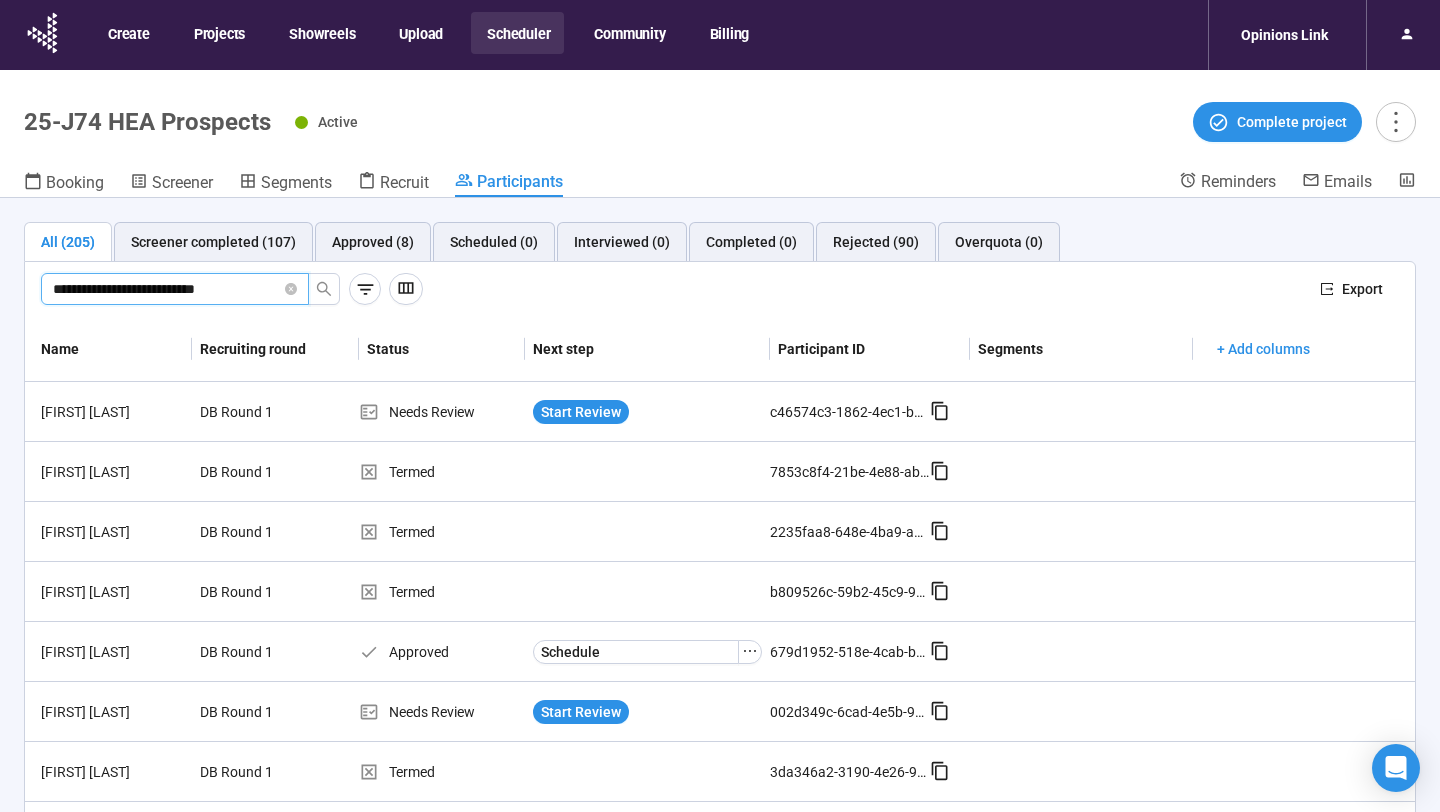 type on "**********" 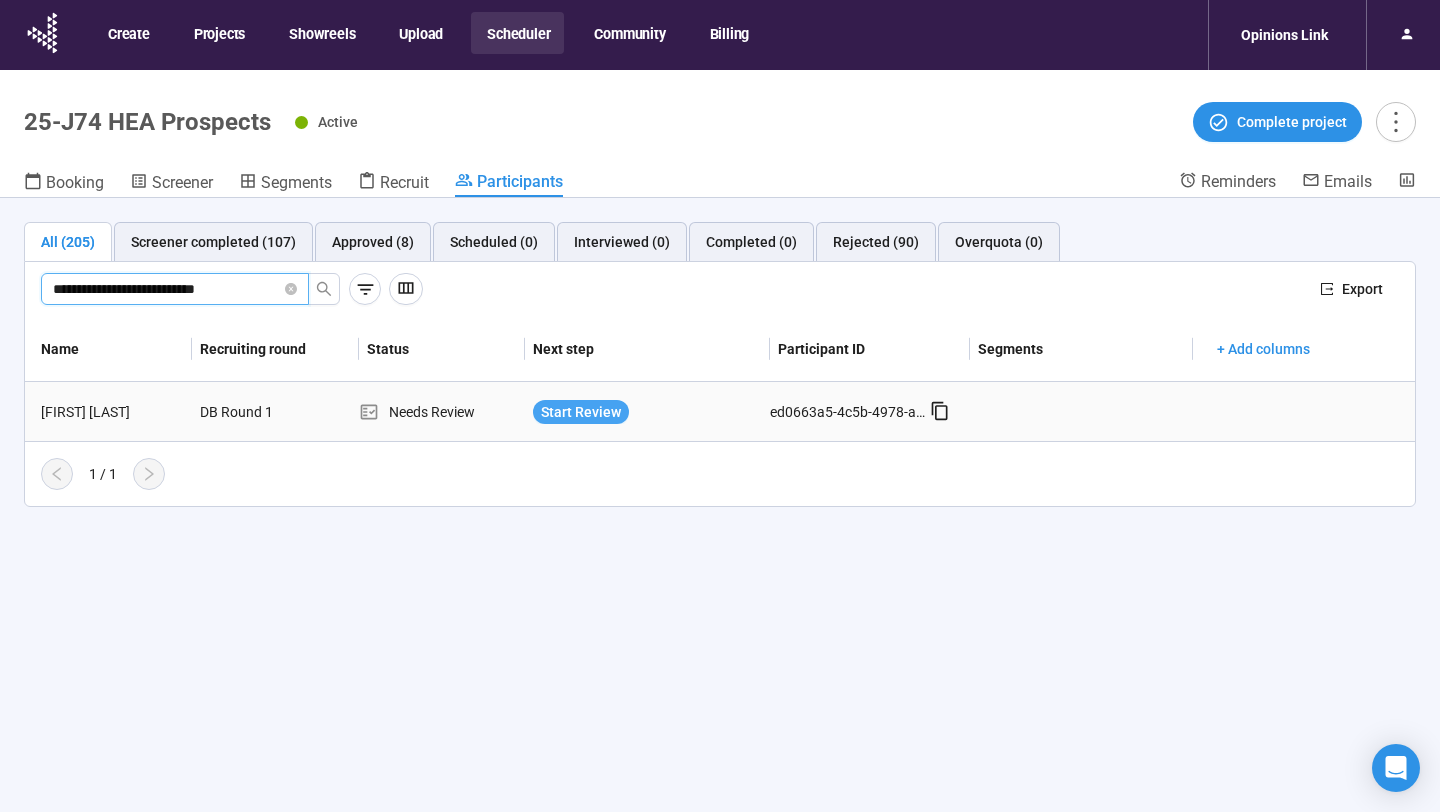click on "Start Review" at bounding box center (581, 412) 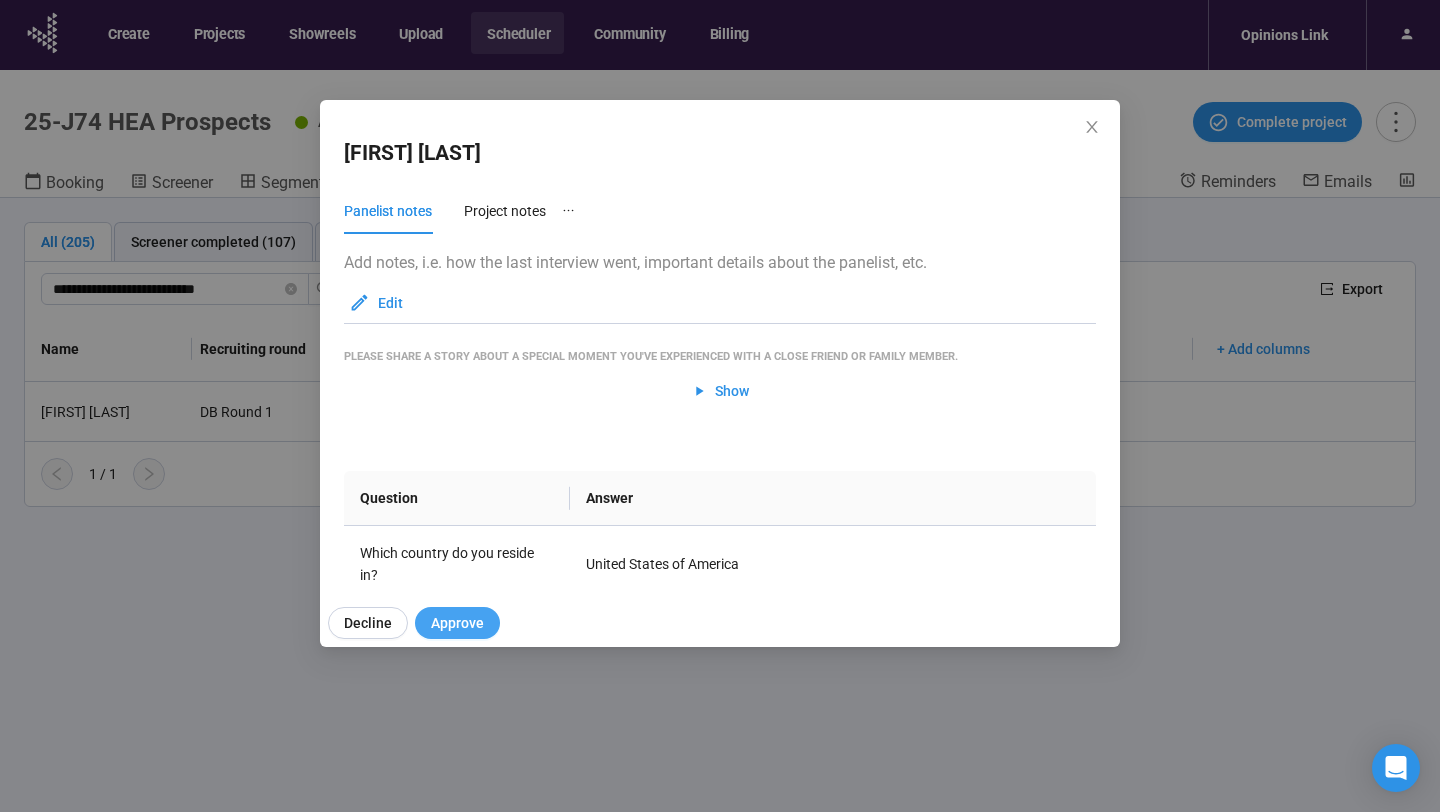click on "Approve" at bounding box center [457, 623] 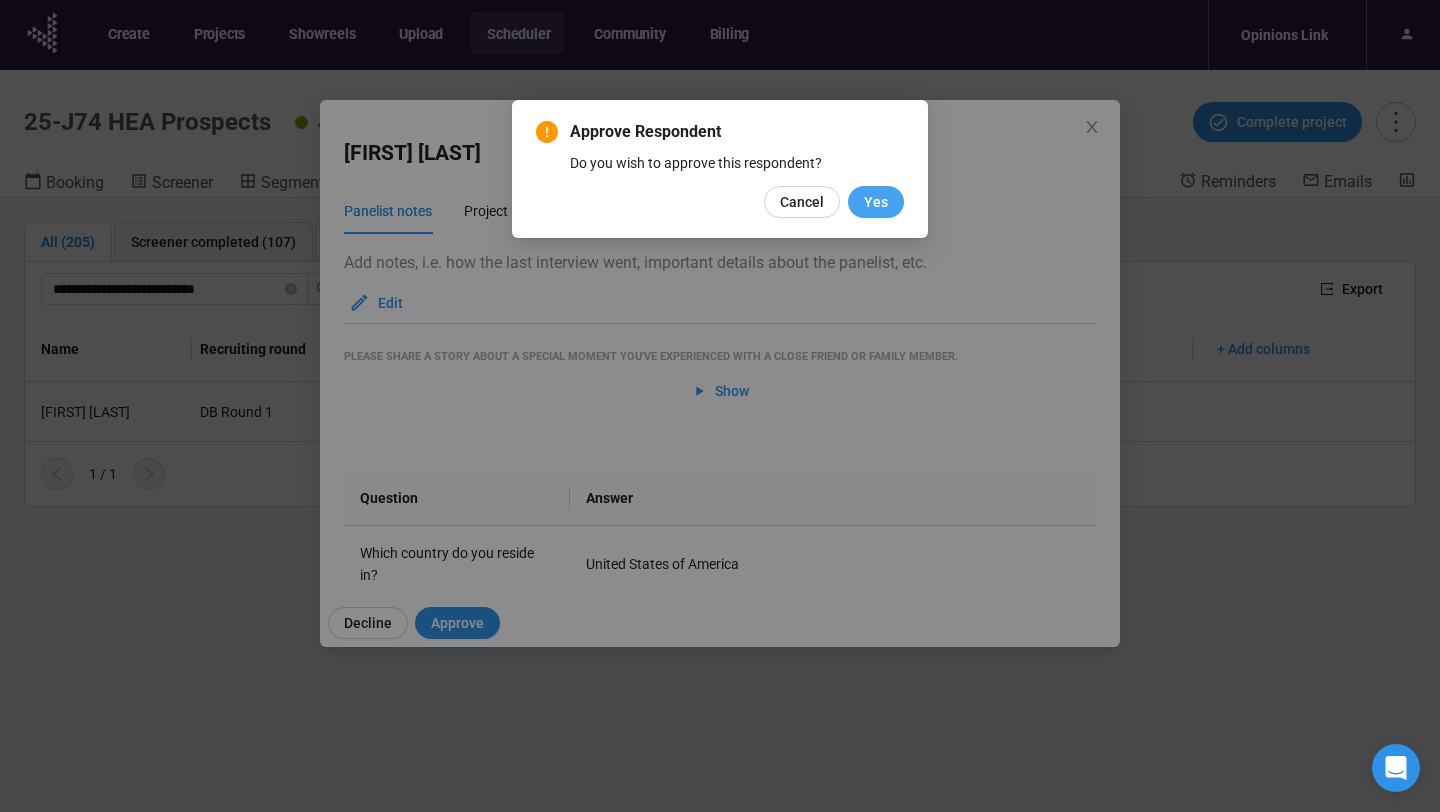 click on "Yes" at bounding box center (876, 202) 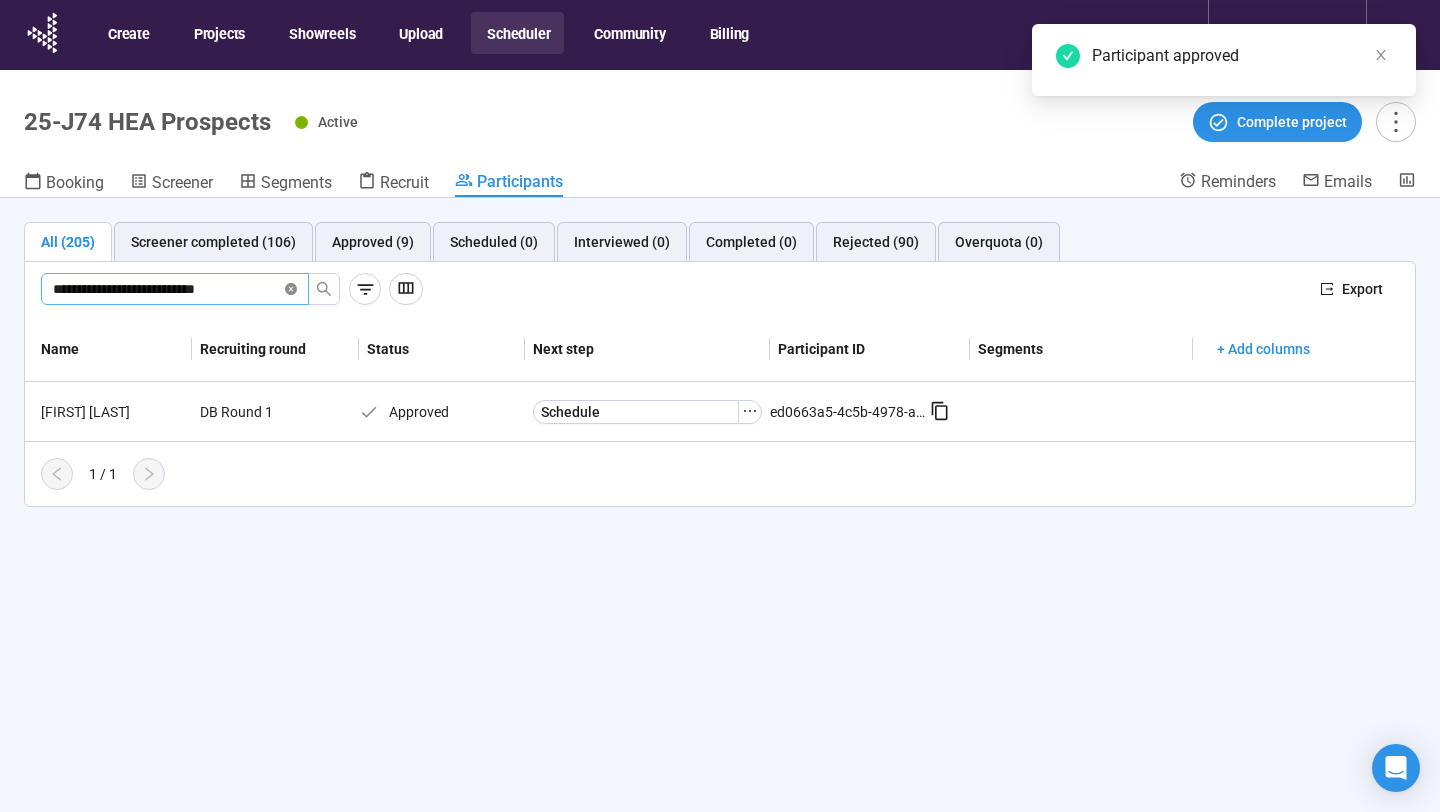 click 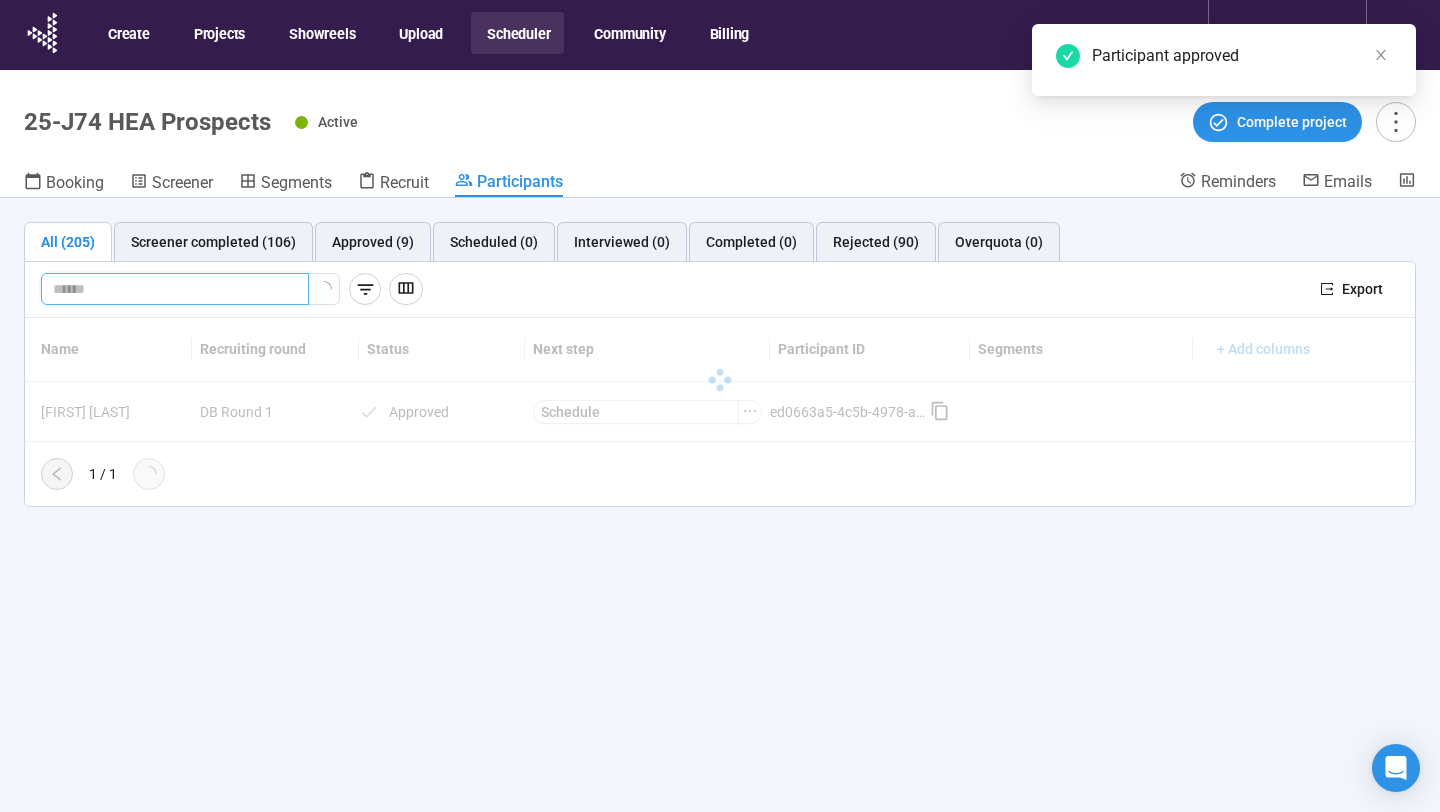 paste on "**********" 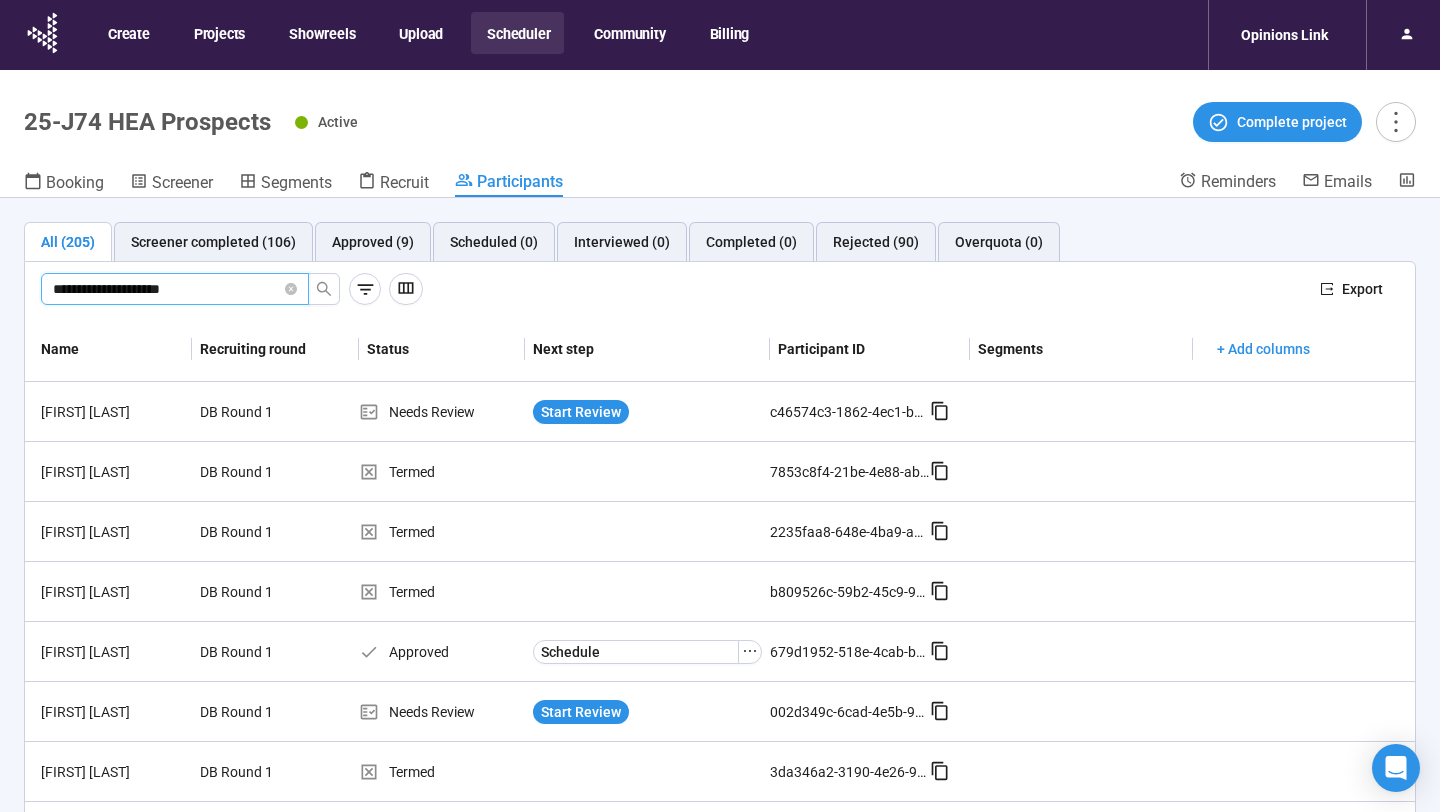 type on "**********" 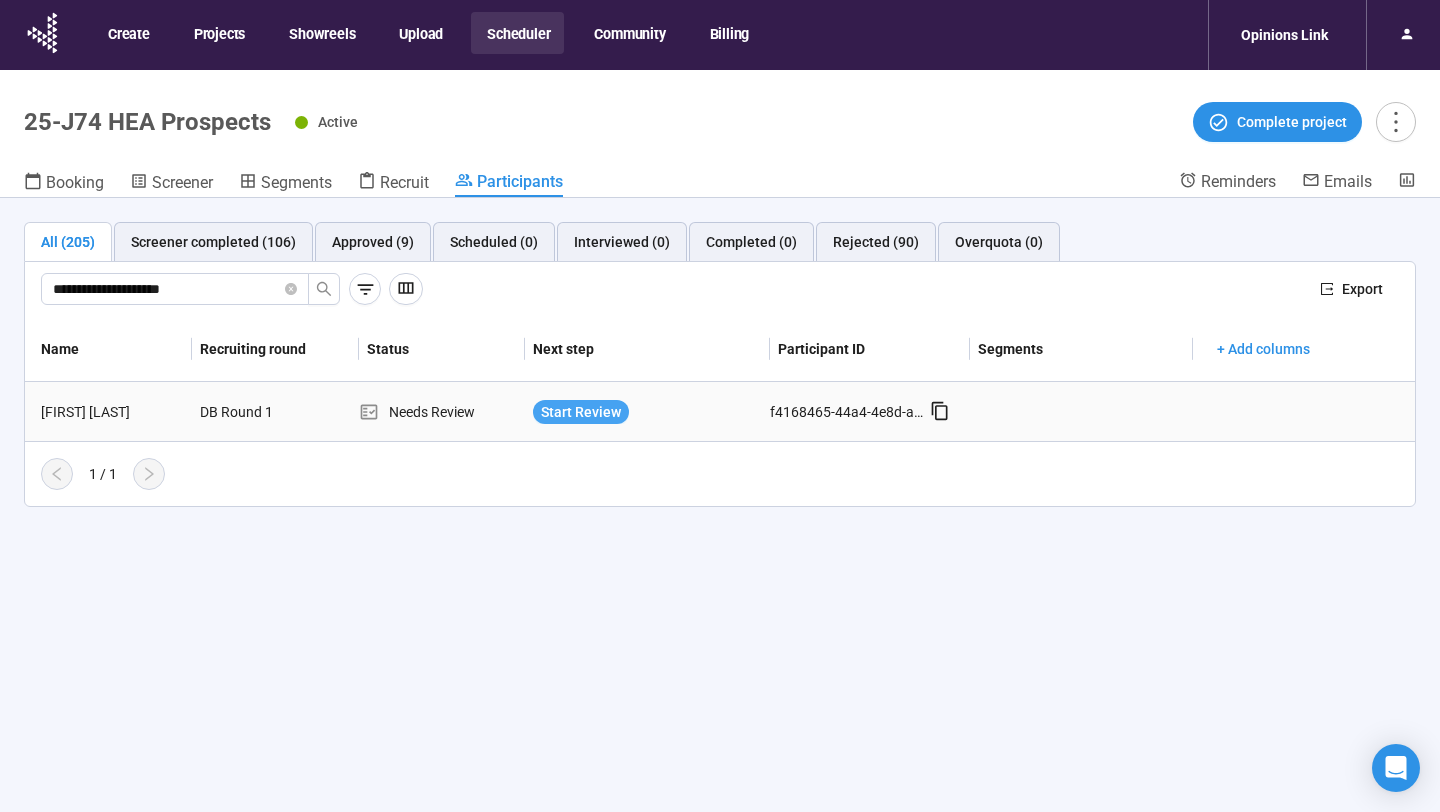 click on "Start Review" at bounding box center (581, 412) 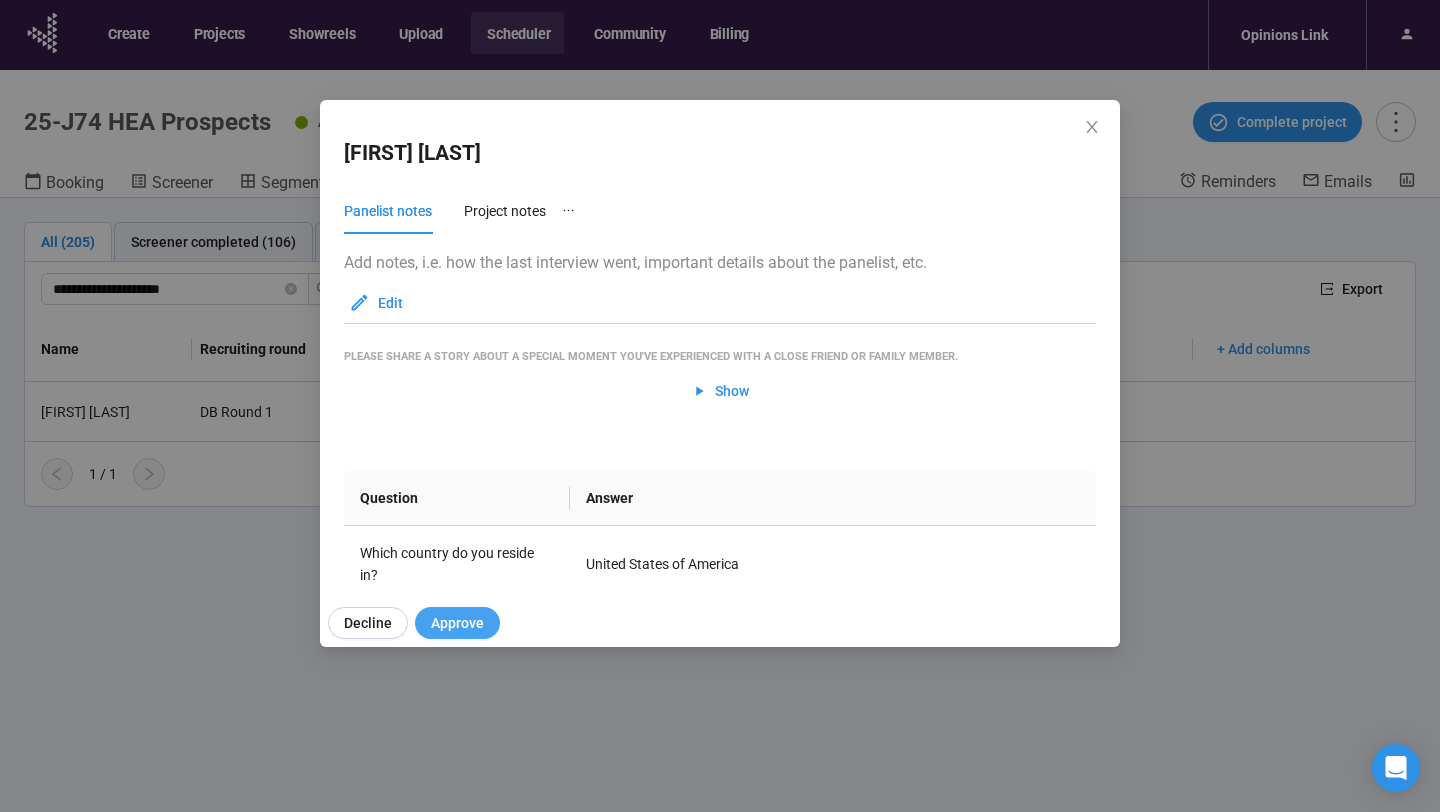 click on "Approve" at bounding box center [457, 623] 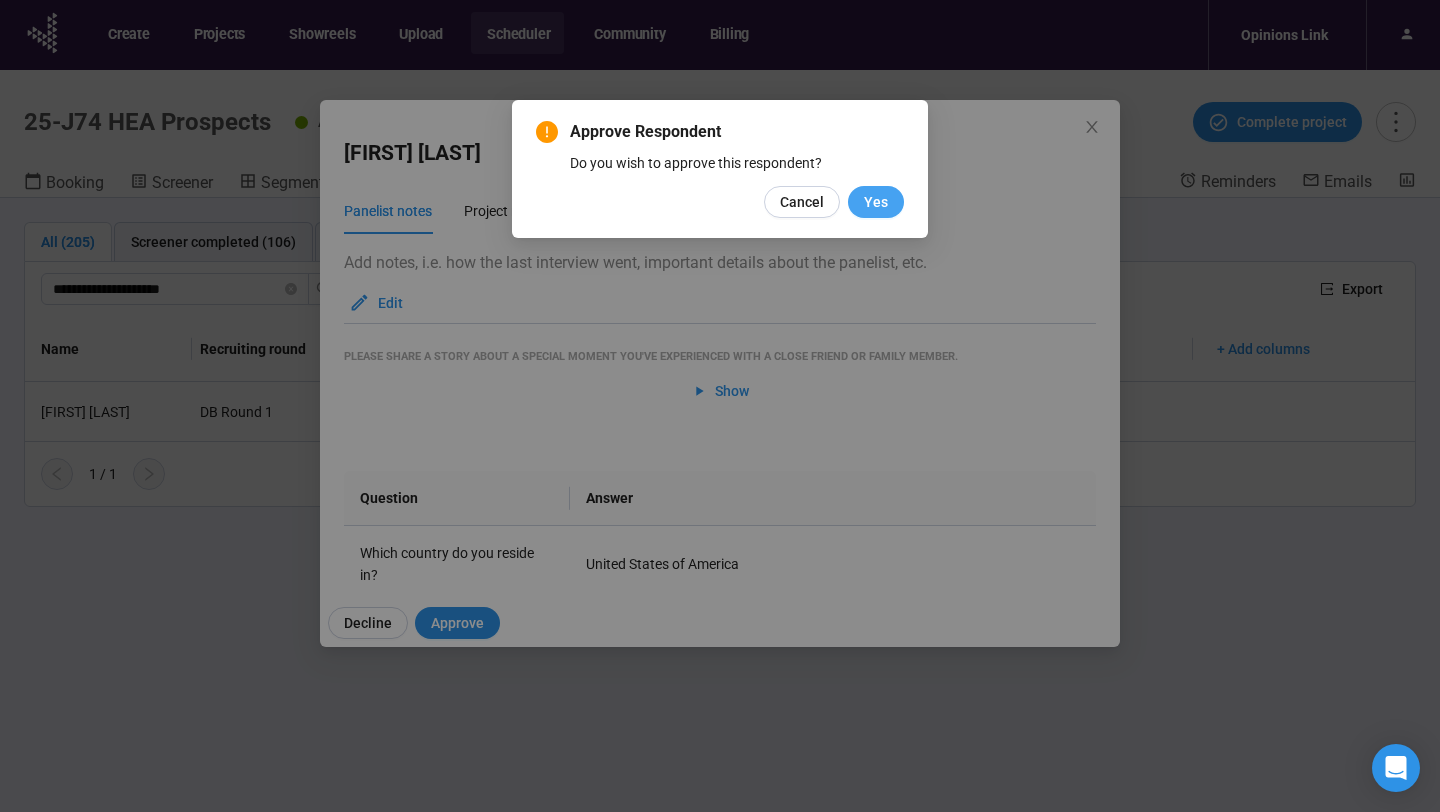 click on "Yes" at bounding box center (876, 202) 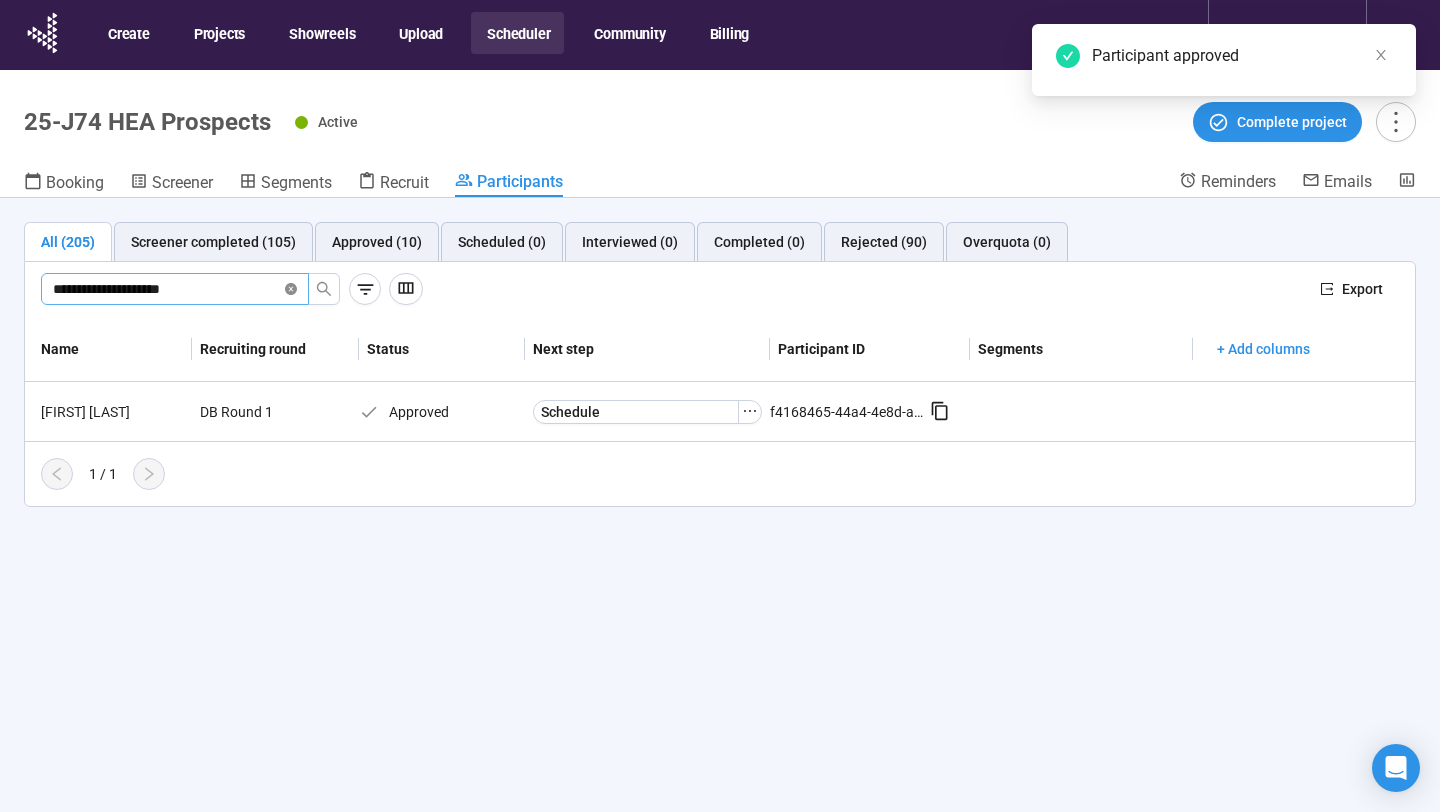 click 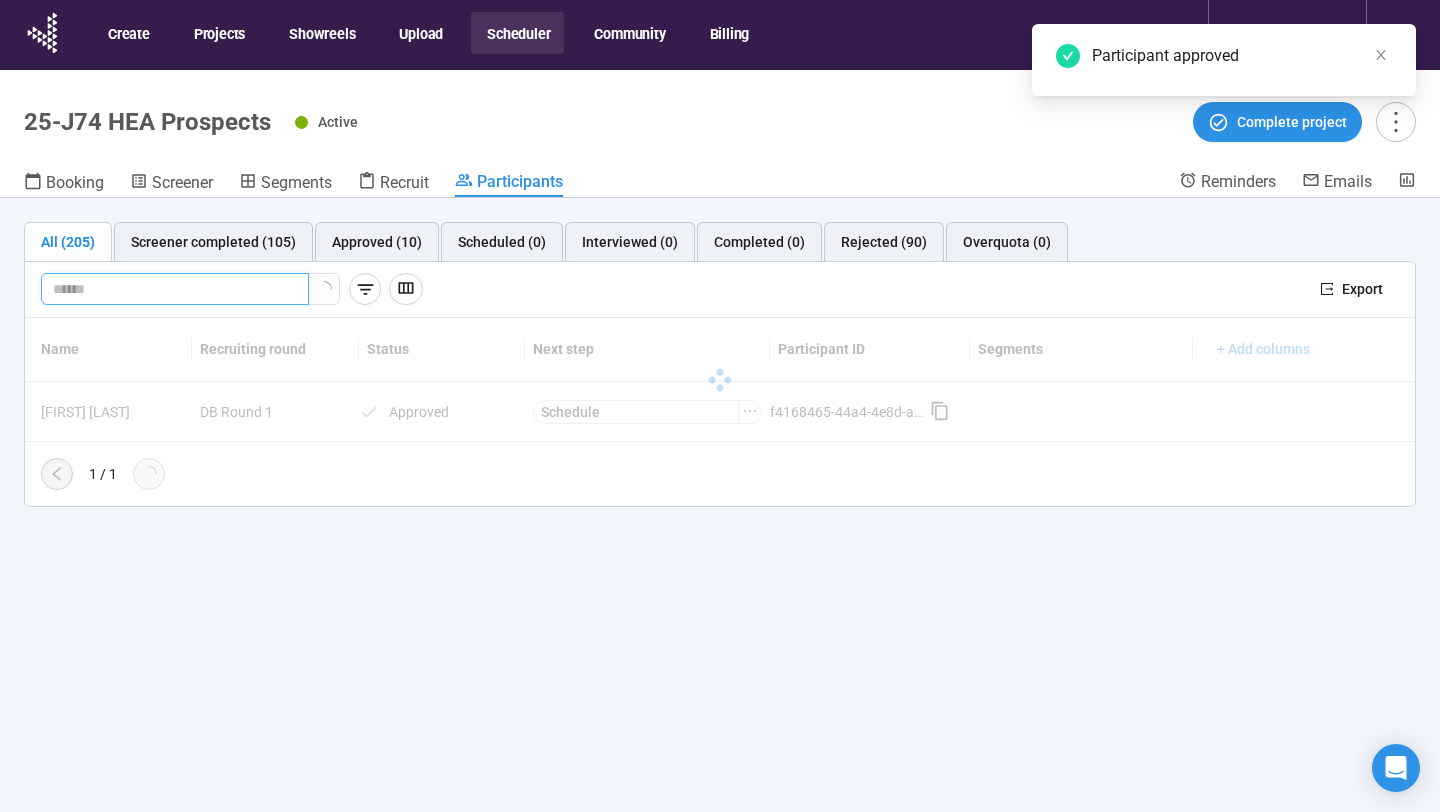 paste on "**********" 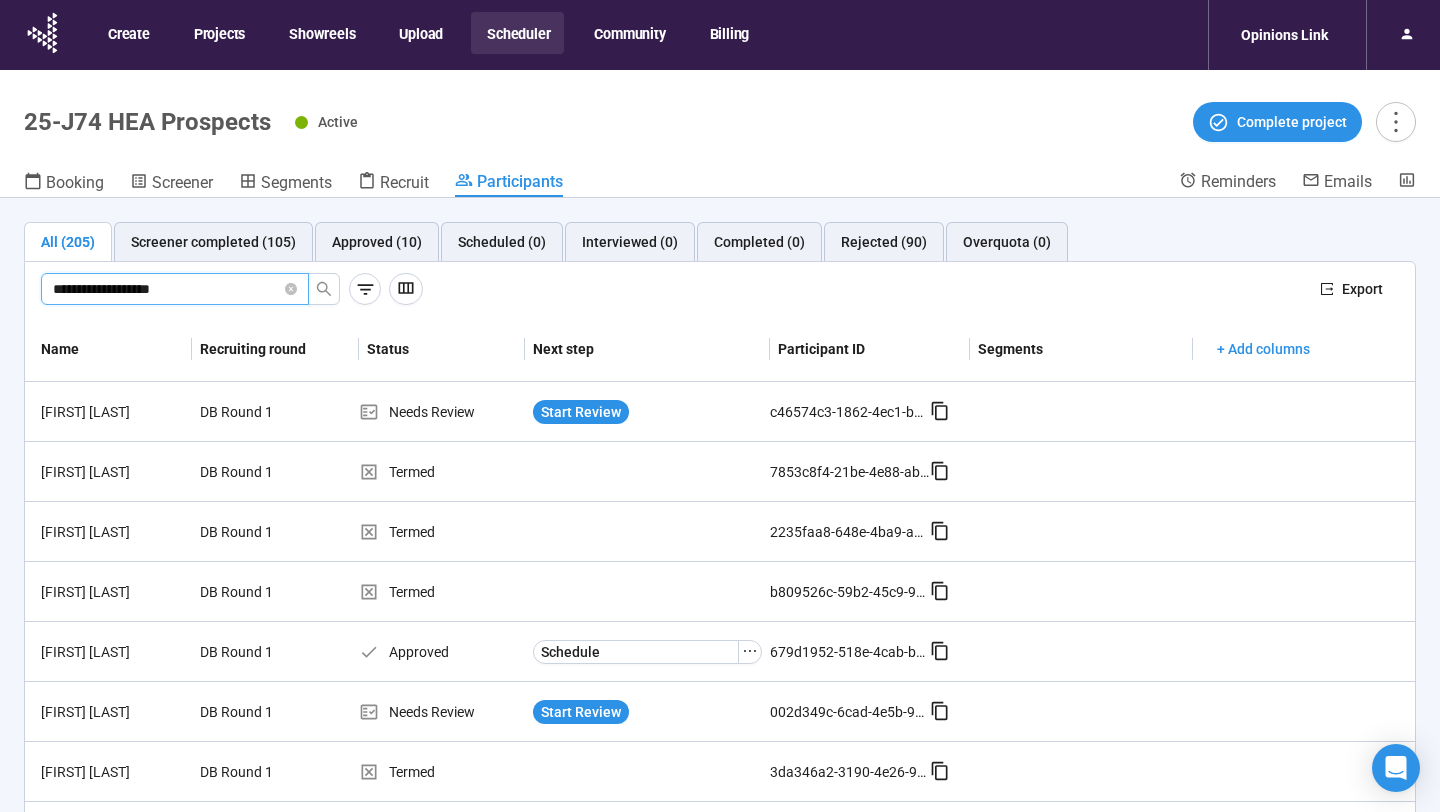 type on "**********" 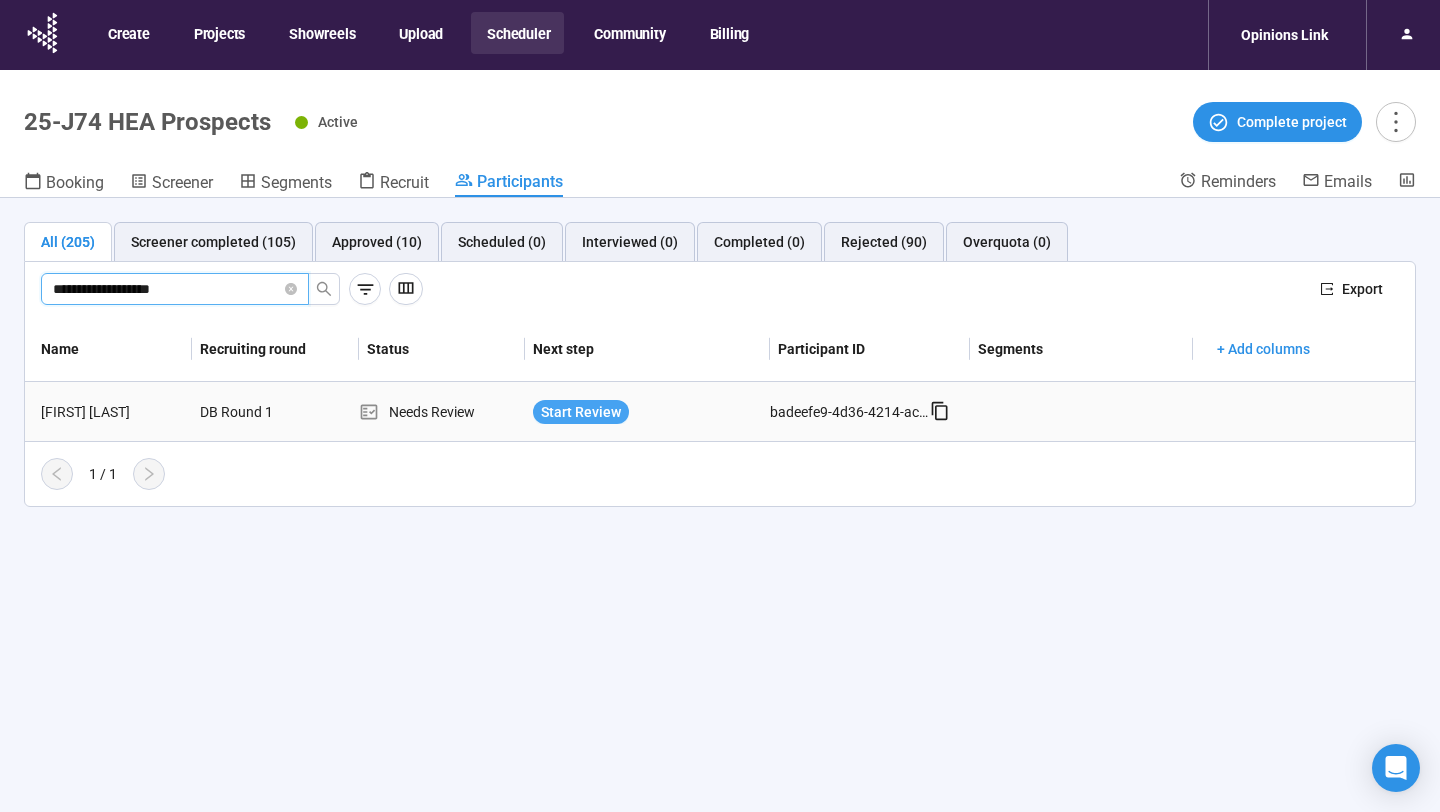 click on "Start Review" at bounding box center [581, 412] 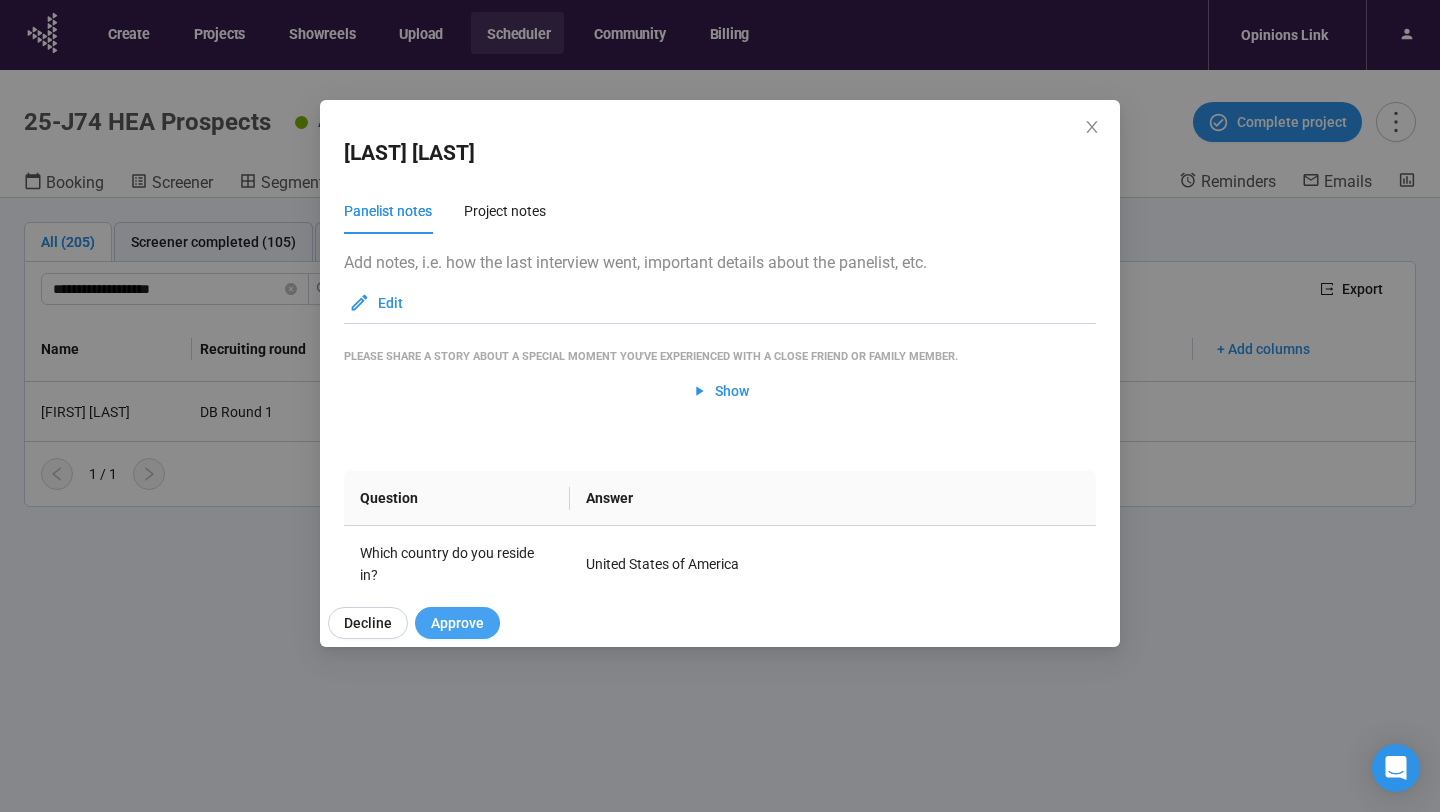 click on "Approve" at bounding box center [457, 623] 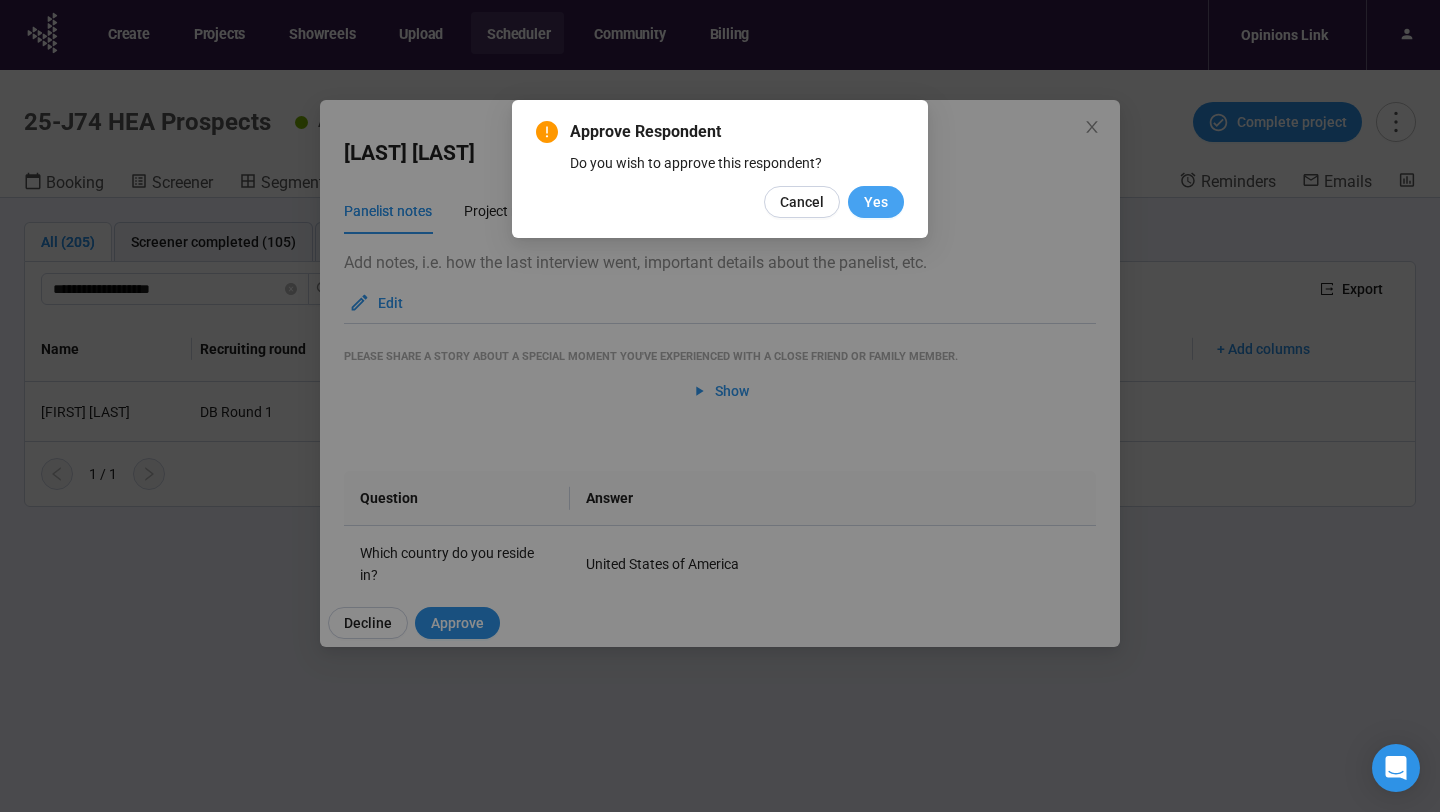 click on "Yes" at bounding box center (876, 202) 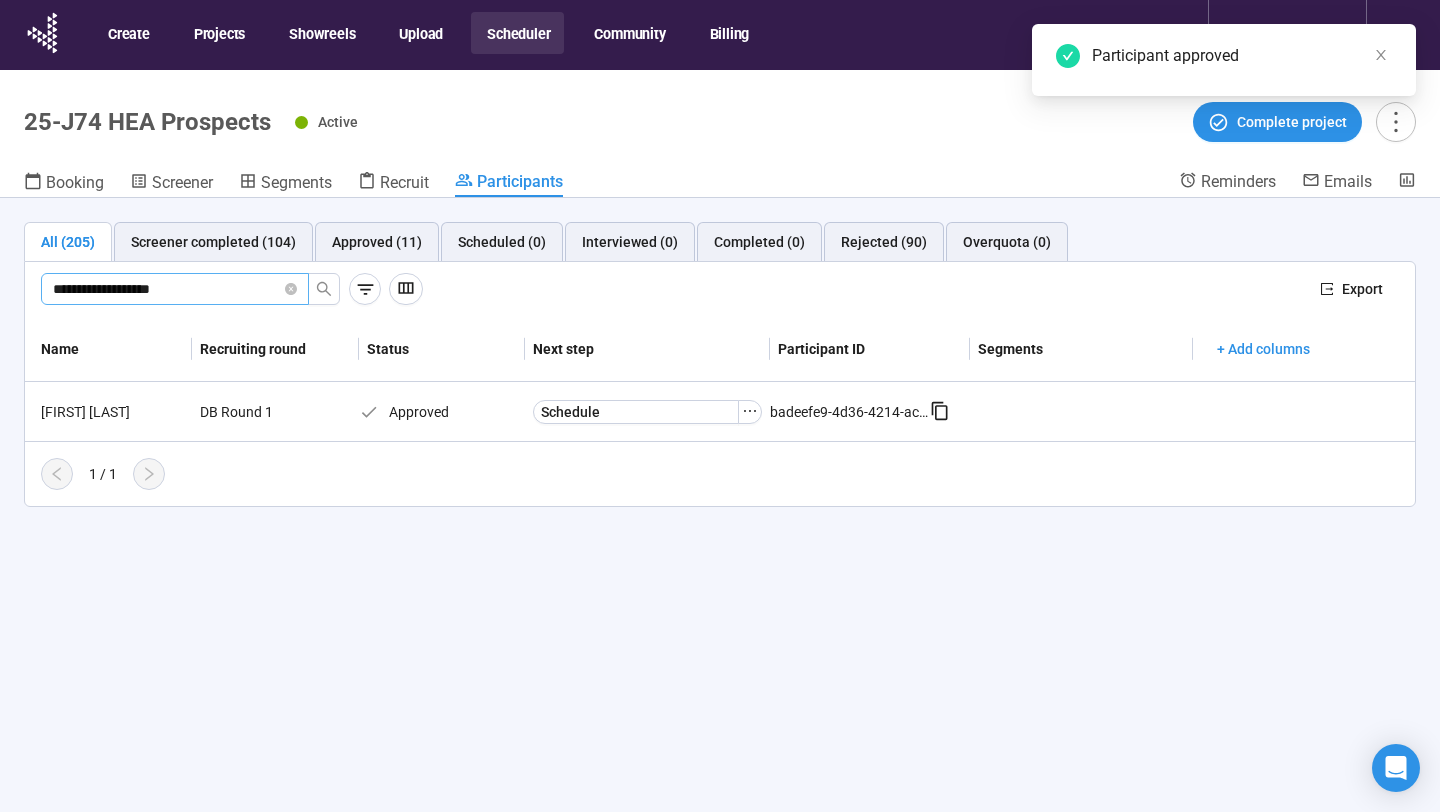 click on "**********" at bounding box center (175, 289) 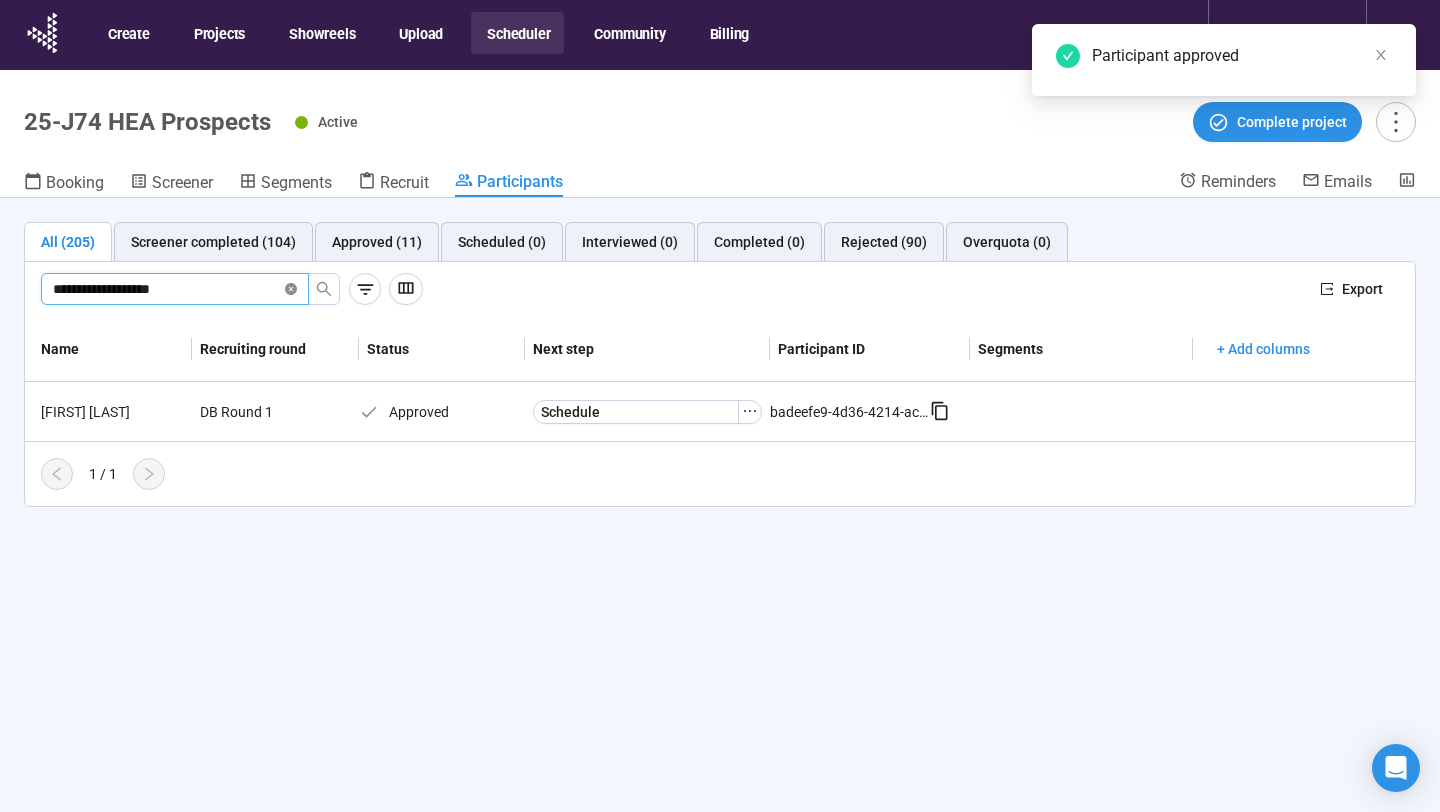 click 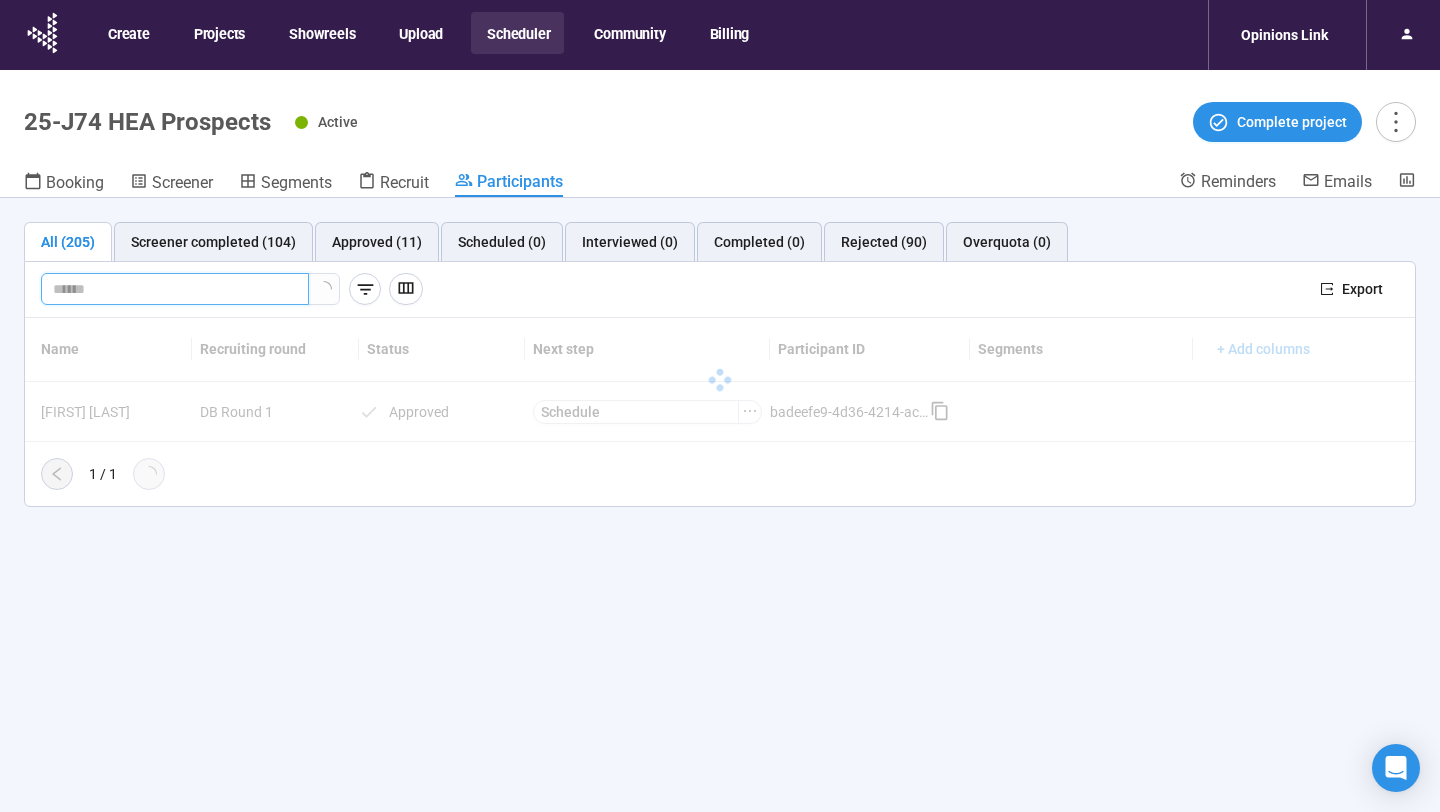 paste on "**********" 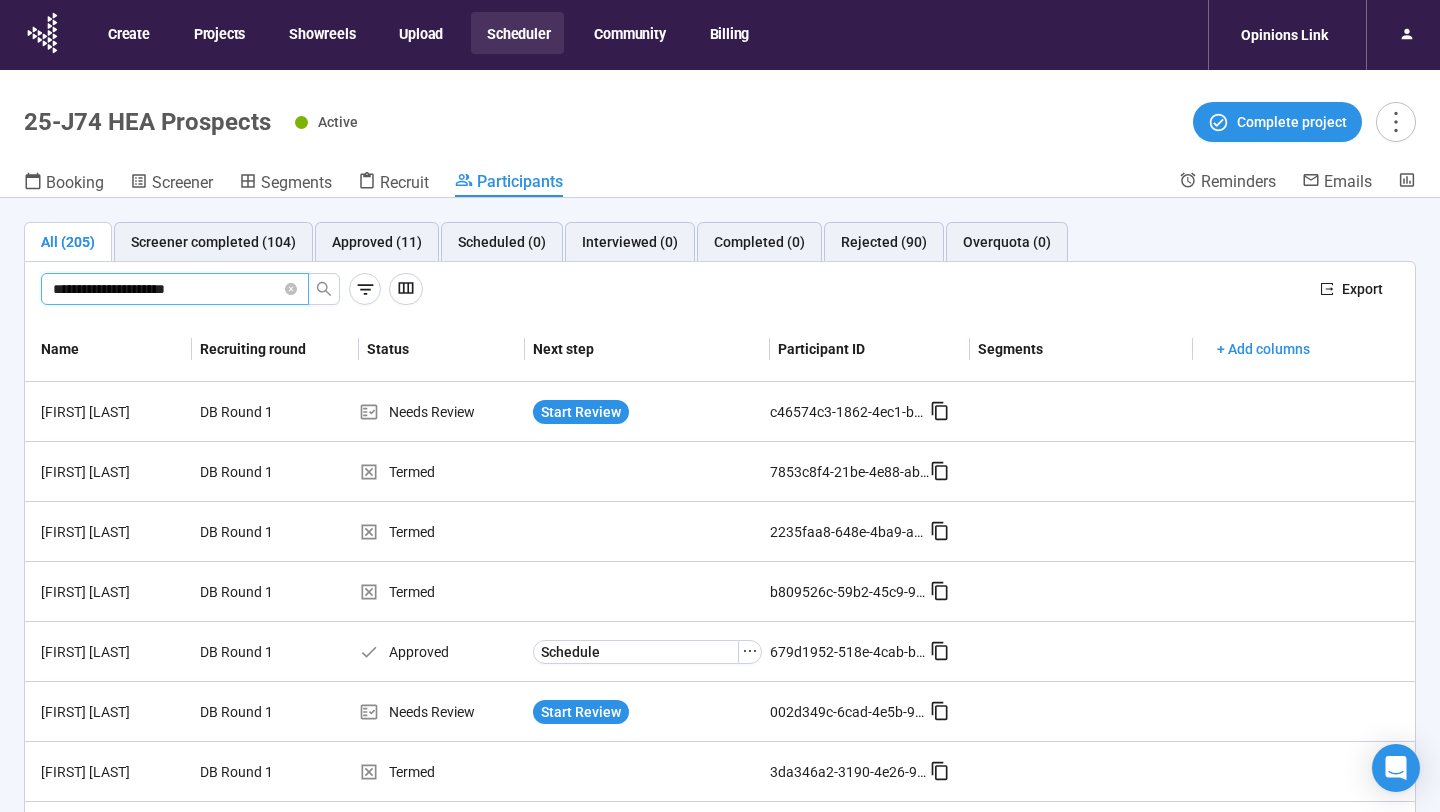type on "**********" 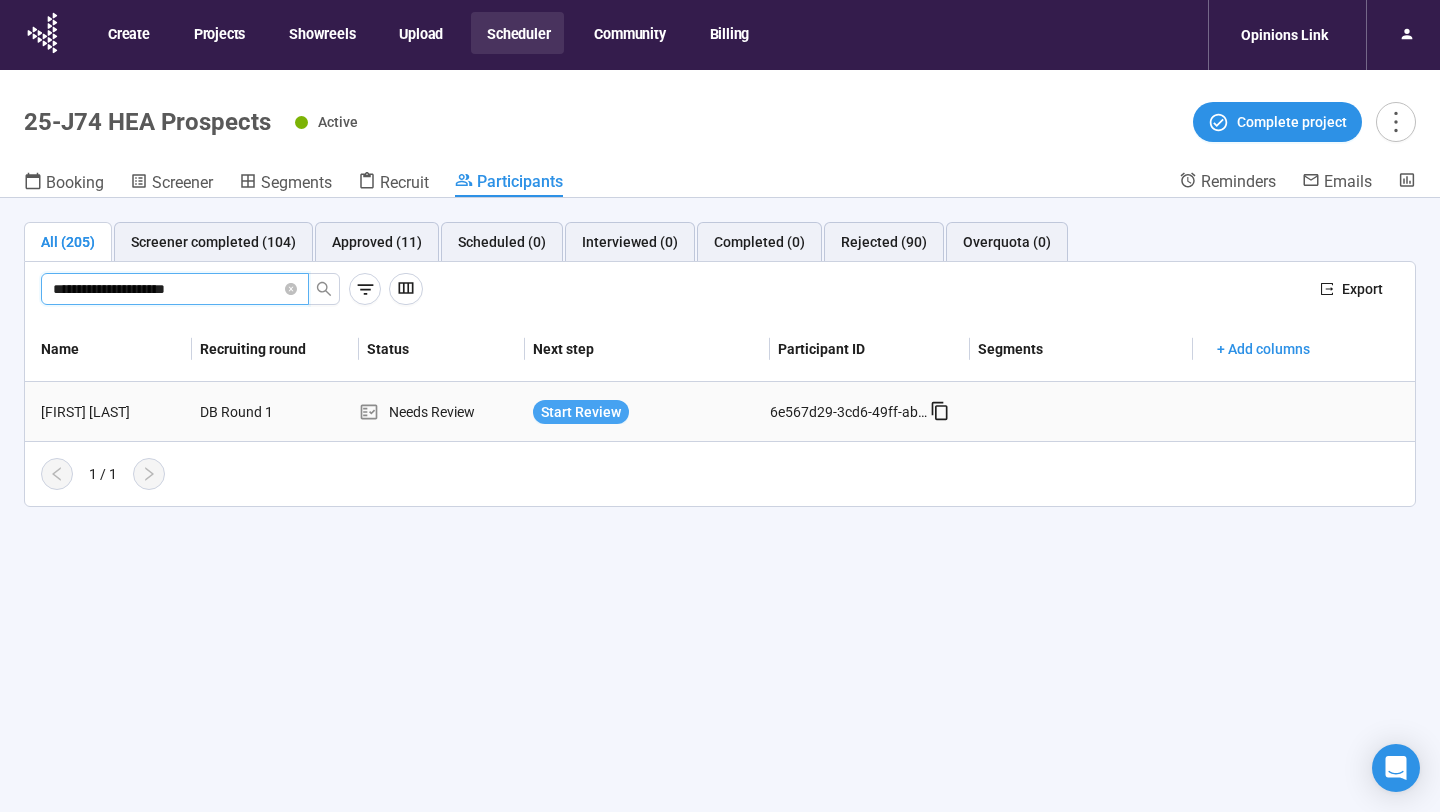click on "Start Review" at bounding box center [581, 412] 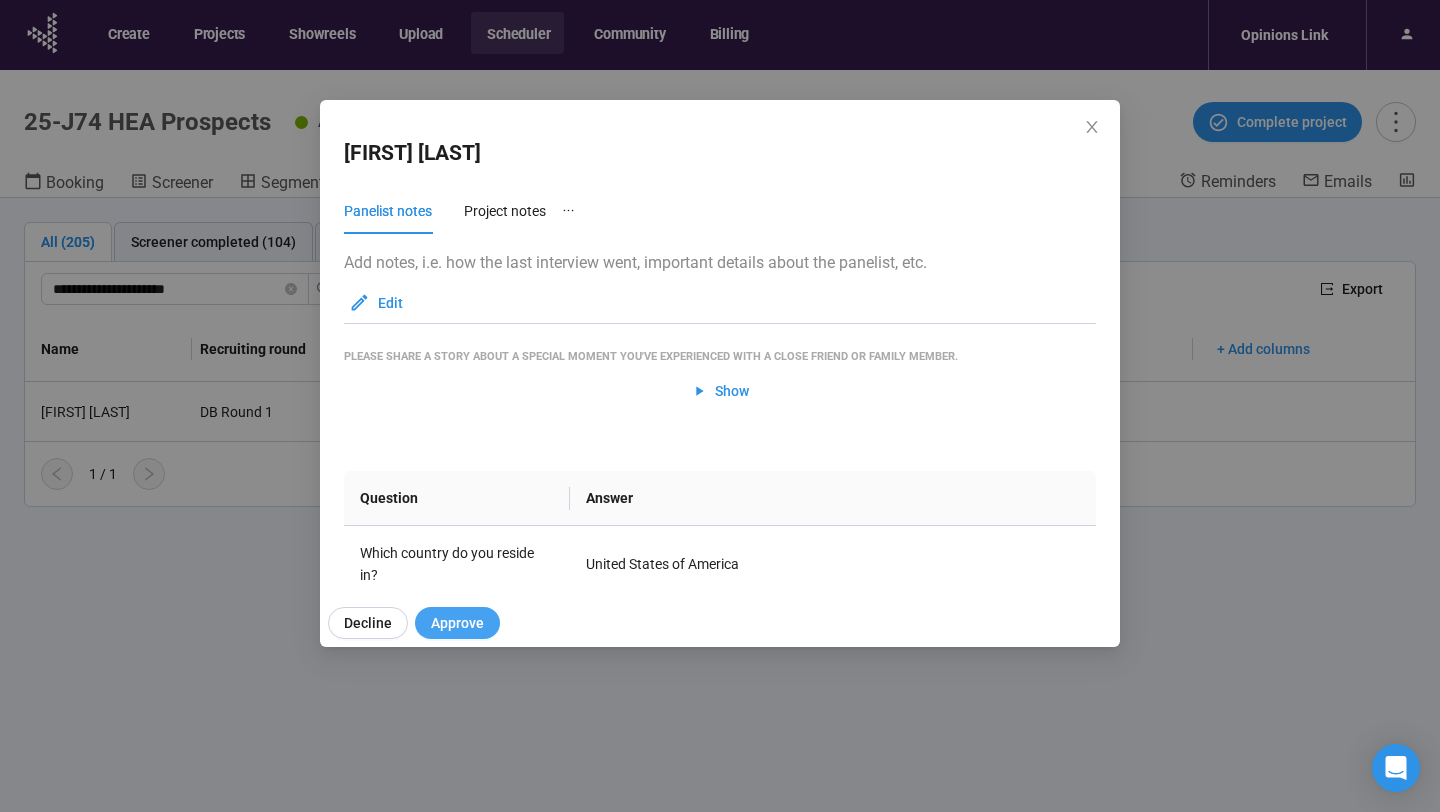 click on "Approve" at bounding box center [457, 623] 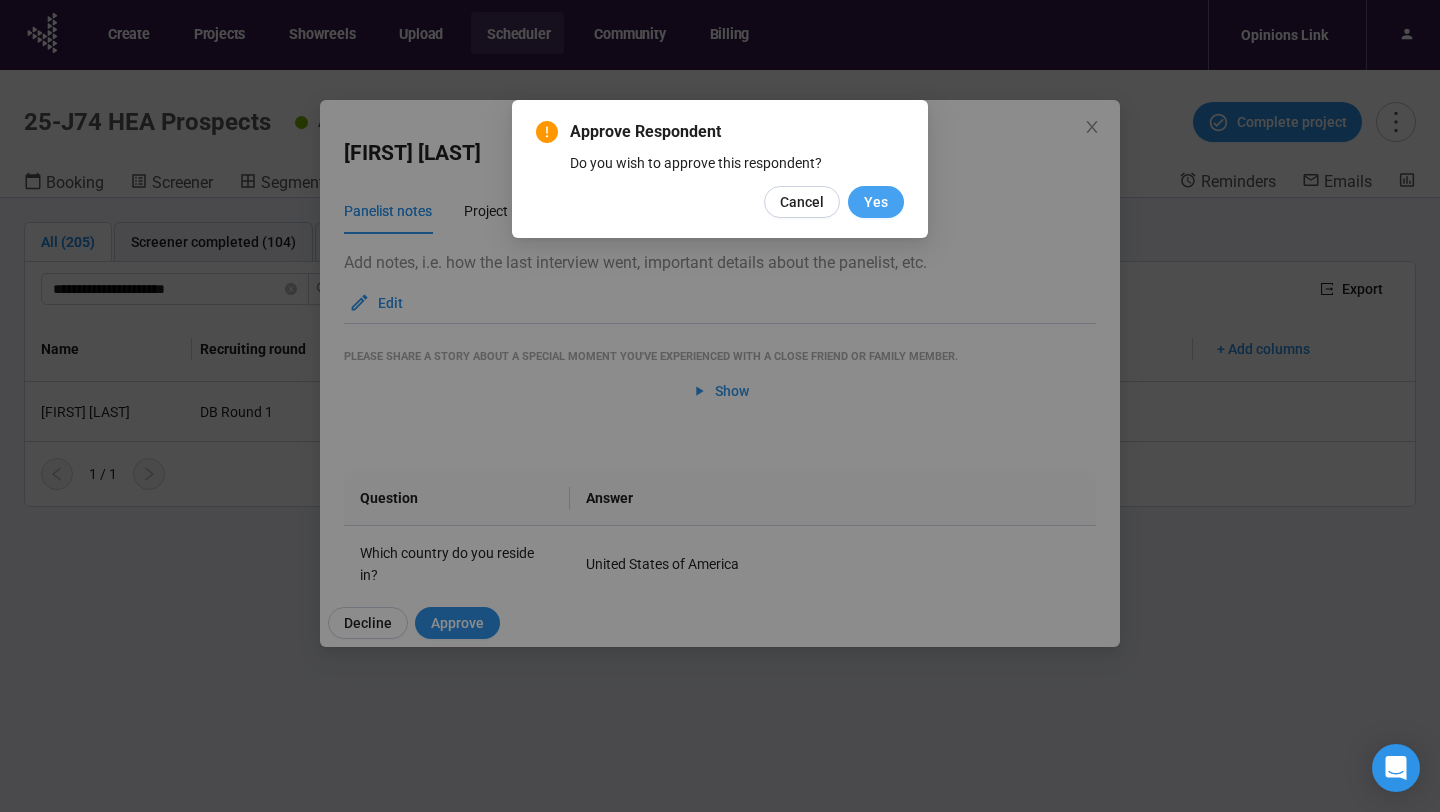 click on "Yes" at bounding box center (876, 202) 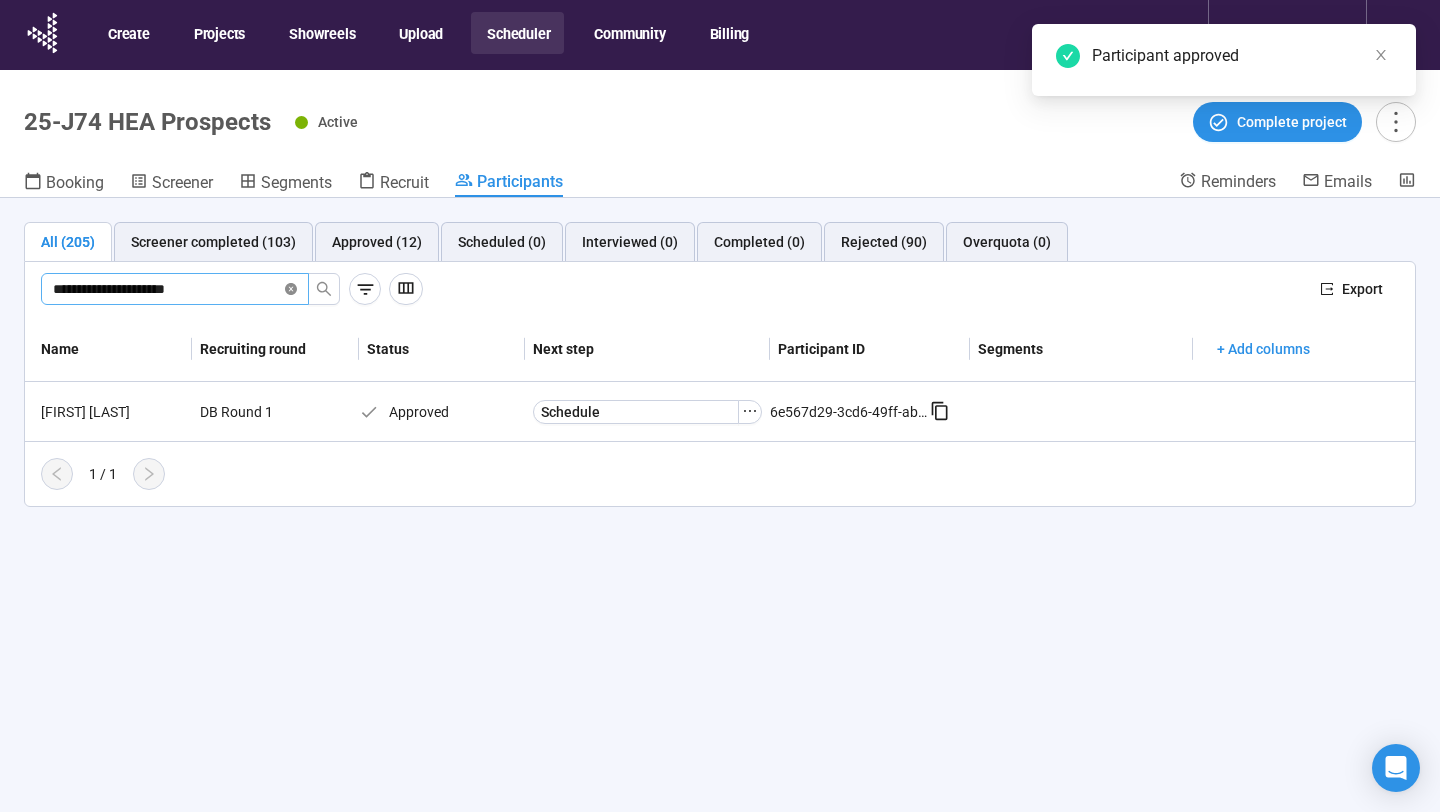 click at bounding box center [291, 289] 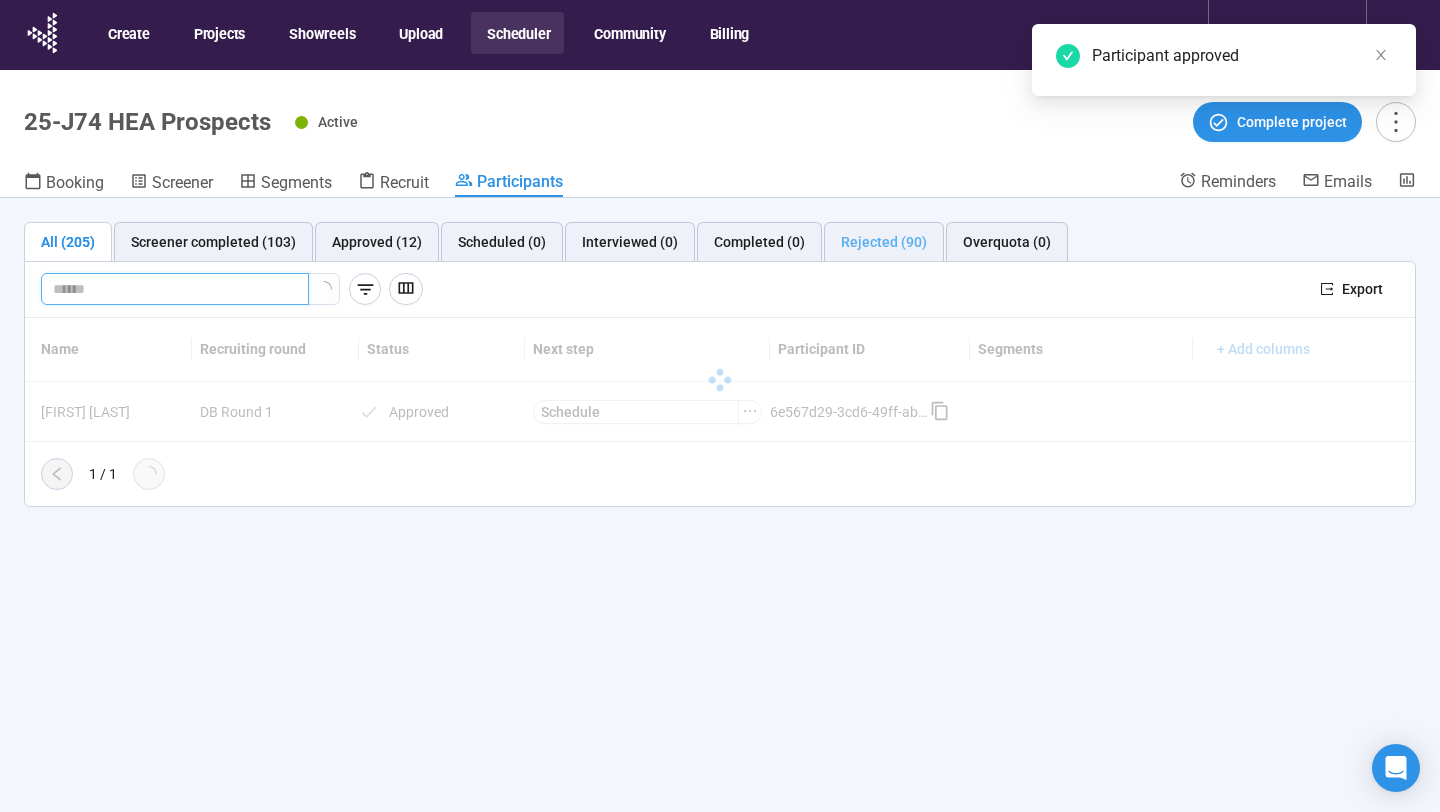 paste on "**********" 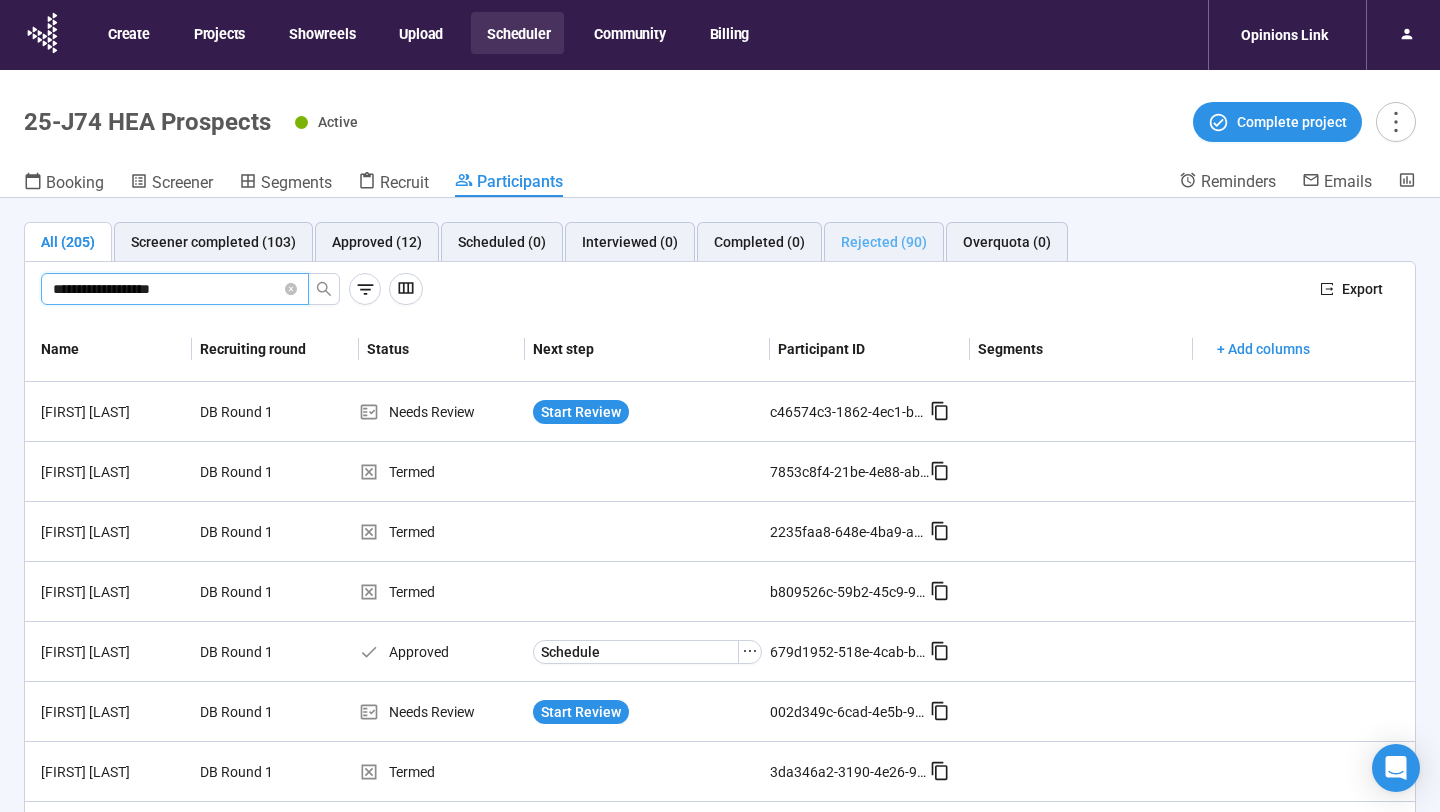 type on "**********" 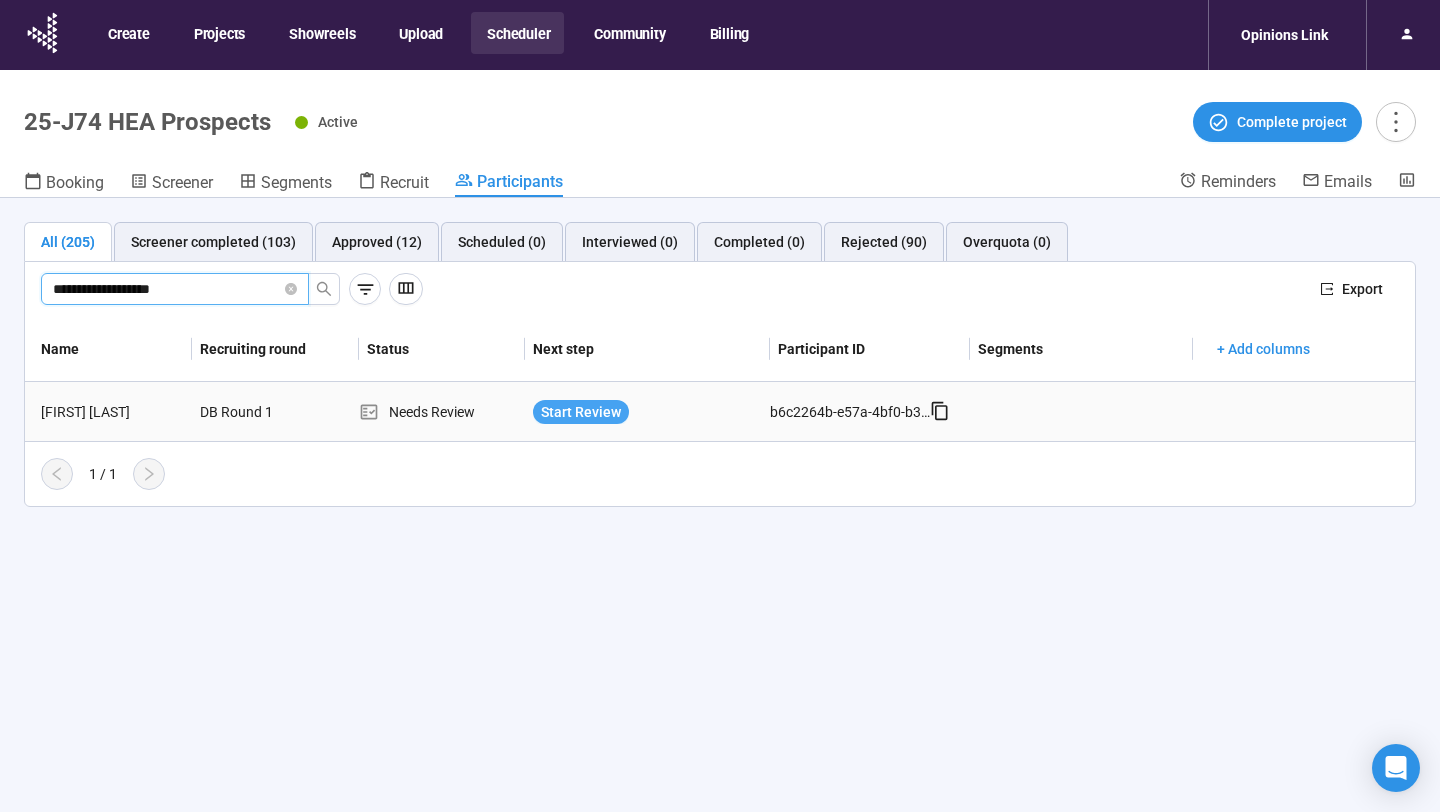 click on "Start Review" at bounding box center [581, 412] 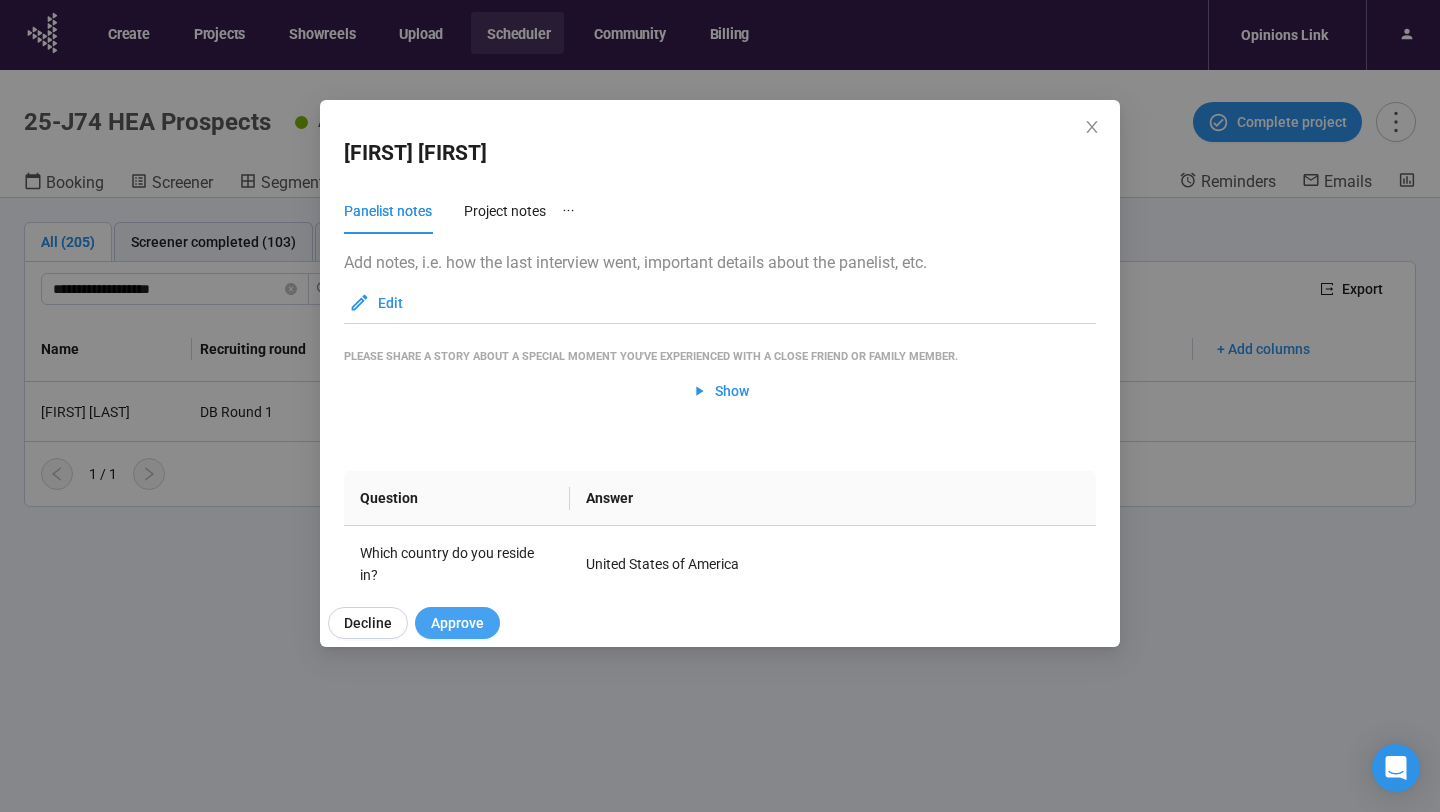click on "Approve" at bounding box center [457, 623] 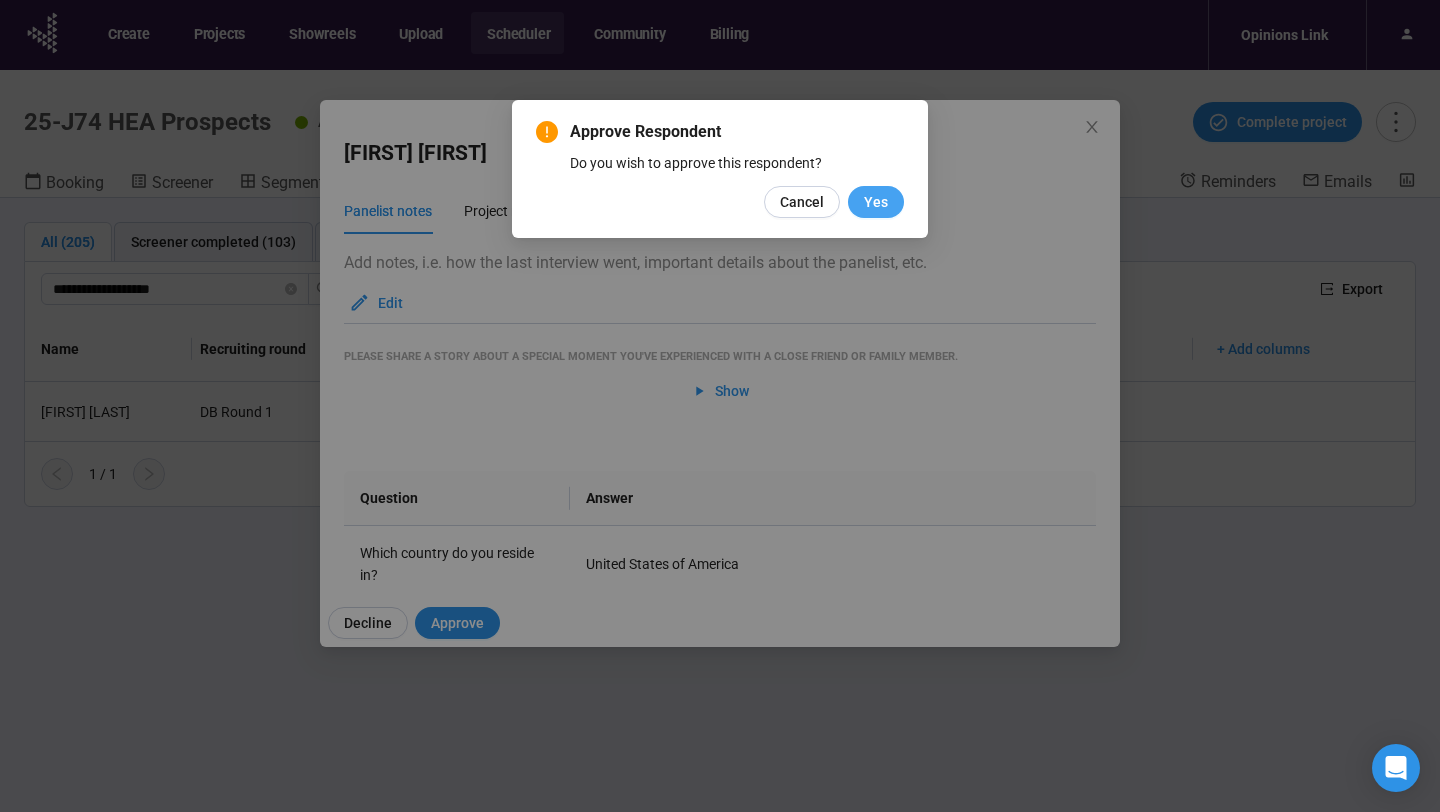 click on "Yes" at bounding box center (876, 202) 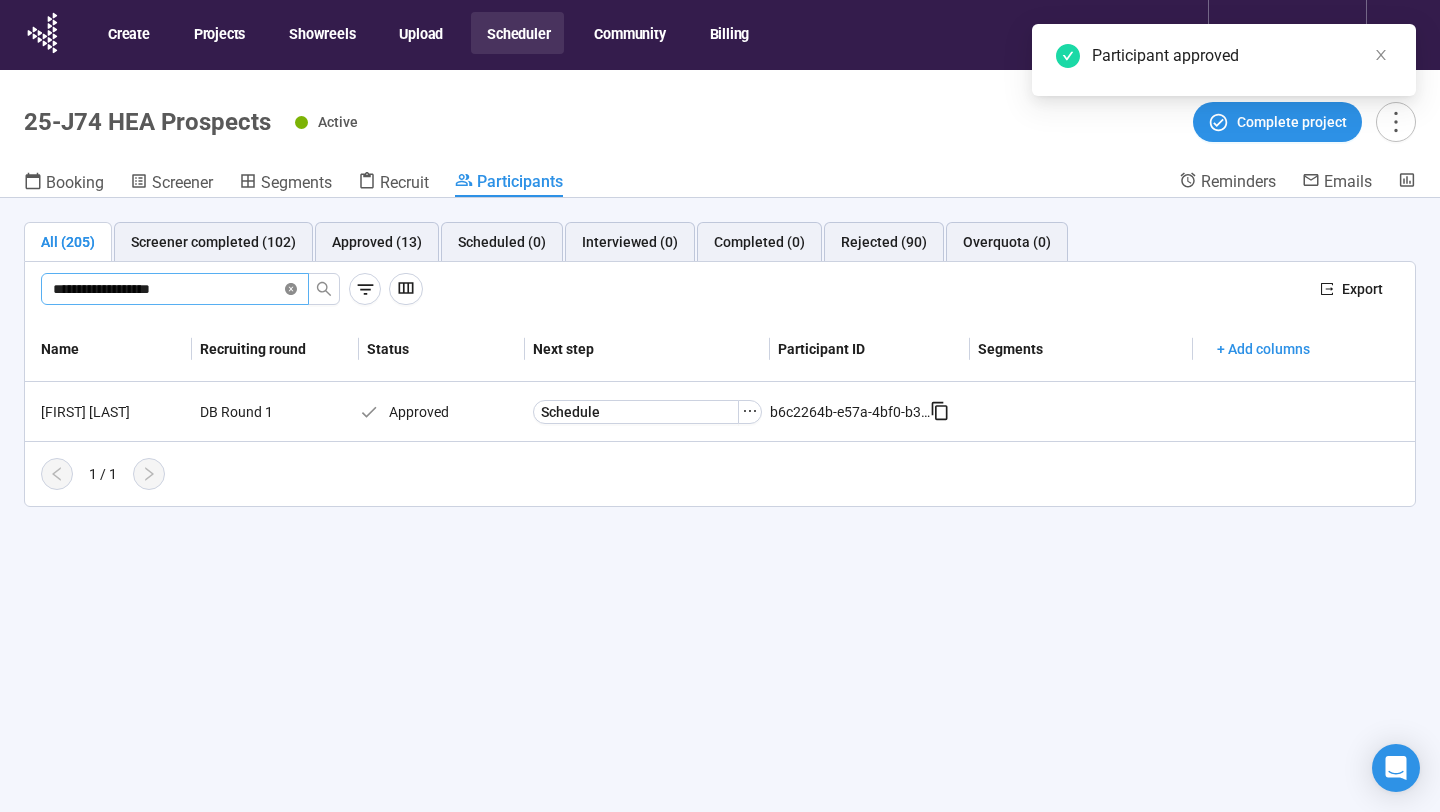 click 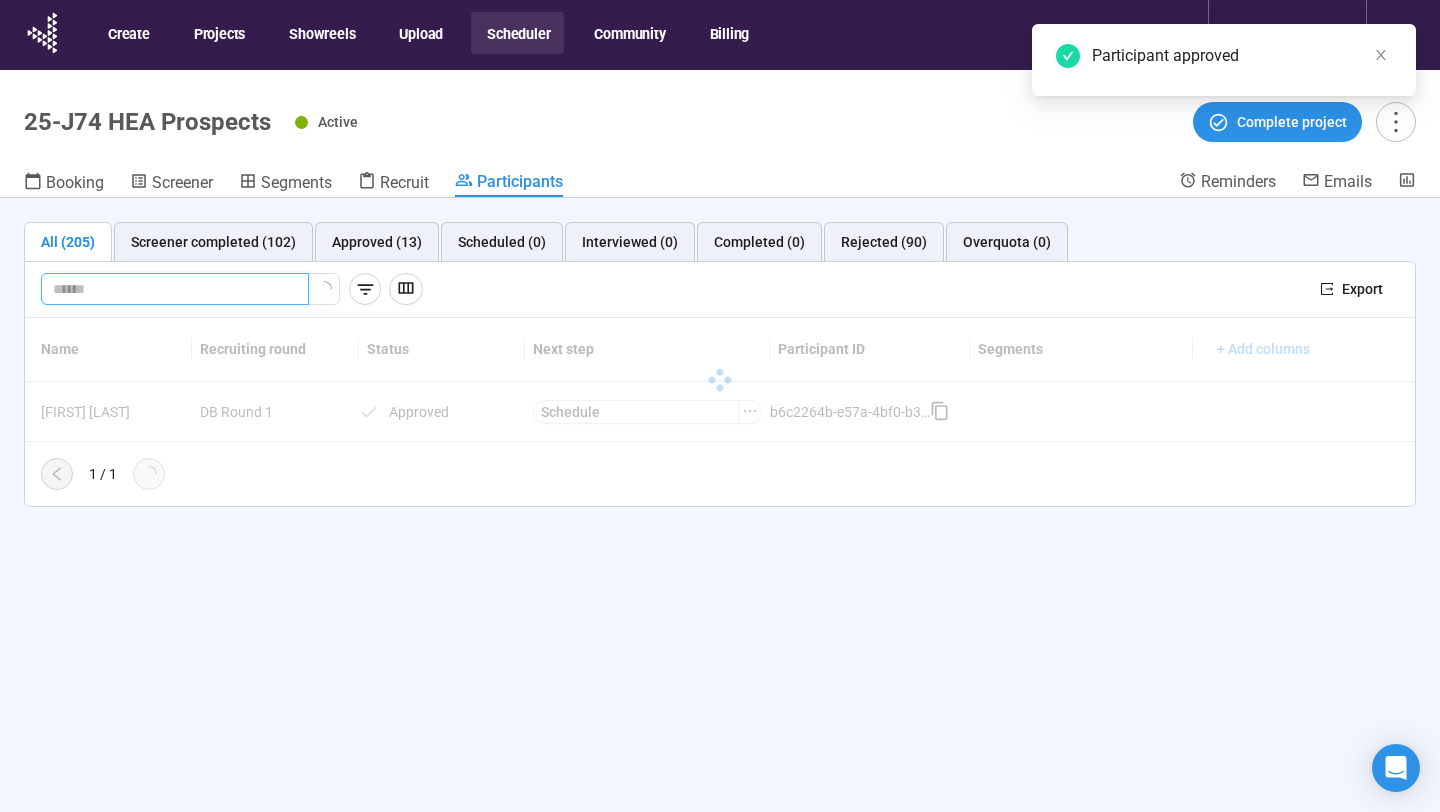 paste on "**********" 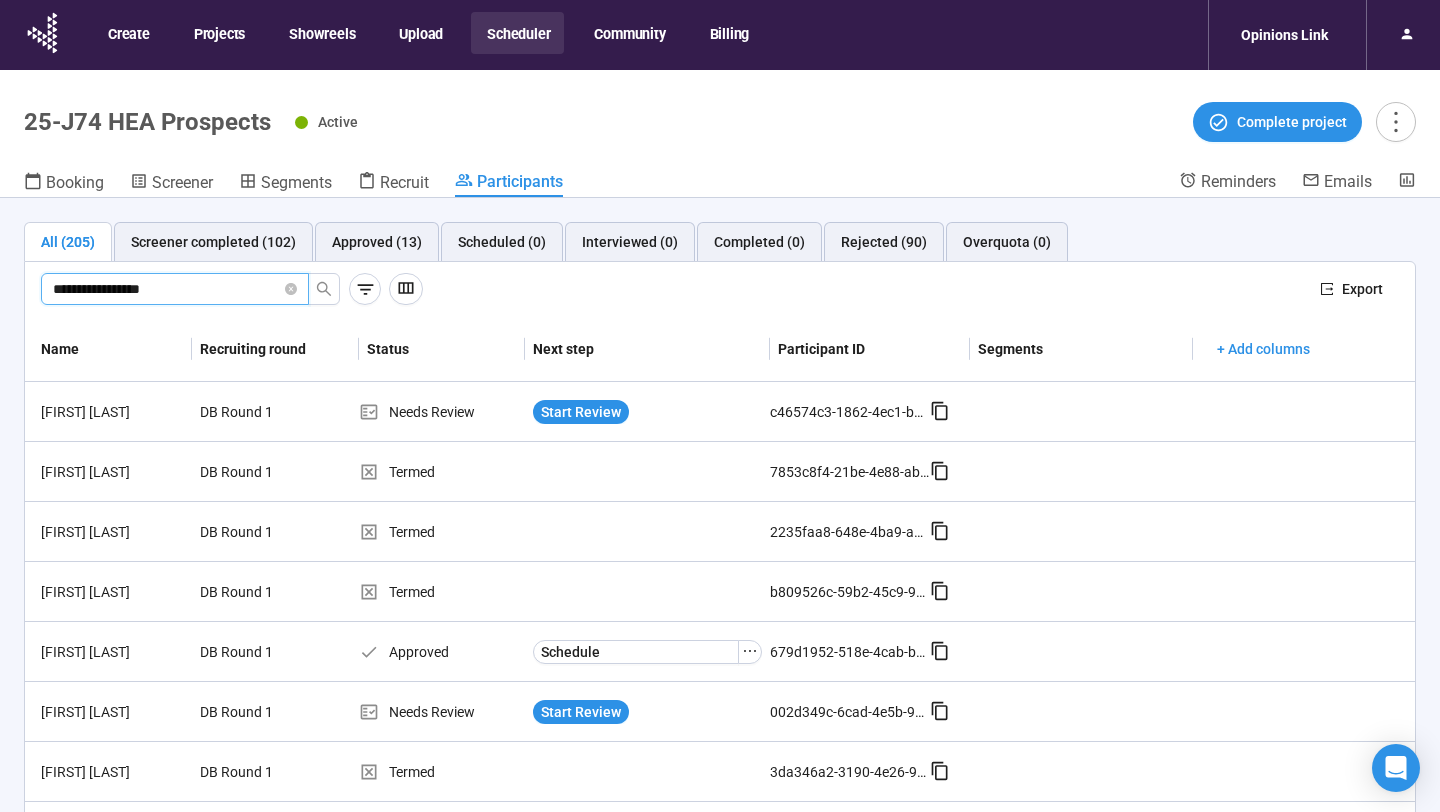 type on "**********" 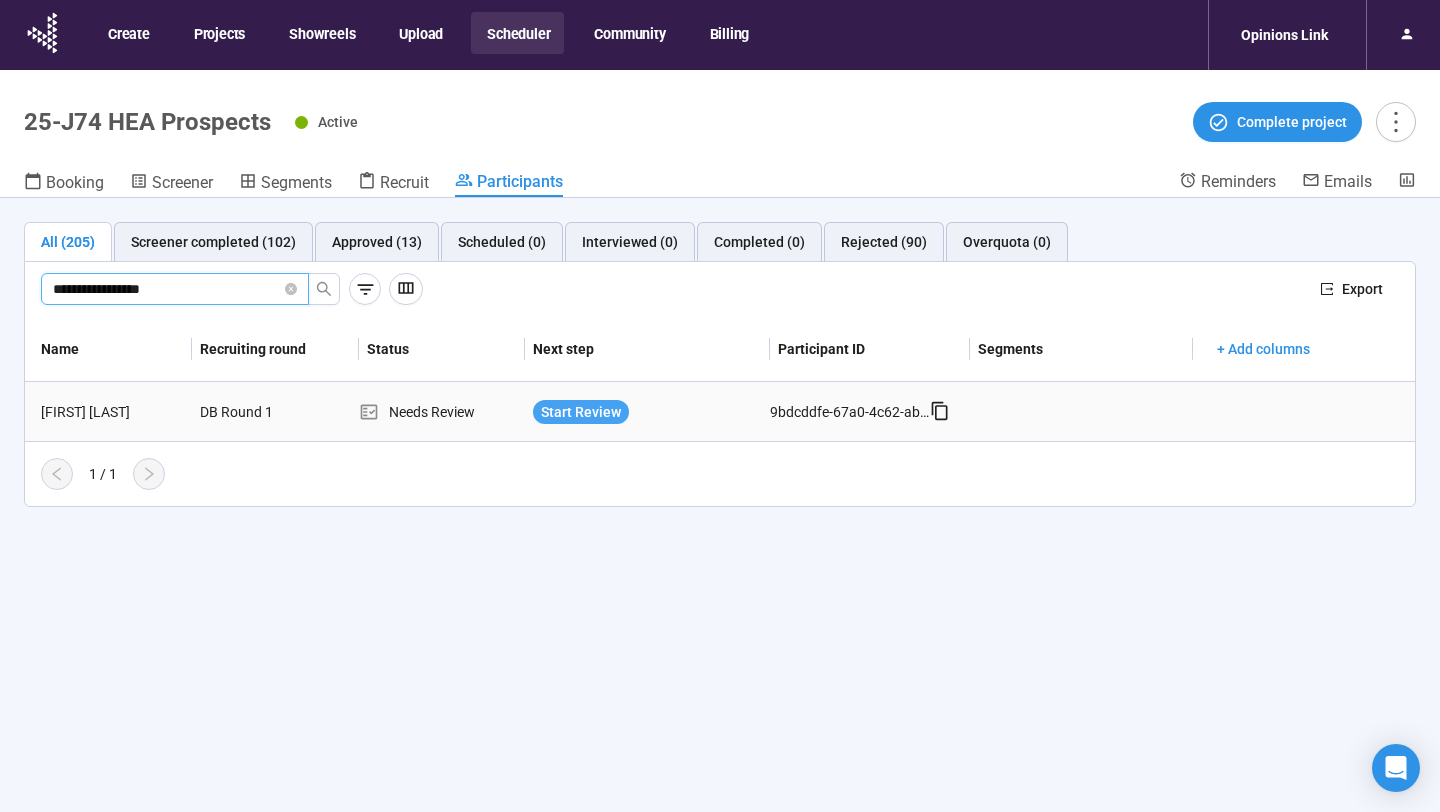 click on "Start Review" at bounding box center [581, 412] 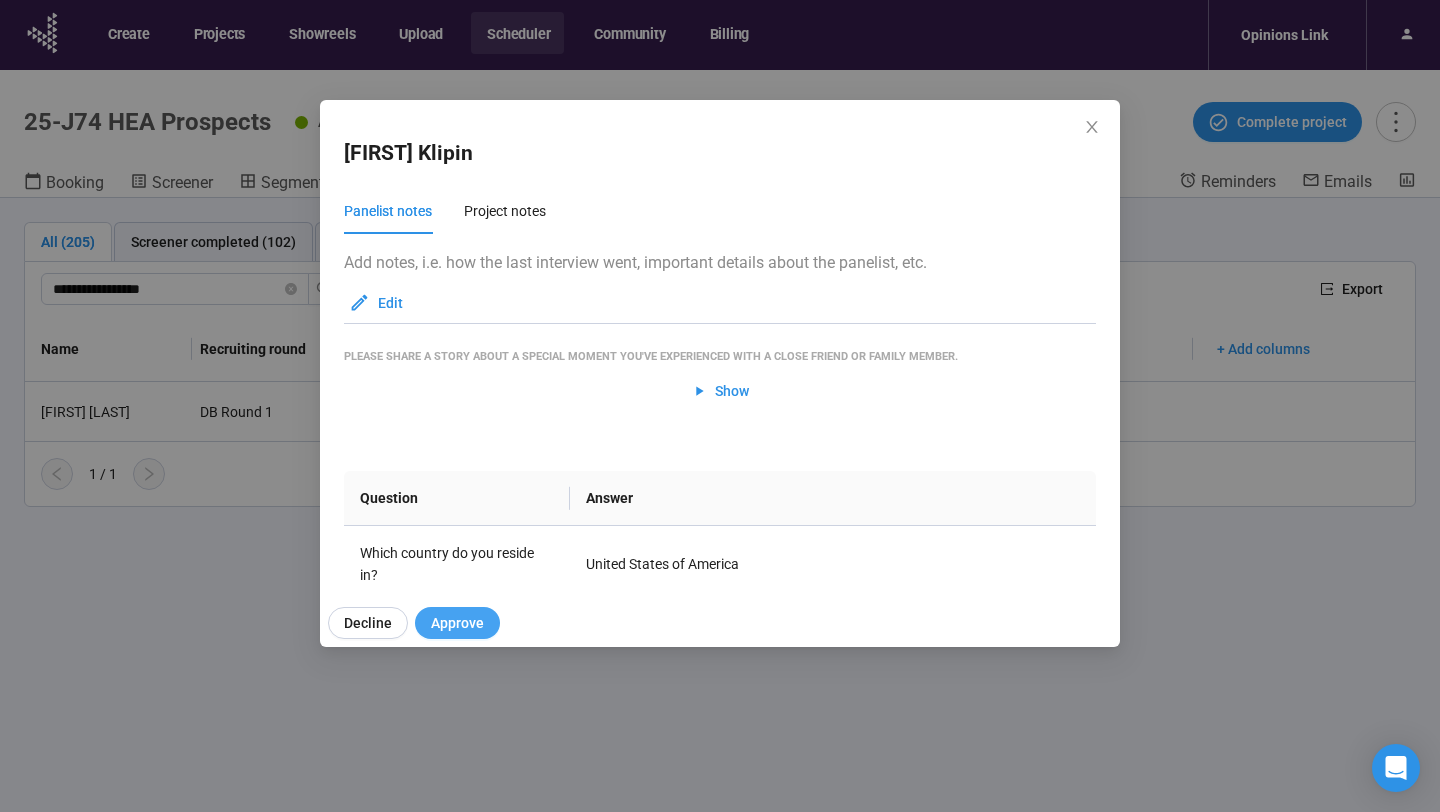 click on "Approve" at bounding box center [457, 623] 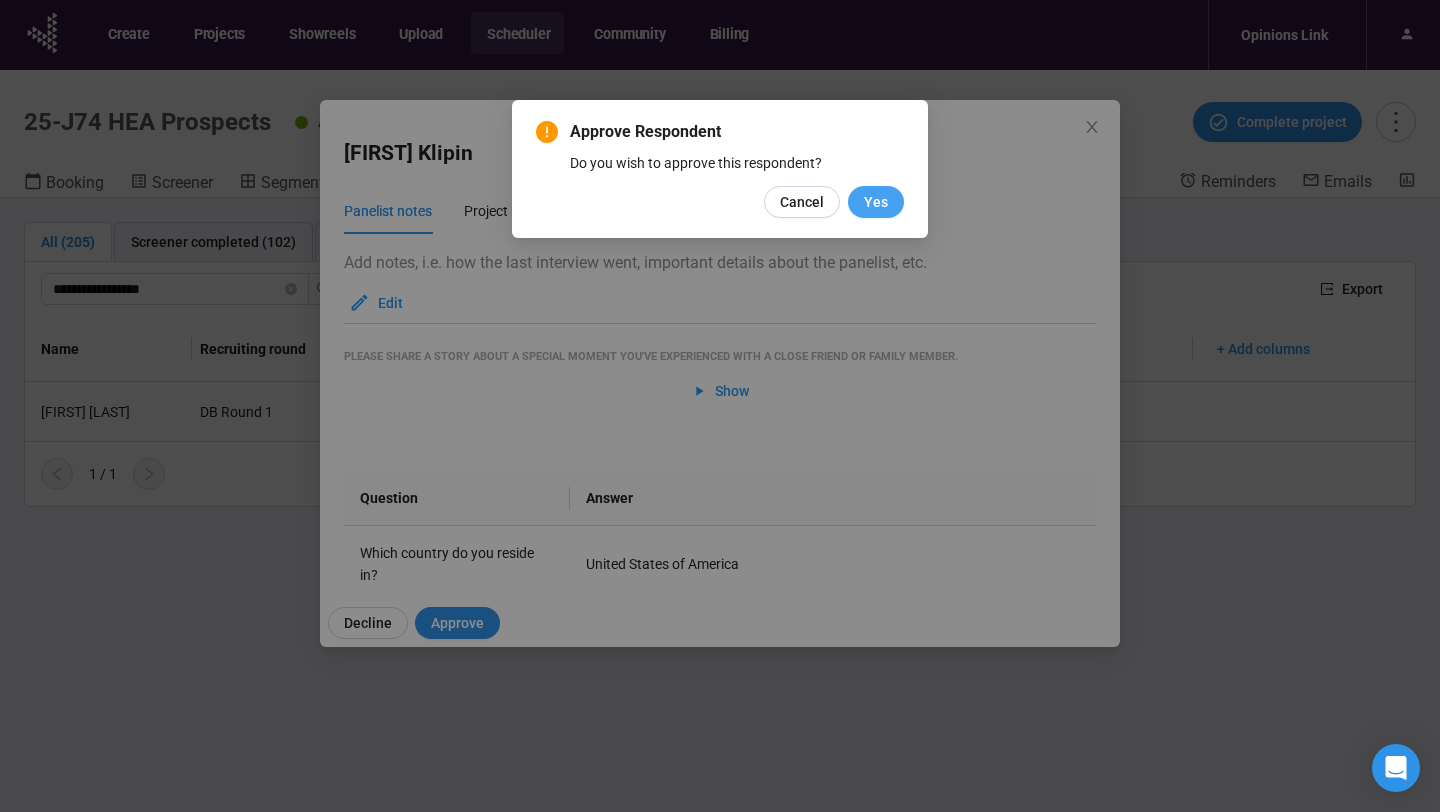 click on "Yes" at bounding box center [876, 202] 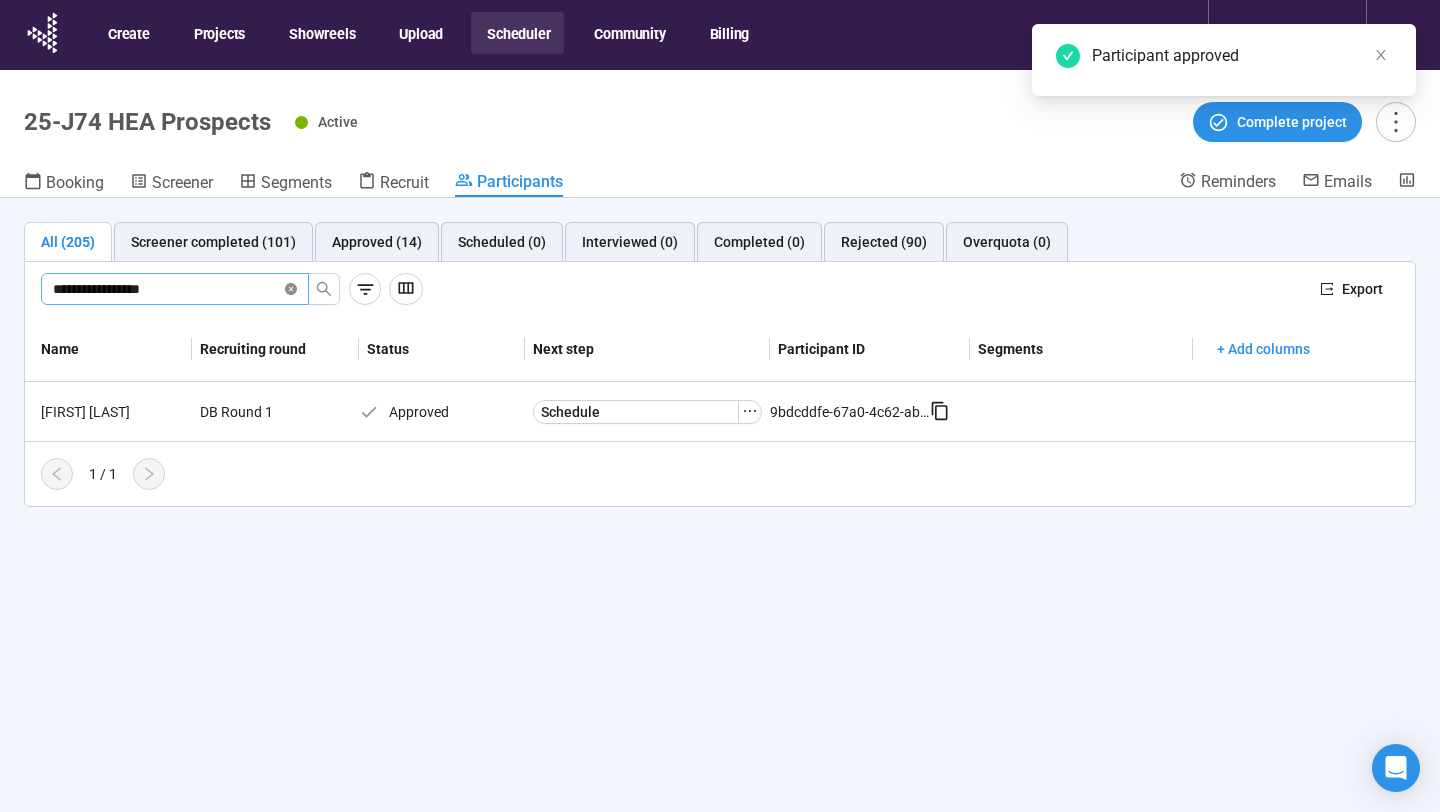 click 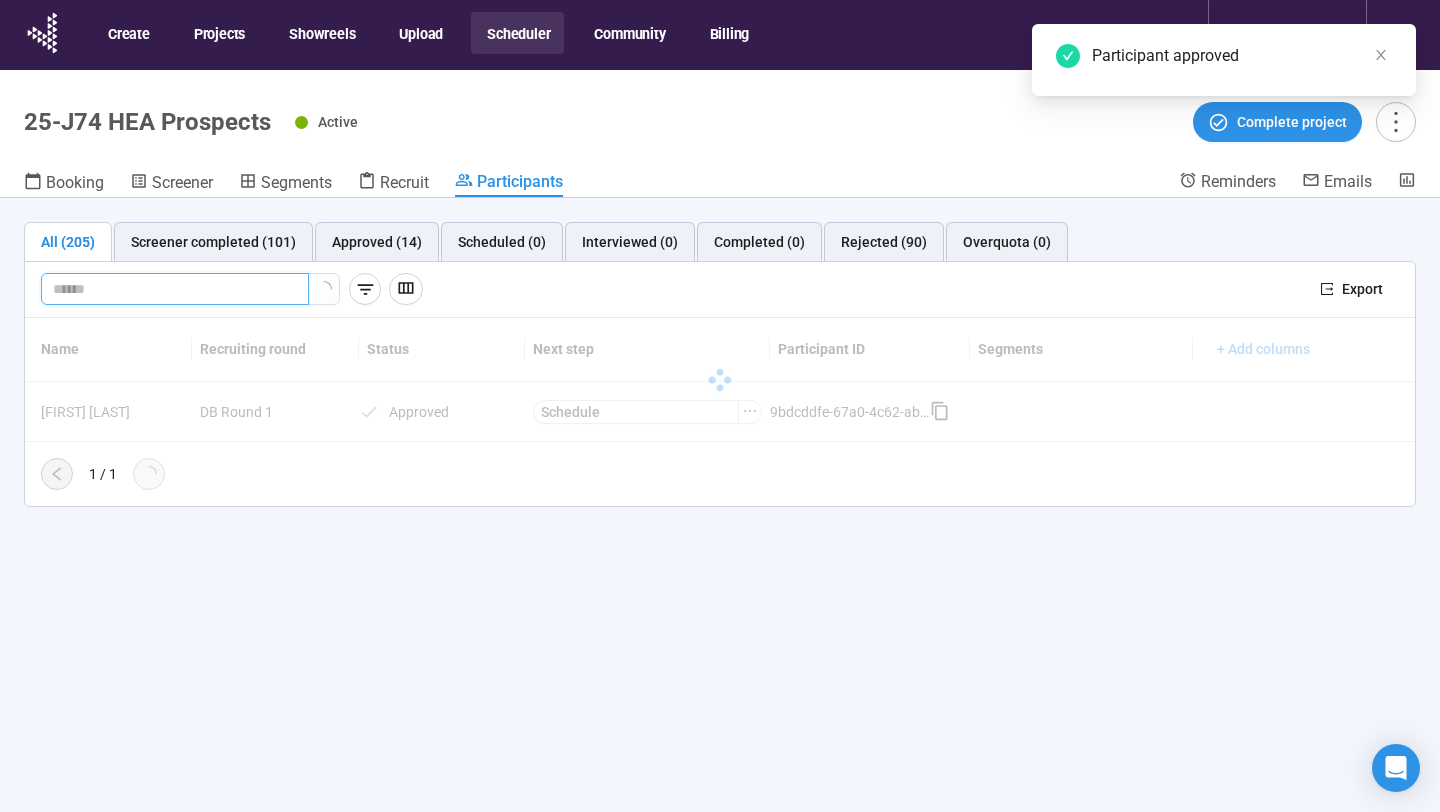 paste on "**********" 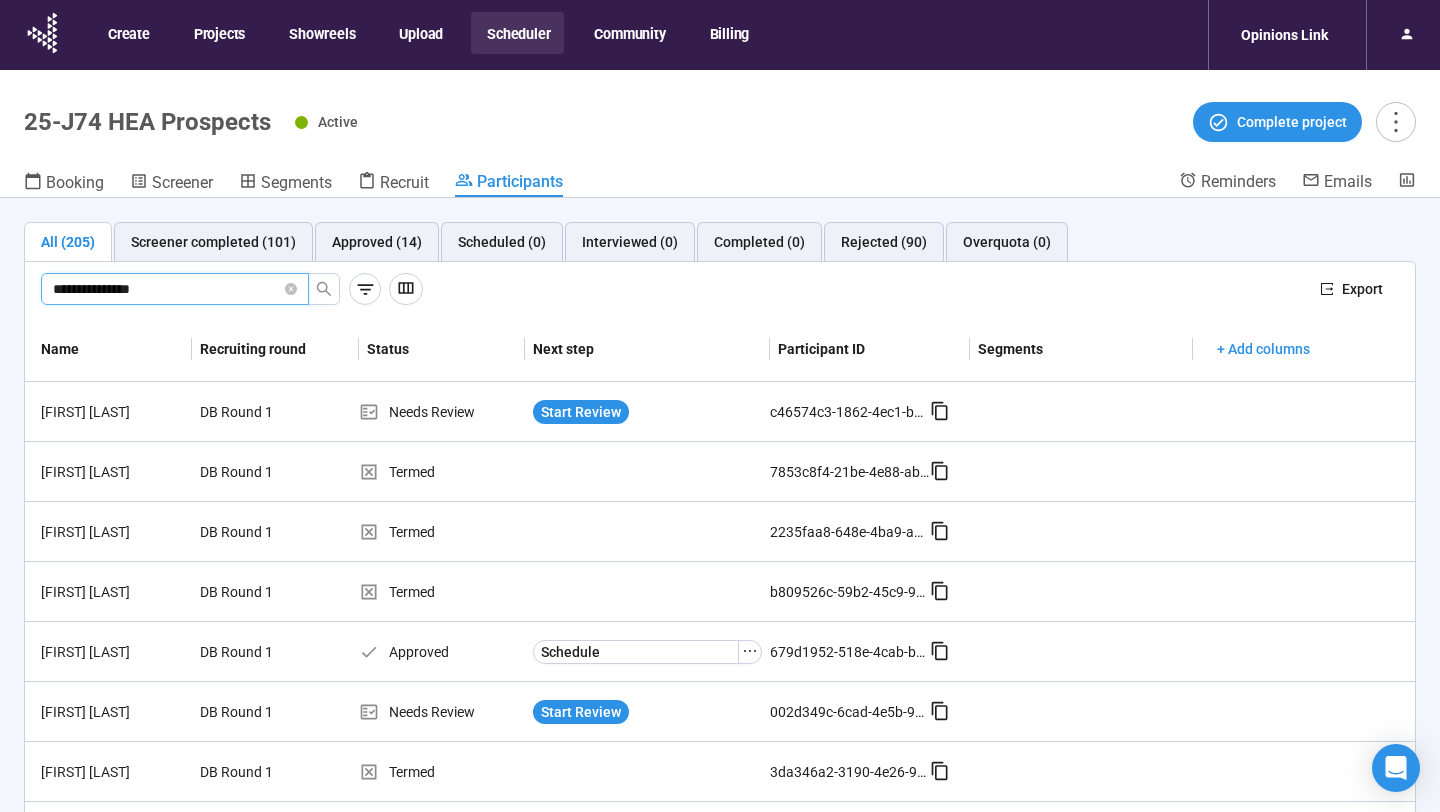 type on "**********" 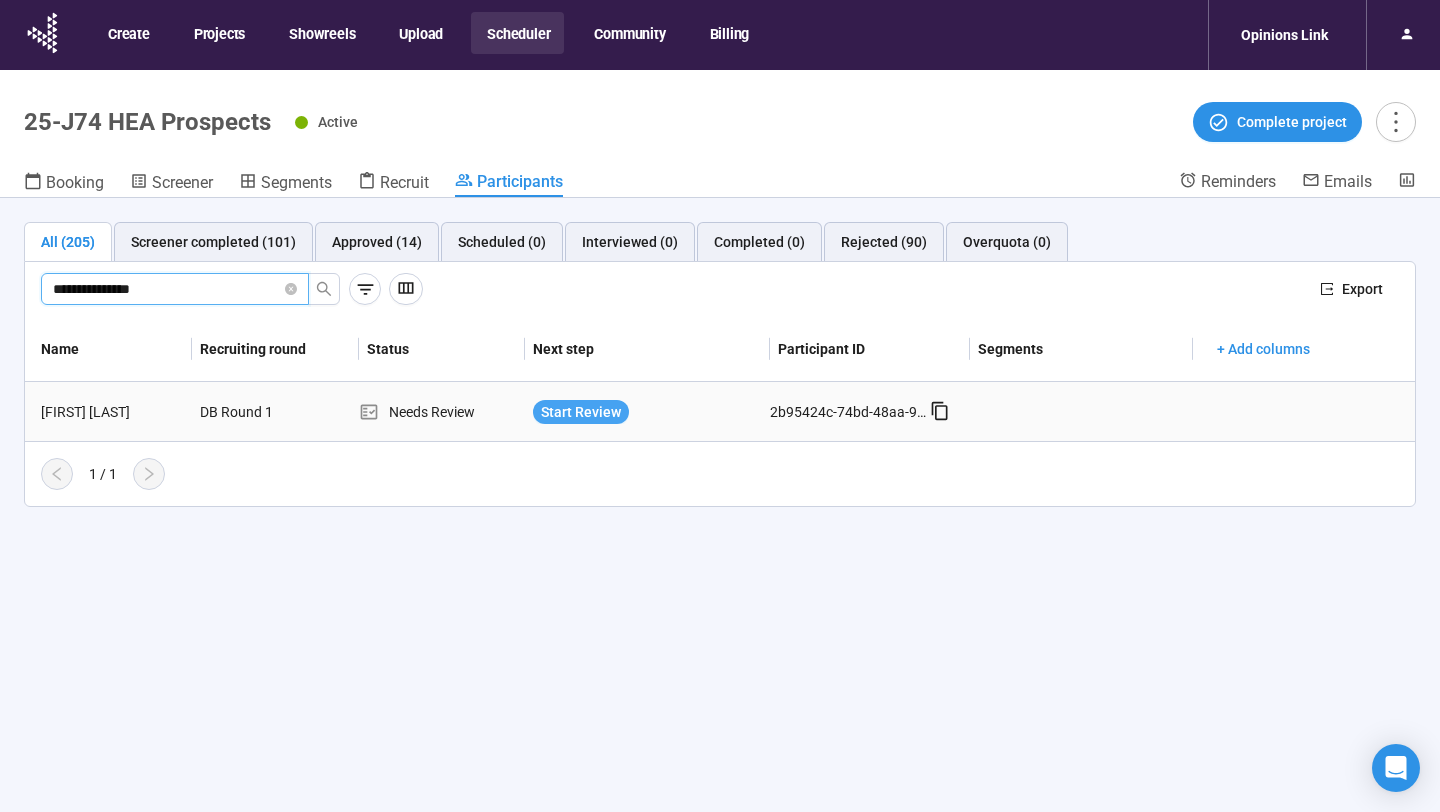 click on "Start Review" at bounding box center (581, 412) 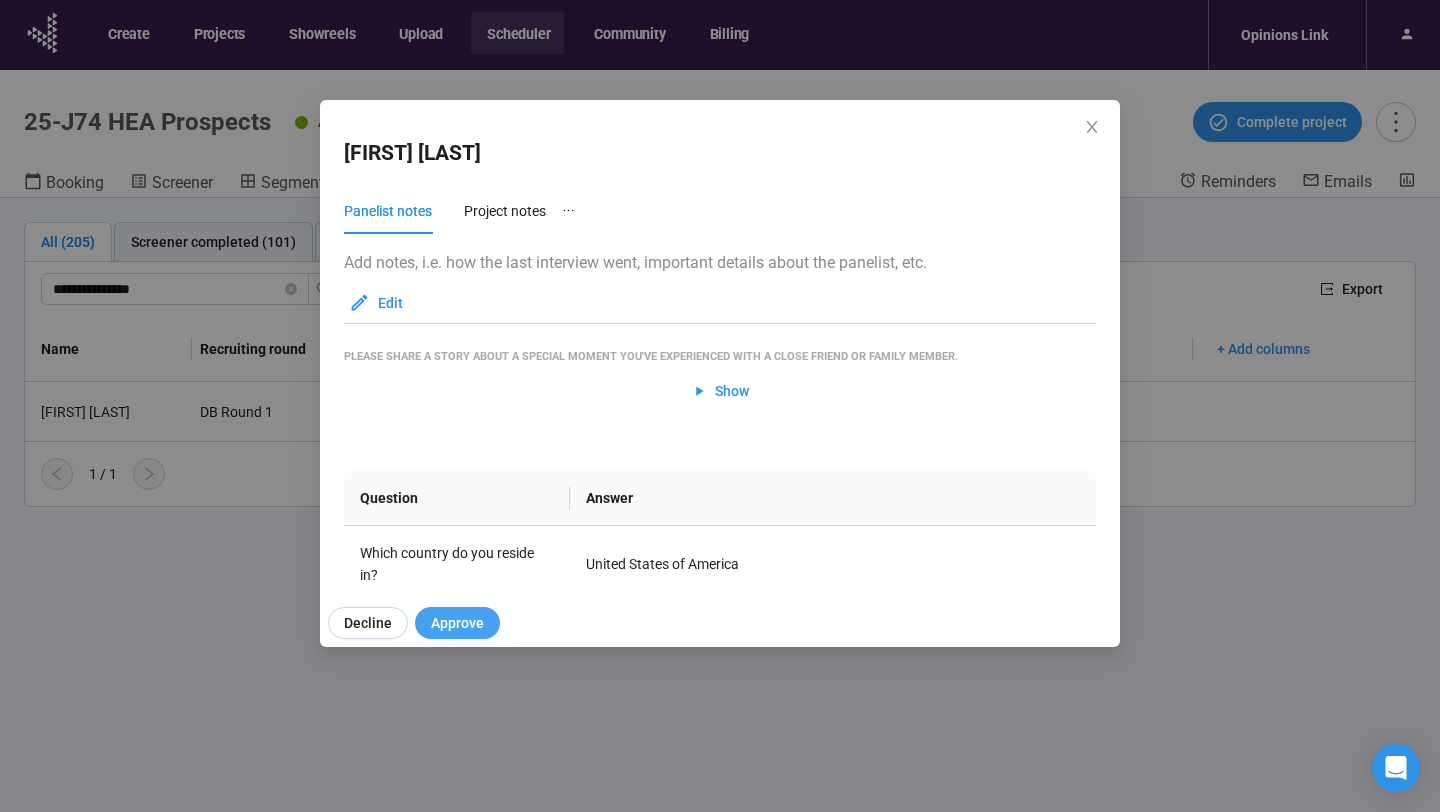 click on "Approve" at bounding box center (457, 623) 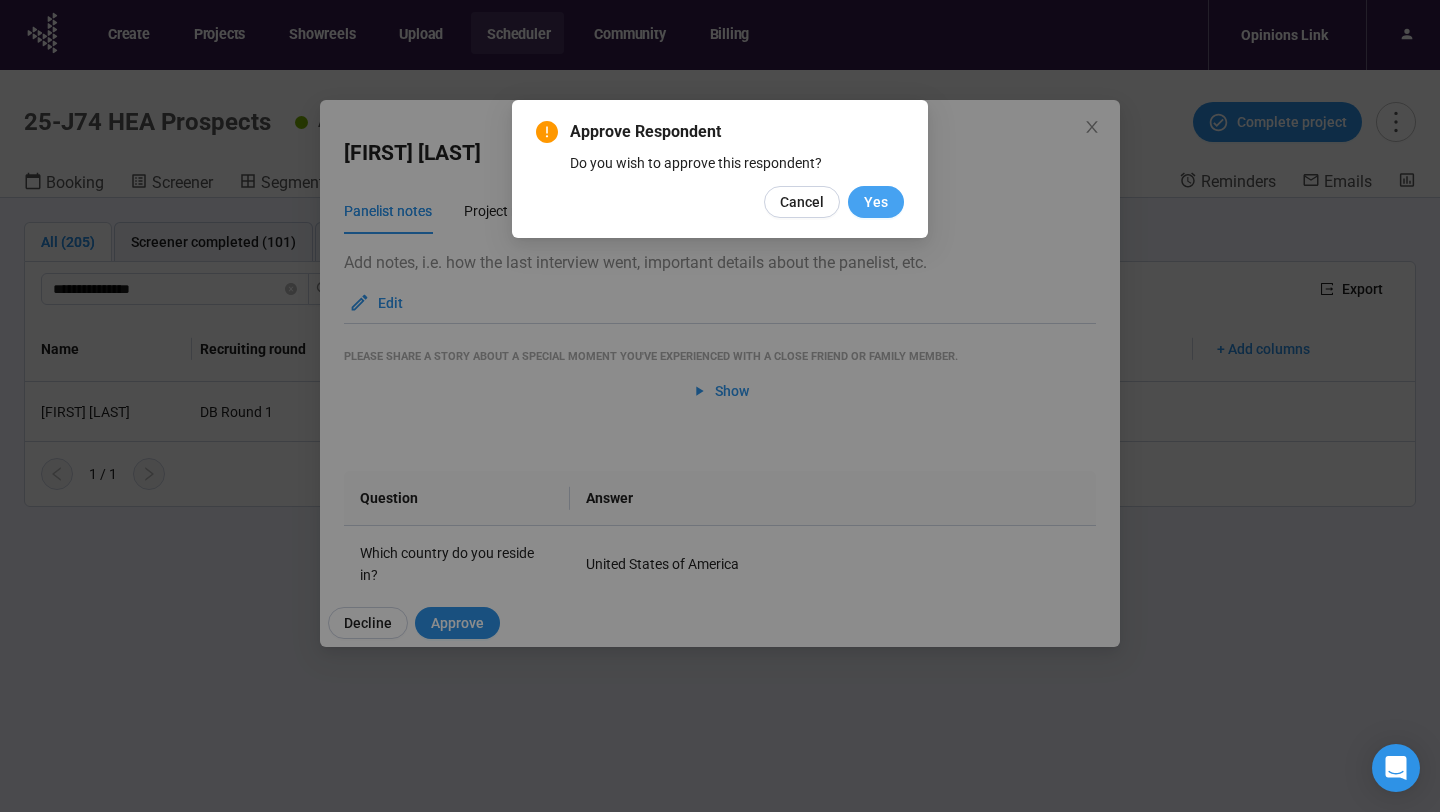 click on "Yes" at bounding box center [876, 202] 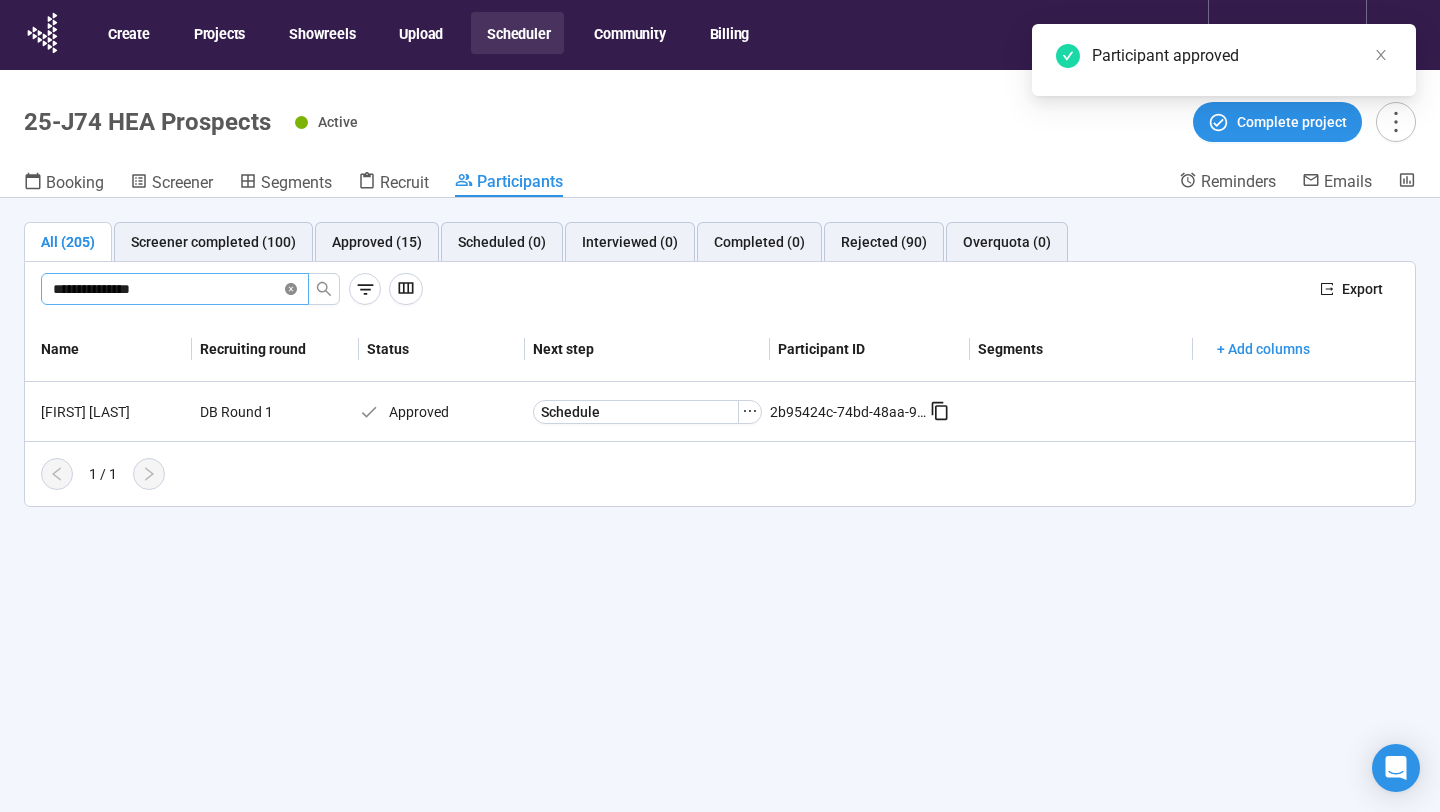 click 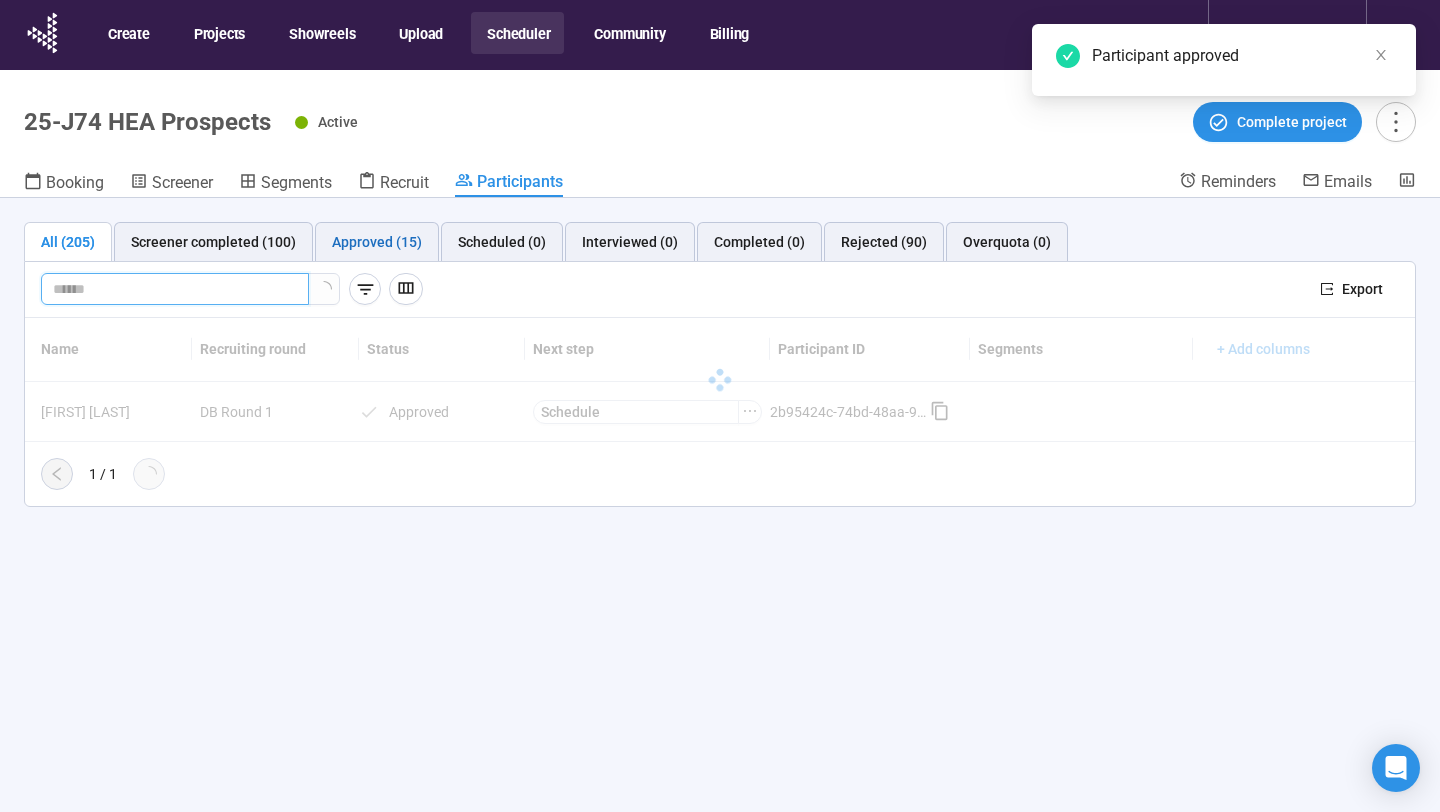 click on "Approved (15)" at bounding box center [377, 242] 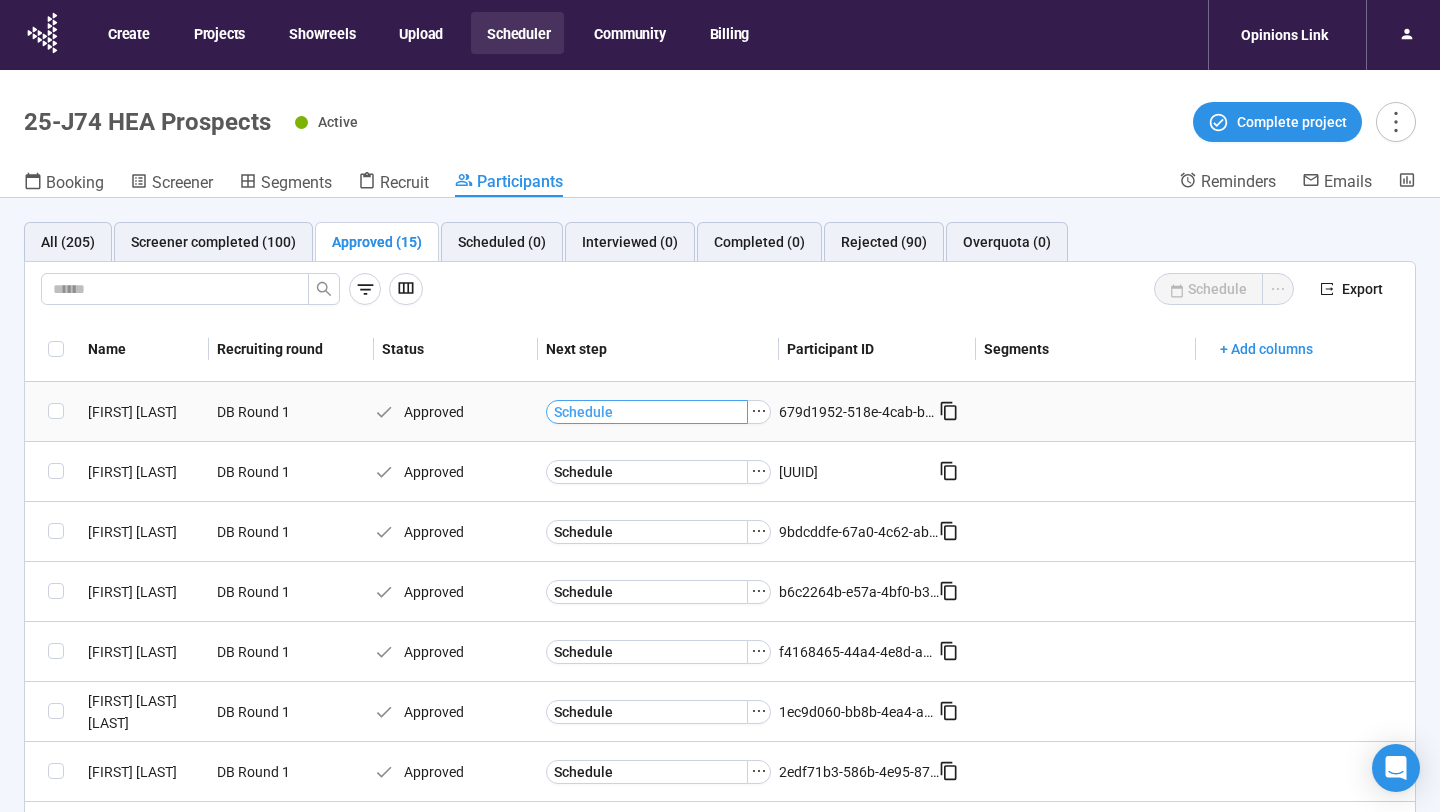 click on "Schedule" at bounding box center [647, 412] 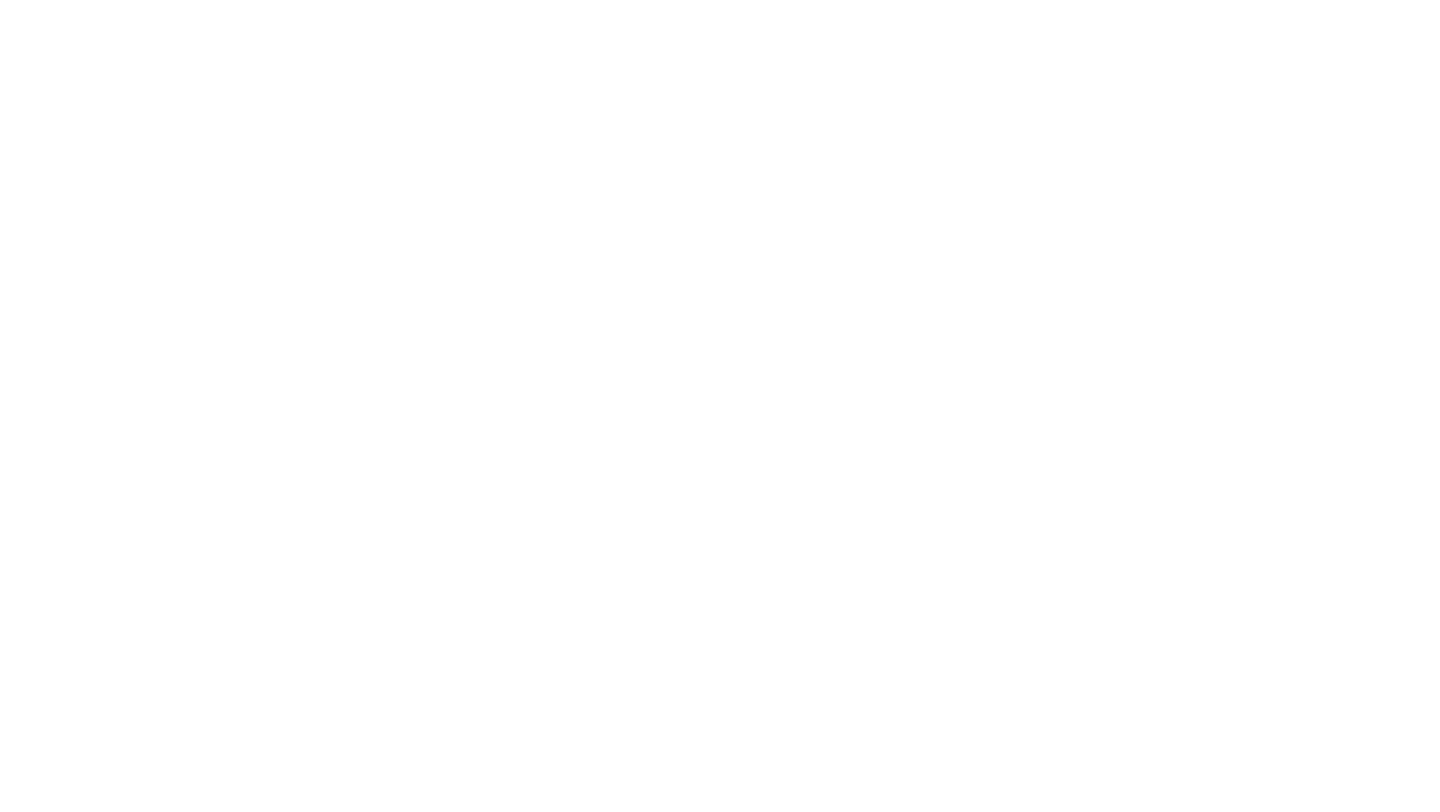 click at bounding box center [720, 0] 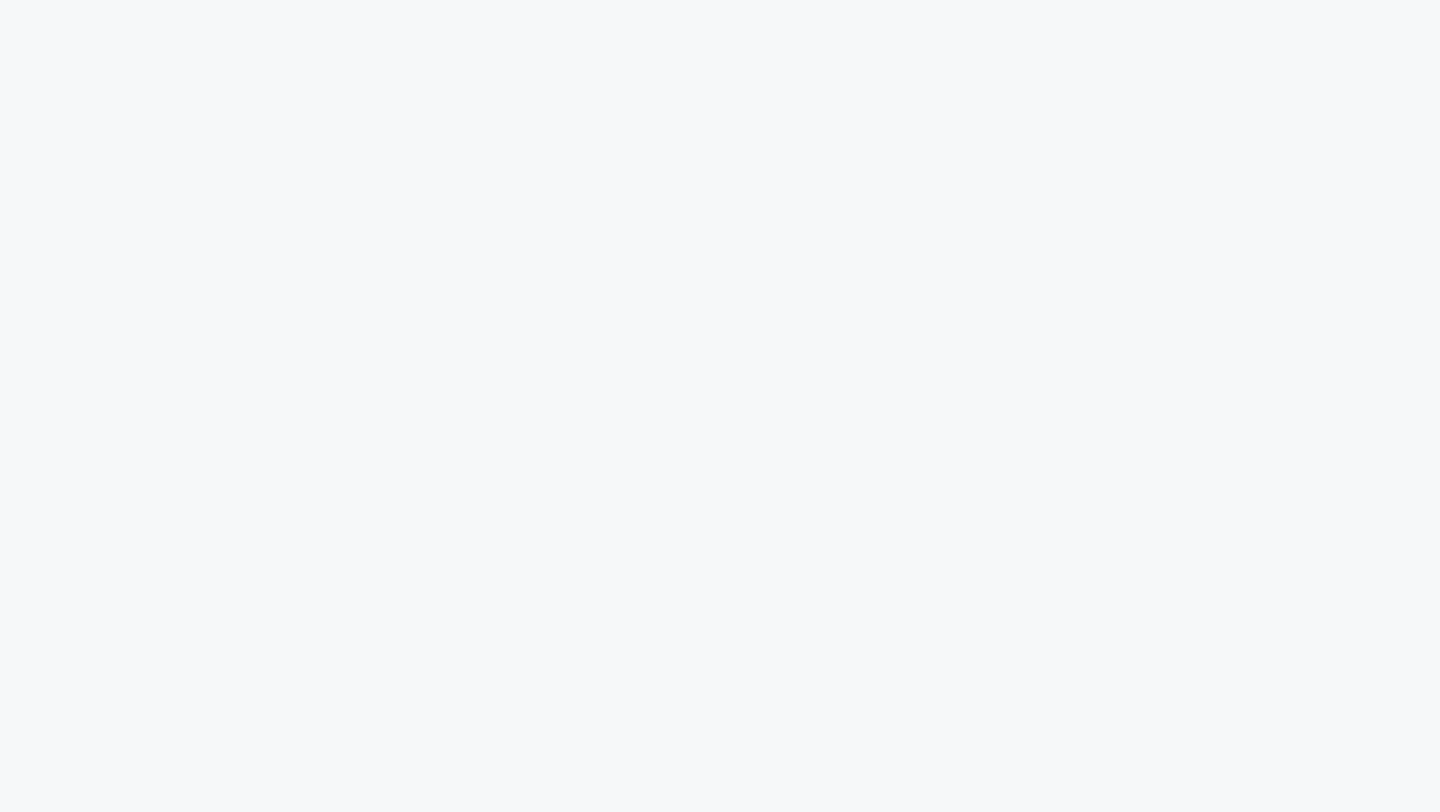 scroll, scrollTop: 0, scrollLeft: 0, axis: both 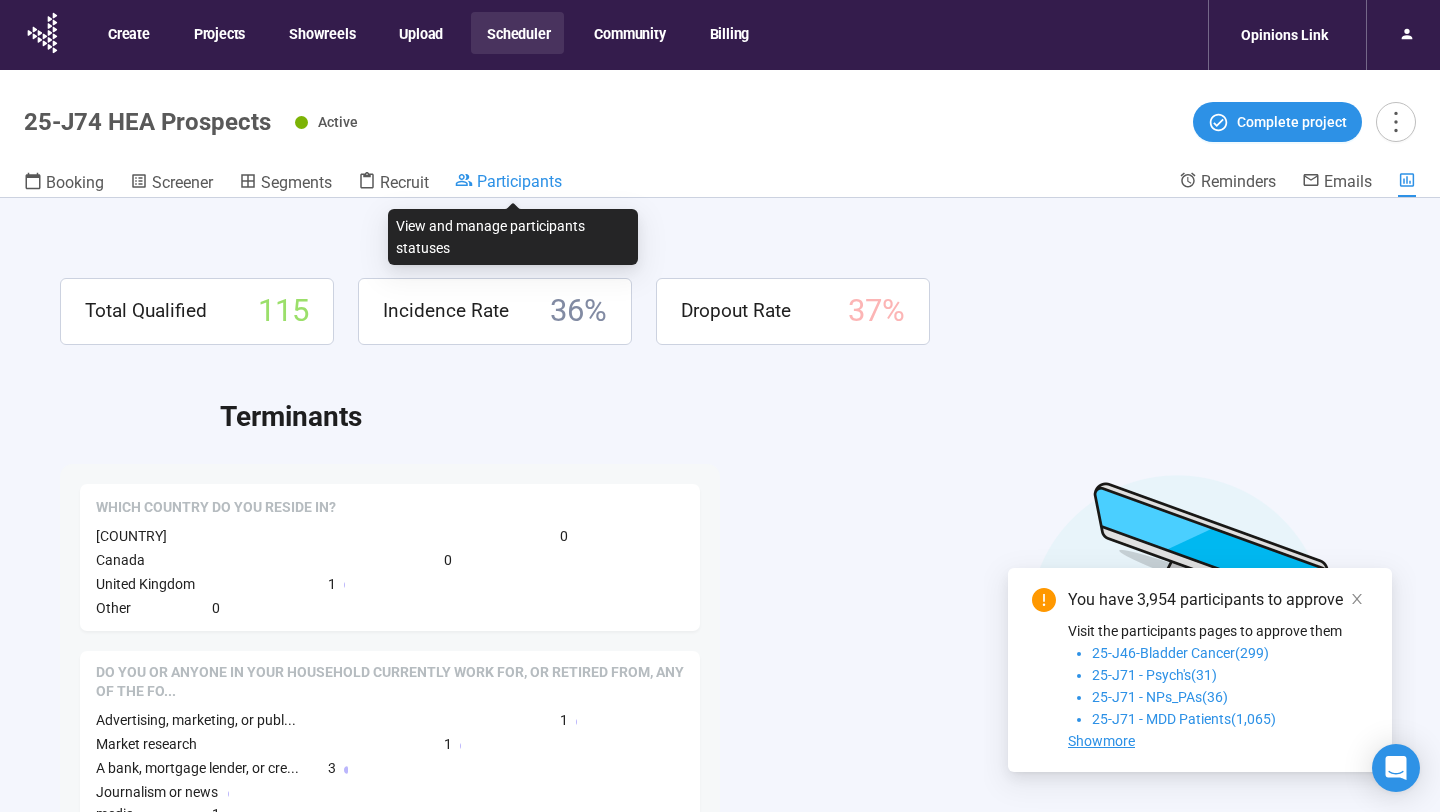 click on "Participants" at bounding box center [508, 183] 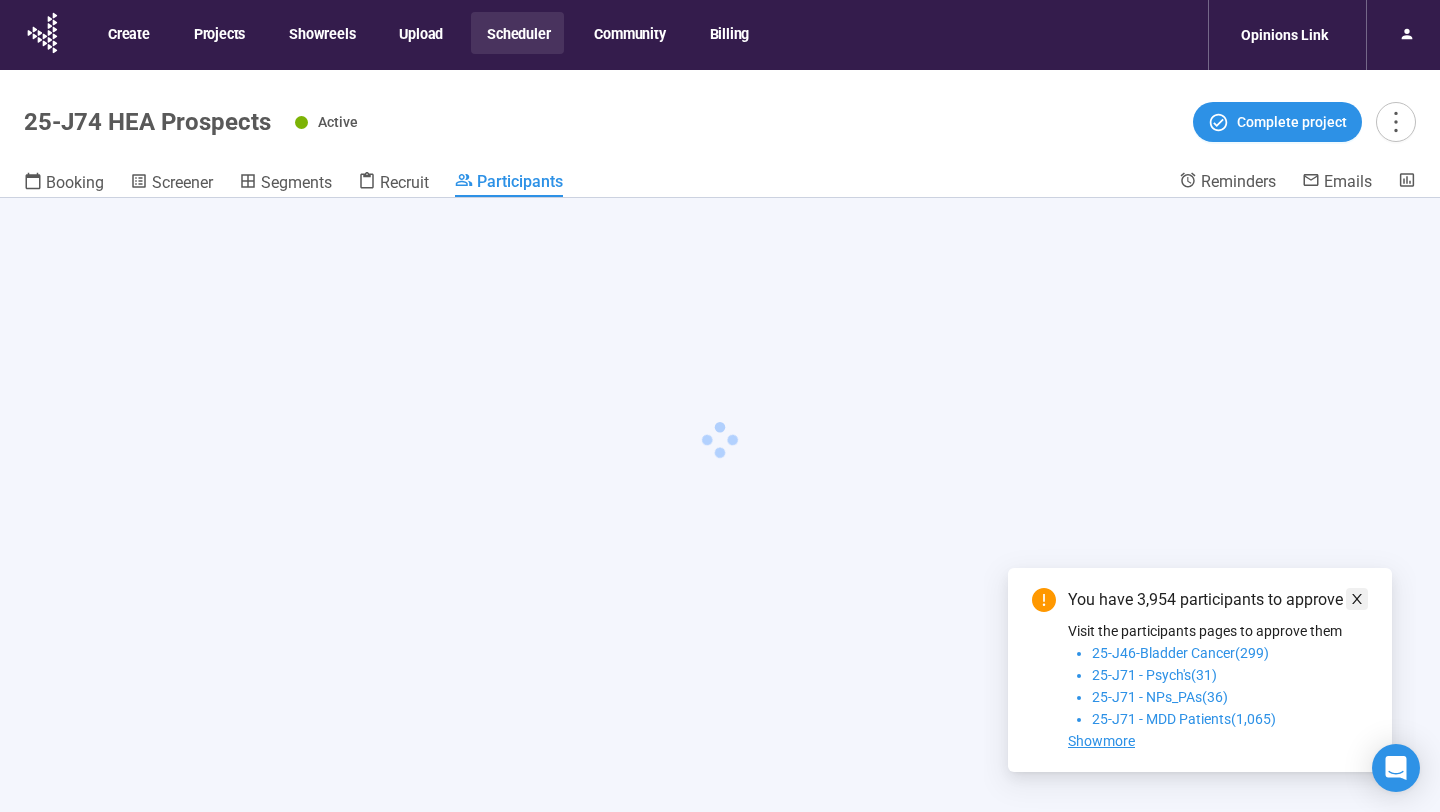 click 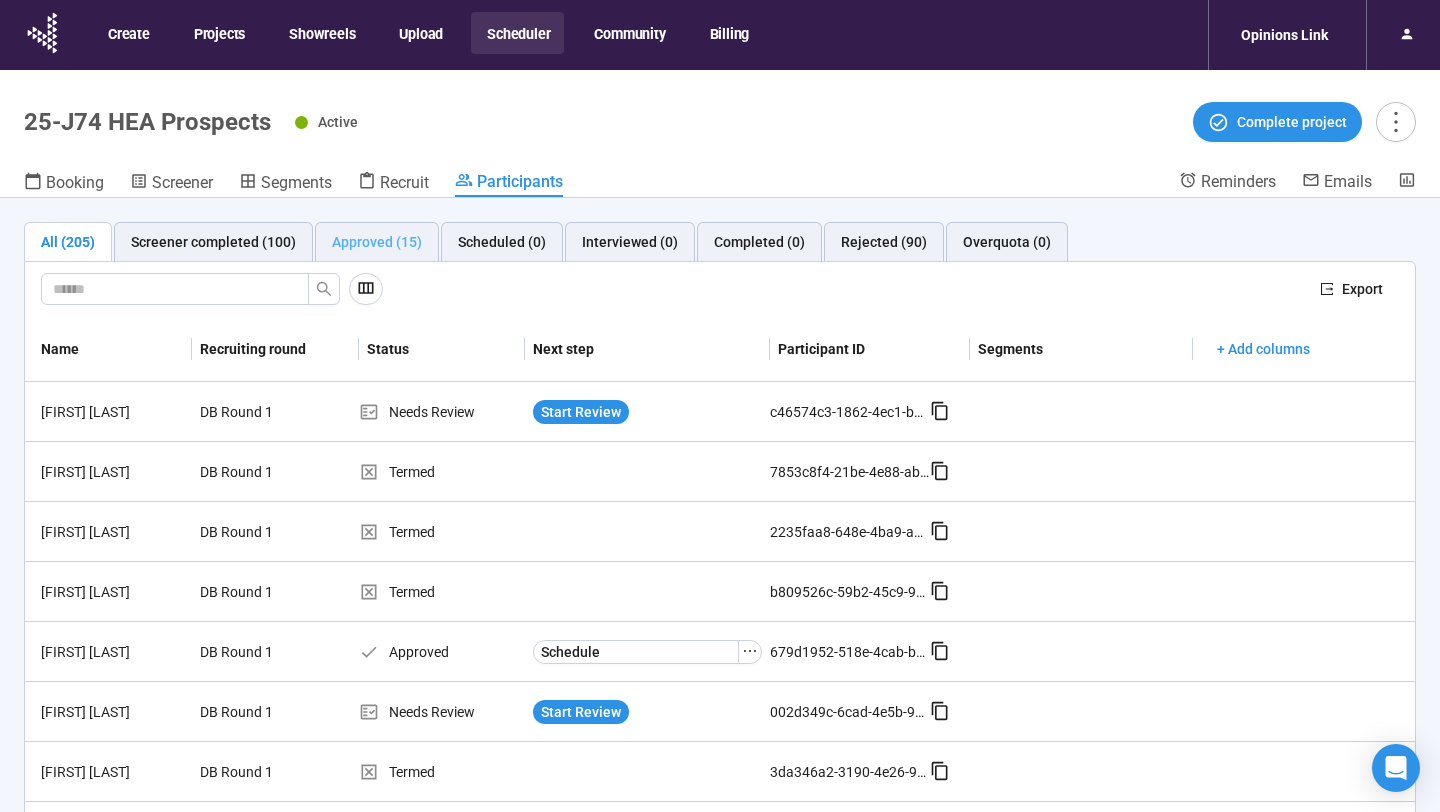 click on "Approved (15)" at bounding box center (377, 242) 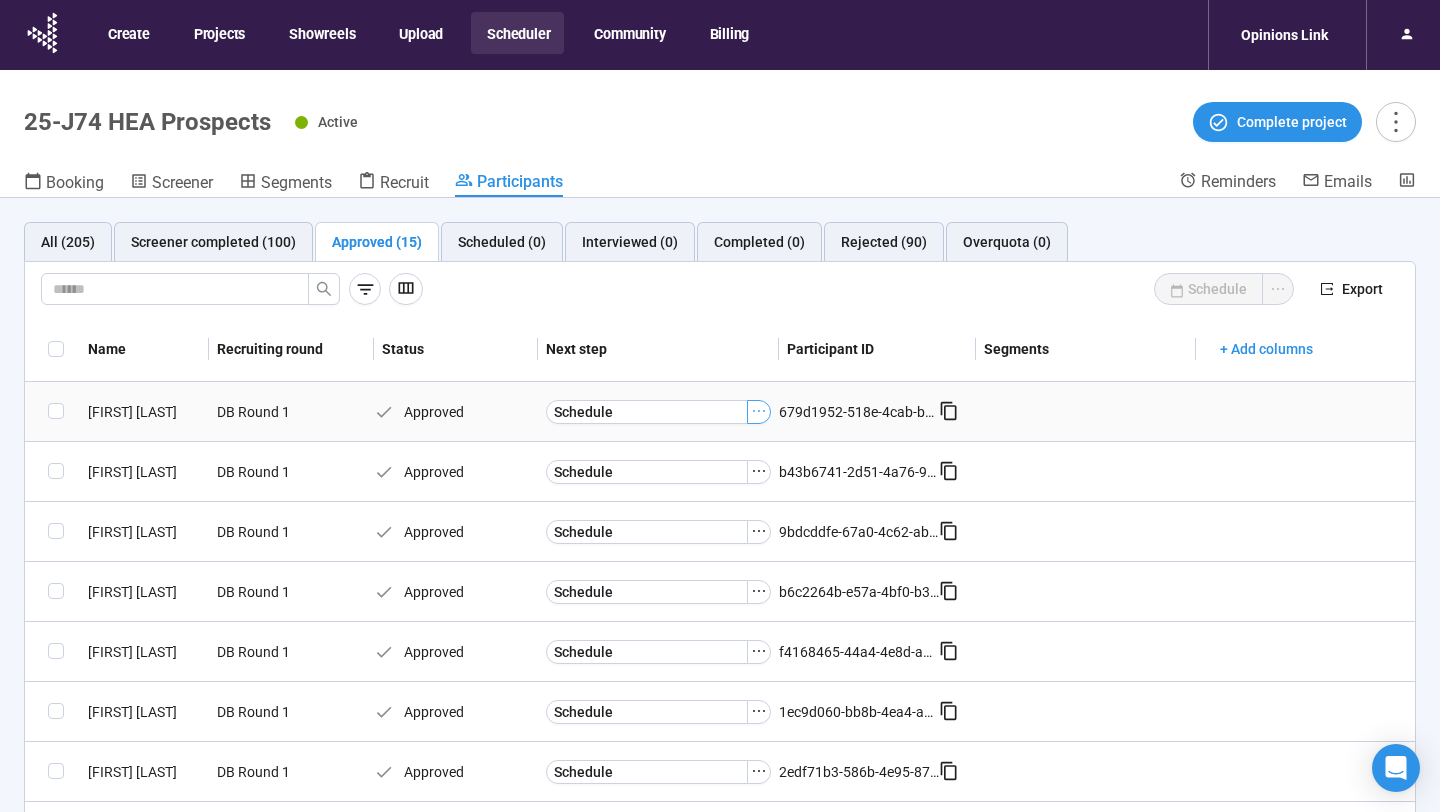 click 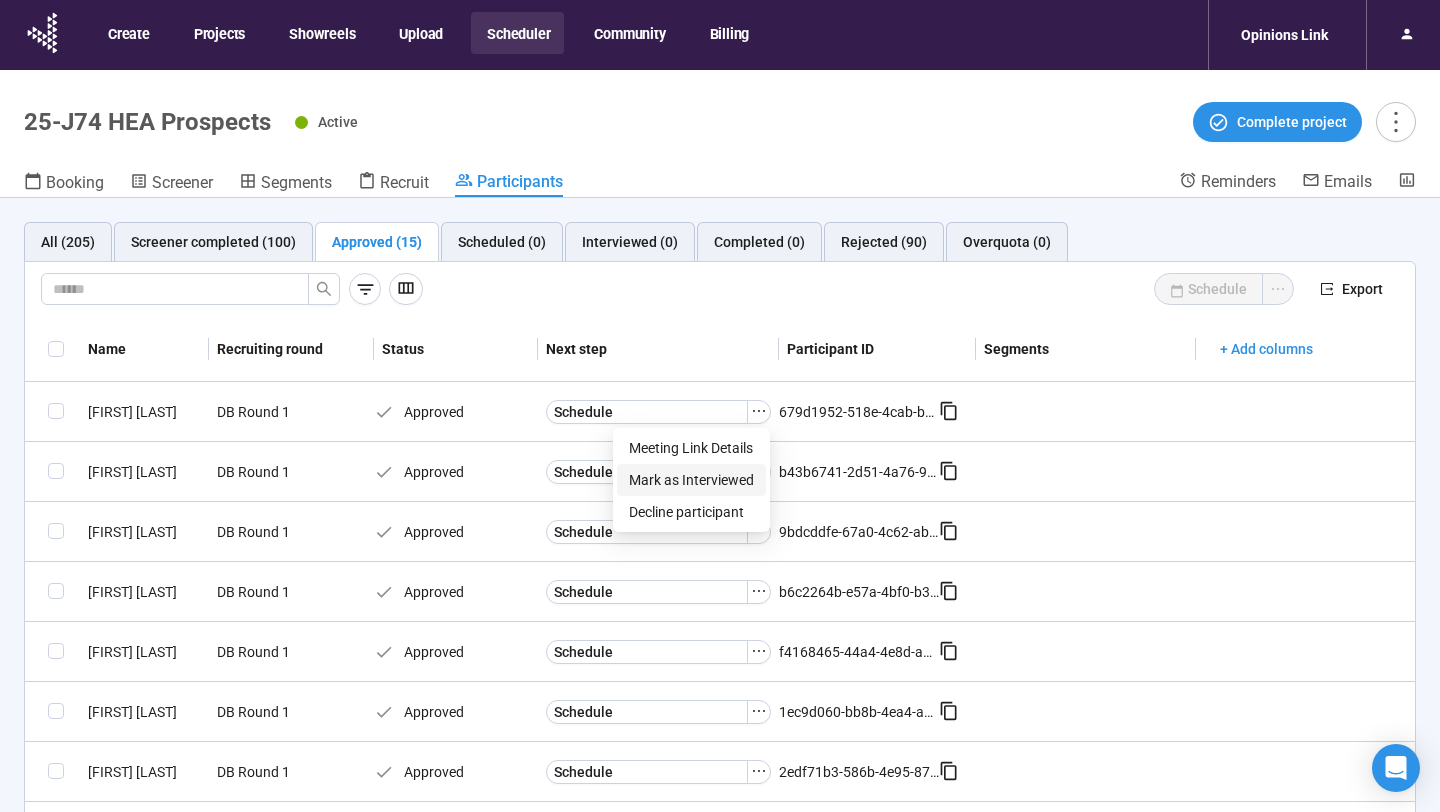 click on "Mark as Interviewed" at bounding box center [691, 480] 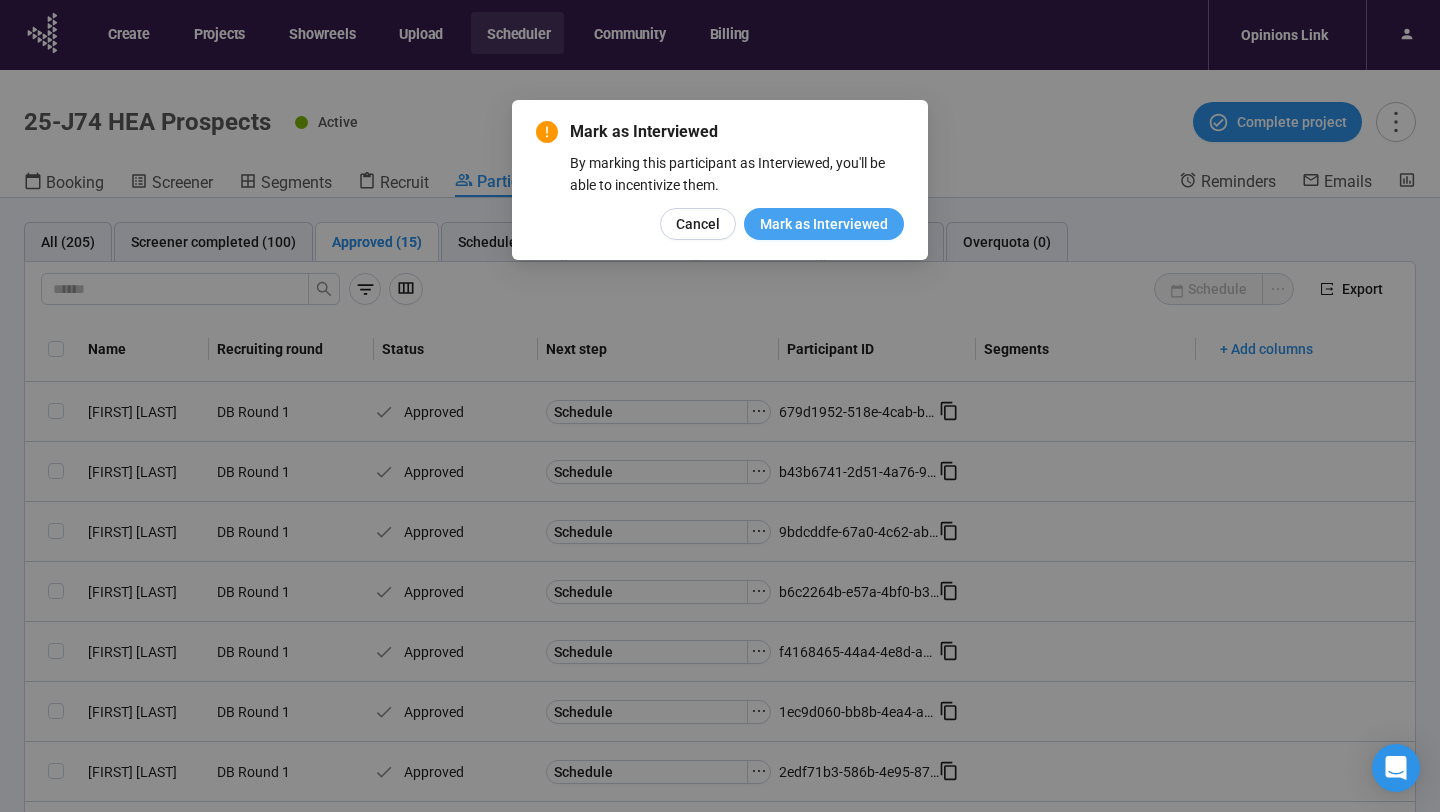 click on "Mark as Interviewed" at bounding box center (824, 224) 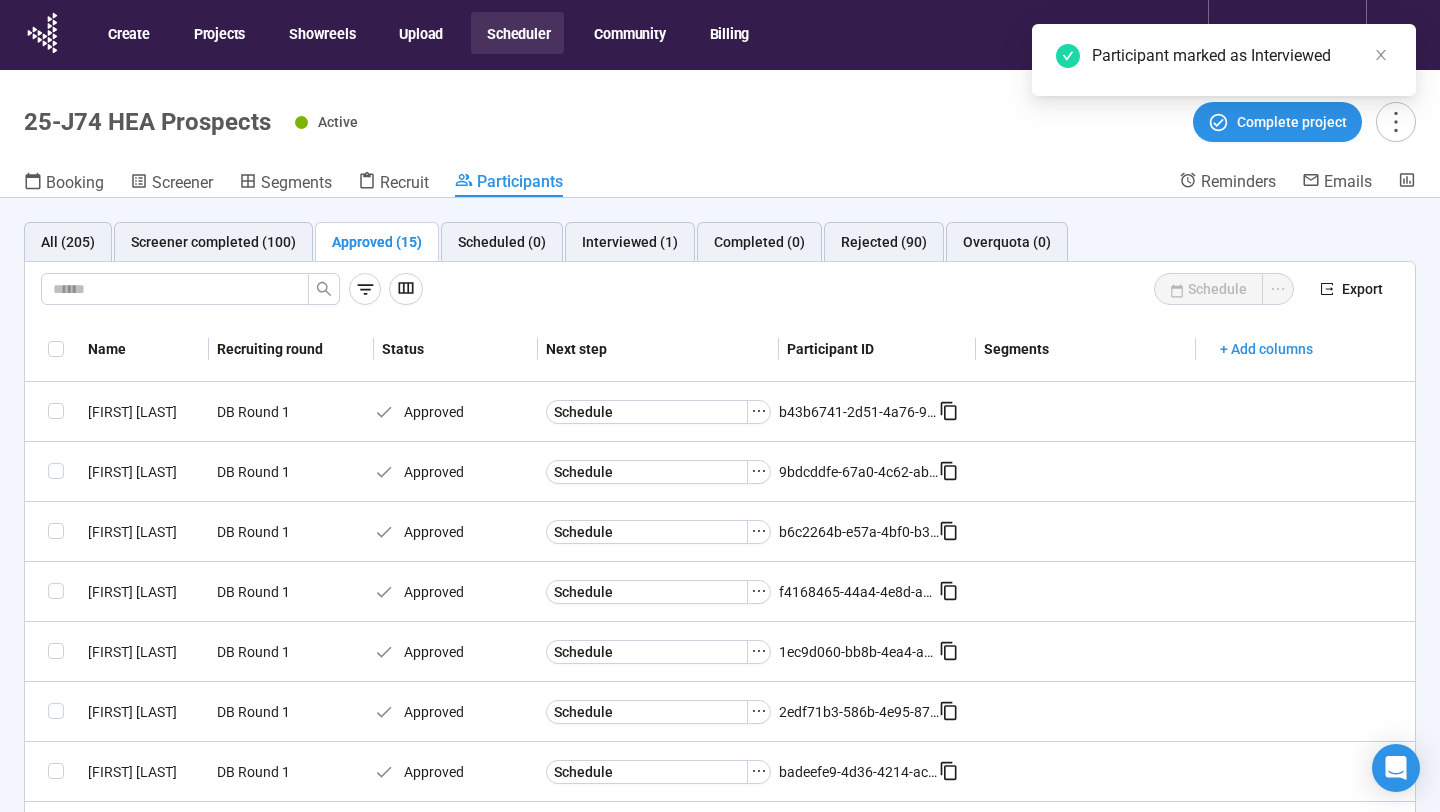 click 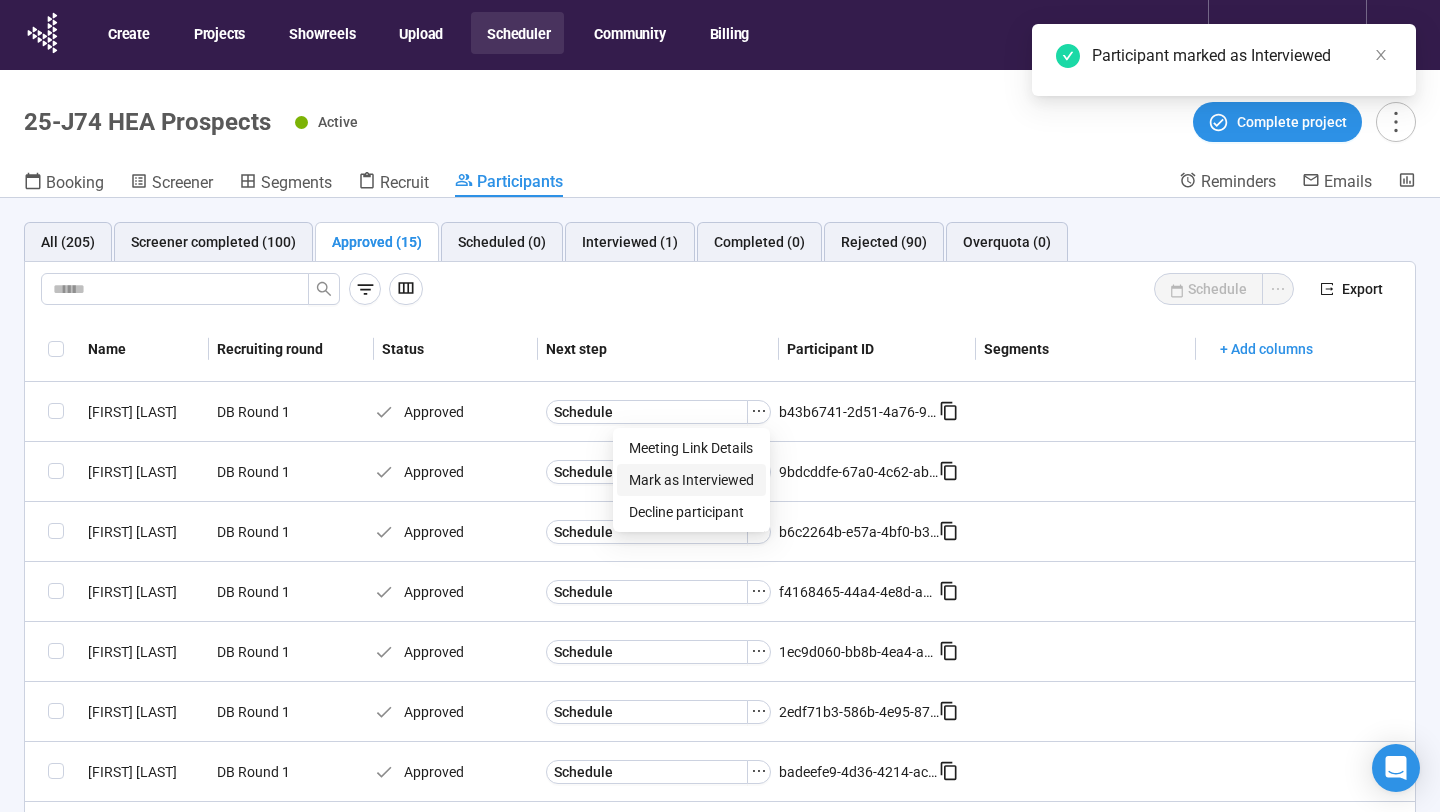 click on "Mark as Interviewed" at bounding box center [691, 480] 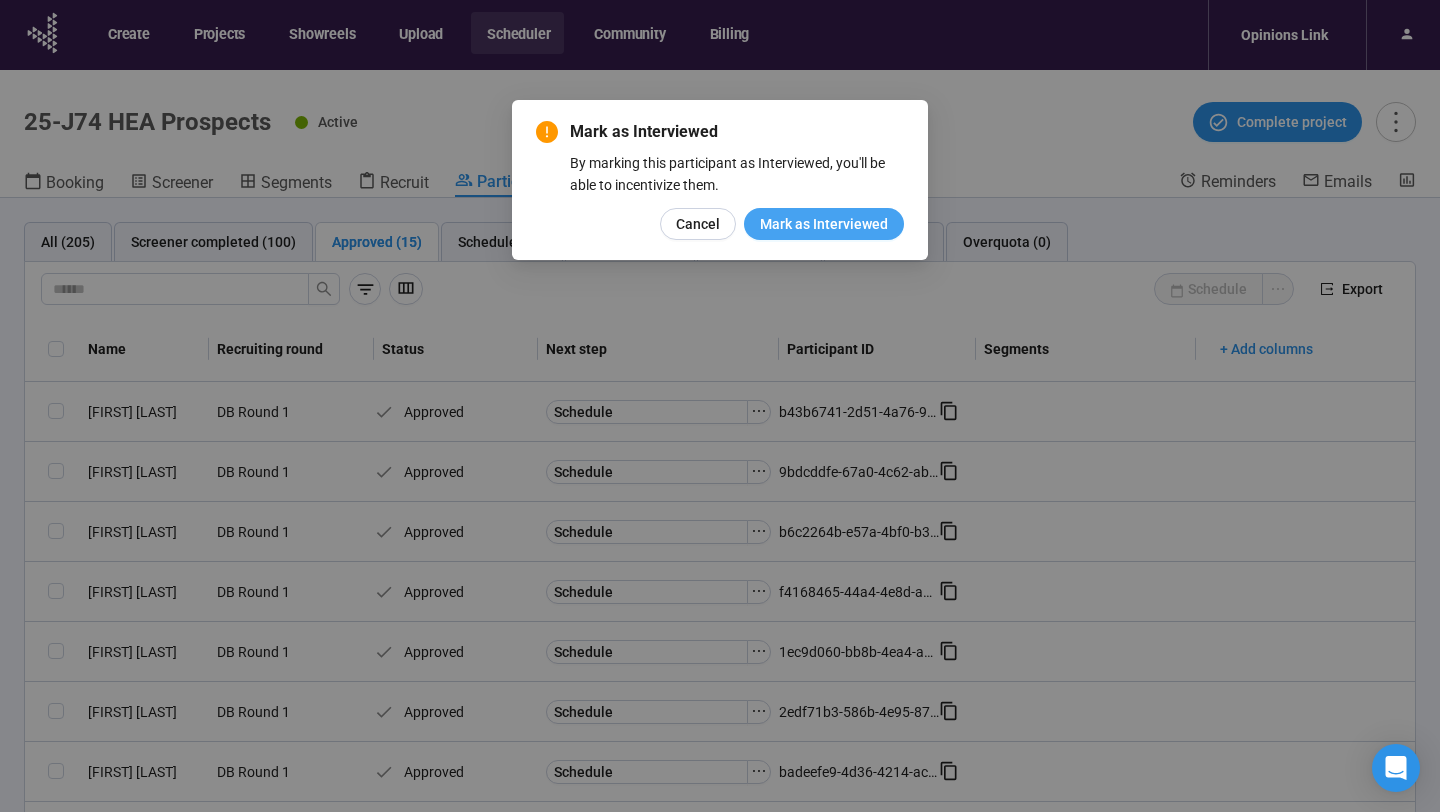 click on "Mark as Interviewed" at bounding box center (824, 224) 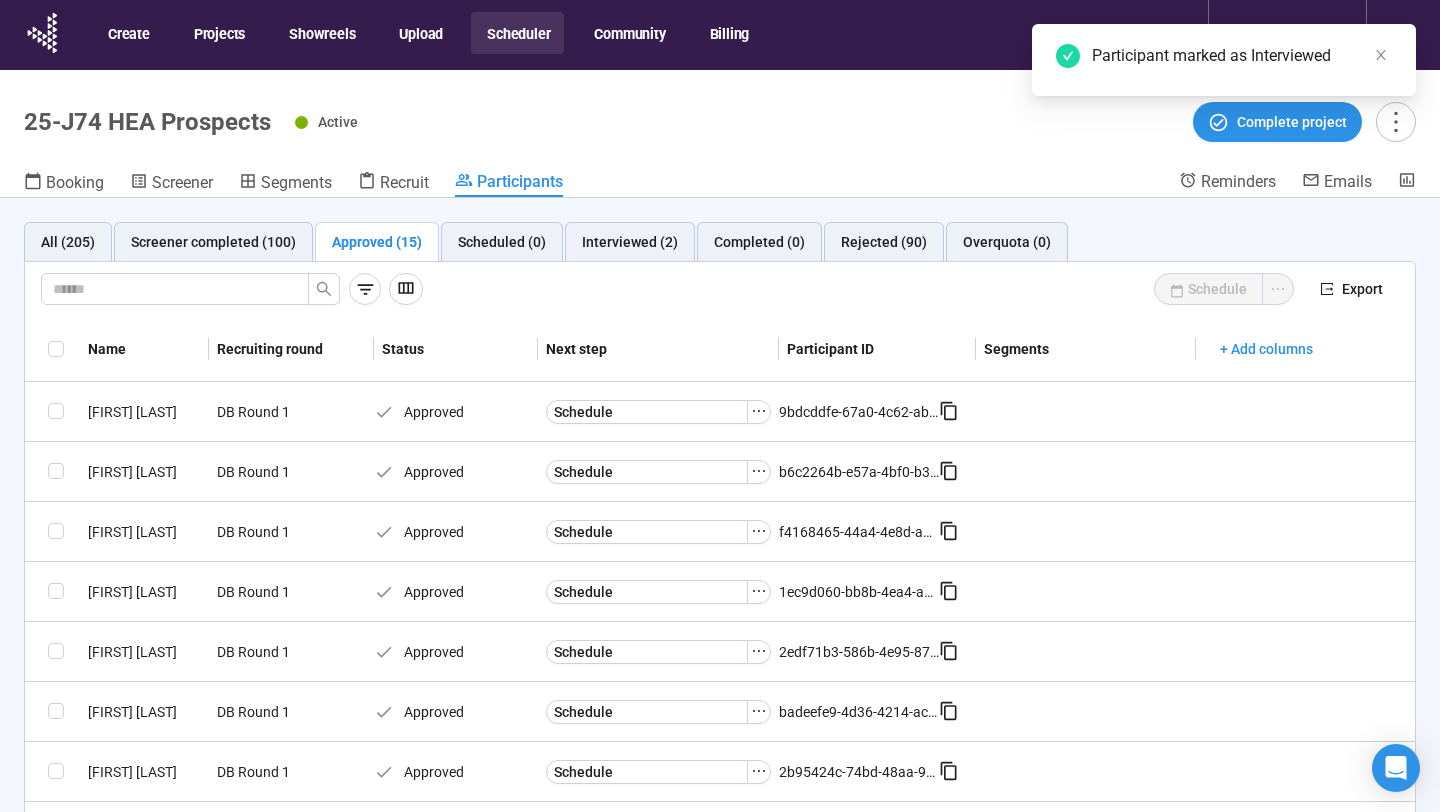click 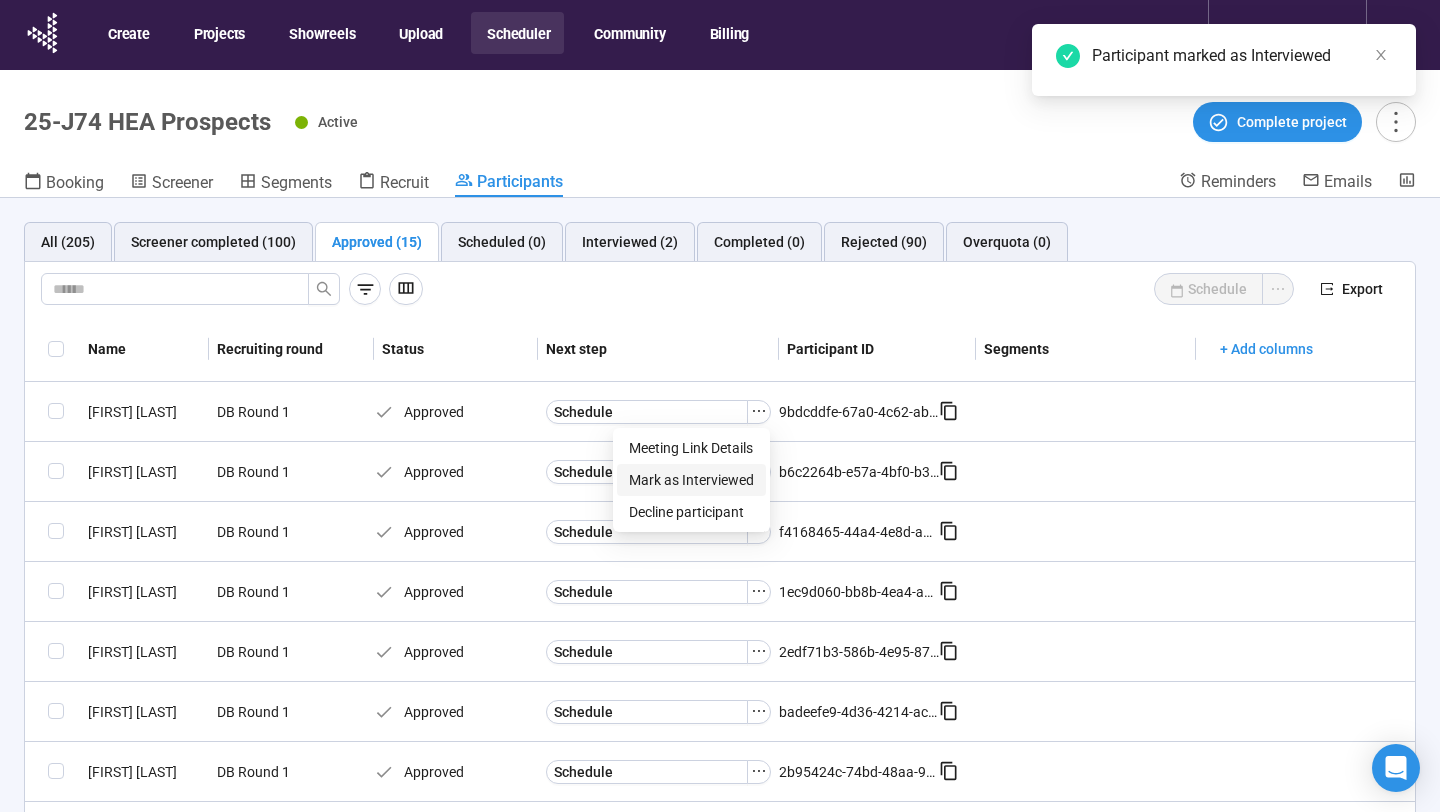 click on "Mark as Interviewed" at bounding box center (691, 480) 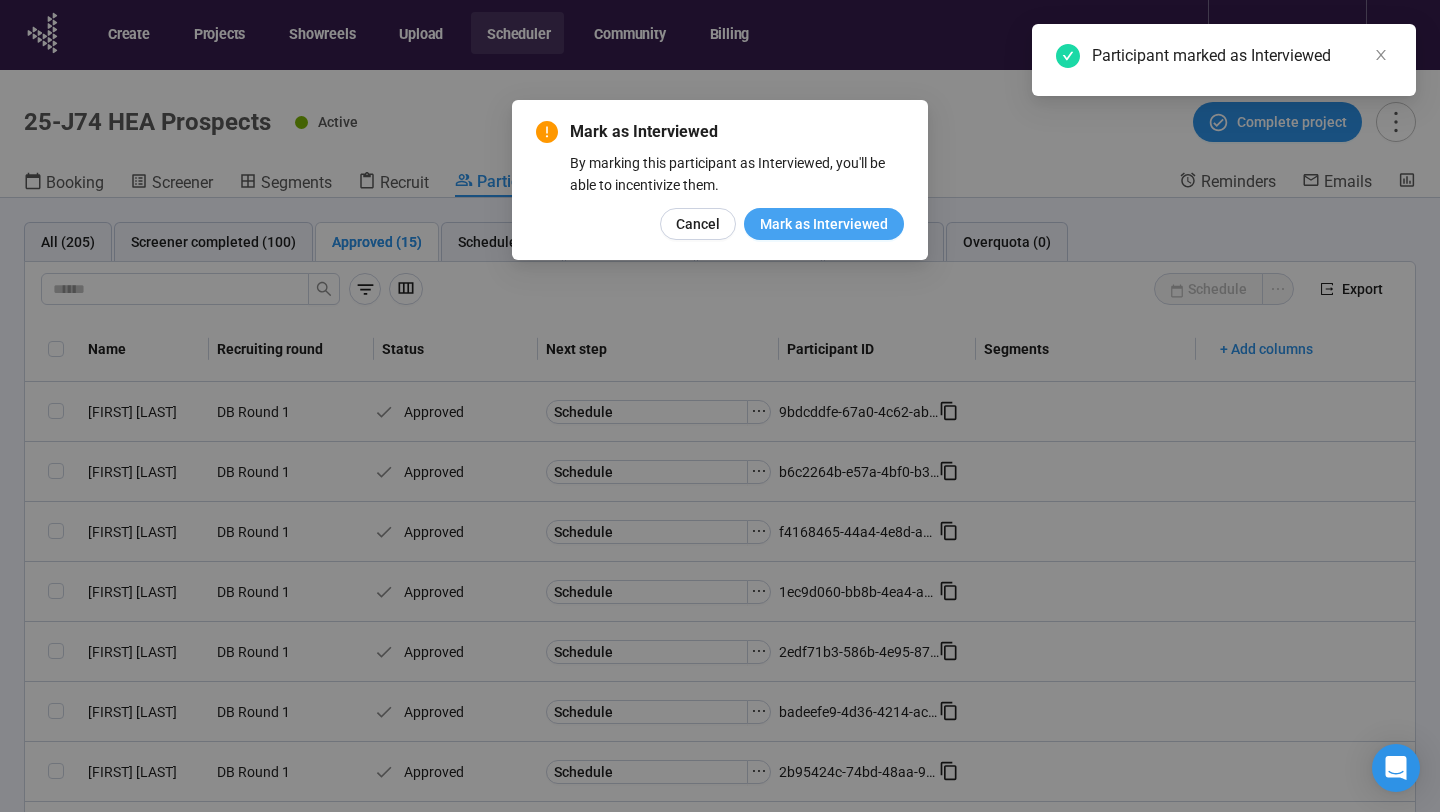 click on "Mark as Interviewed" at bounding box center (824, 224) 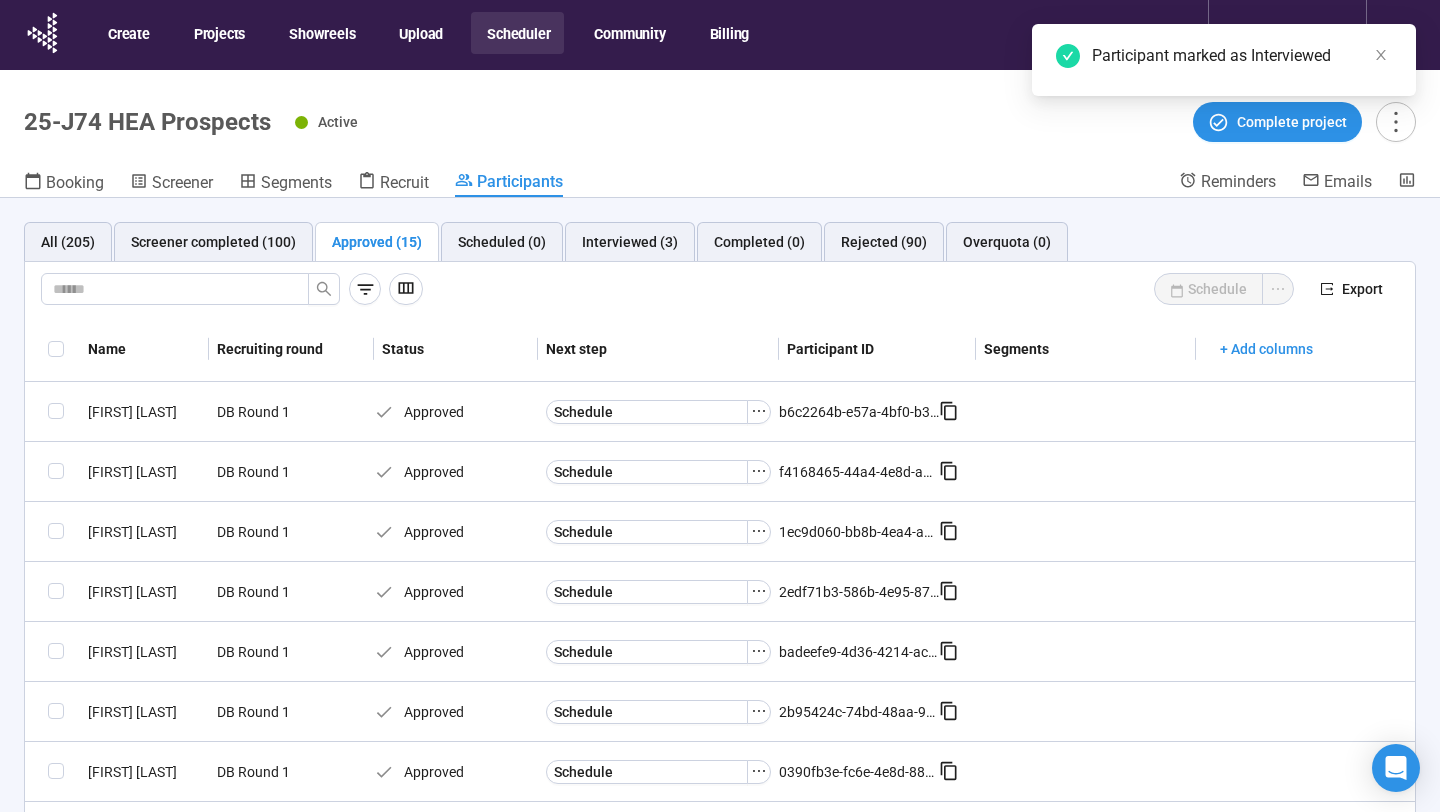 click 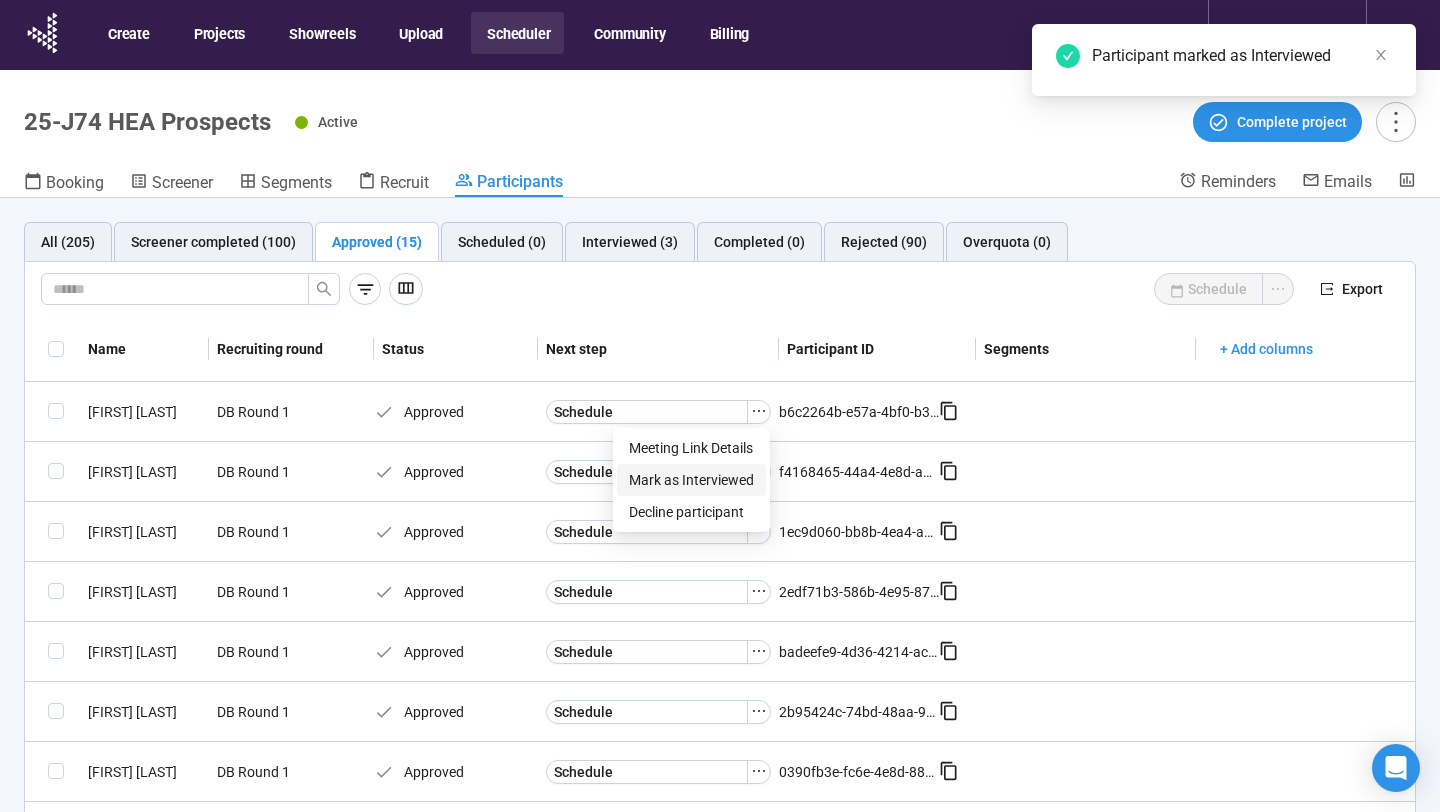 click on "Mark as Interviewed" at bounding box center (691, 480) 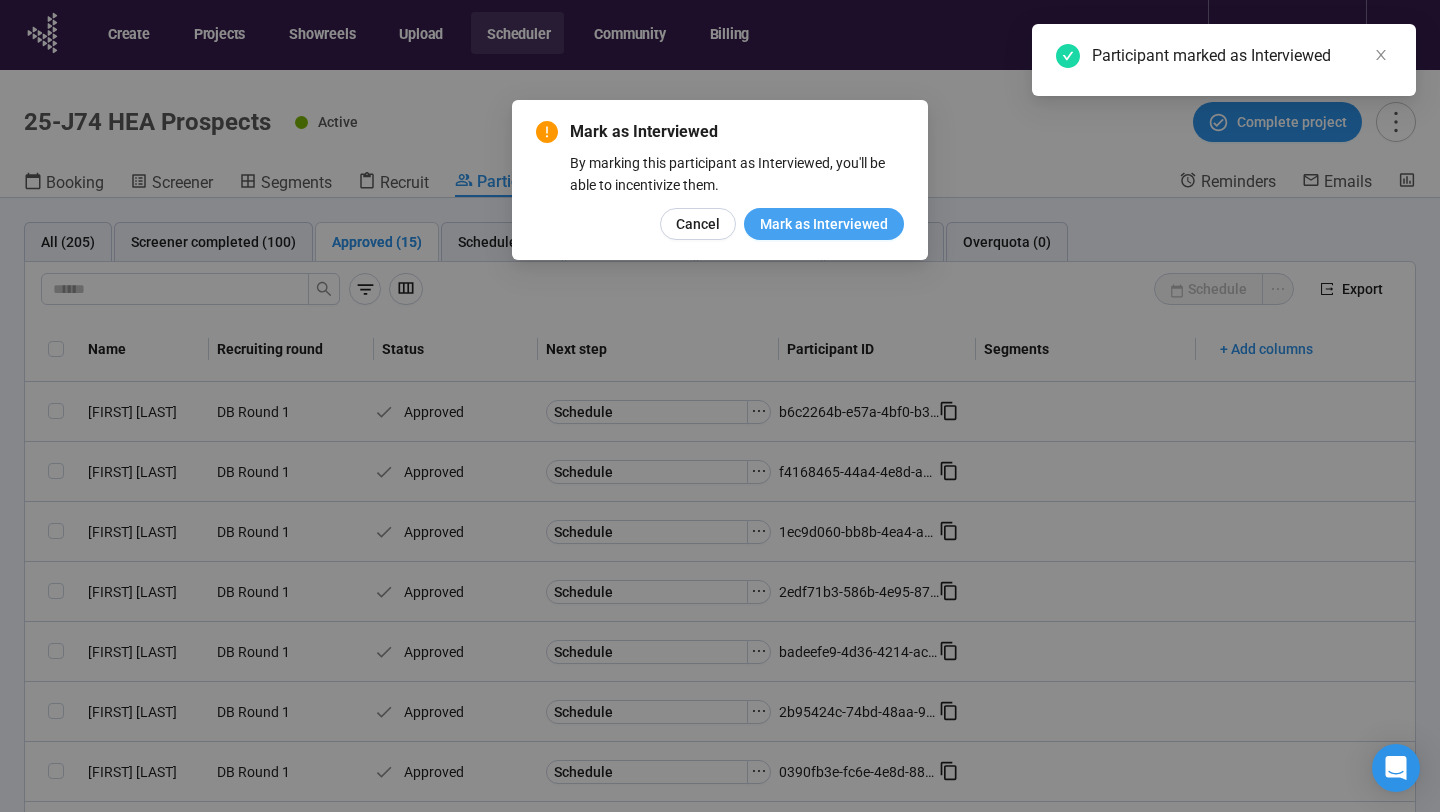 click on "Mark as Interviewed" at bounding box center [824, 224] 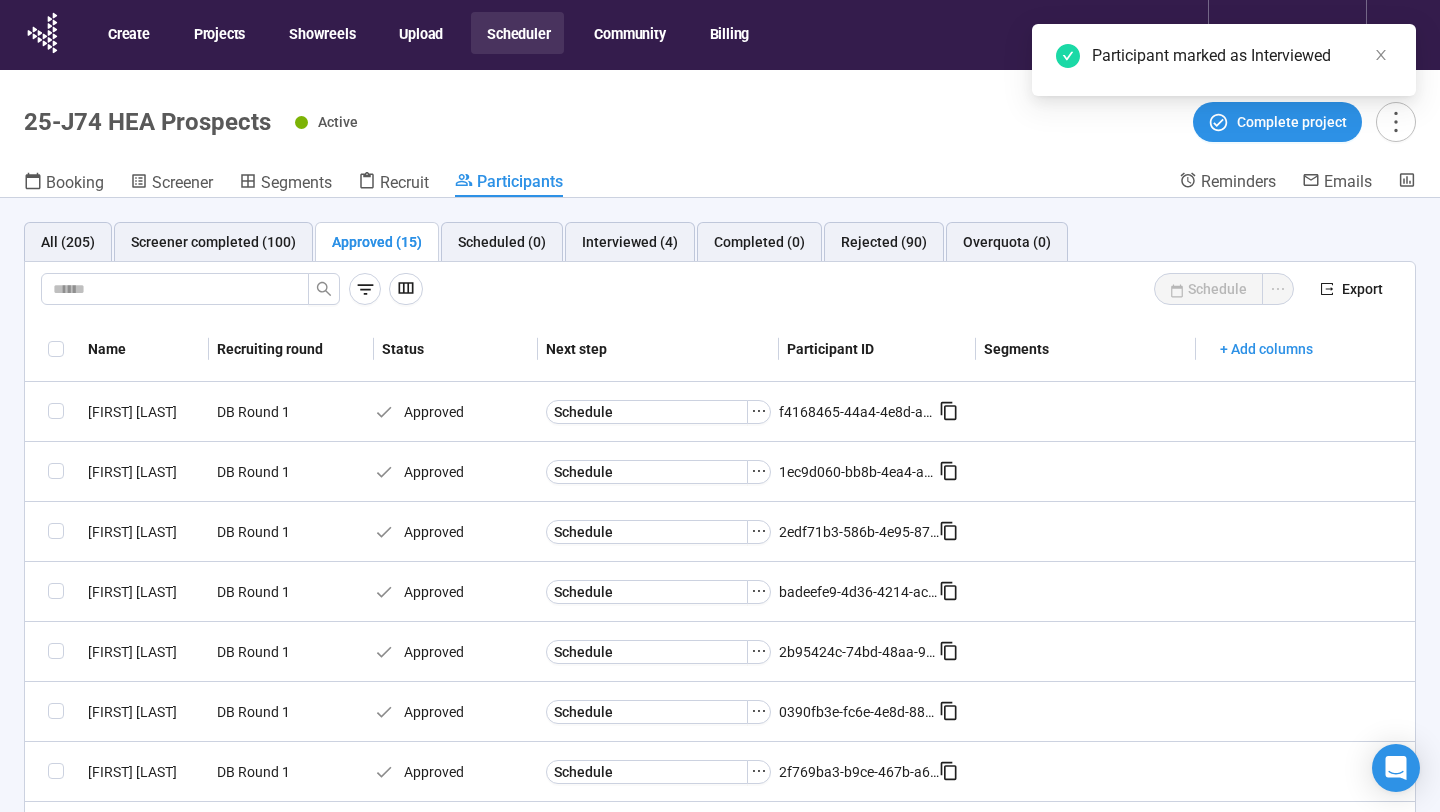 click 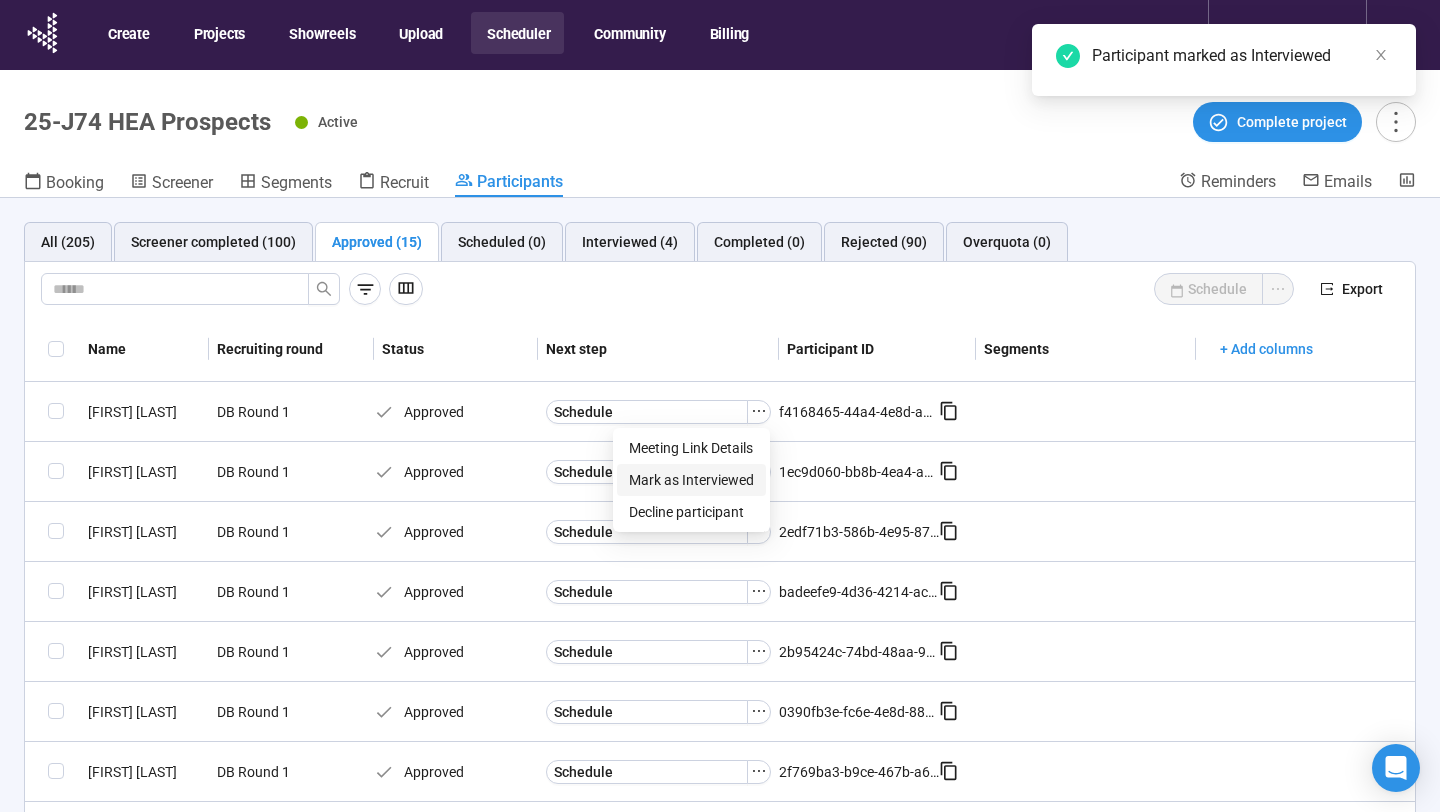 click on "Mark as Interviewed" at bounding box center [691, 480] 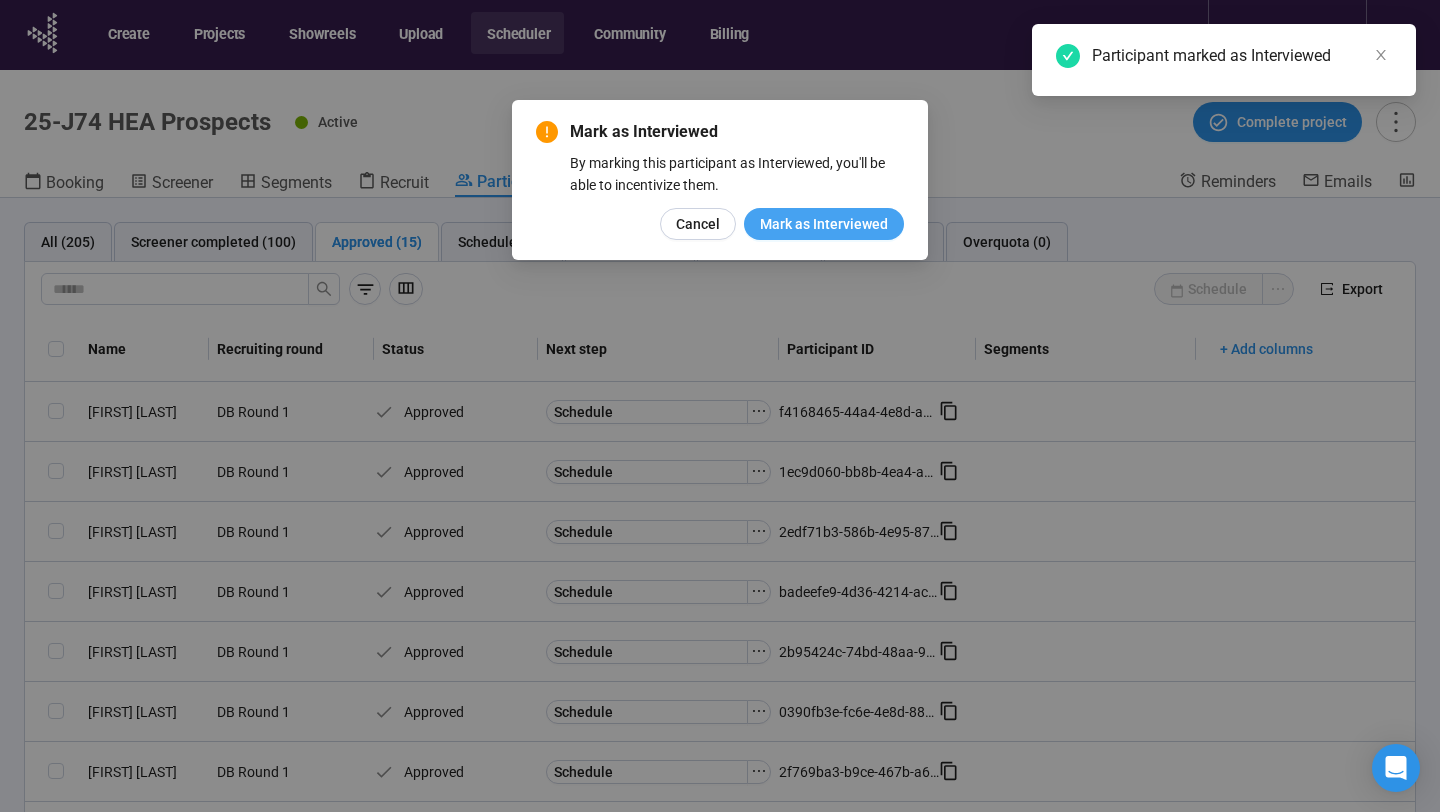 click on "Mark as Interviewed" at bounding box center (824, 224) 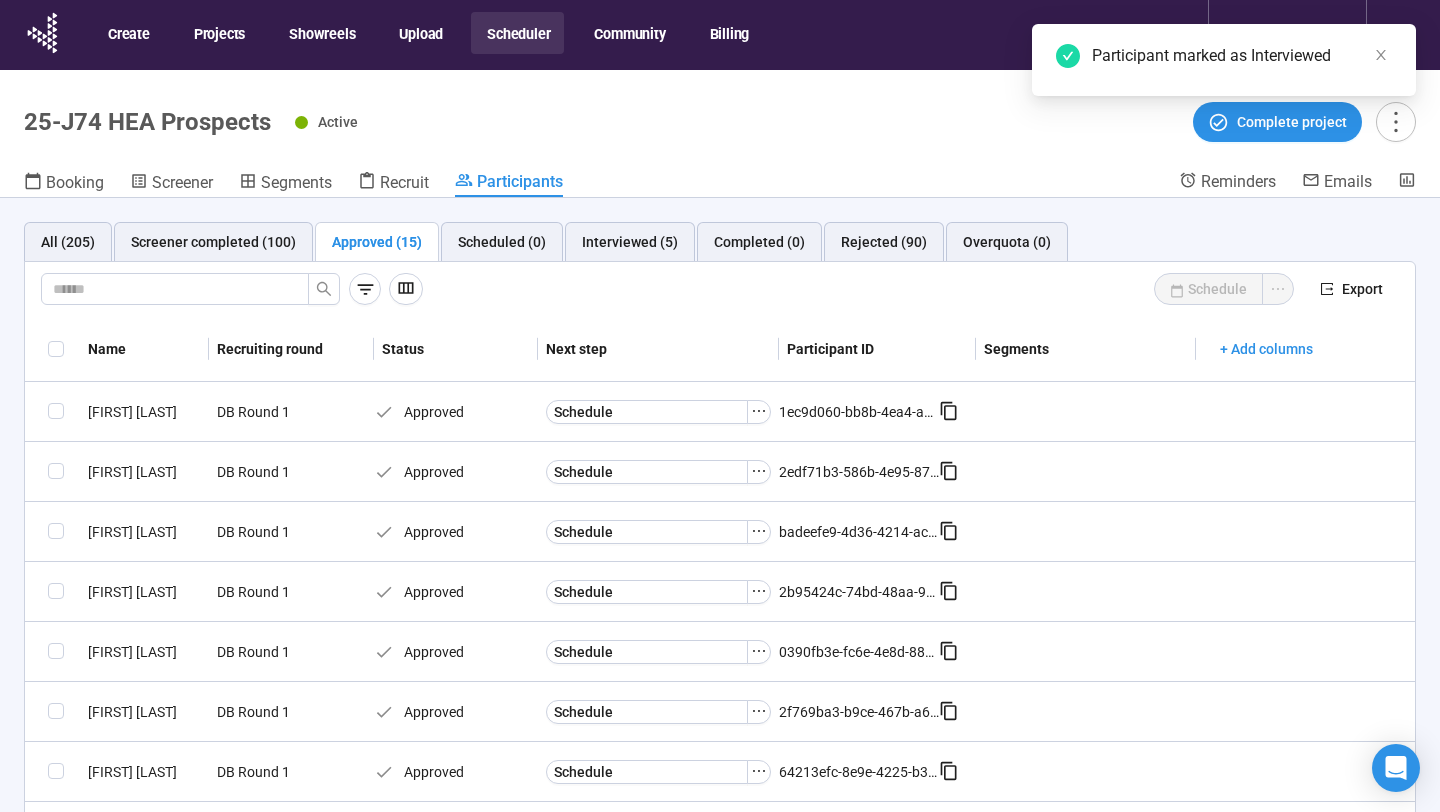 click 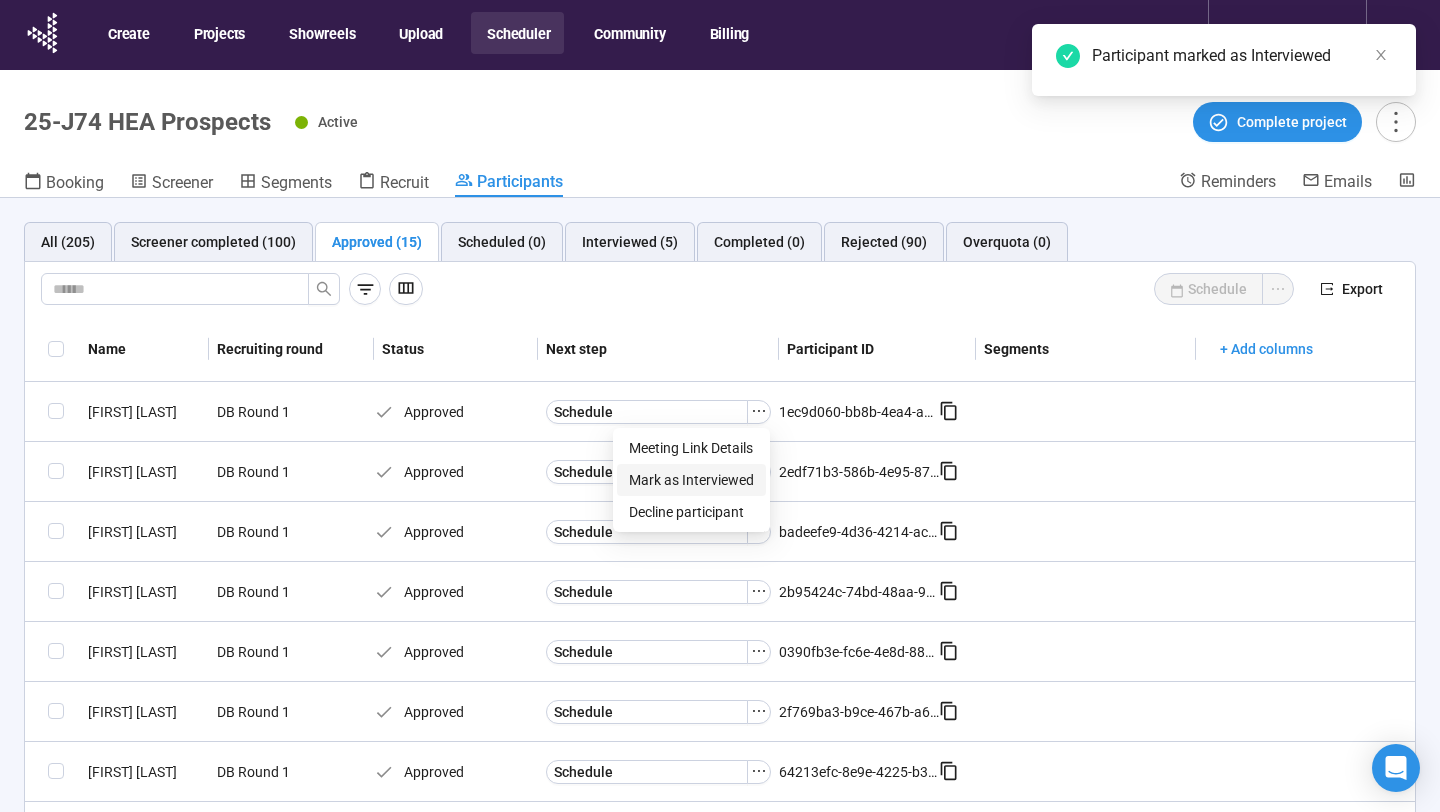click on "Mark as Interviewed" at bounding box center [691, 480] 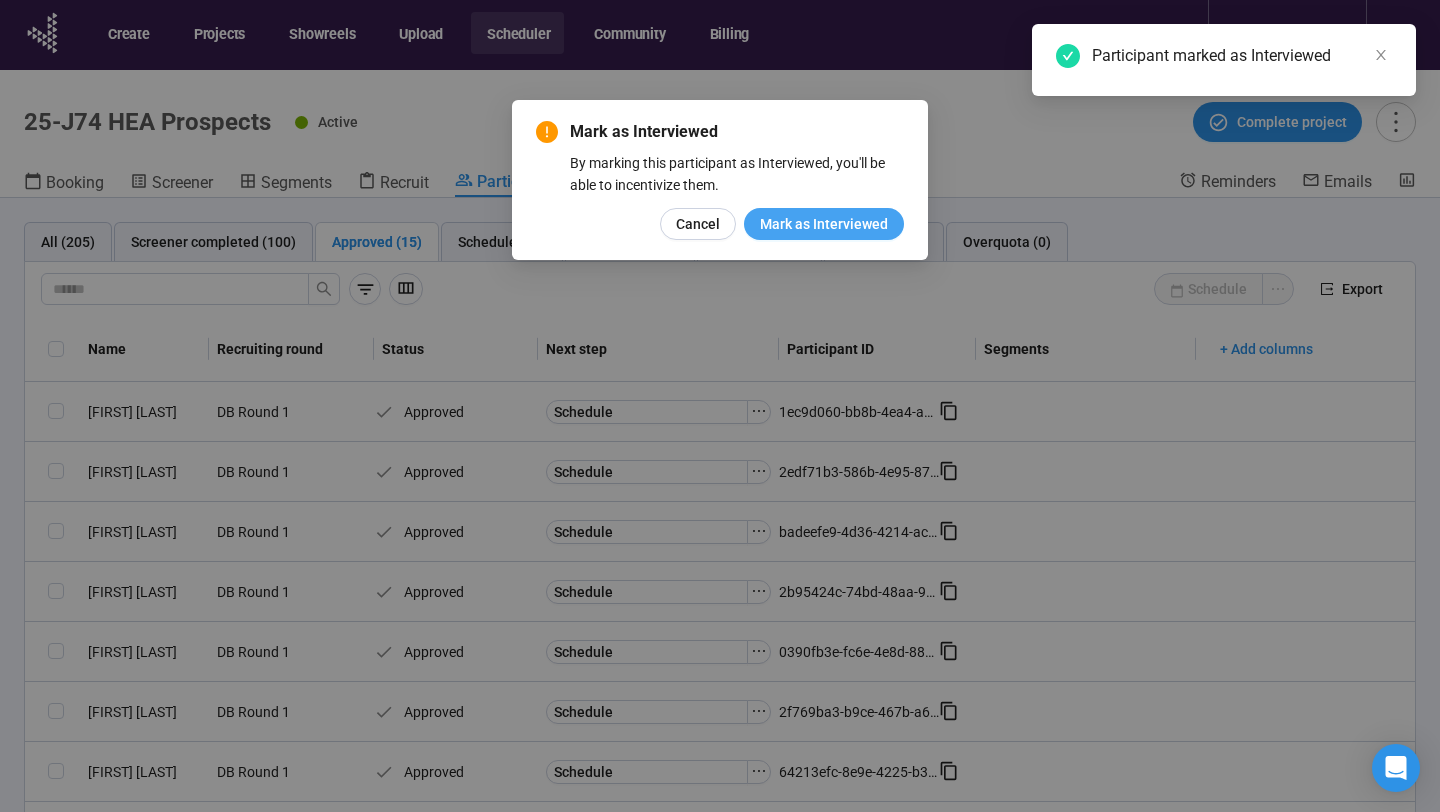 click on "Mark as Interviewed" at bounding box center [824, 224] 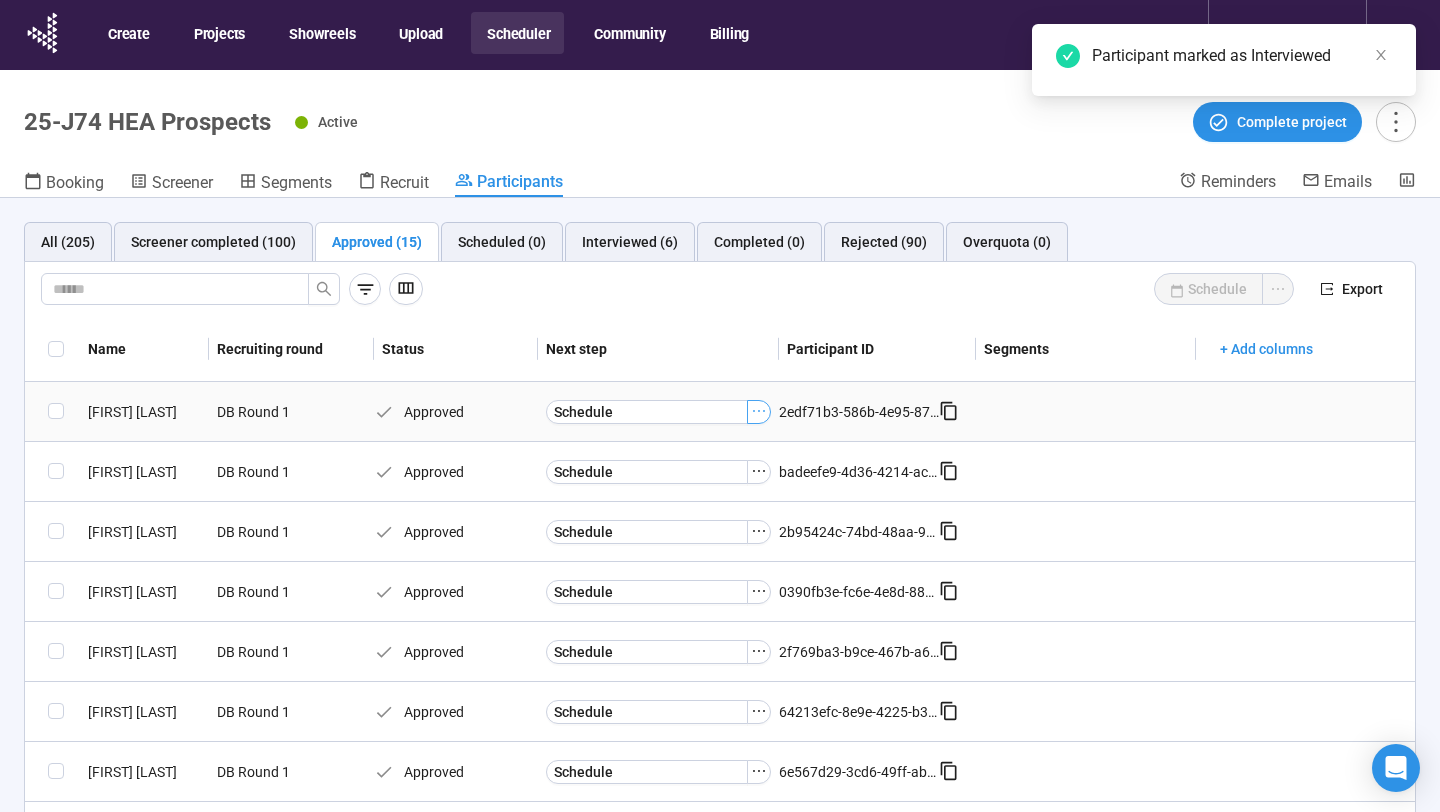 click 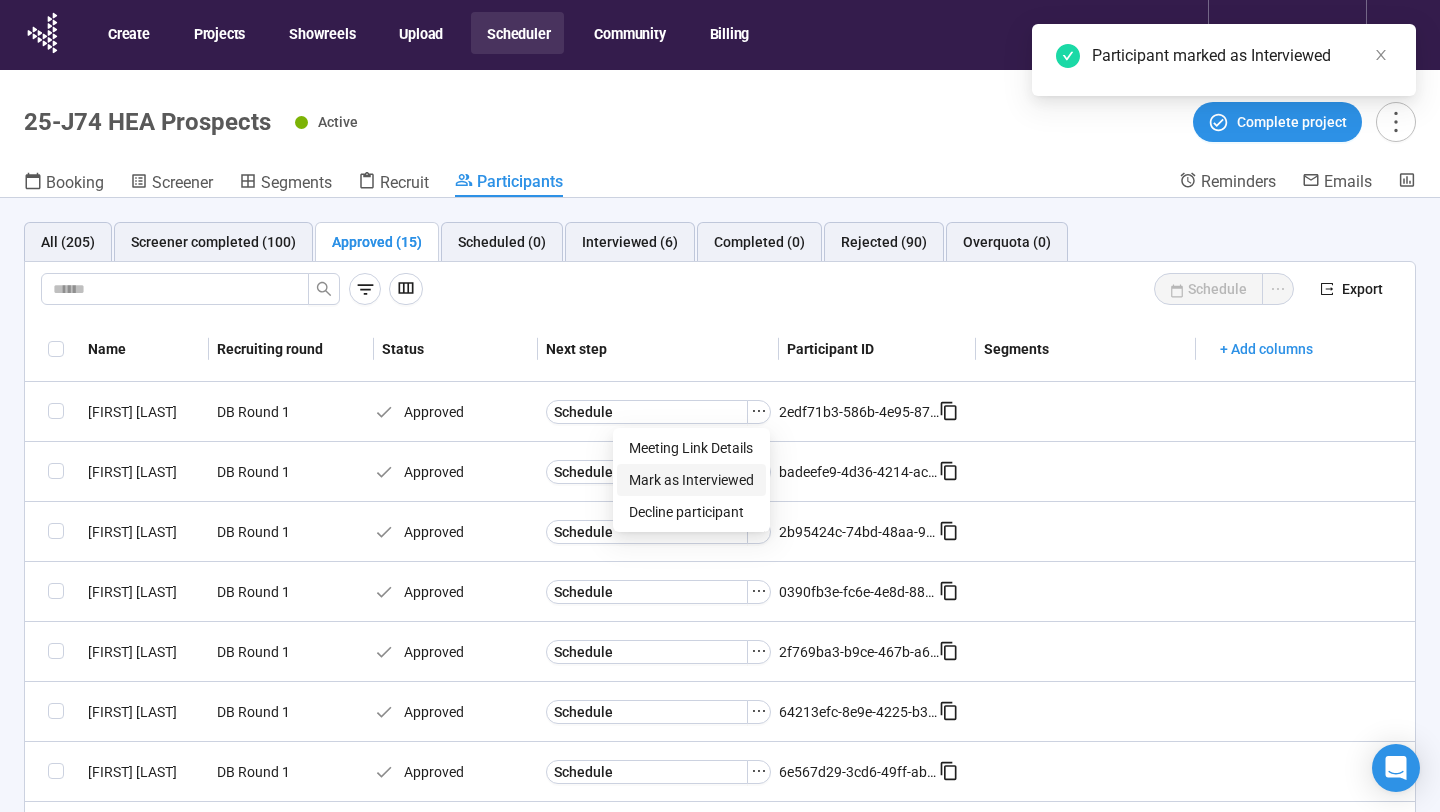 click on "Mark as Interviewed" at bounding box center (691, 480) 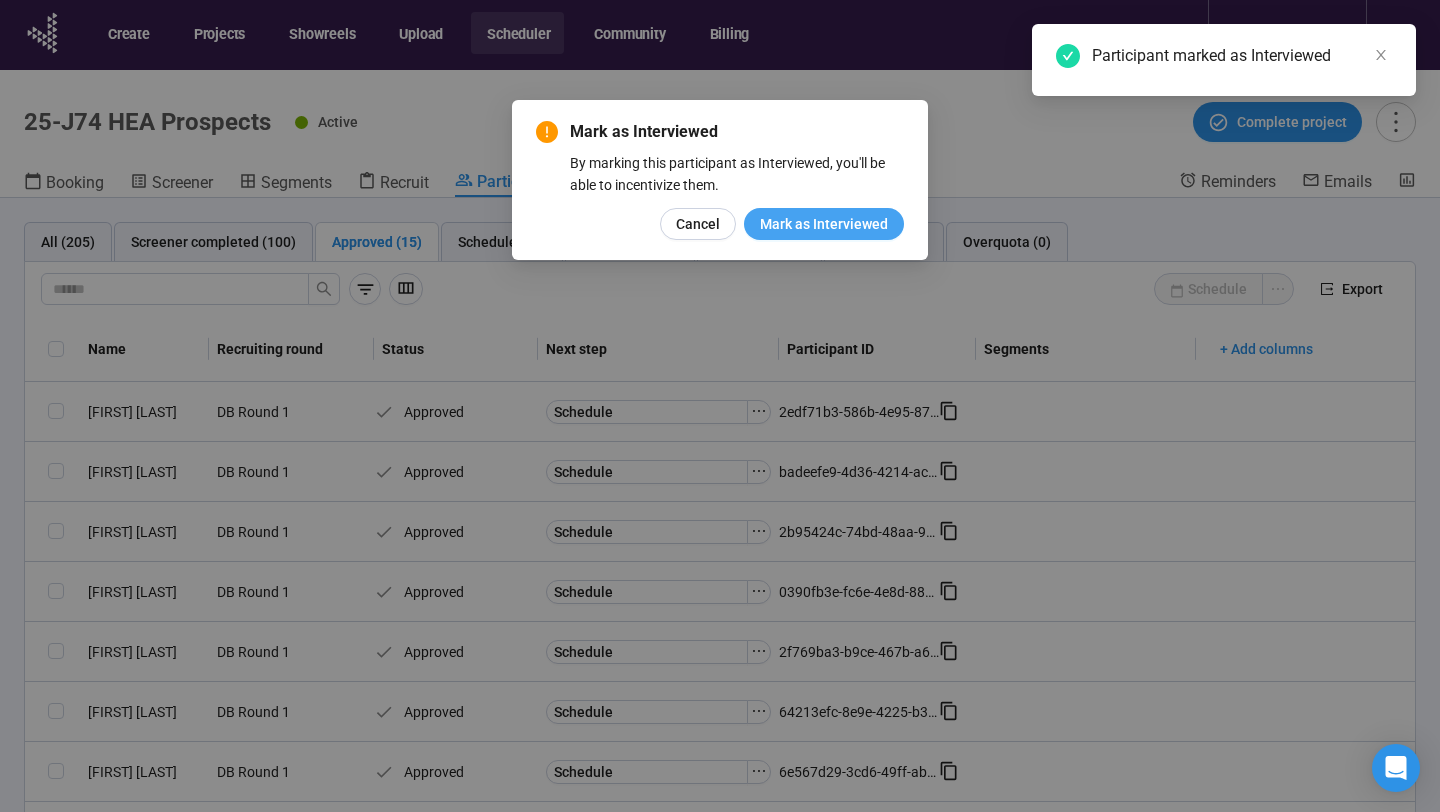 click on "Mark as Interviewed" at bounding box center (824, 224) 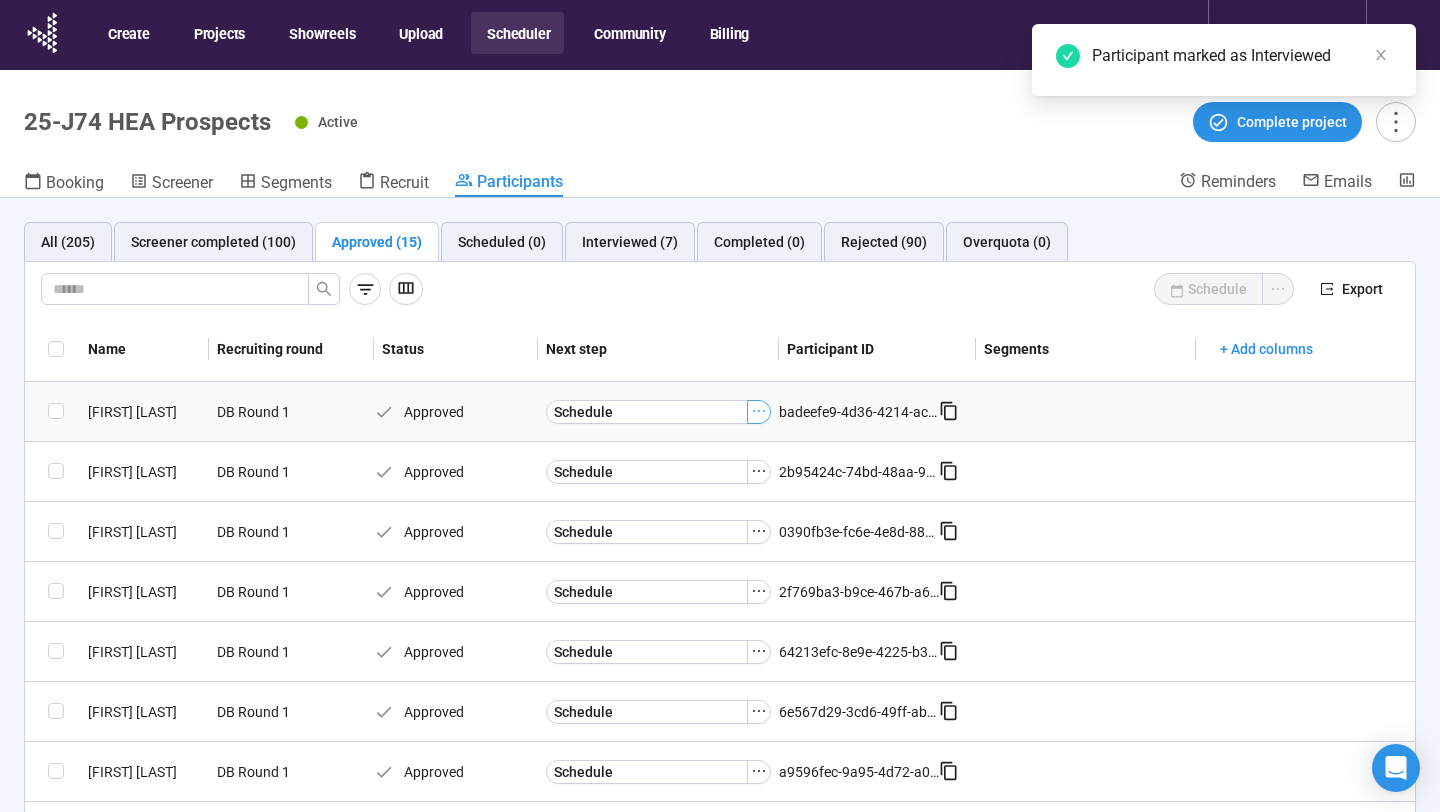 click 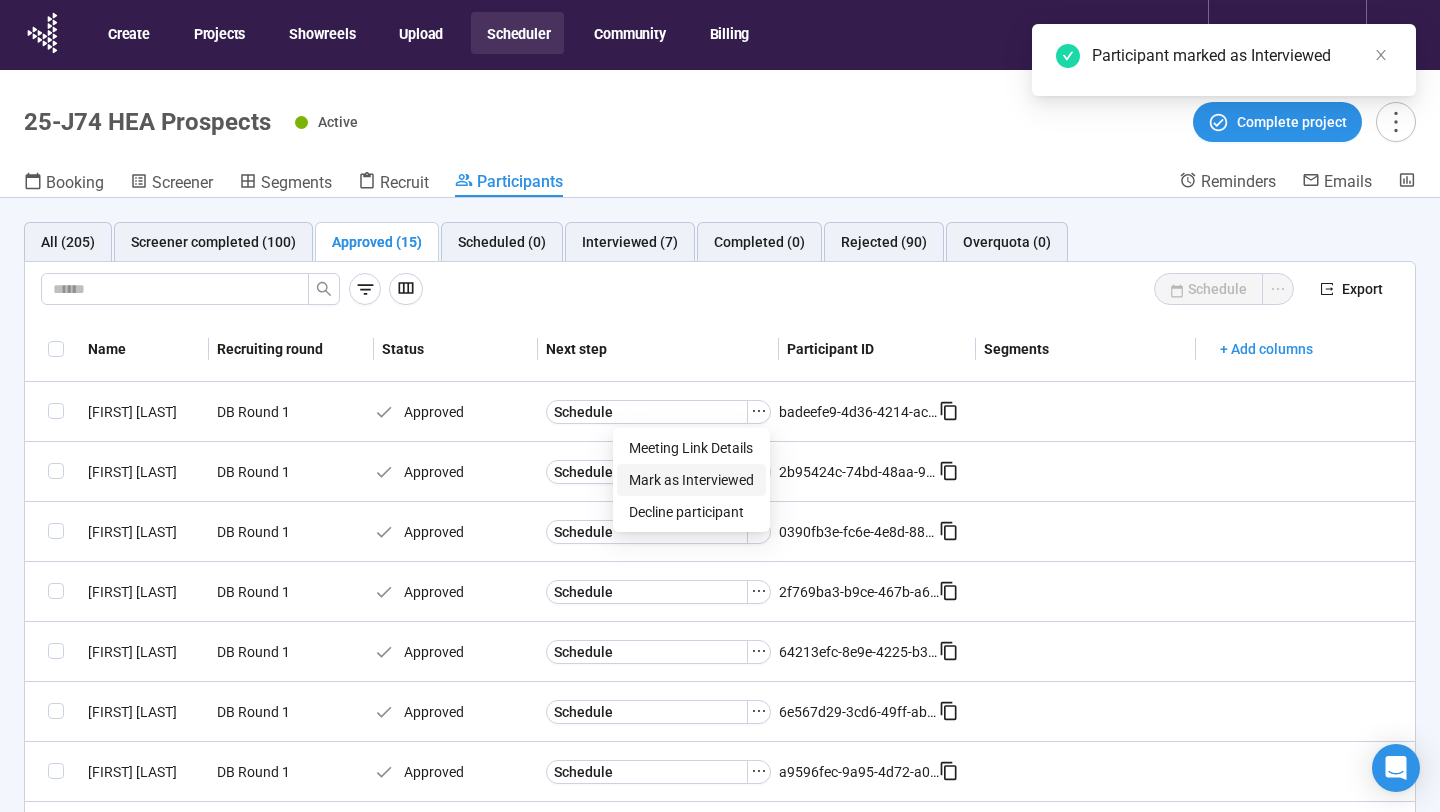 click on "Mark as Interviewed" at bounding box center [691, 480] 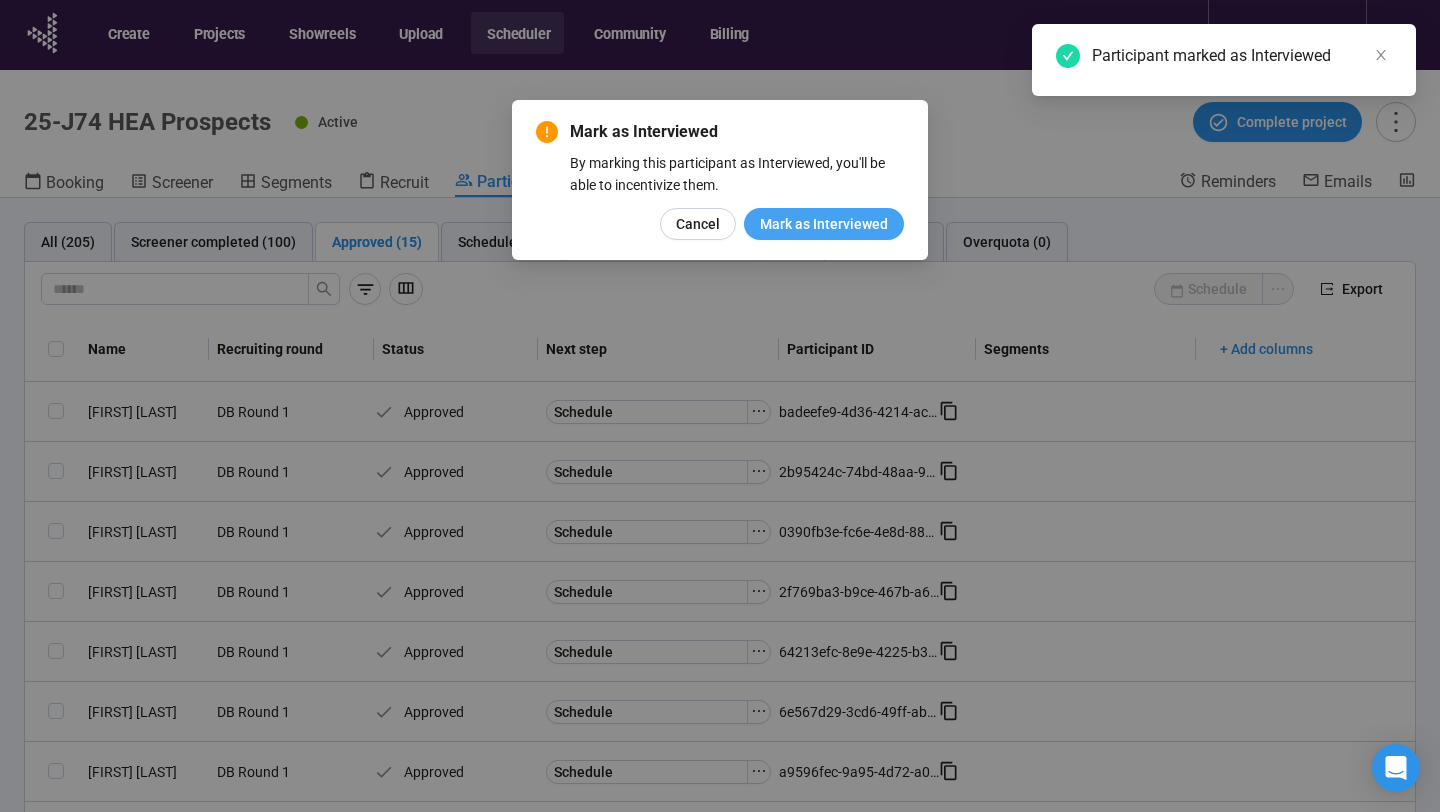 click on "Mark as Interviewed" at bounding box center [824, 224] 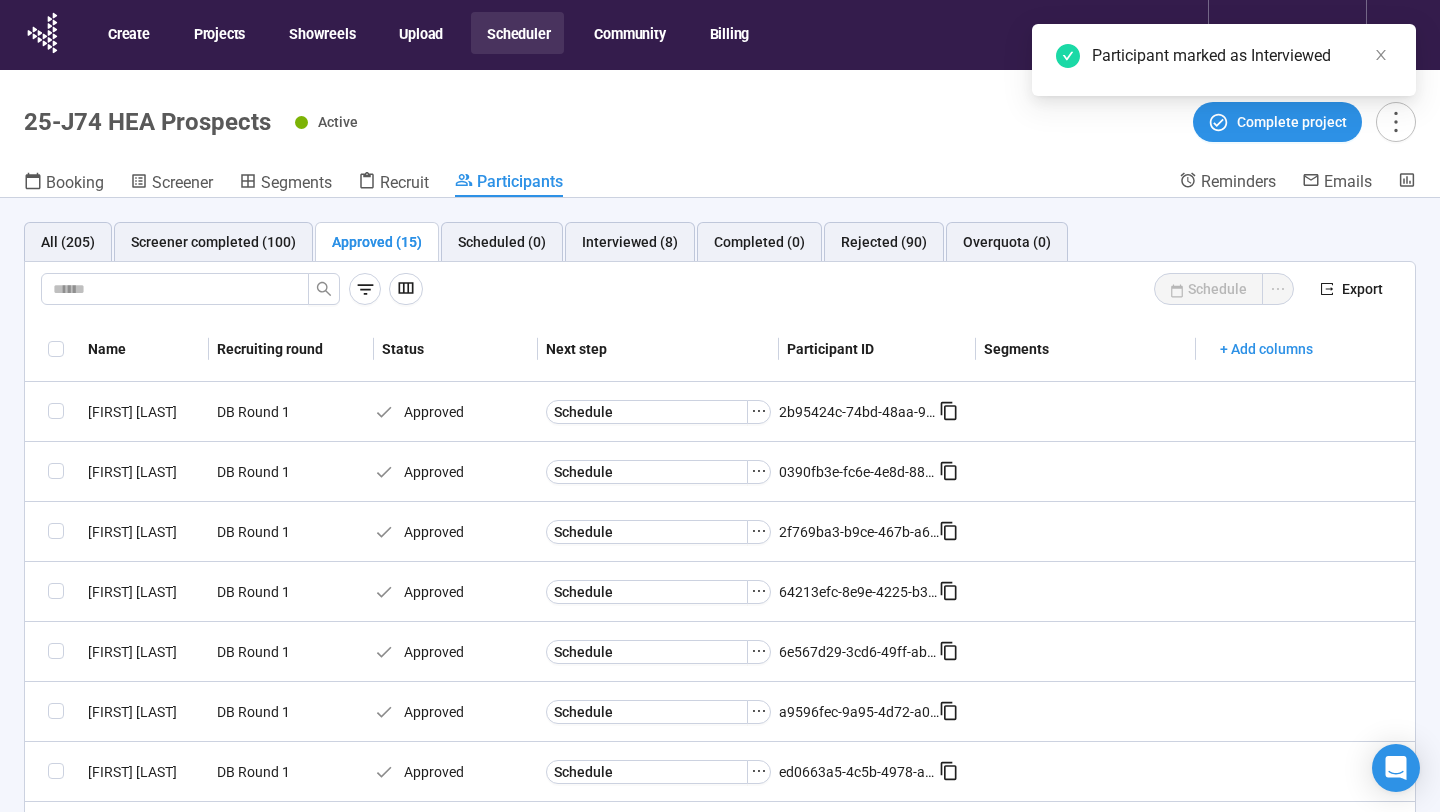 click 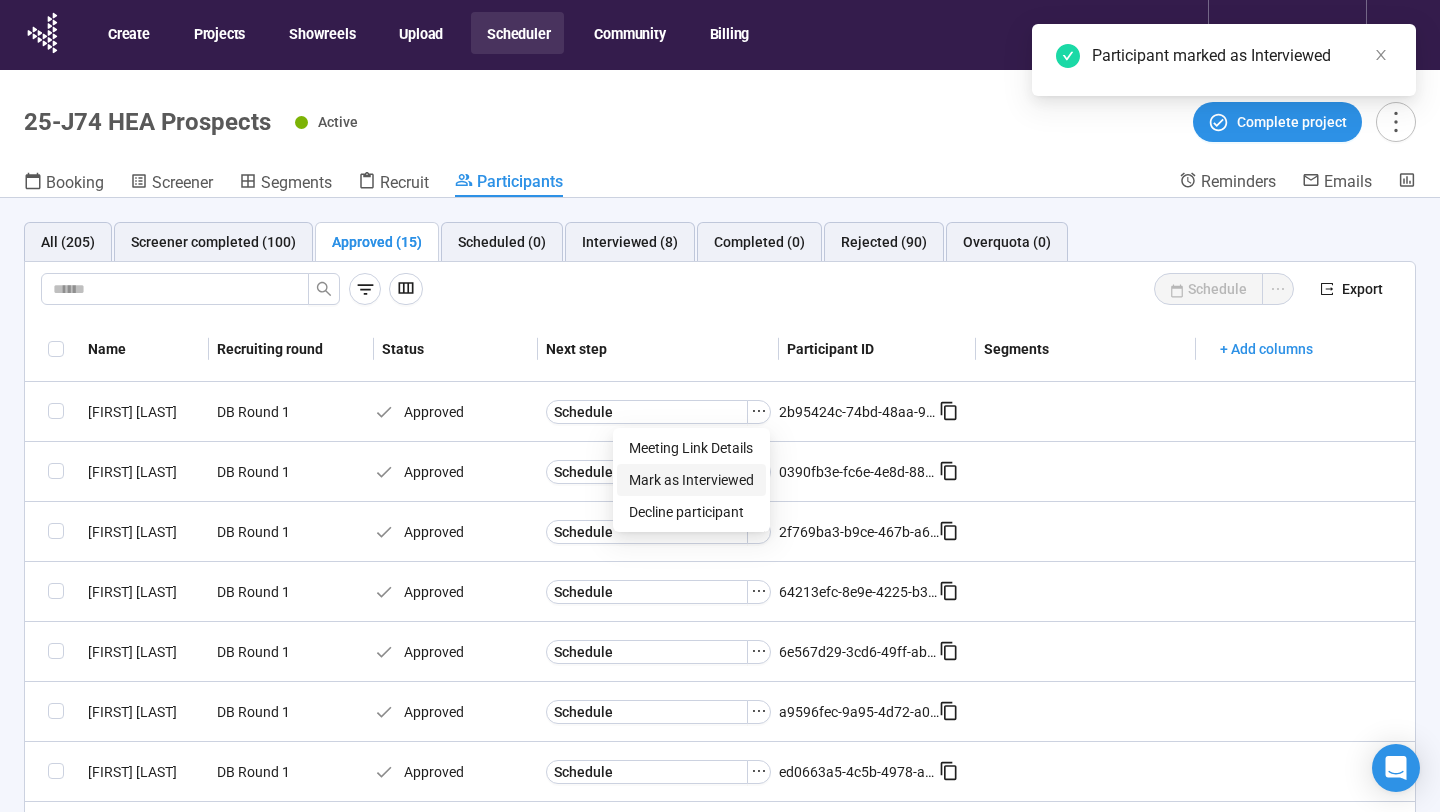 click on "Mark as Interviewed" at bounding box center (691, 480) 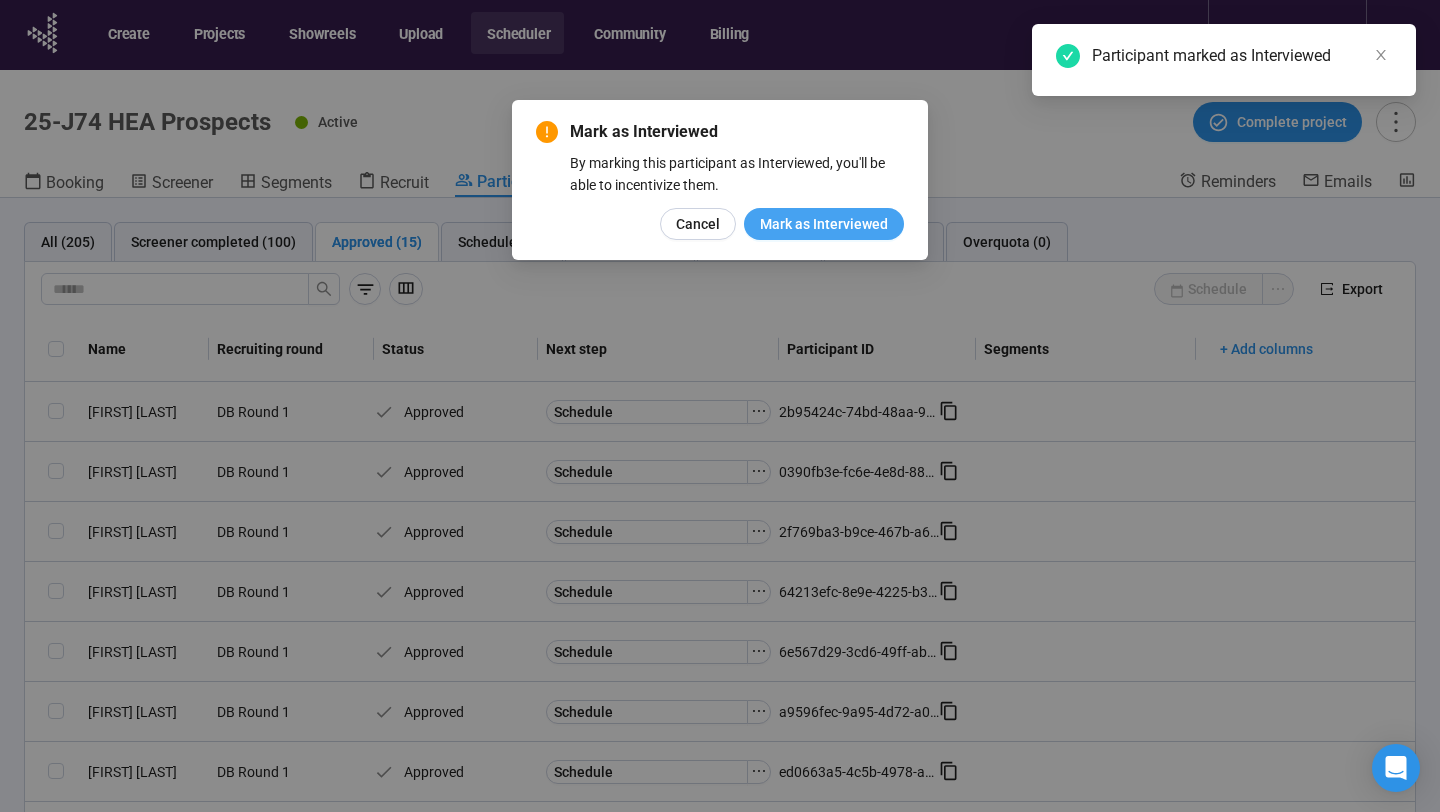 click on "Mark as Interviewed" at bounding box center [824, 224] 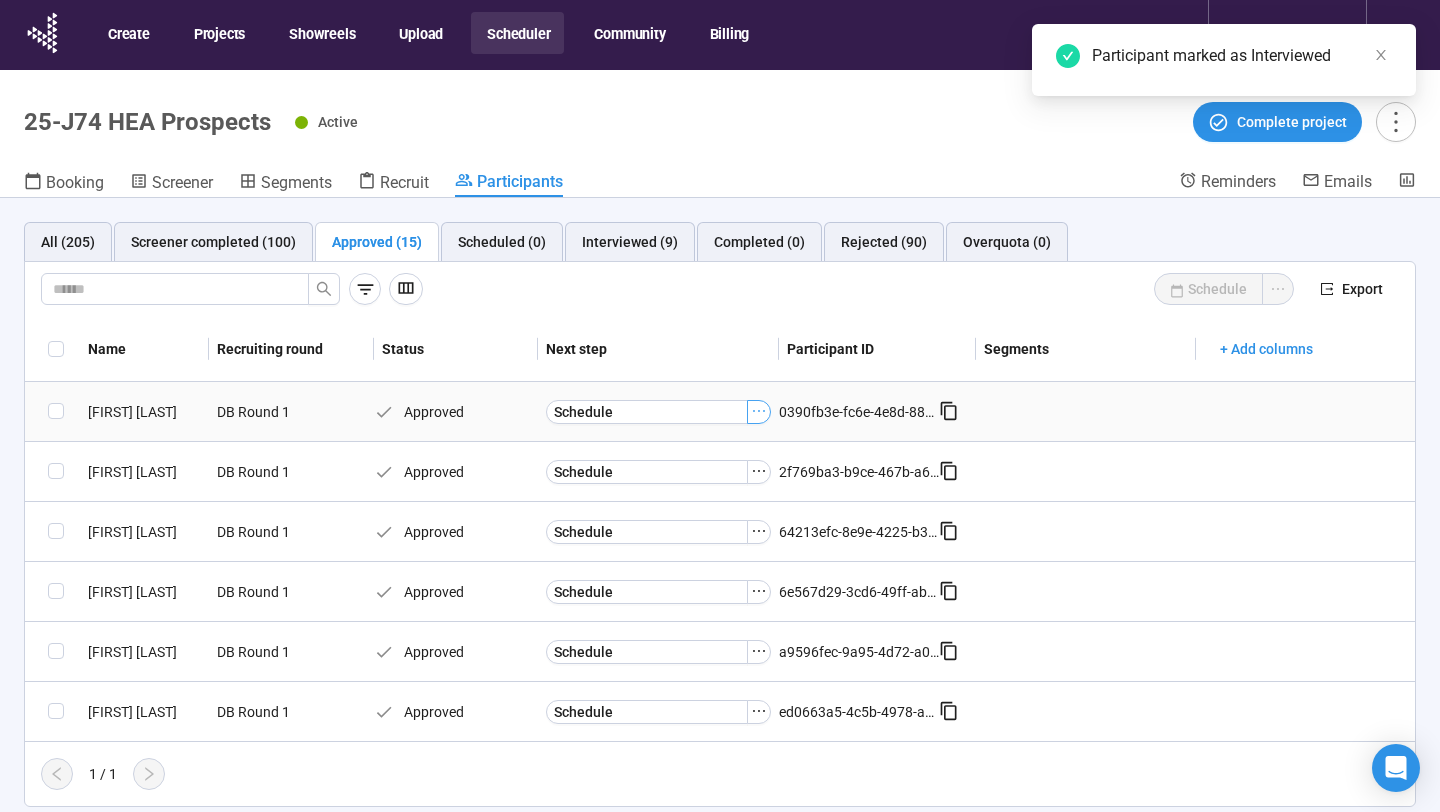 click 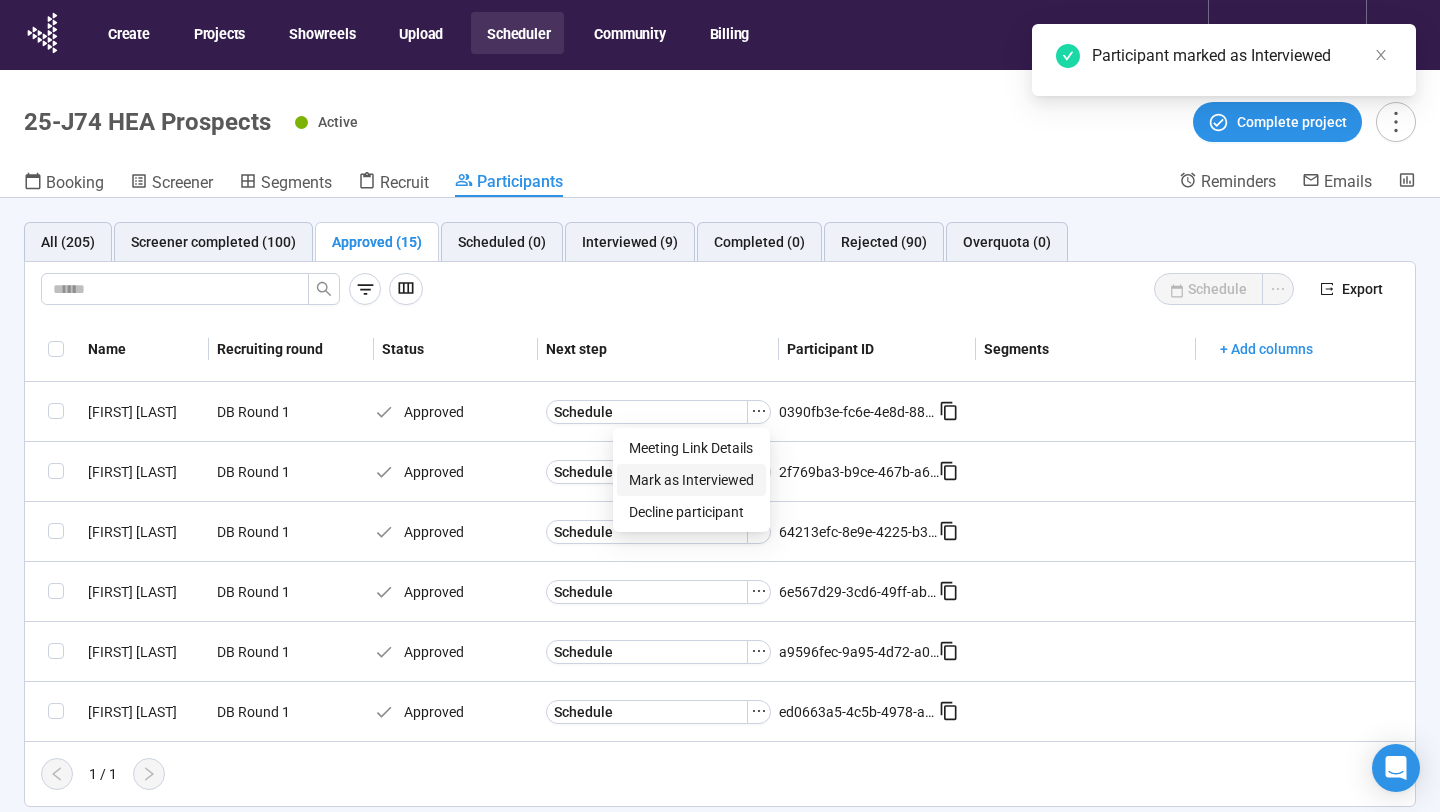 click on "Mark as Interviewed" at bounding box center [691, 480] 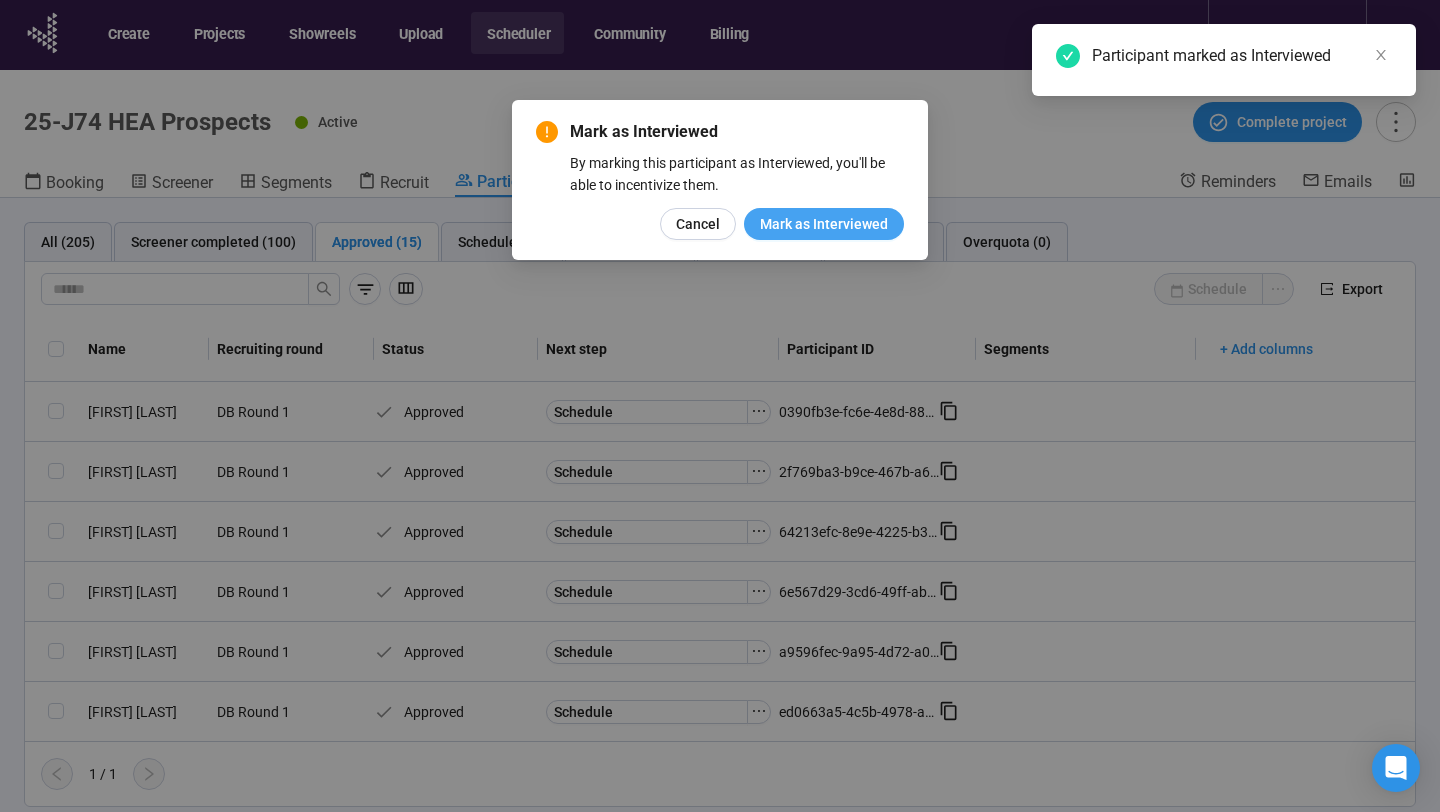 click on "Mark as Interviewed" at bounding box center [824, 224] 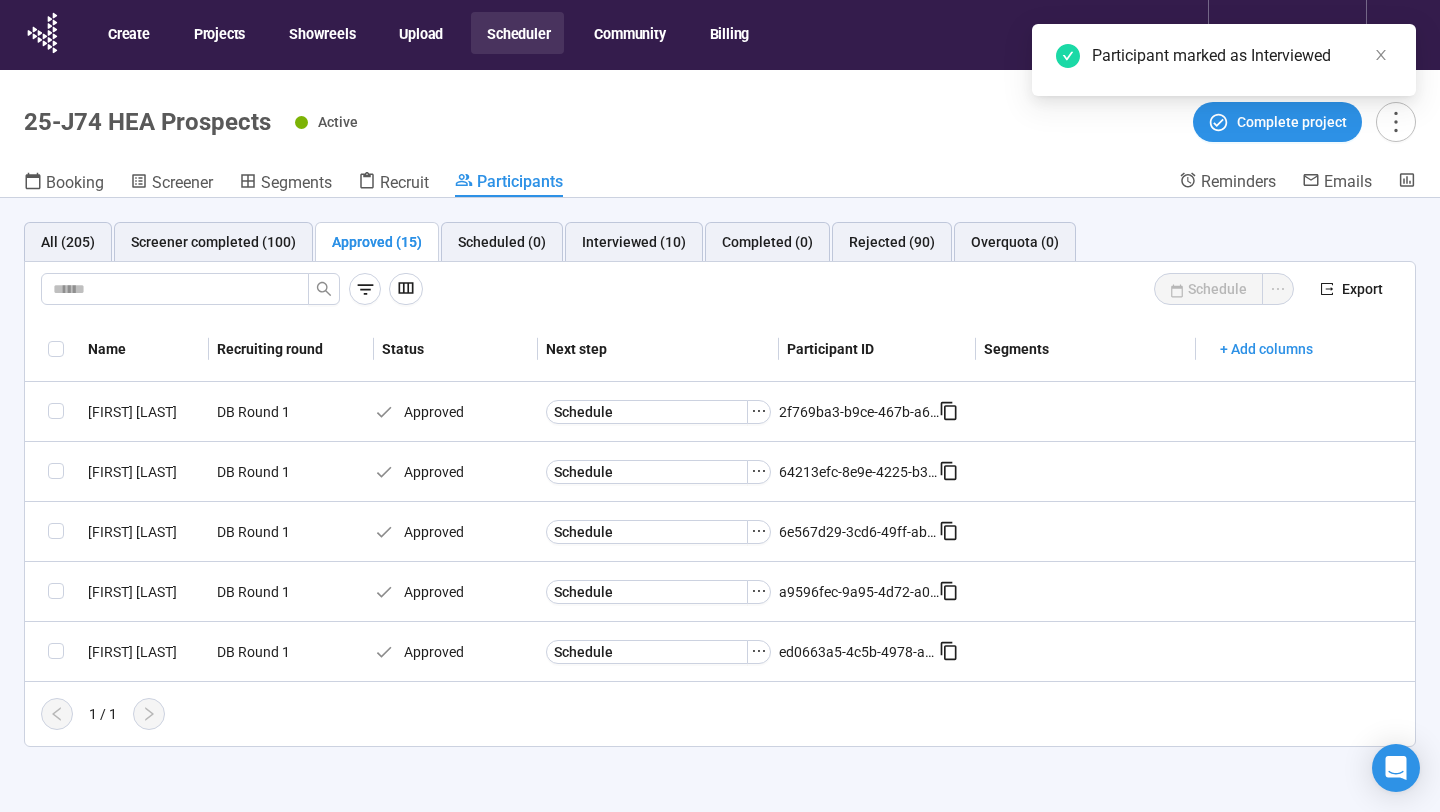click 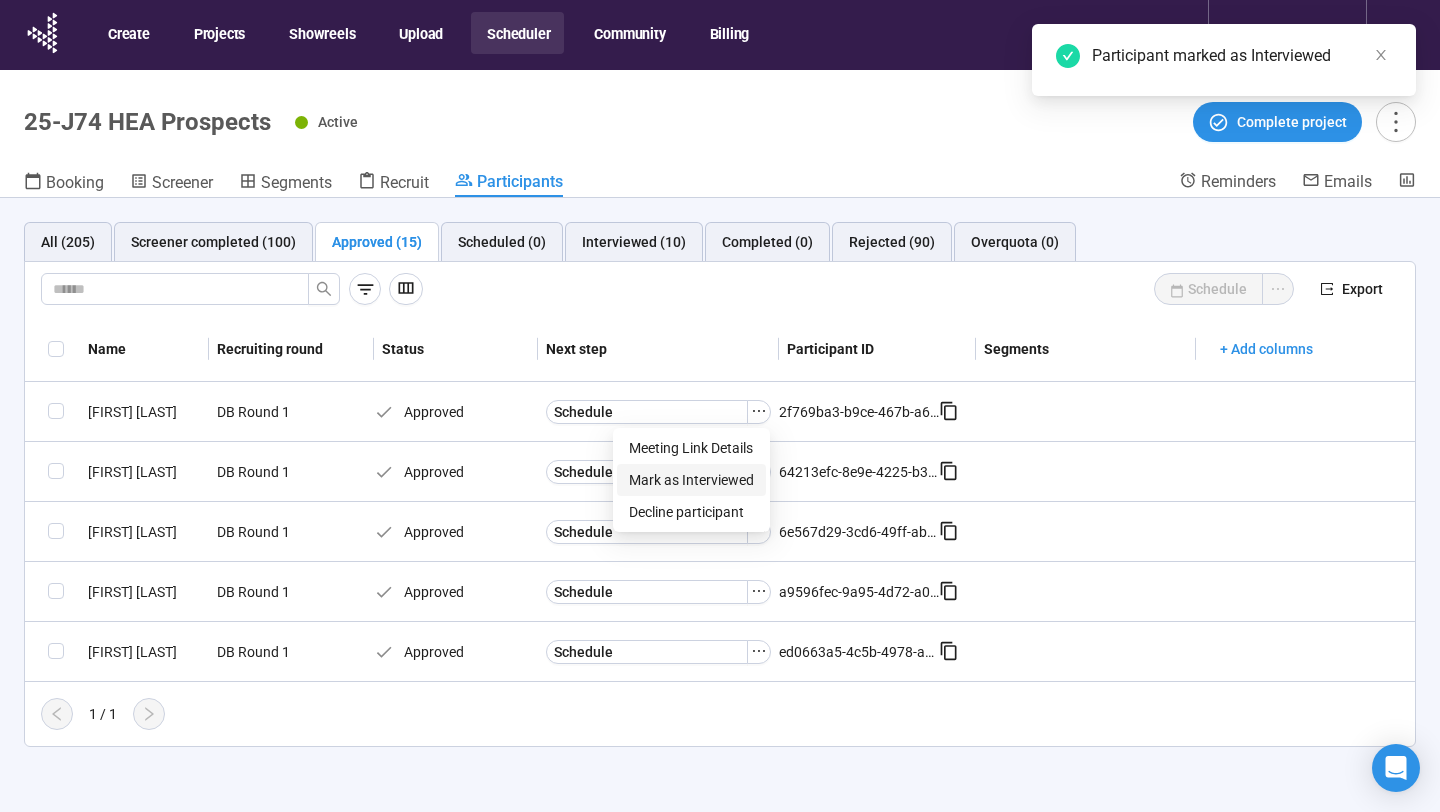 click on "Mark as Interviewed" at bounding box center (691, 480) 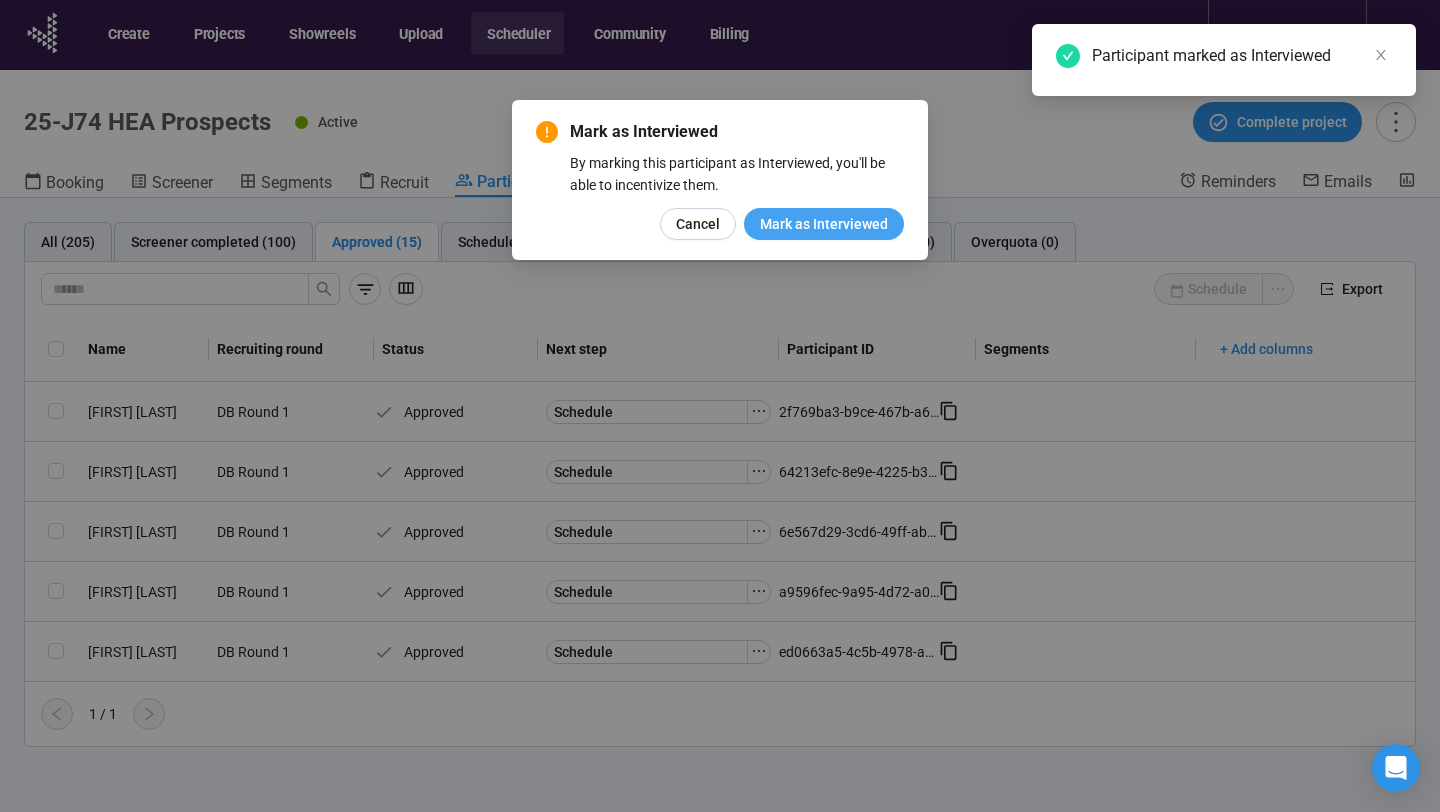 click on "Mark as Interviewed" at bounding box center (824, 224) 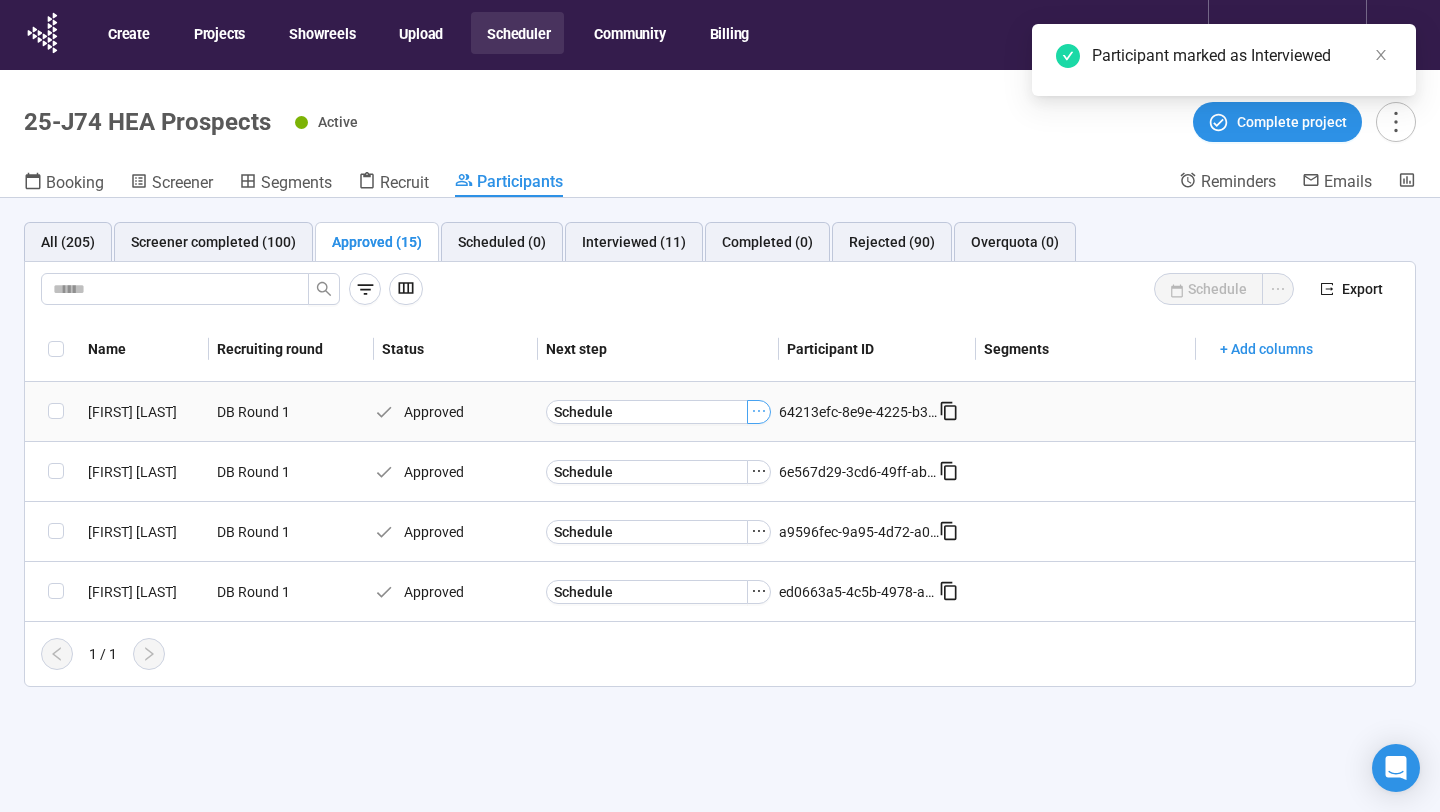 click 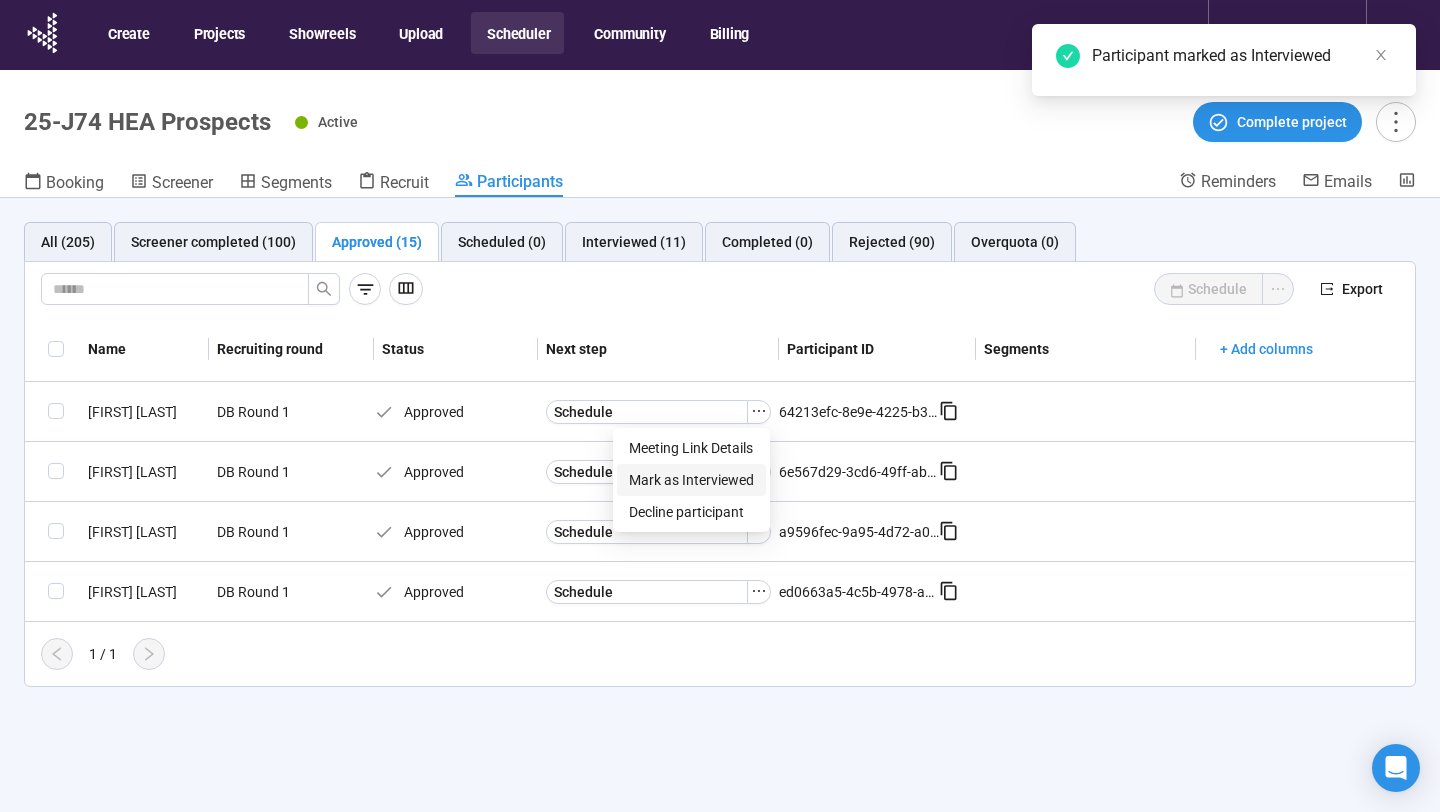 click on "Mark as Interviewed" at bounding box center [691, 480] 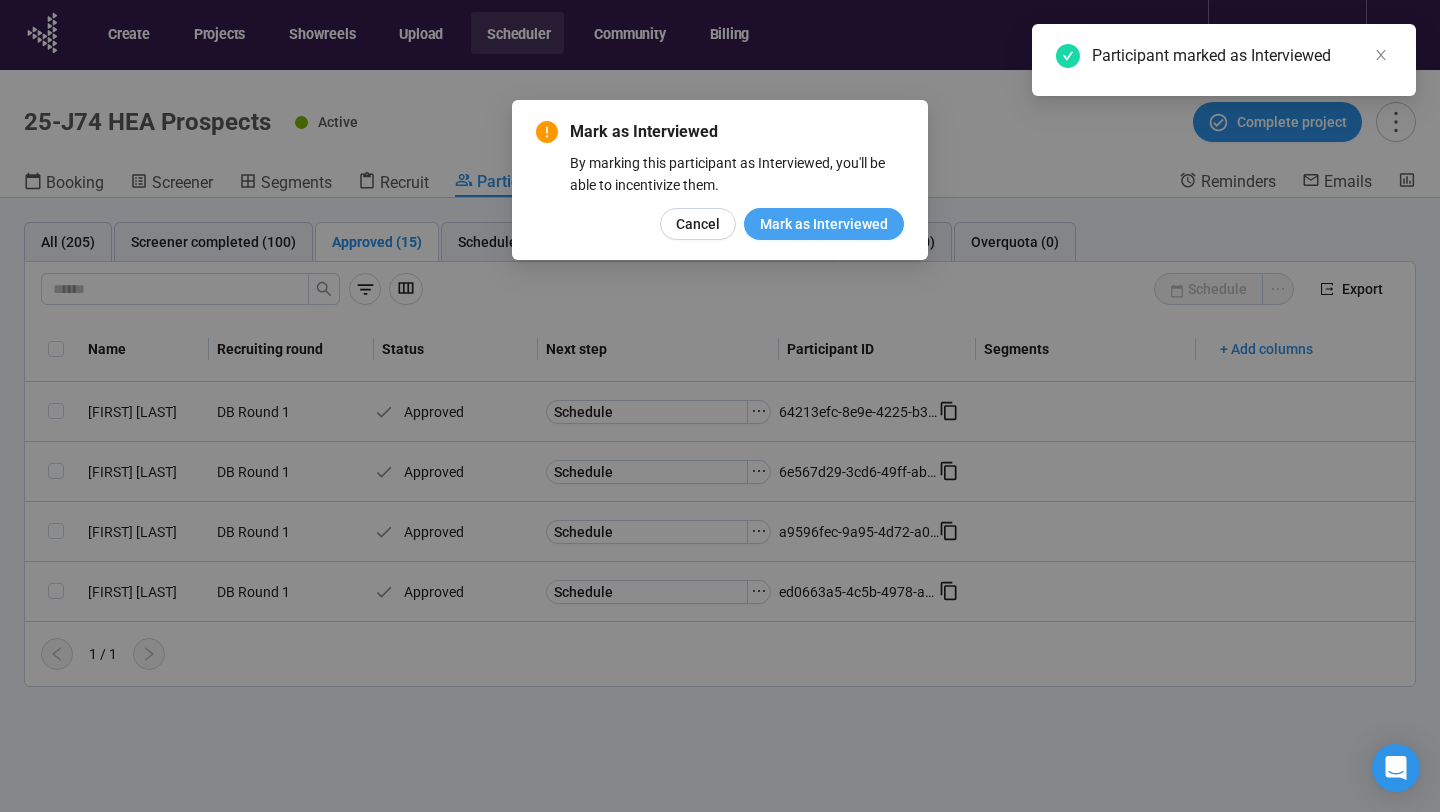 click on "Mark as Interviewed" at bounding box center (824, 224) 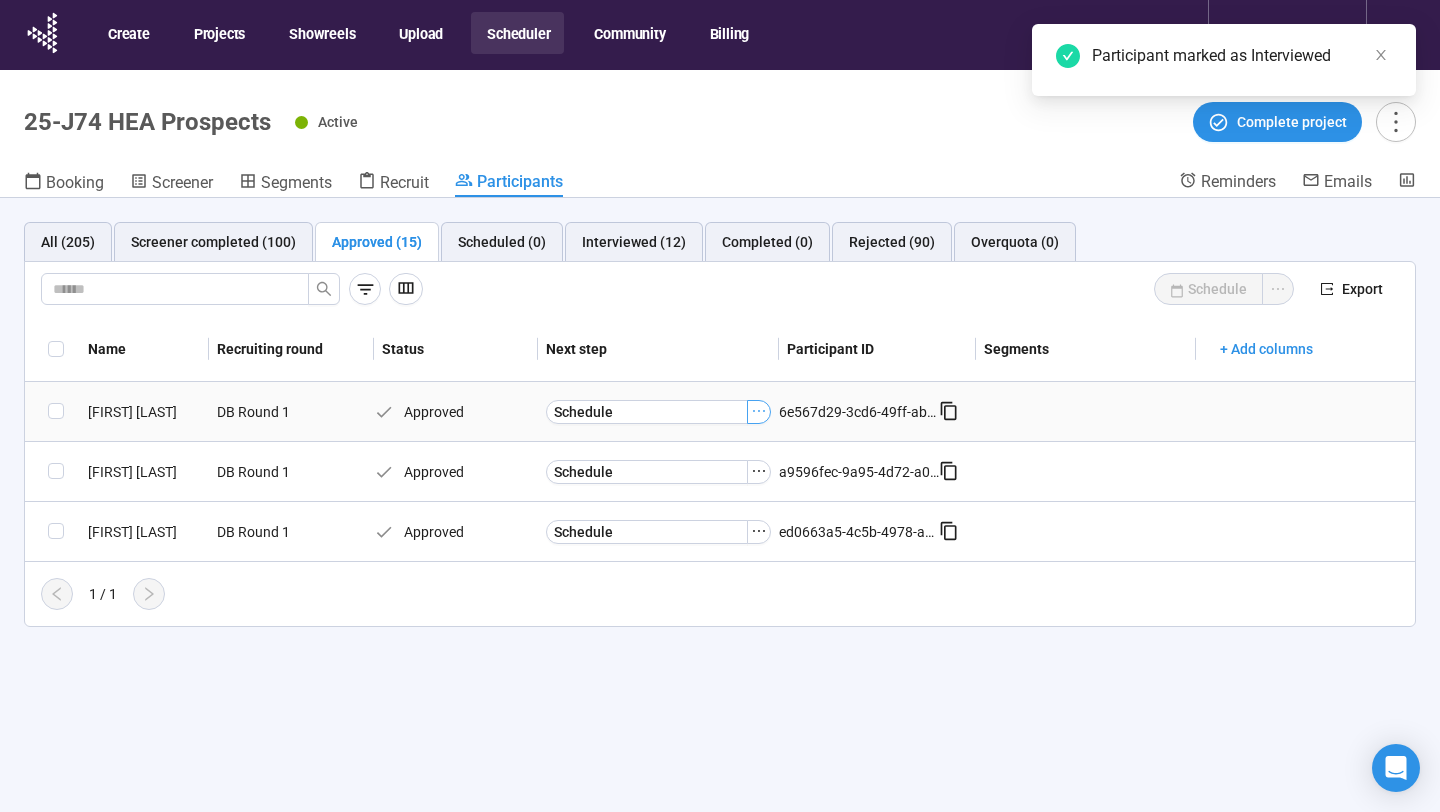 click 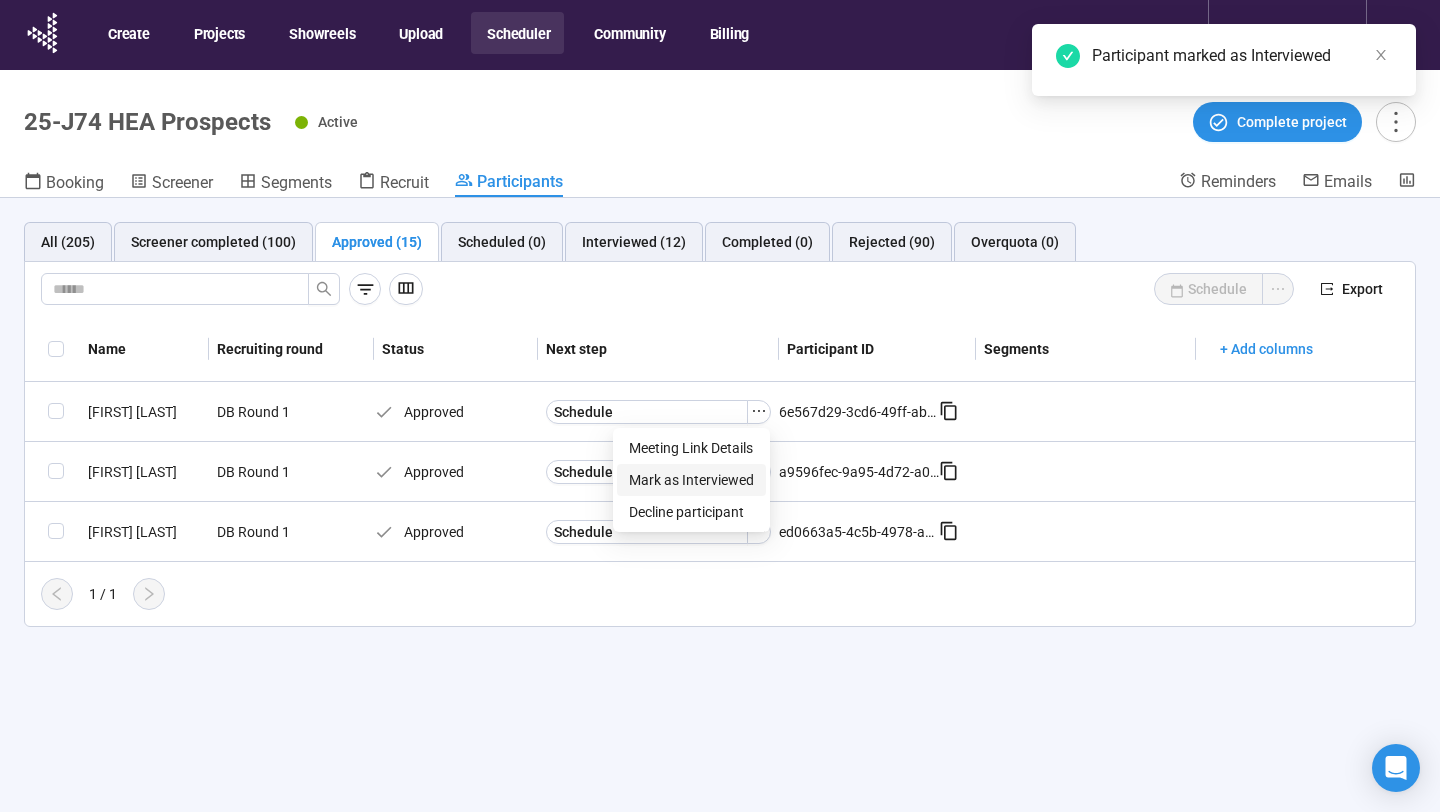 click on "Mark as Interviewed" at bounding box center (691, 480) 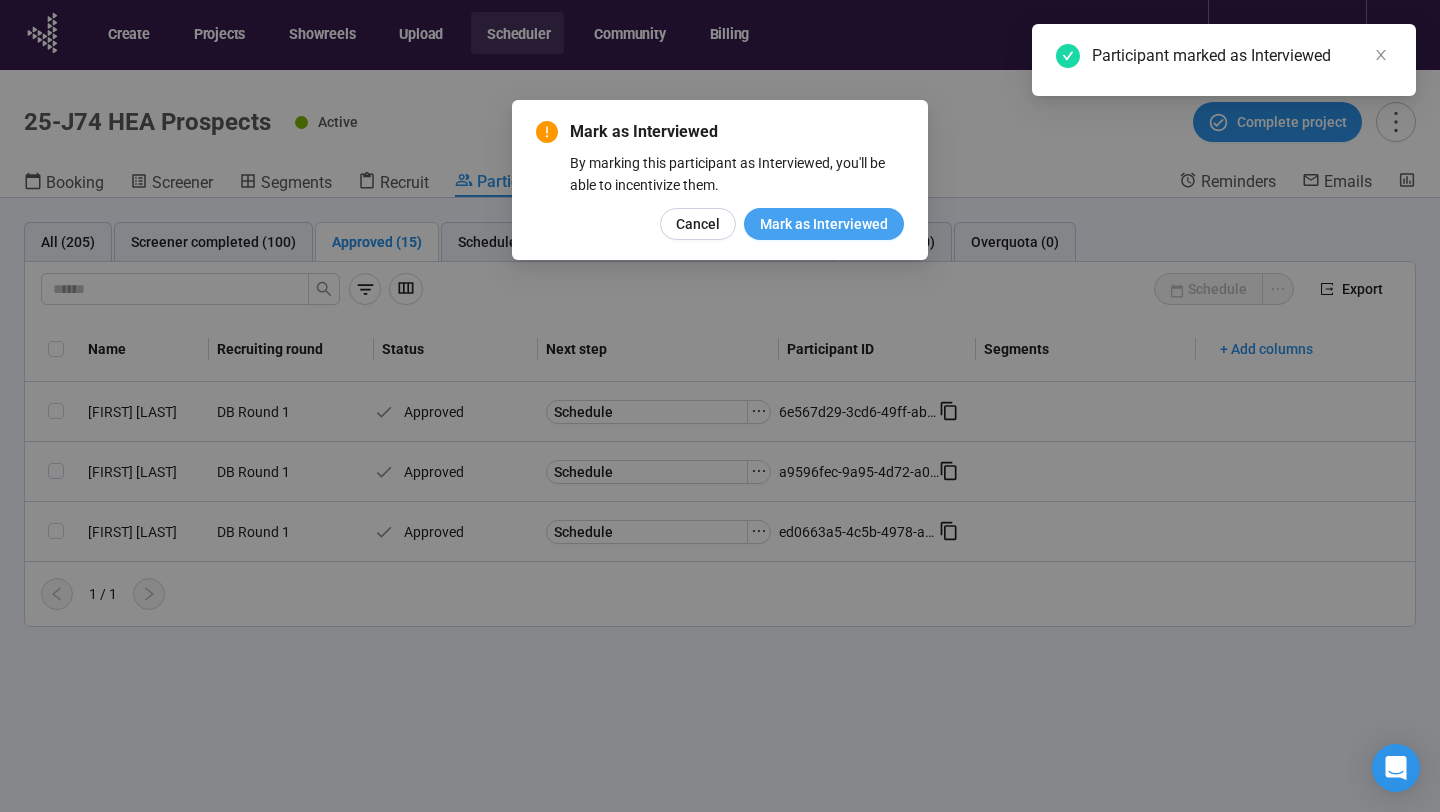 click on "Mark as Interviewed" at bounding box center (824, 224) 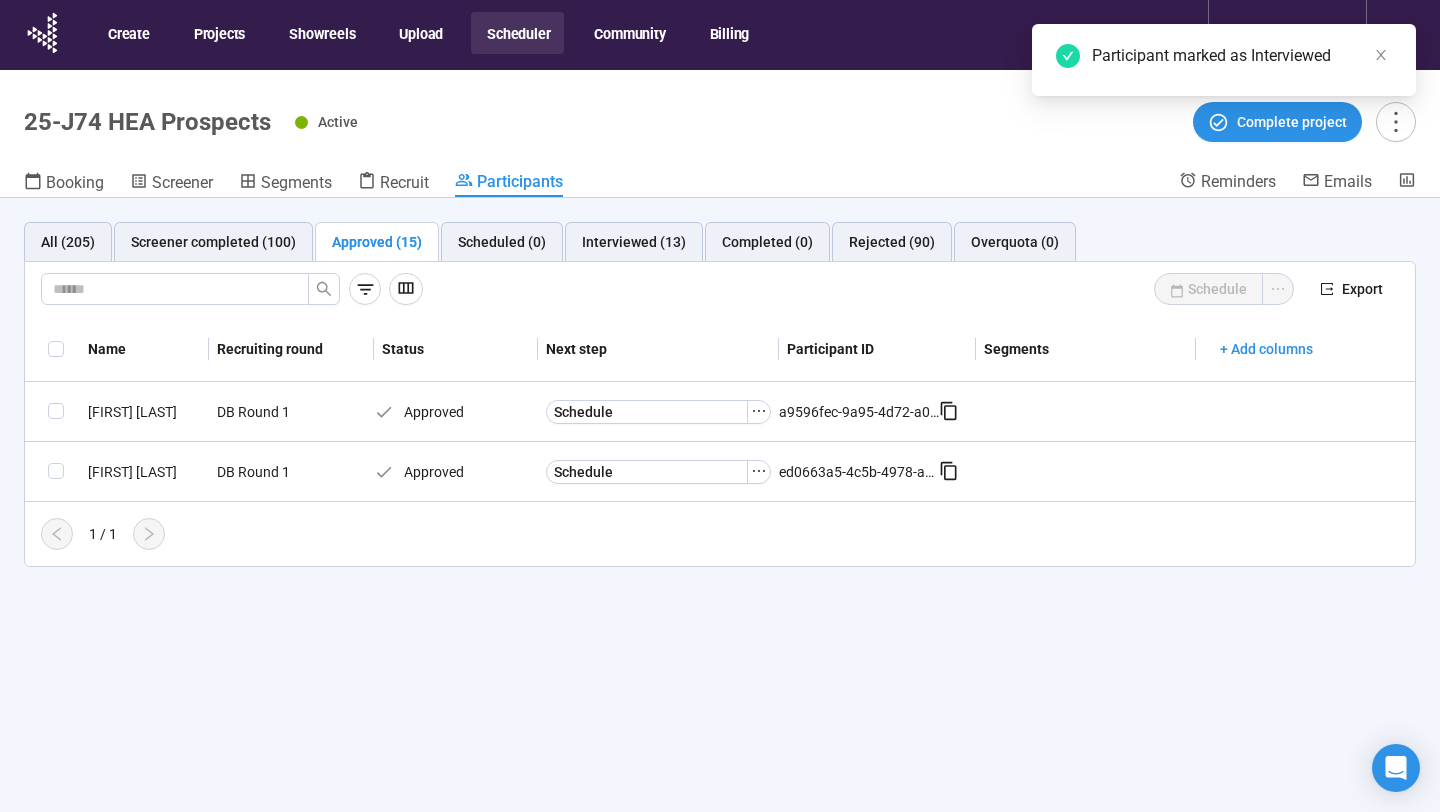 click 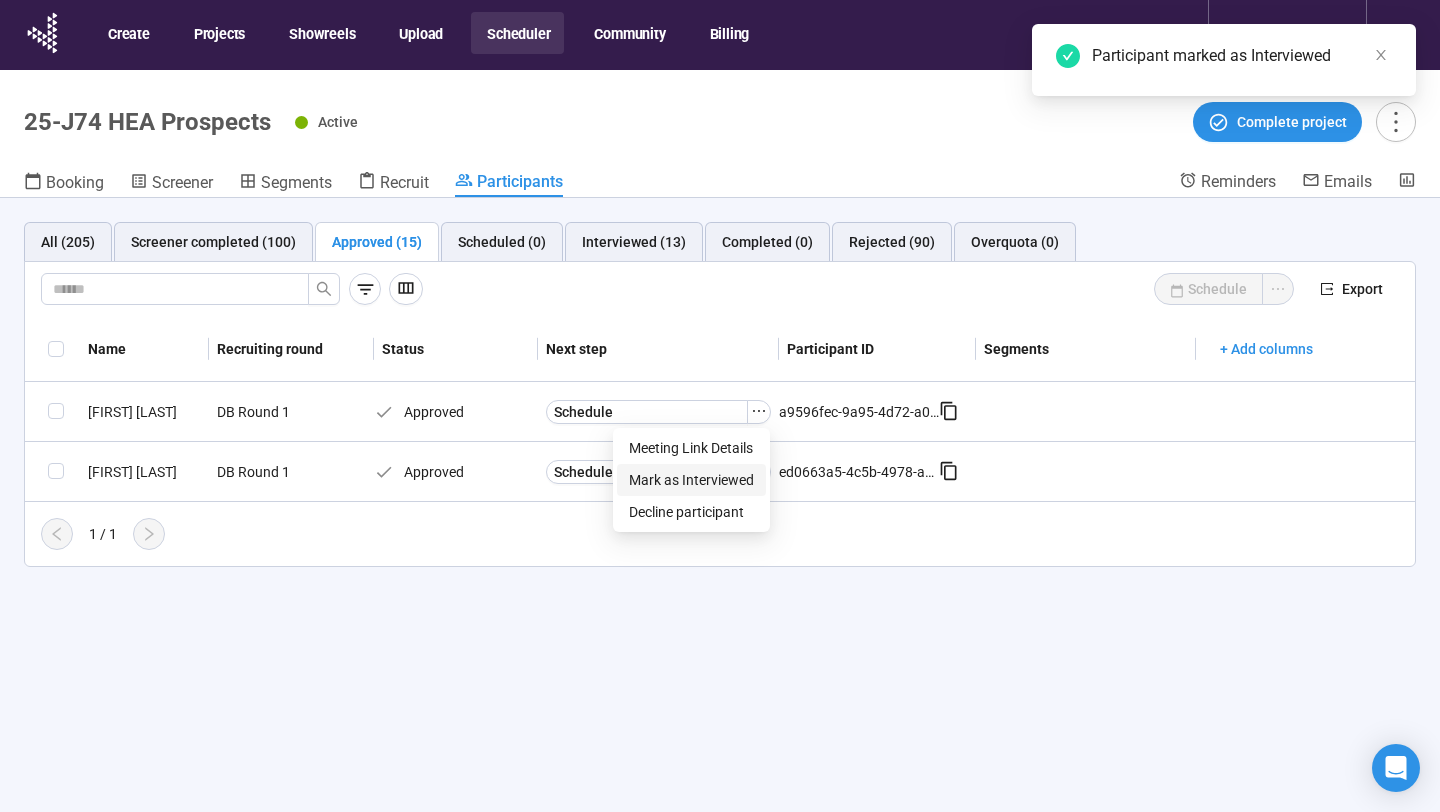 click on "Mark as Interviewed" at bounding box center [691, 480] 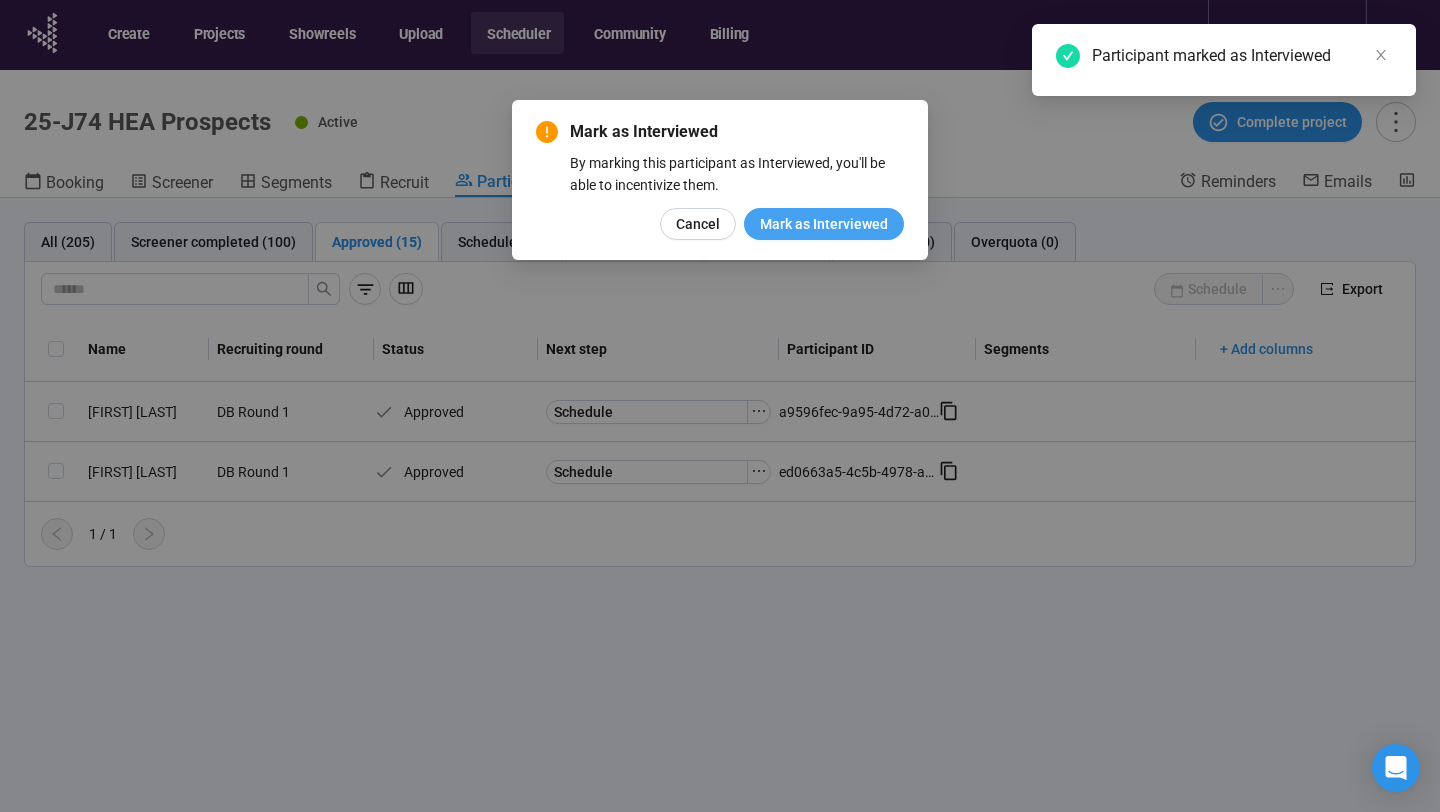 click on "Mark as Interviewed" at bounding box center [824, 224] 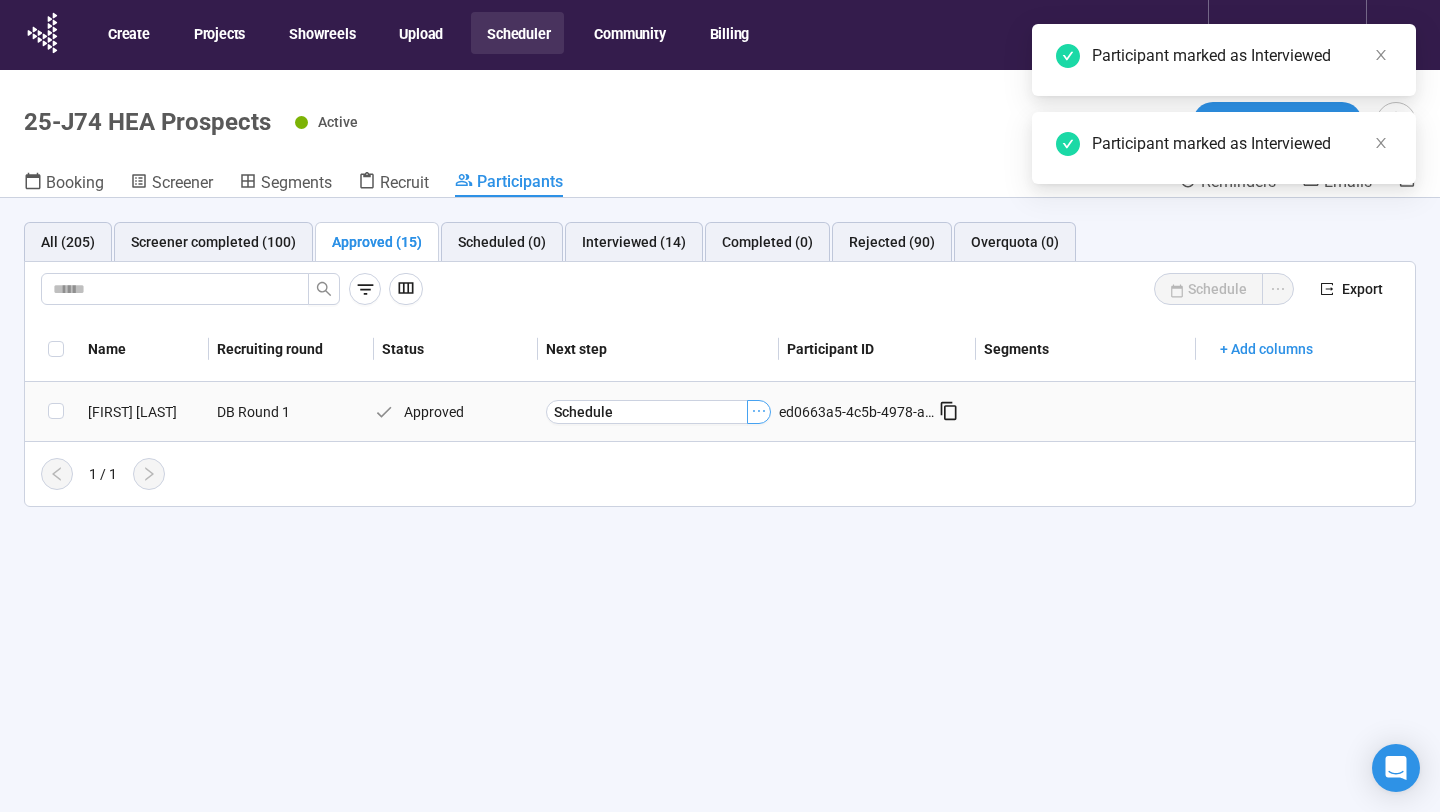 click 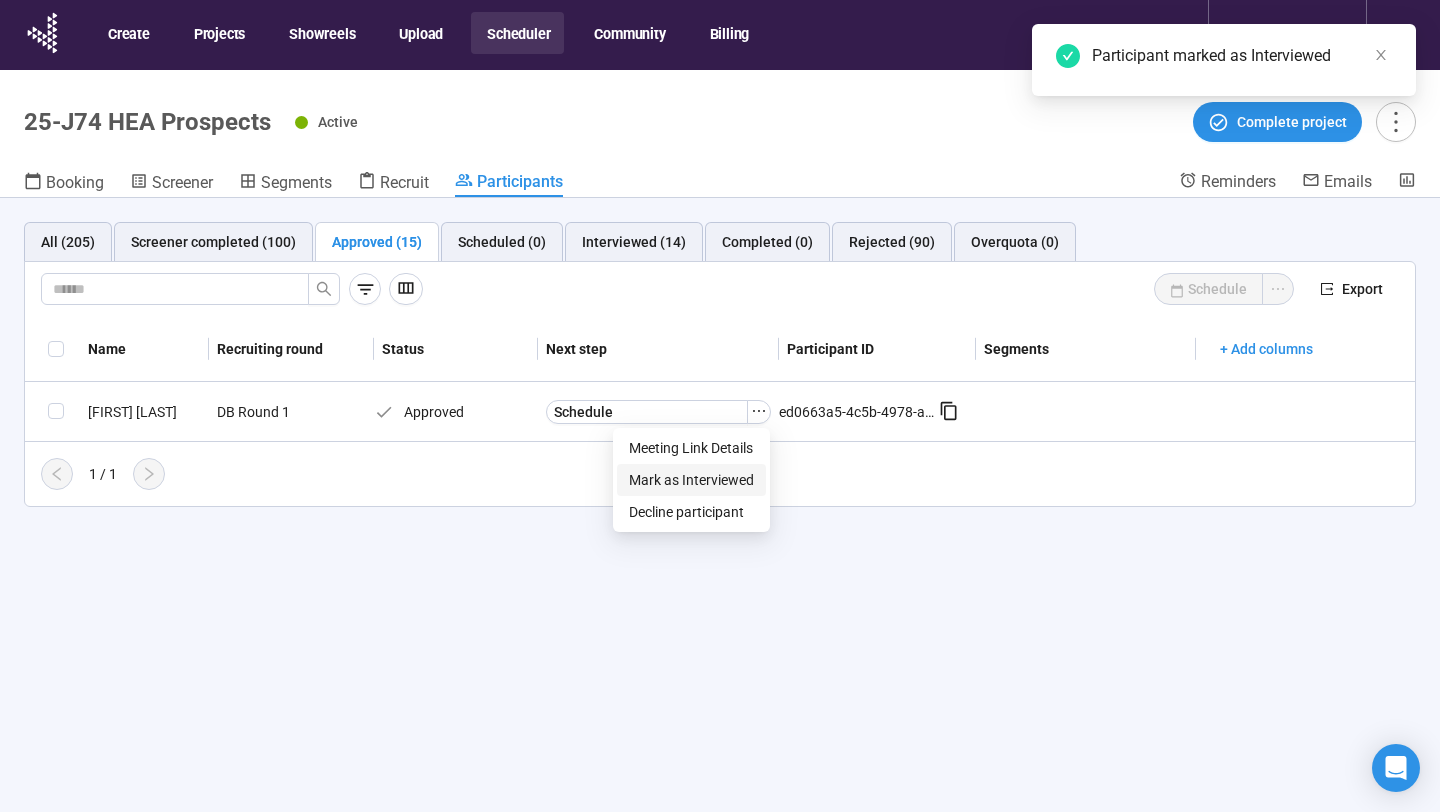 click on "Mark as Interviewed" at bounding box center (691, 480) 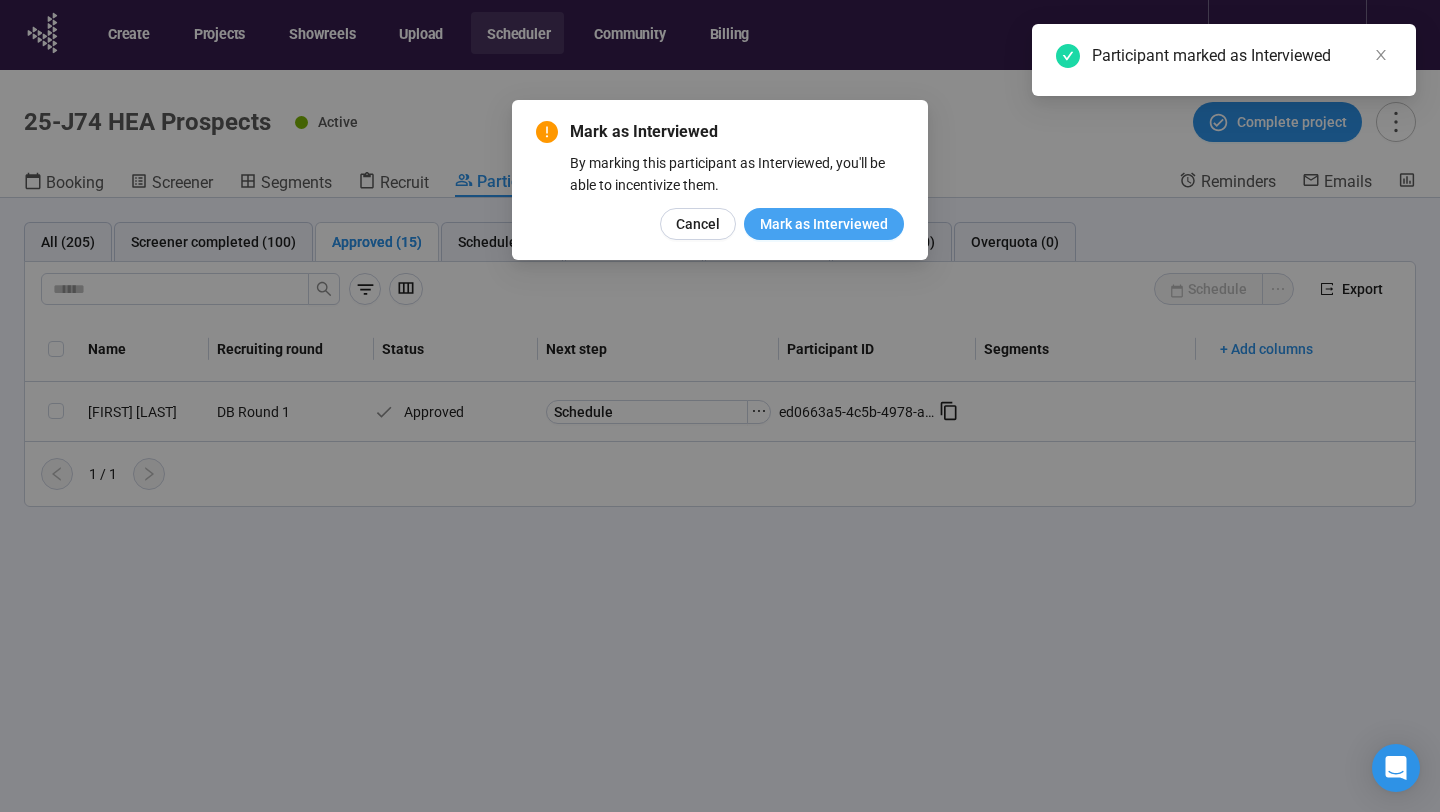 click on "Mark as Interviewed" at bounding box center (824, 224) 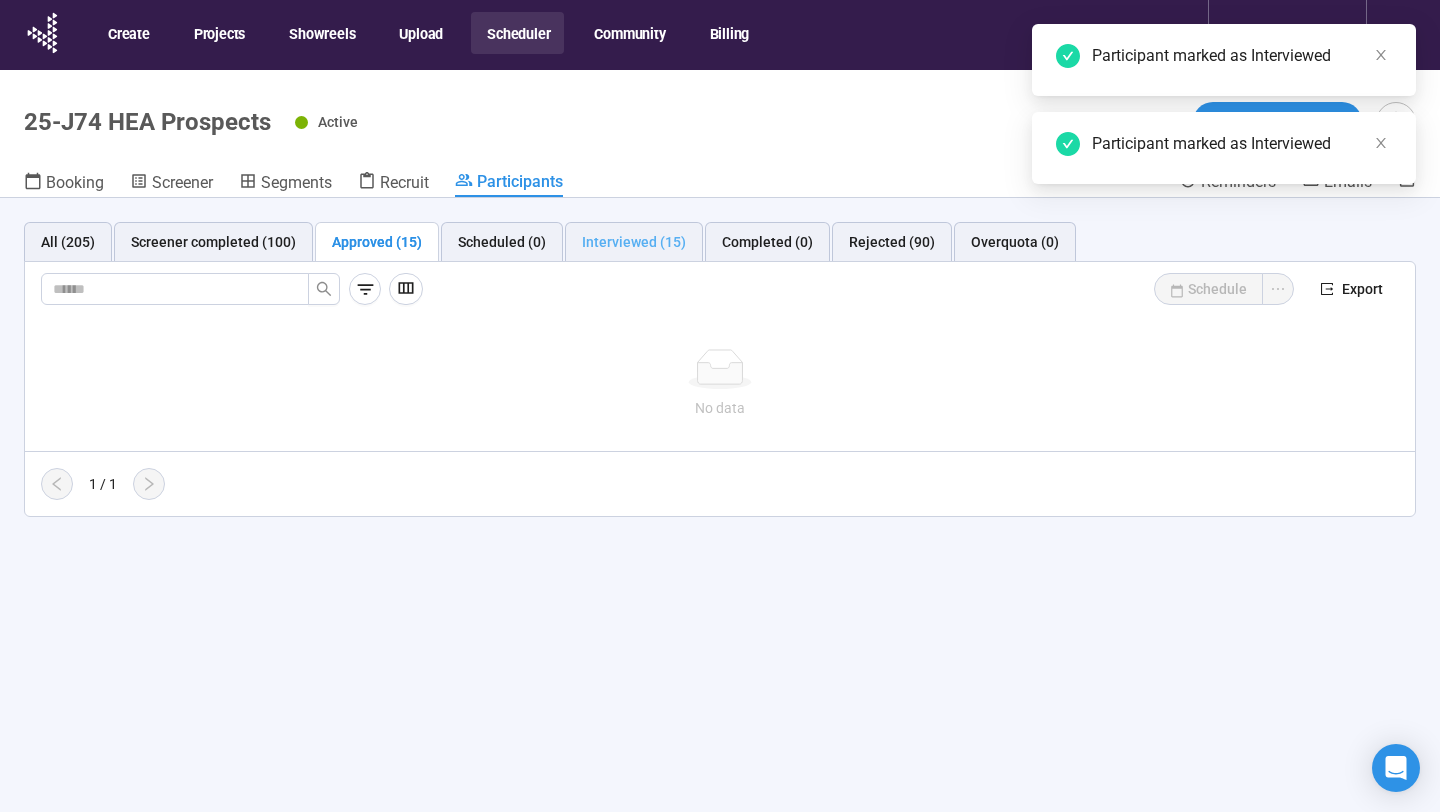click on "Interviewed (15)" at bounding box center [634, 242] 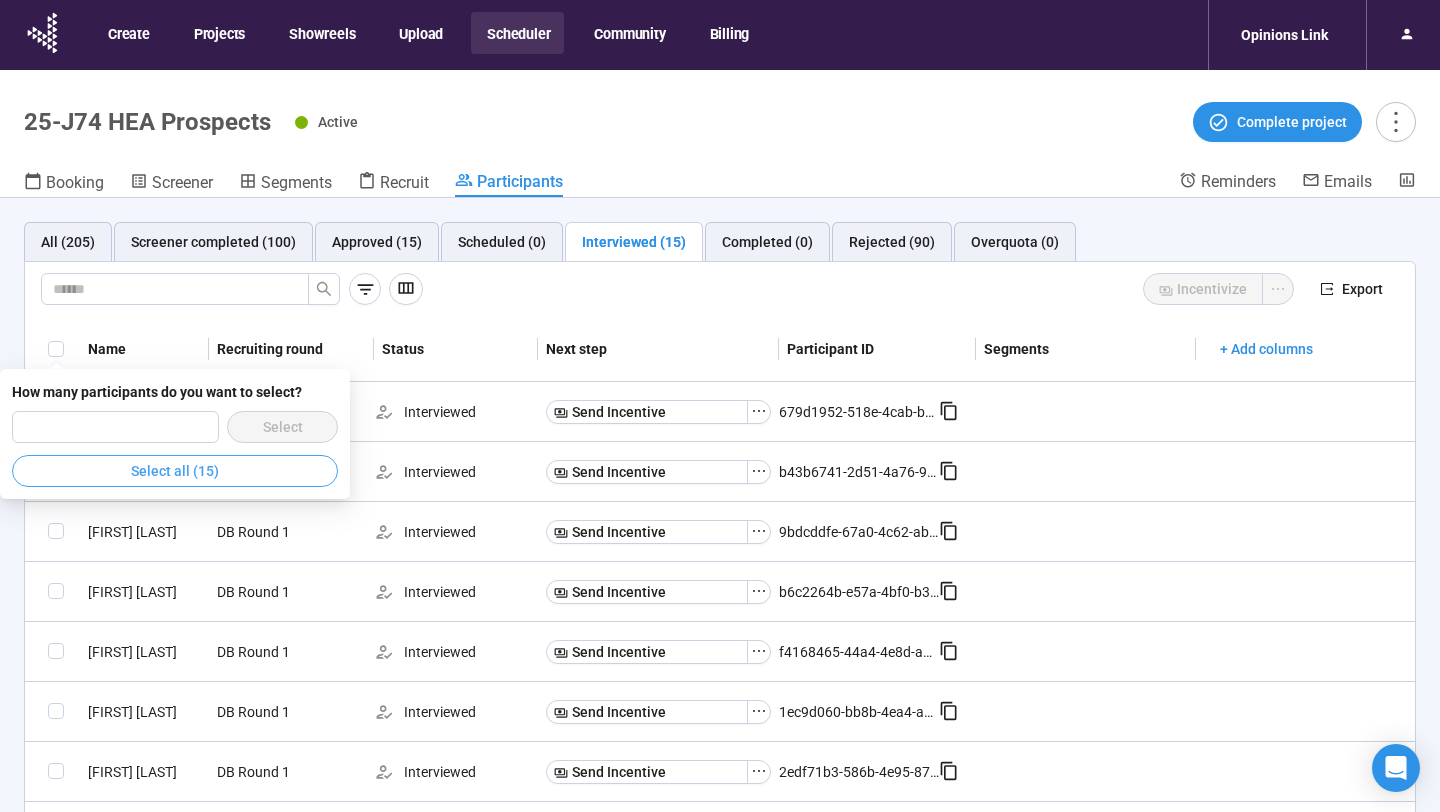 click on "Select all (15)" at bounding box center [175, 471] 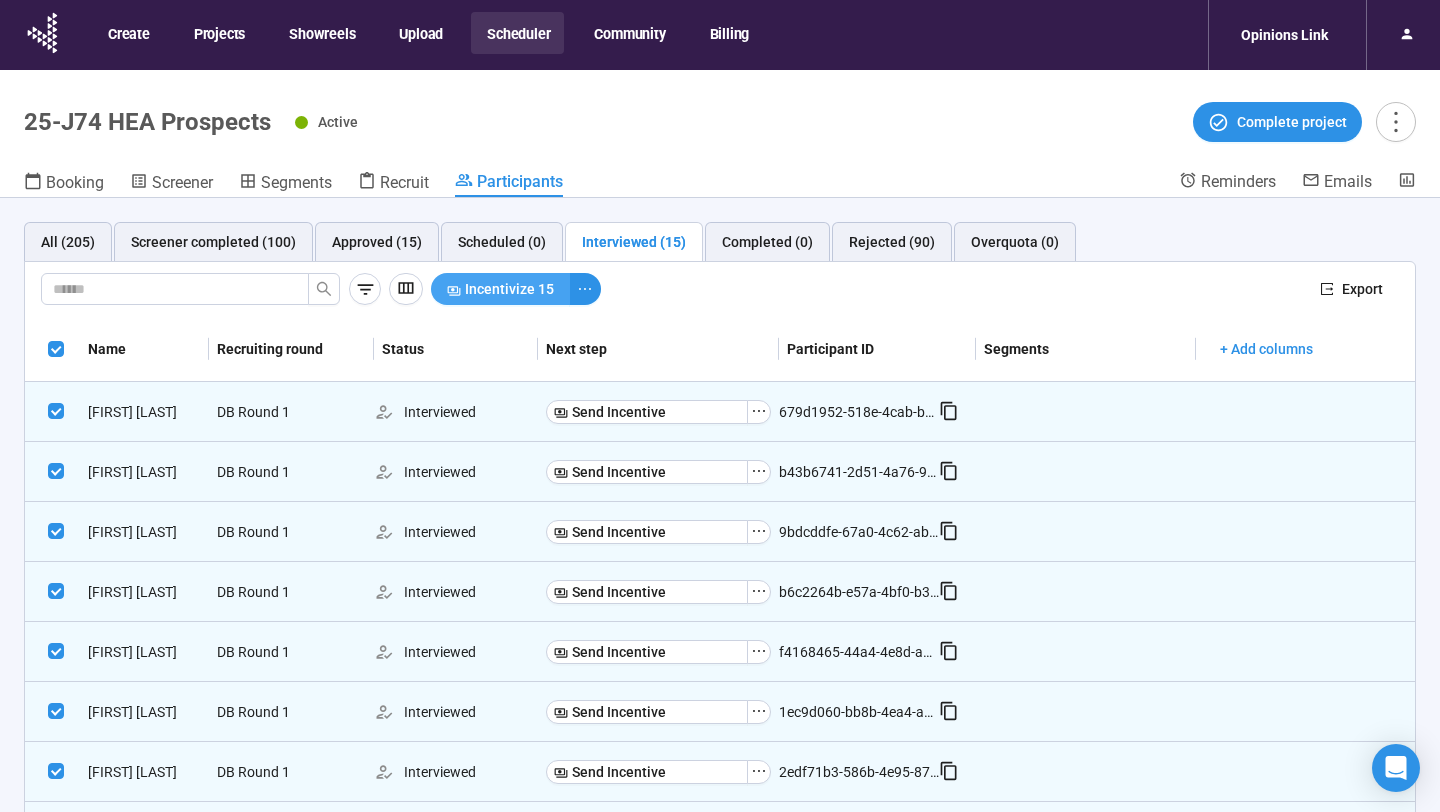 click on "Incentivize 15" at bounding box center (509, 289) 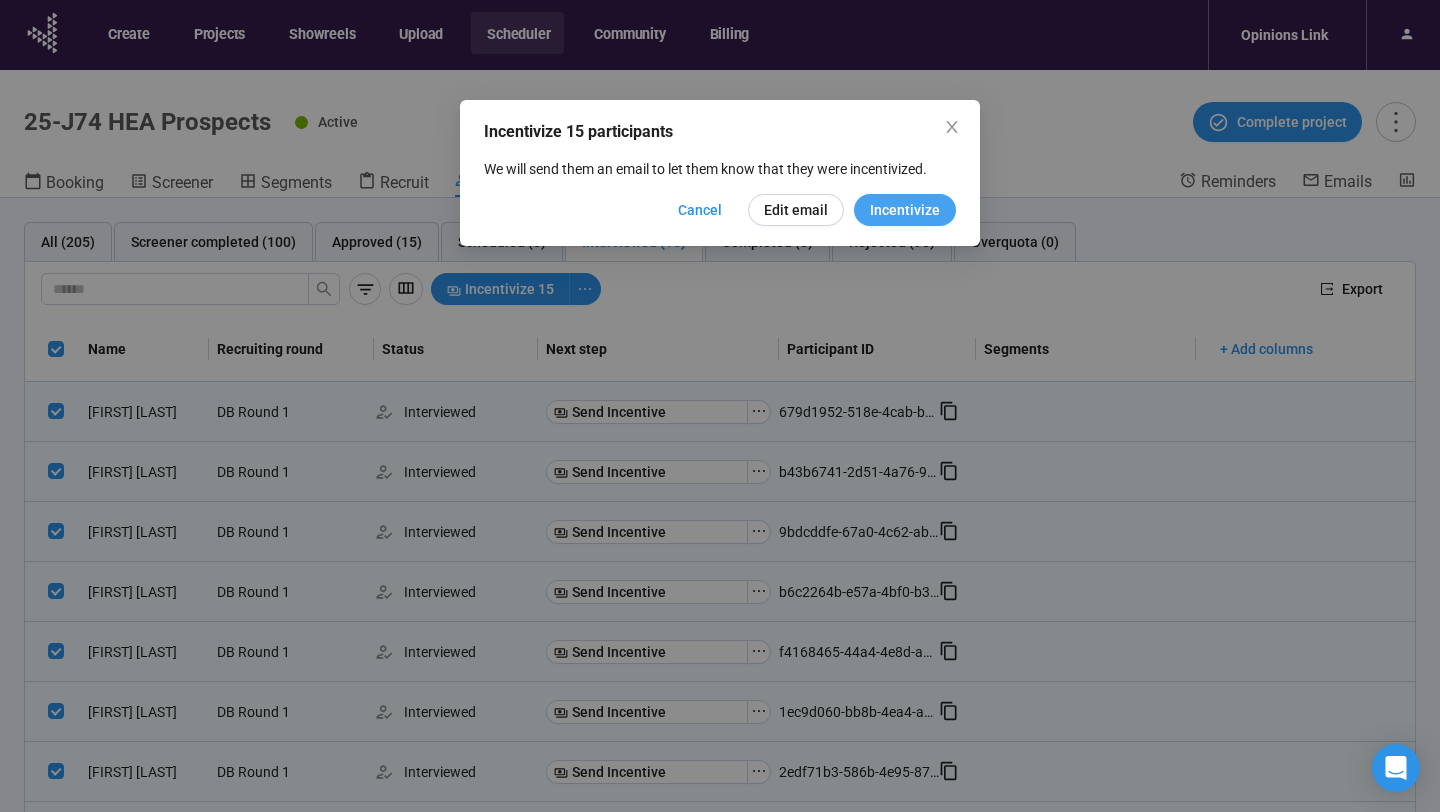 click on "Incentivize" at bounding box center (905, 210) 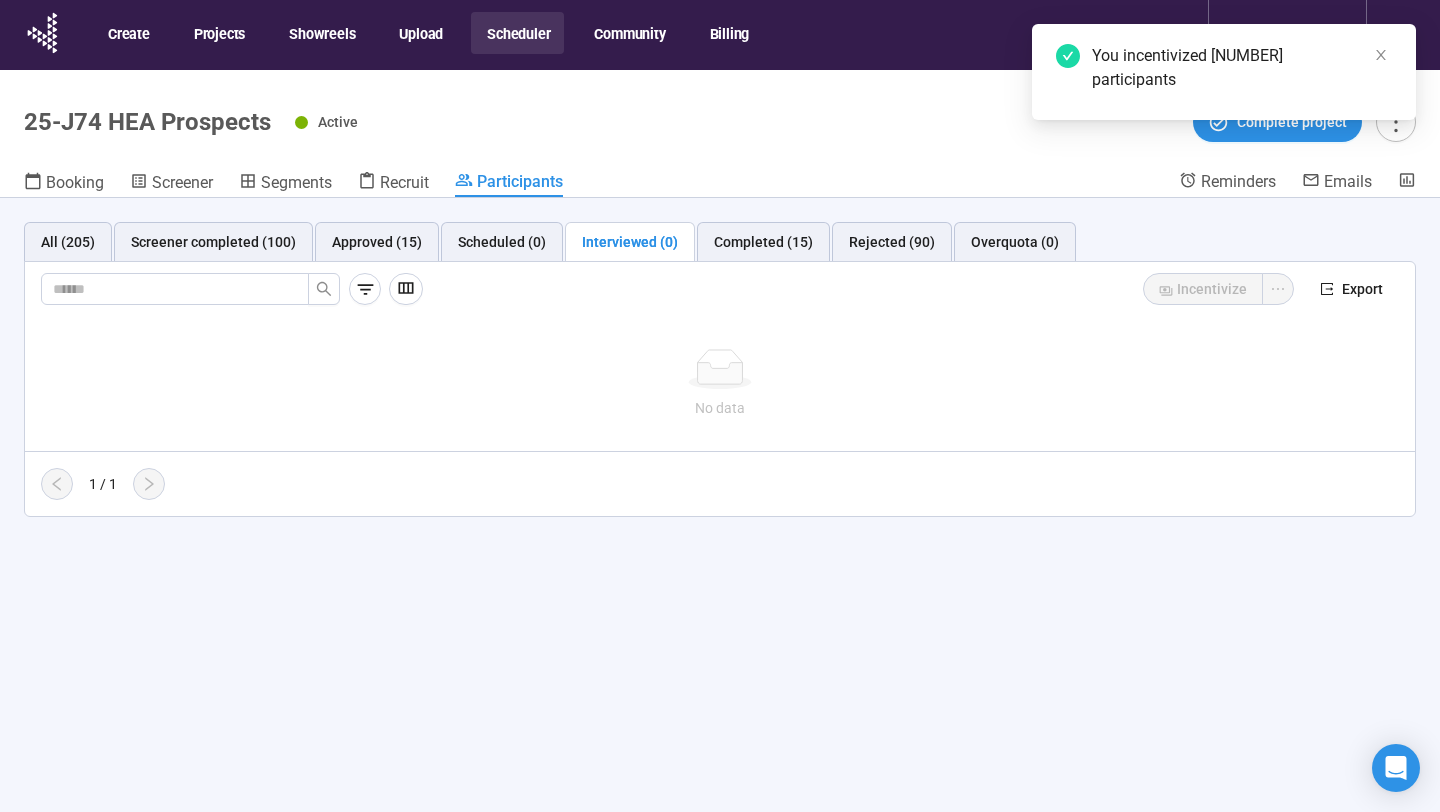 click on "Scheduler" at bounding box center [517, 33] 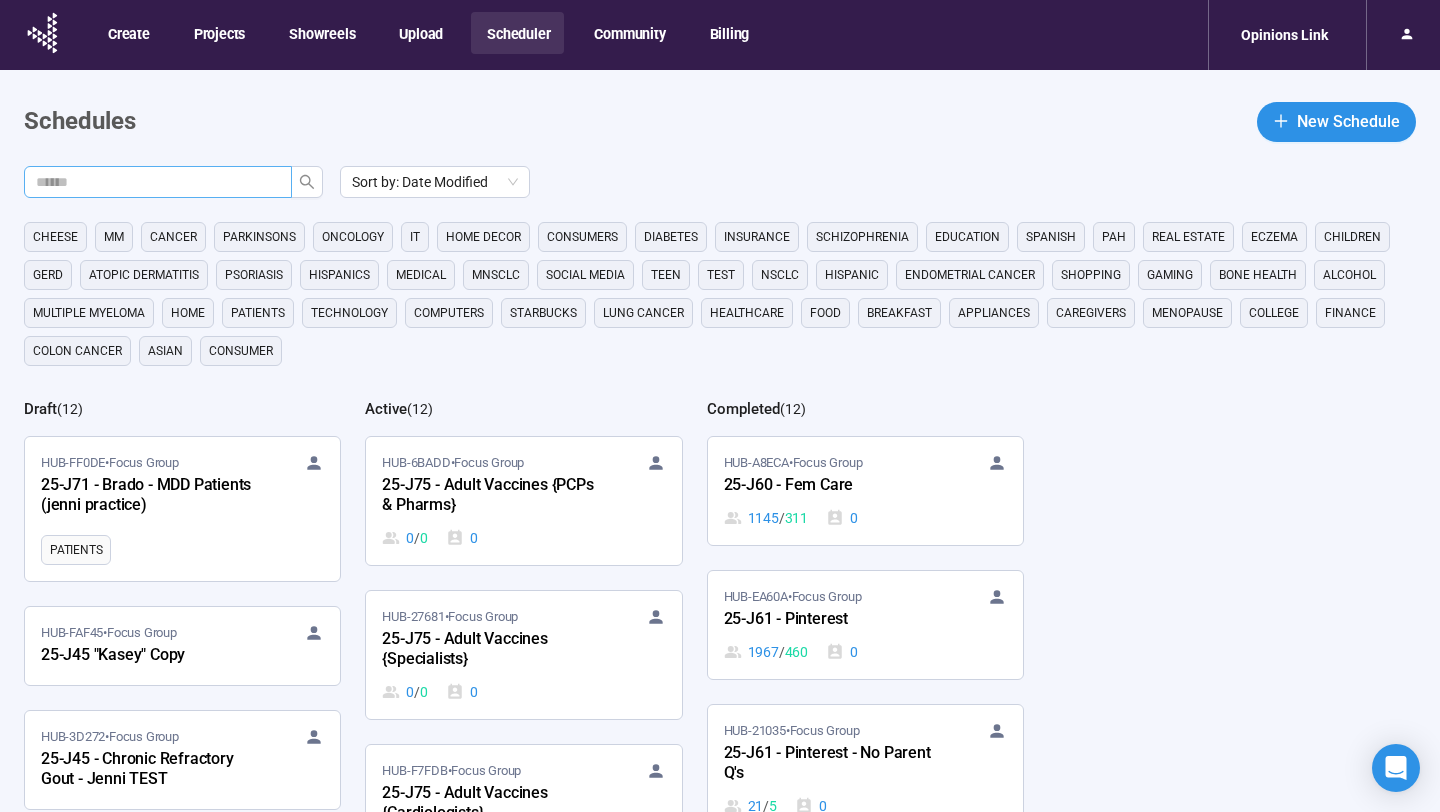 click at bounding box center [158, 182] 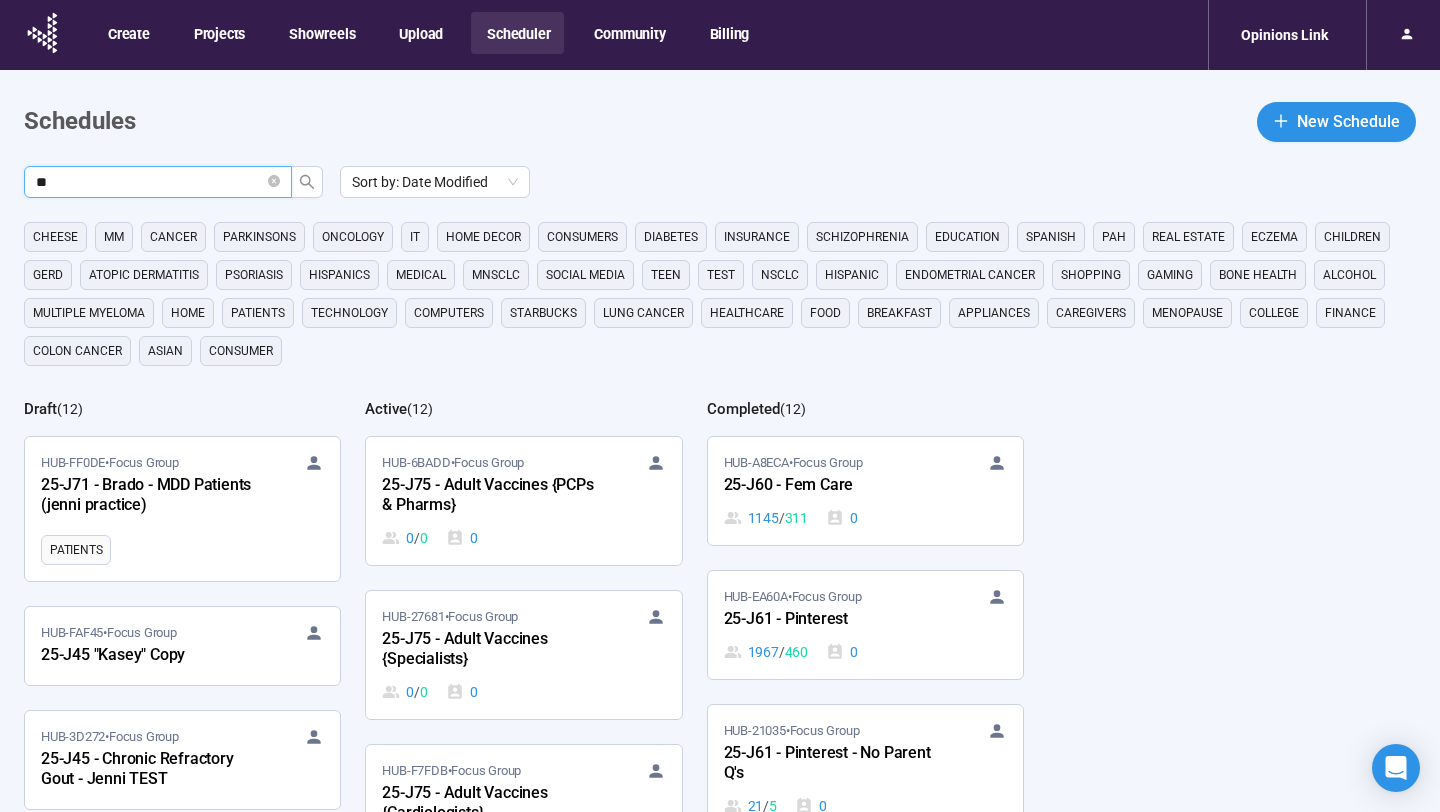 type on "**" 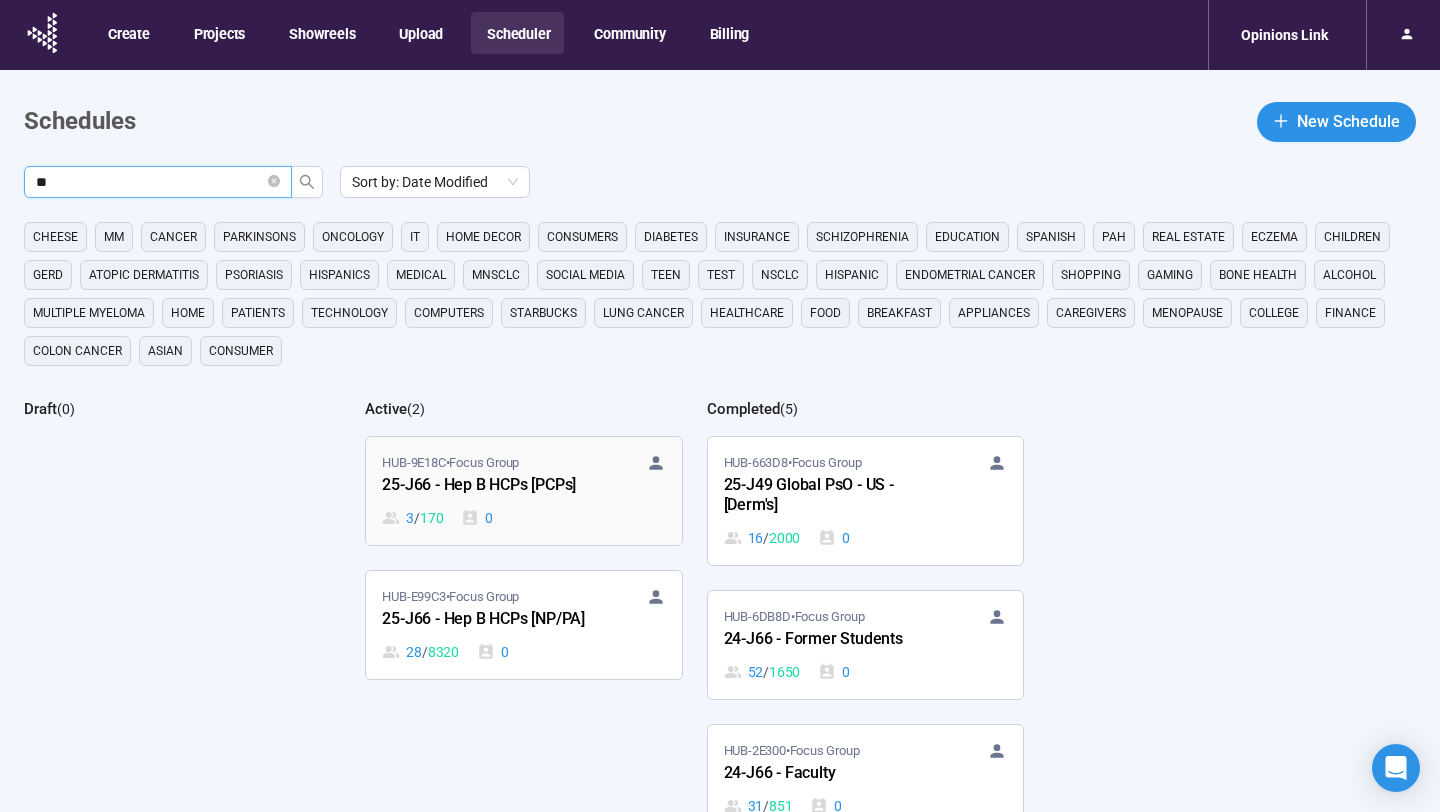 click on "25-J66 - Hep B HCPs [PCPs]" at bounding box center [492, 486] 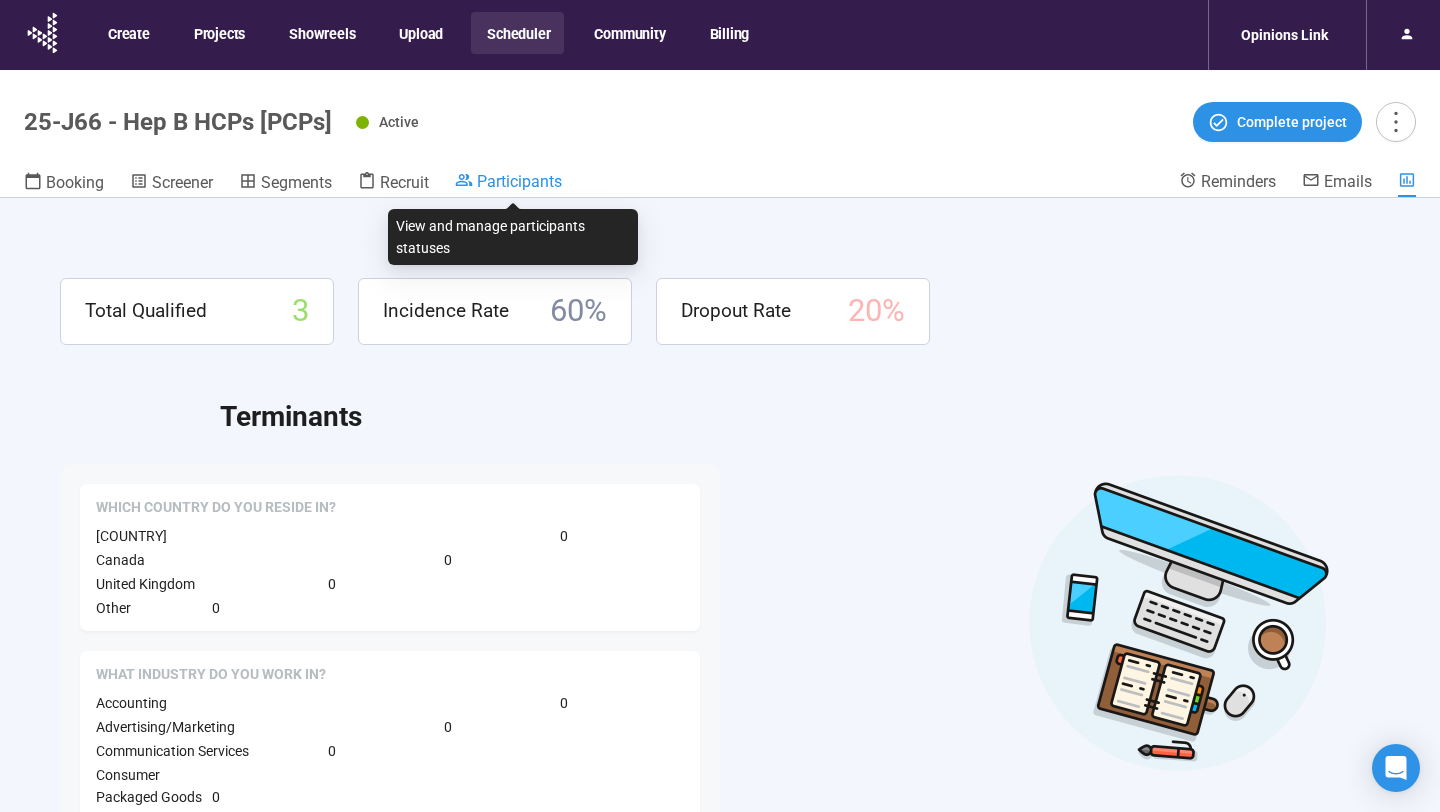 click on "Participants" at bounding box center [519, 181] 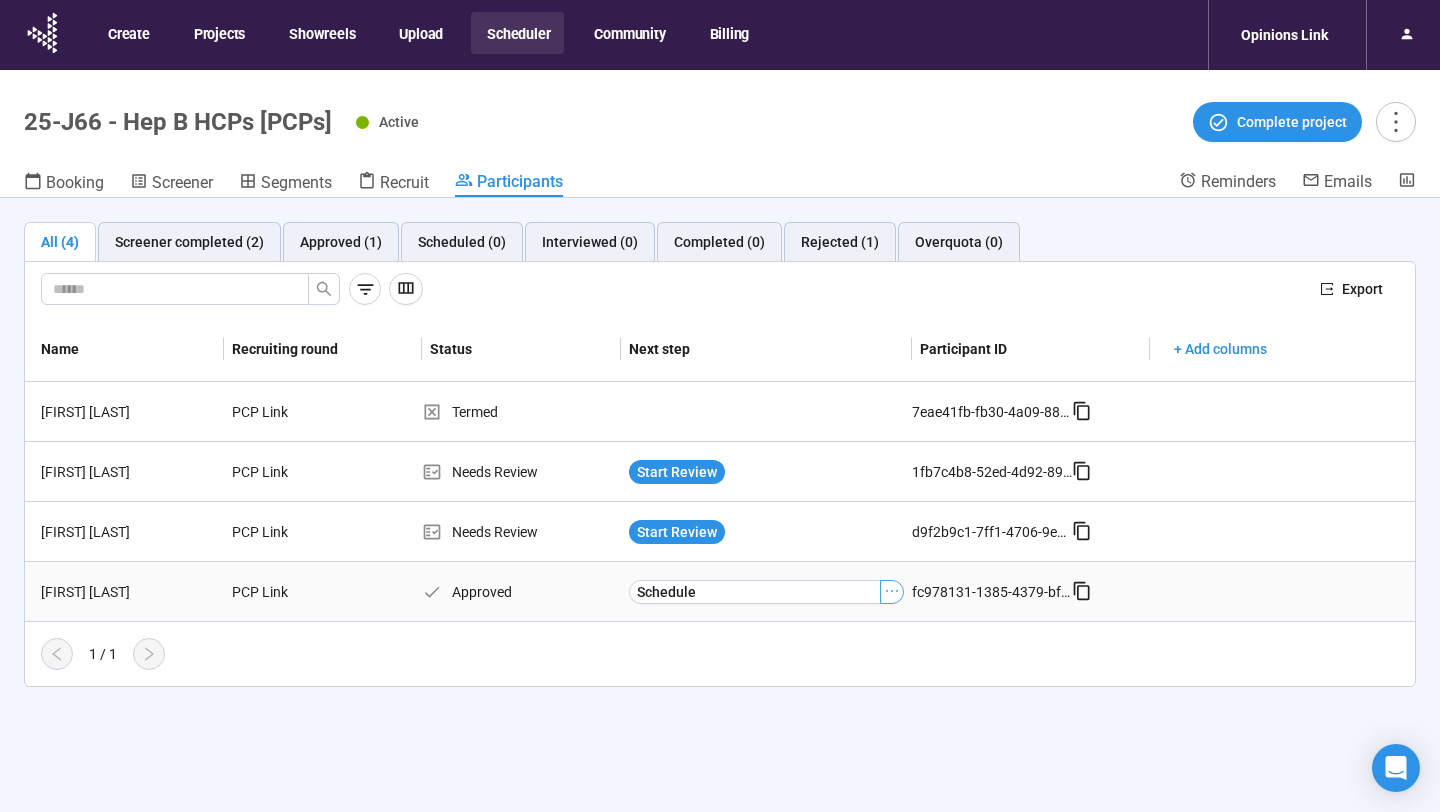 click 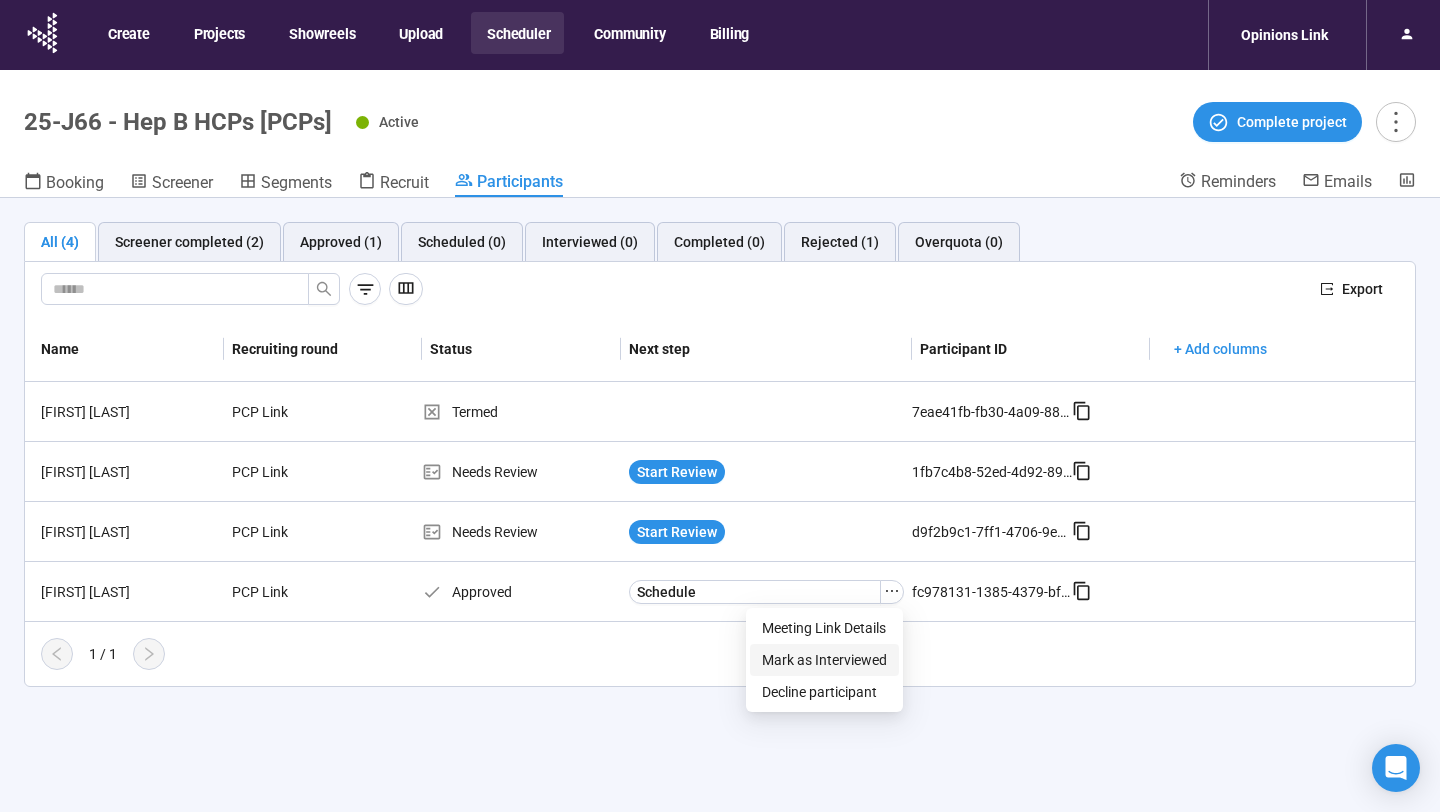 click on "Mark as Interviewed" at bounding box center [824, 660] 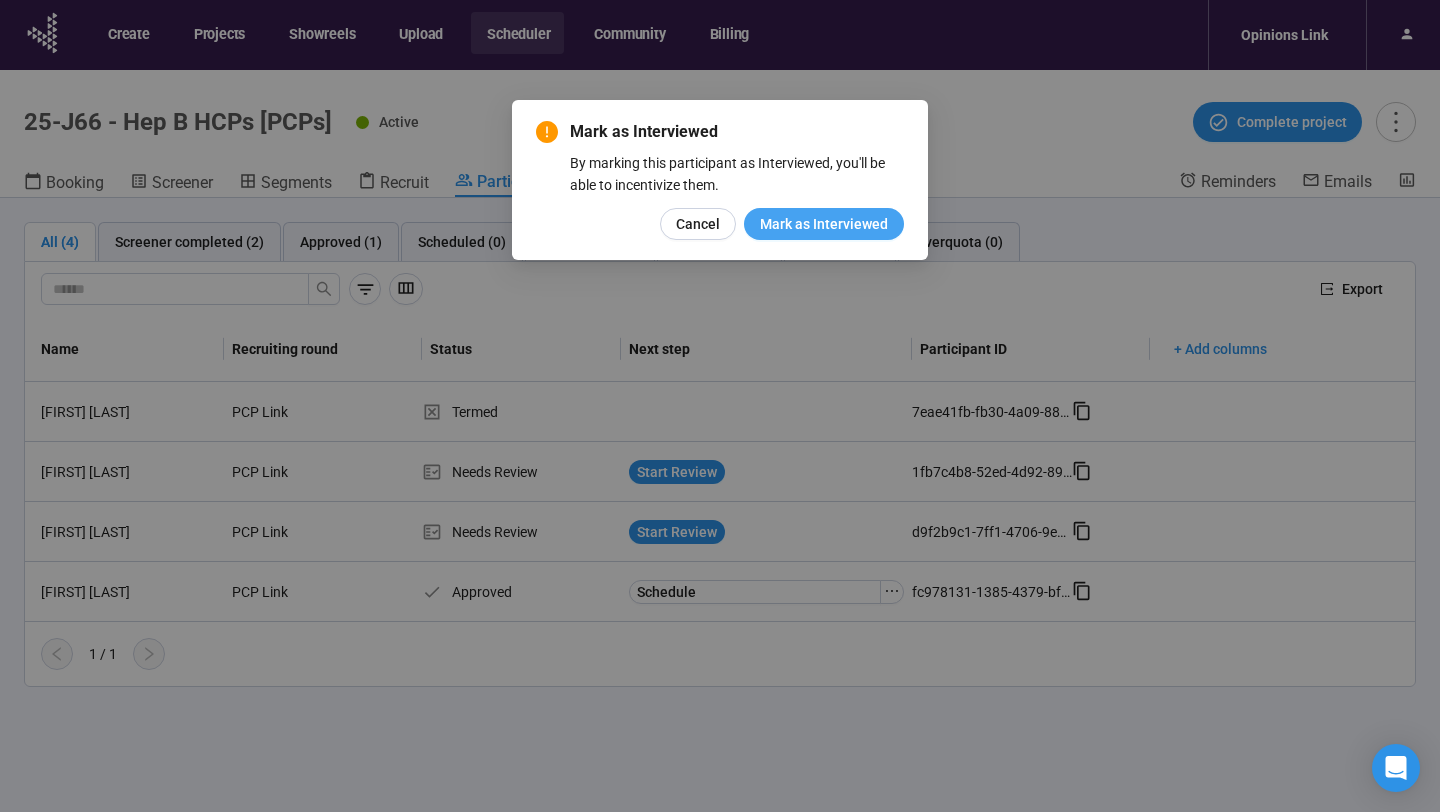 click on "Mark as Interviewed" at bounding box center (824, 224) 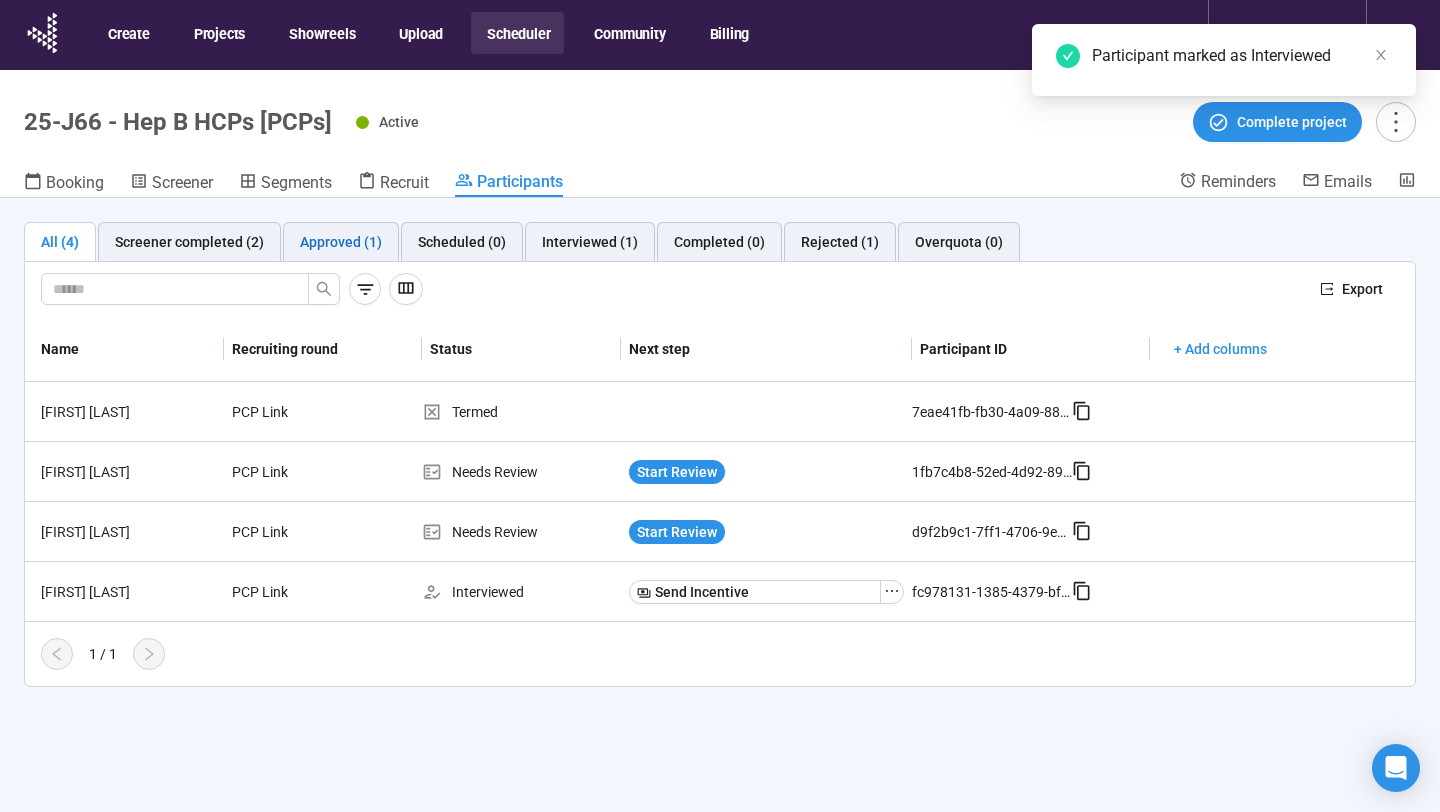 click on "Approved (1)" at bounding box center (341, 242) 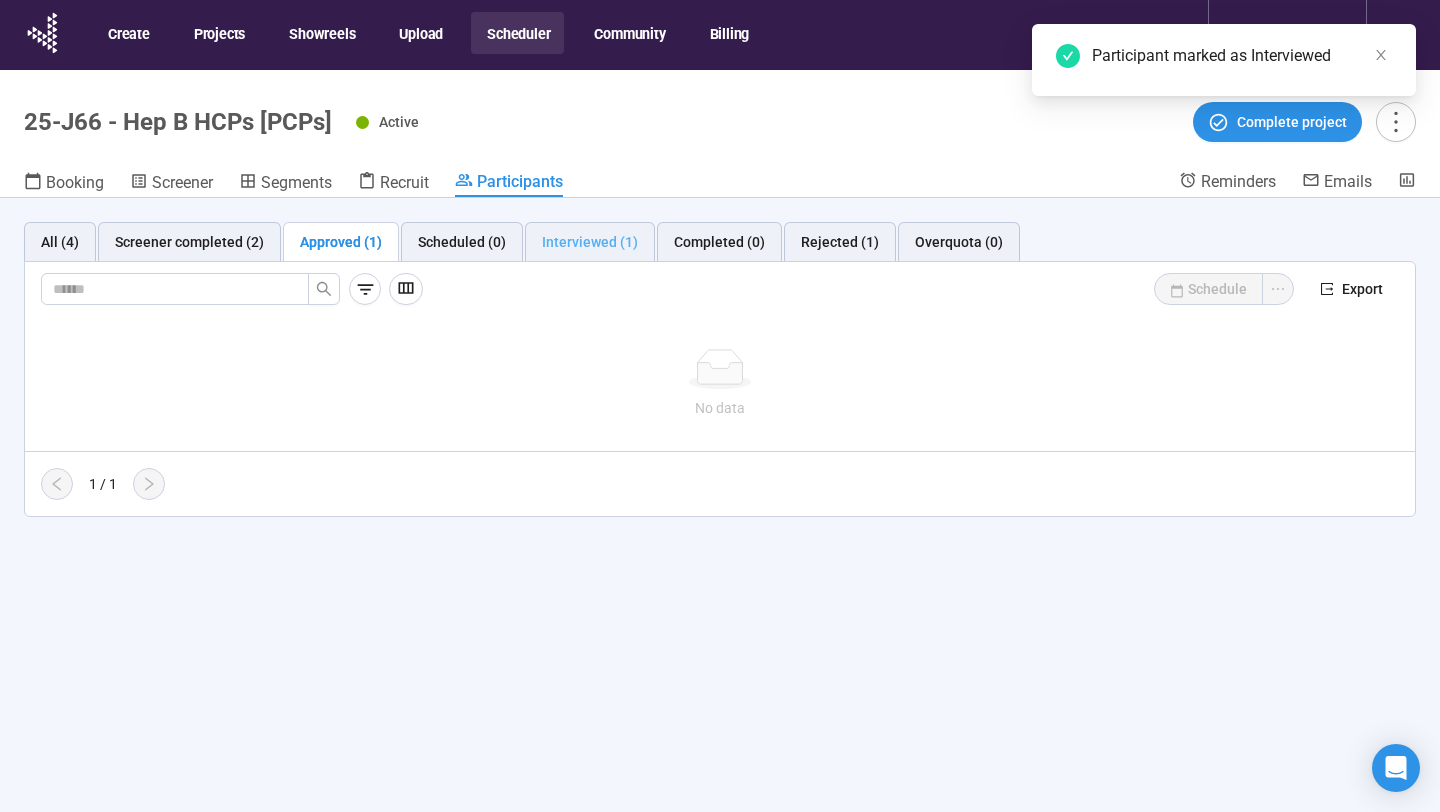 click on "Interviewed (1)" at bounding box center (590, 242) 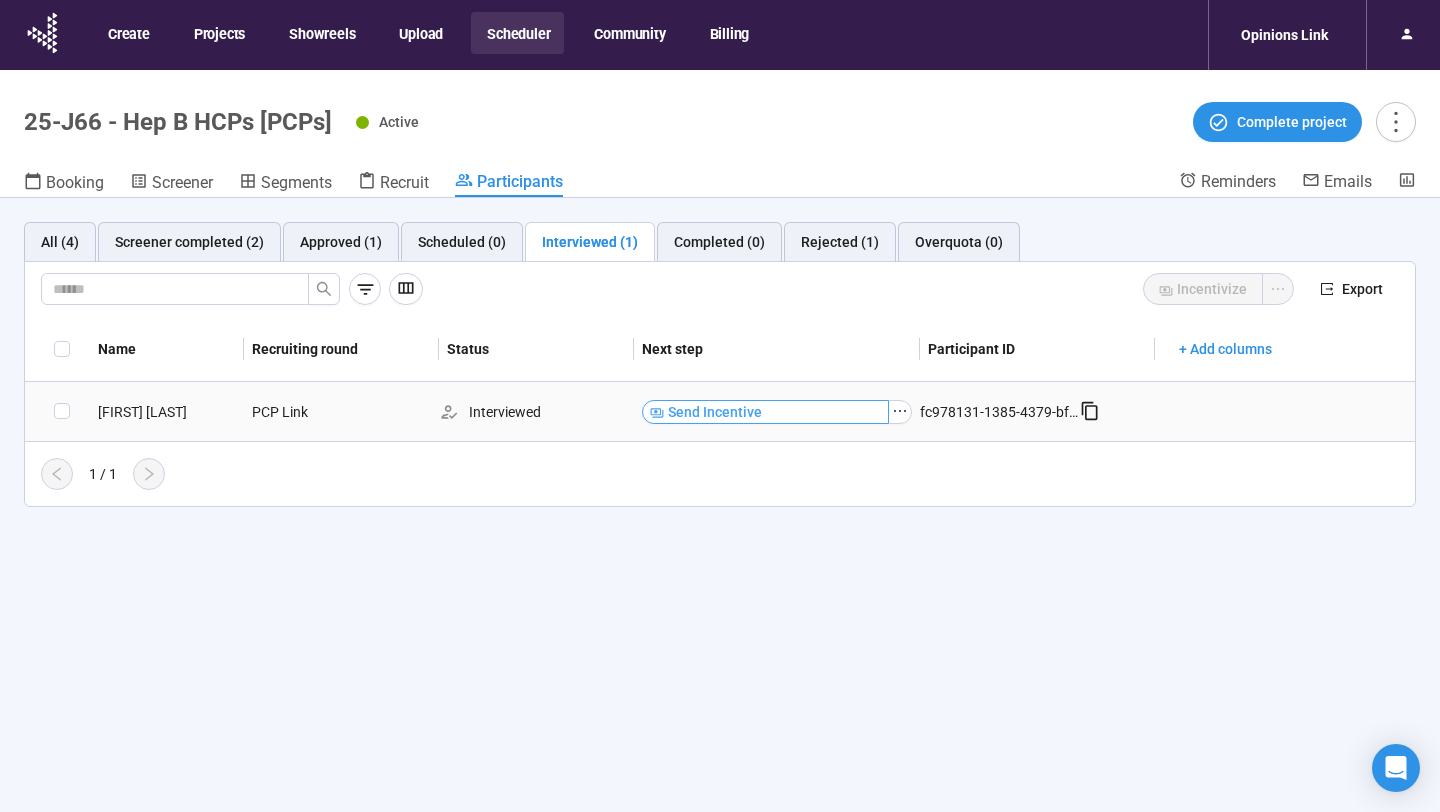 click on "Send Incentive" at bounding box center (765, 412) 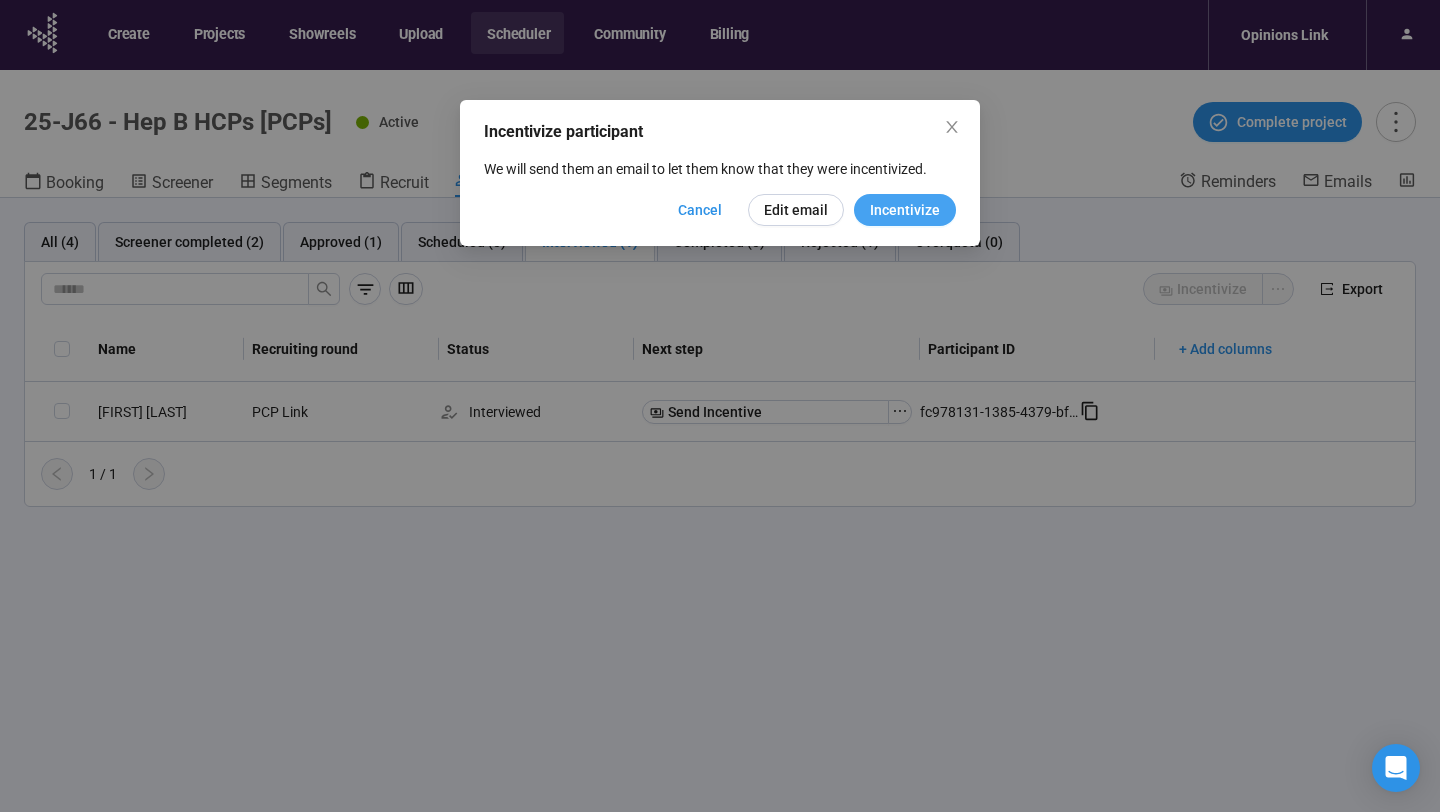 click on "Incentivize" at bounding box center [905, 210] 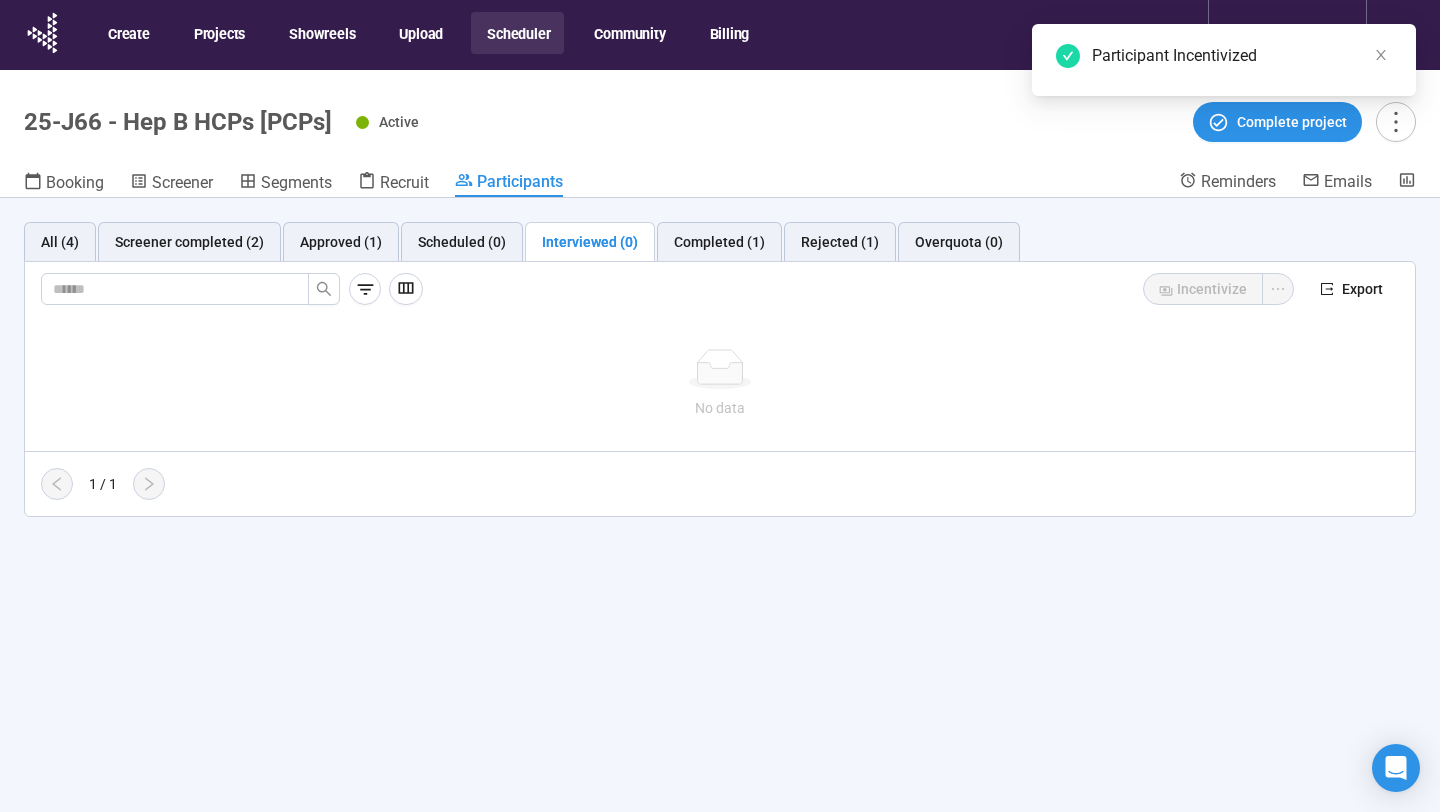 click on "Scheduler" at bounding box center [517, 33] 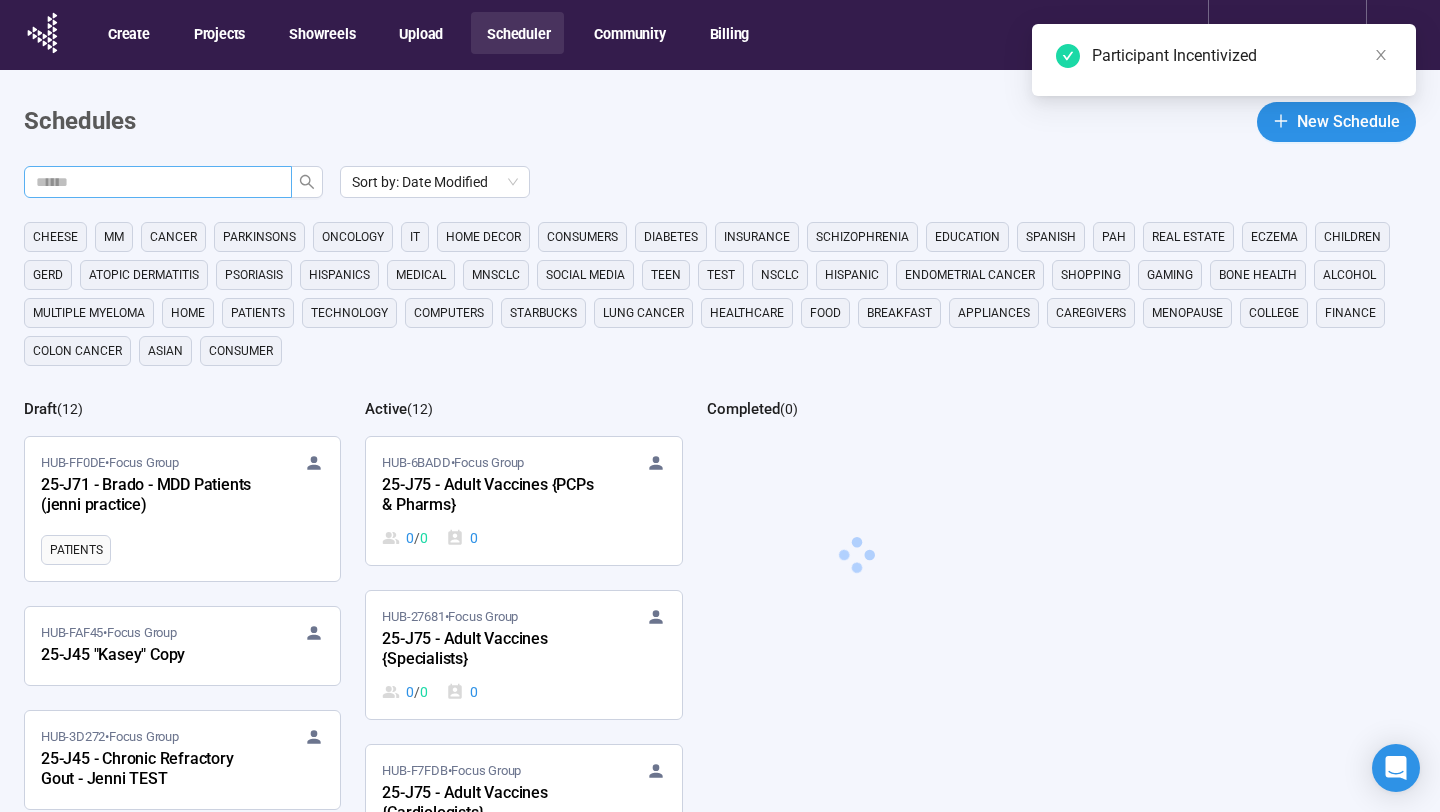 click at bounding box center [150, 182] 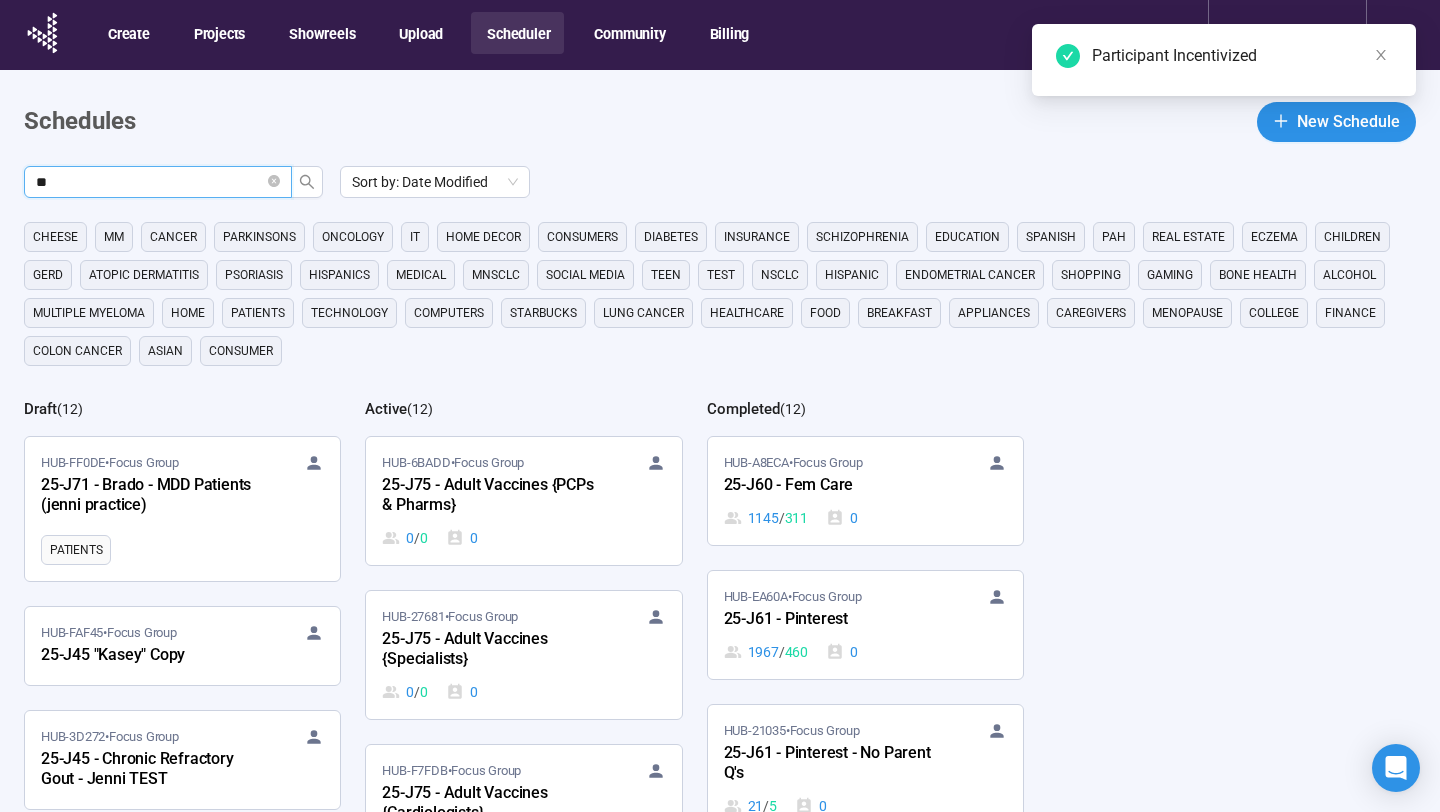 type on "**" 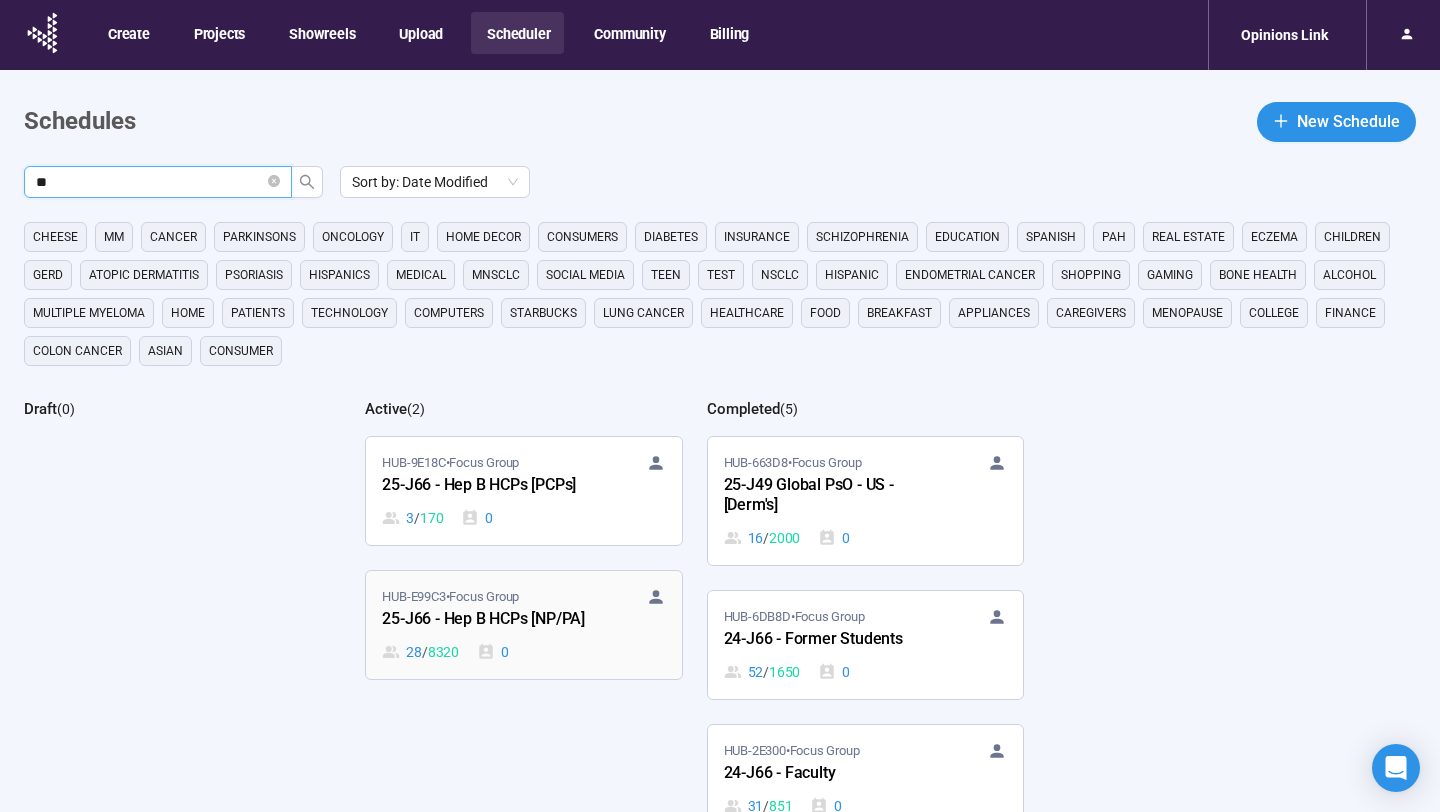 click on "HUB-E99C3  •  Focus Group   25-J66 - Hep B HCPs [NP/PA] 28    /    8320 0" at bounding box center (523, 625) 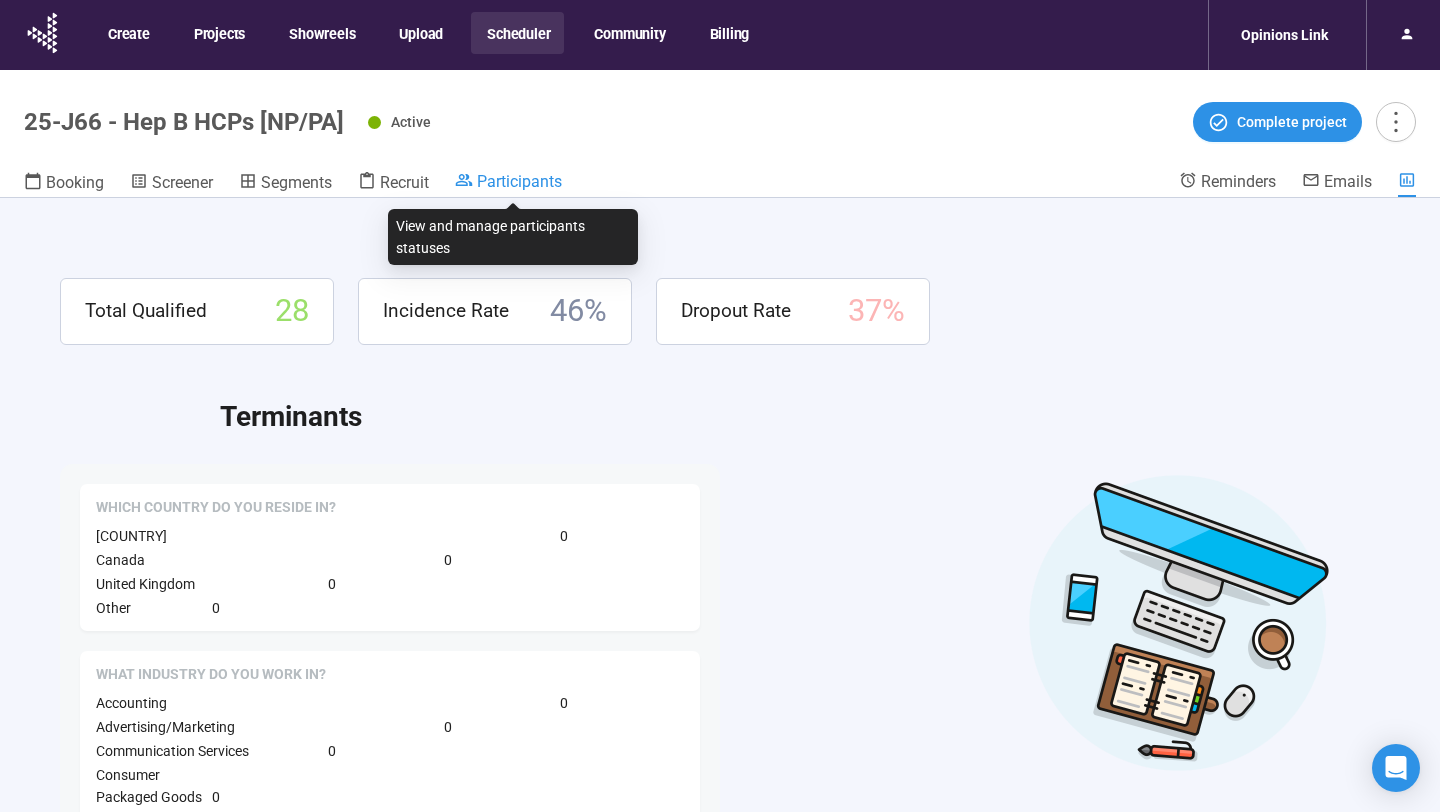 click on "Participants" at bounding box center (519, 181) 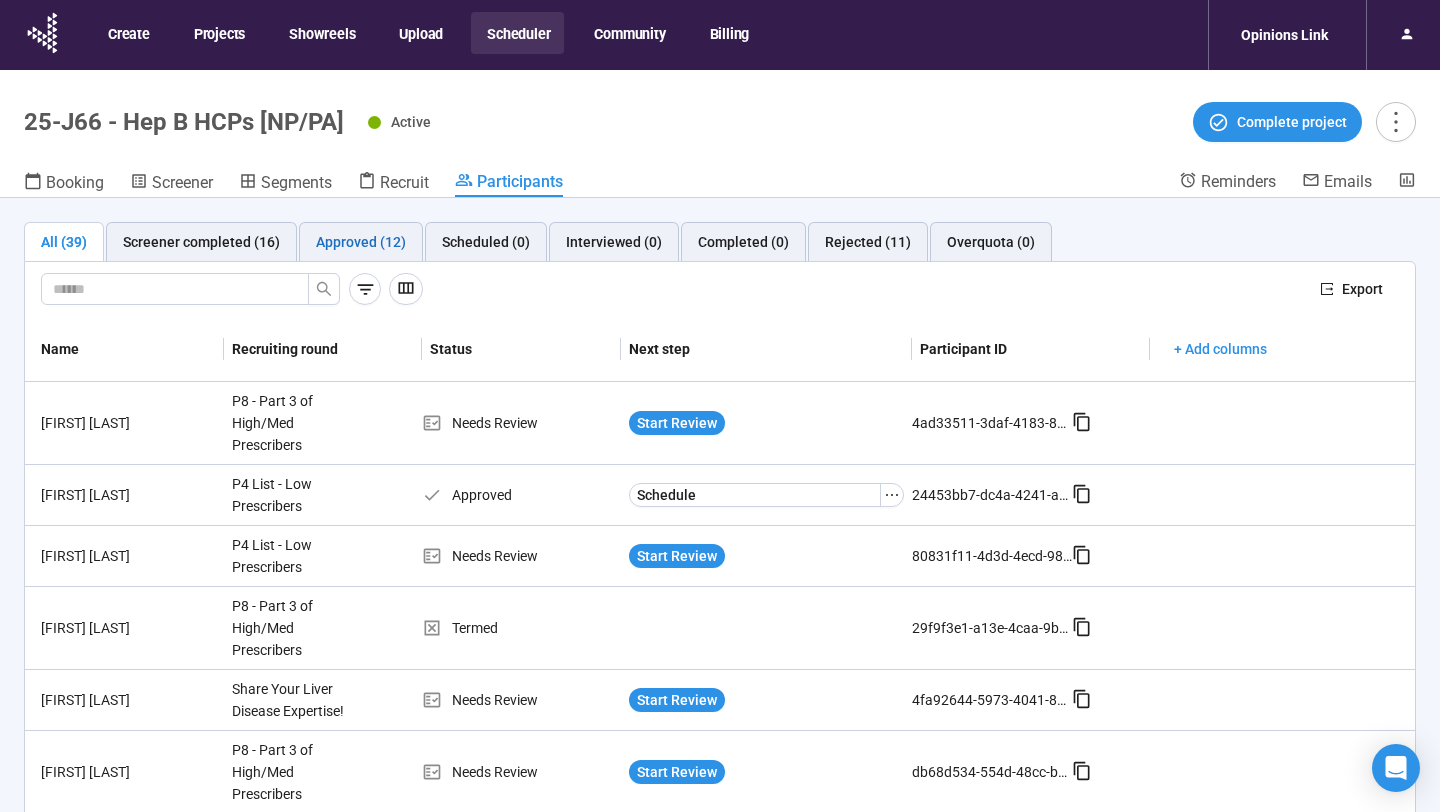 click on "Approved (12)" at bounding box center [361, 242] 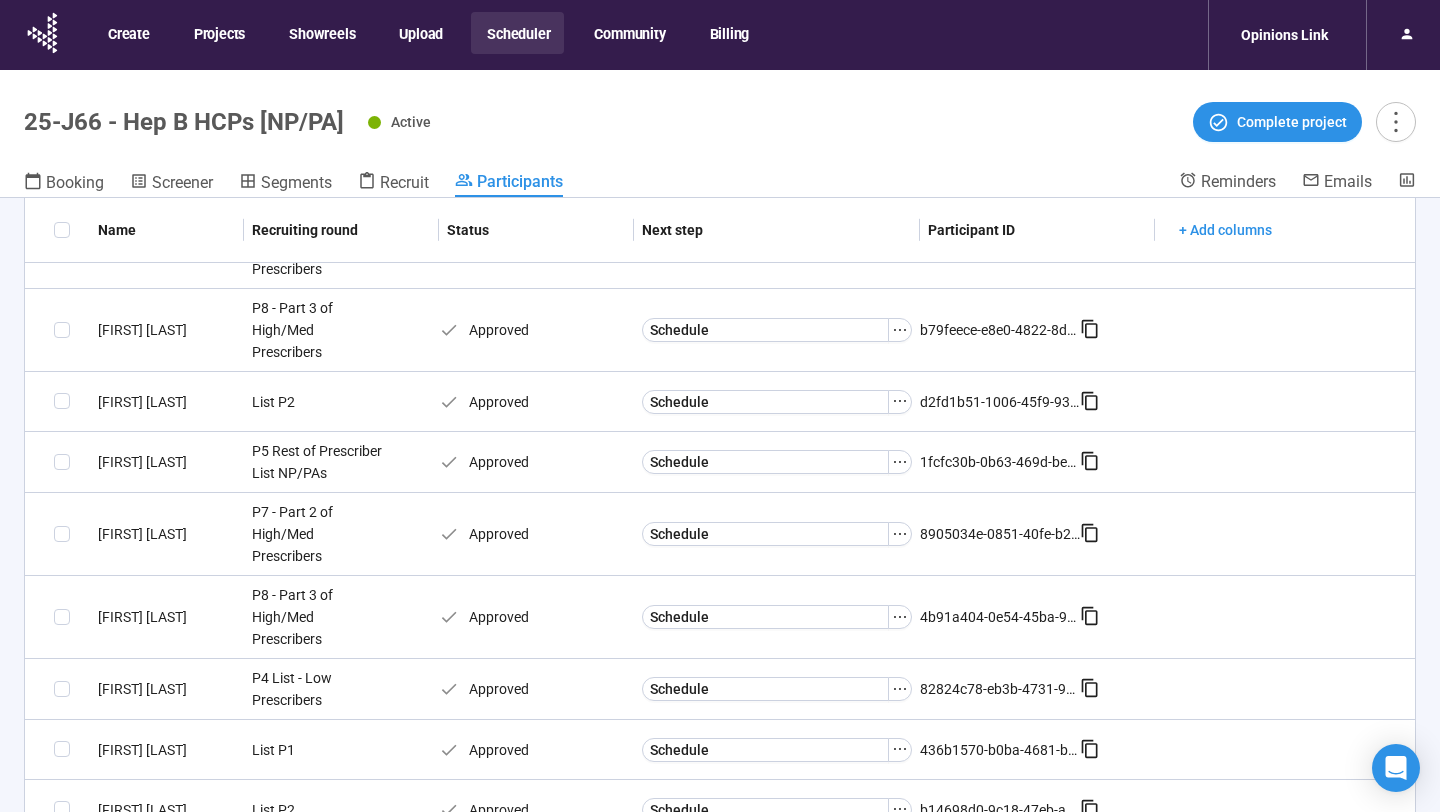 scroll, scrollTop: 404, scrollLeft: 0, axis: vertical 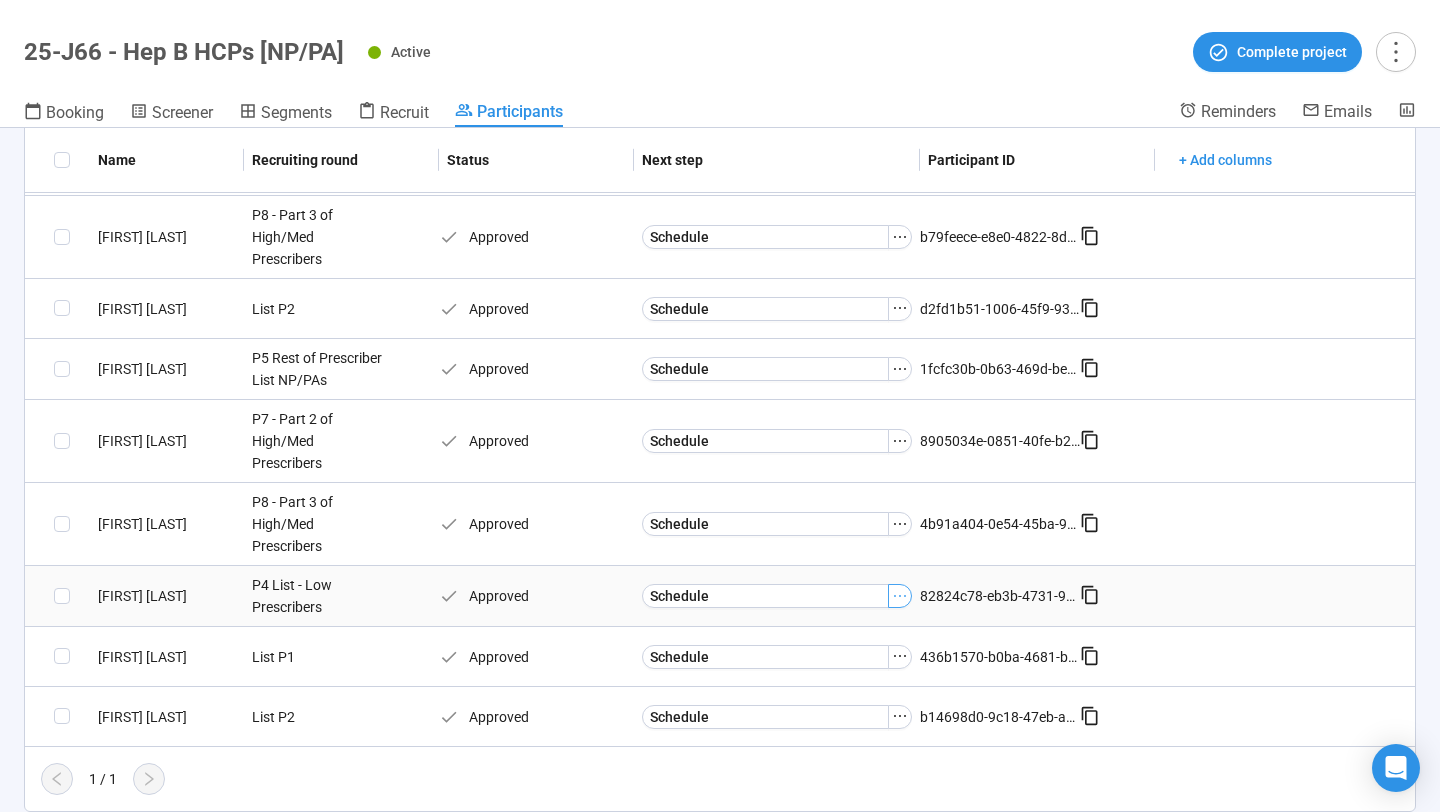 click 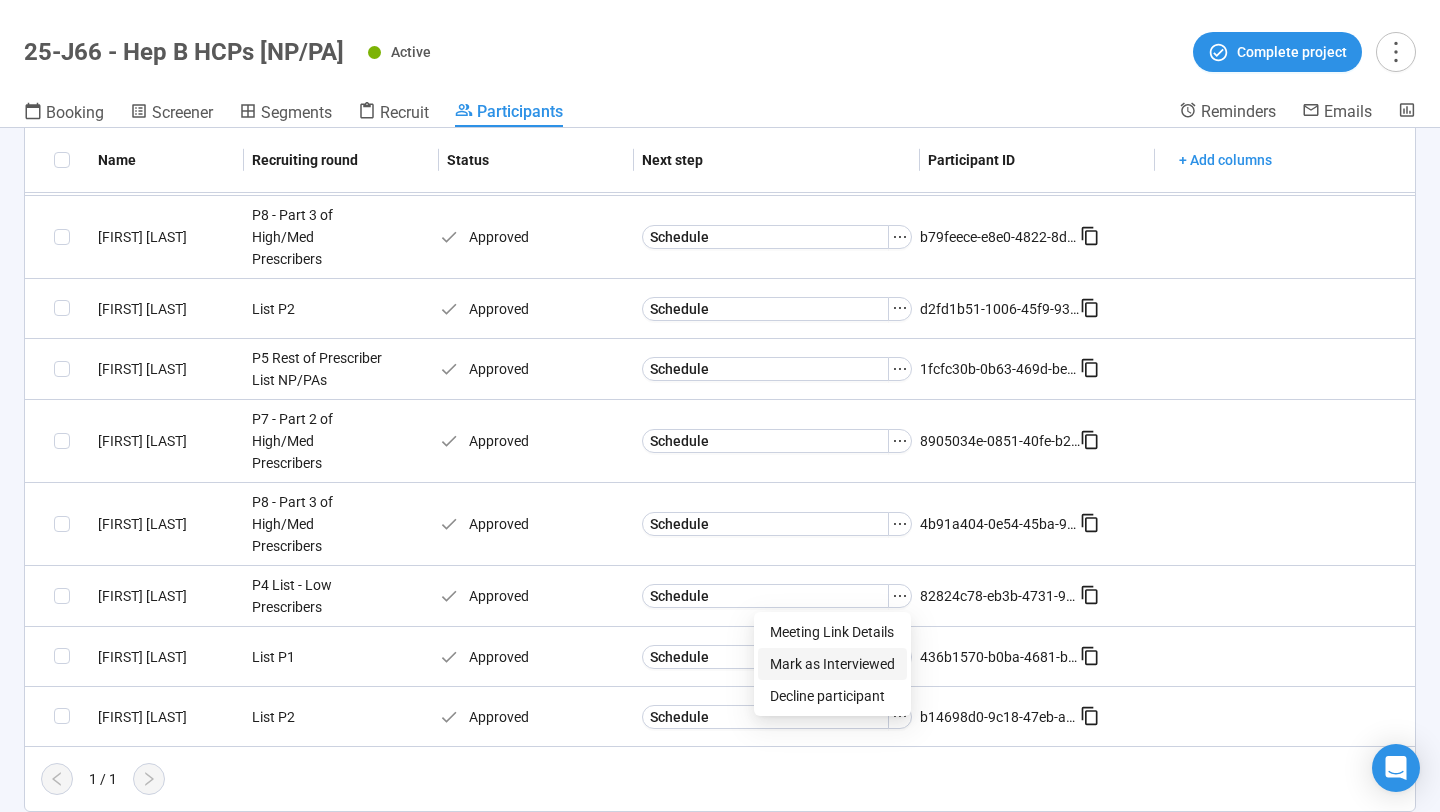 click on "Mark as Interviewed" at bounding box center [832, 664] 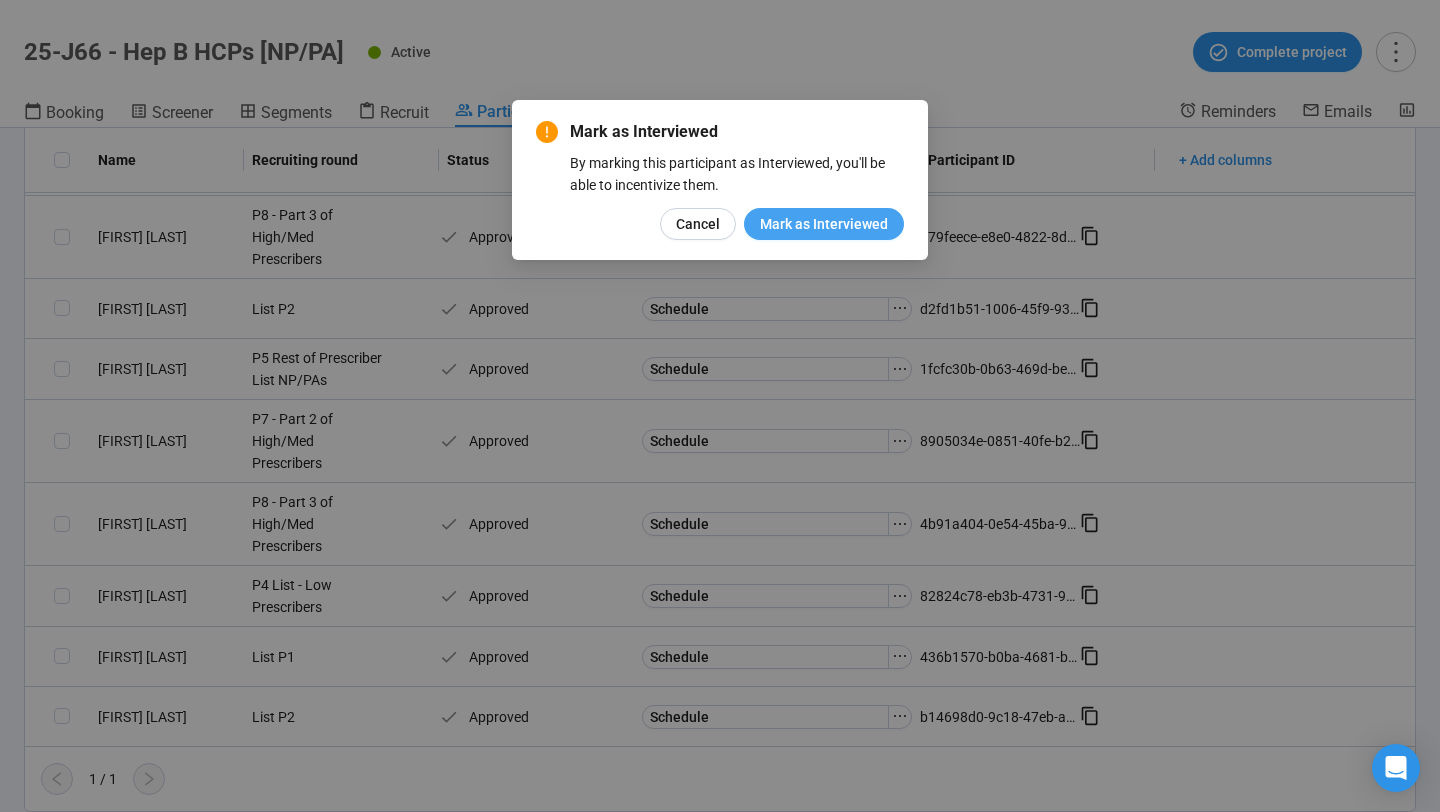 click on "Mark as Interviewed" at bounding box center [824, 224] 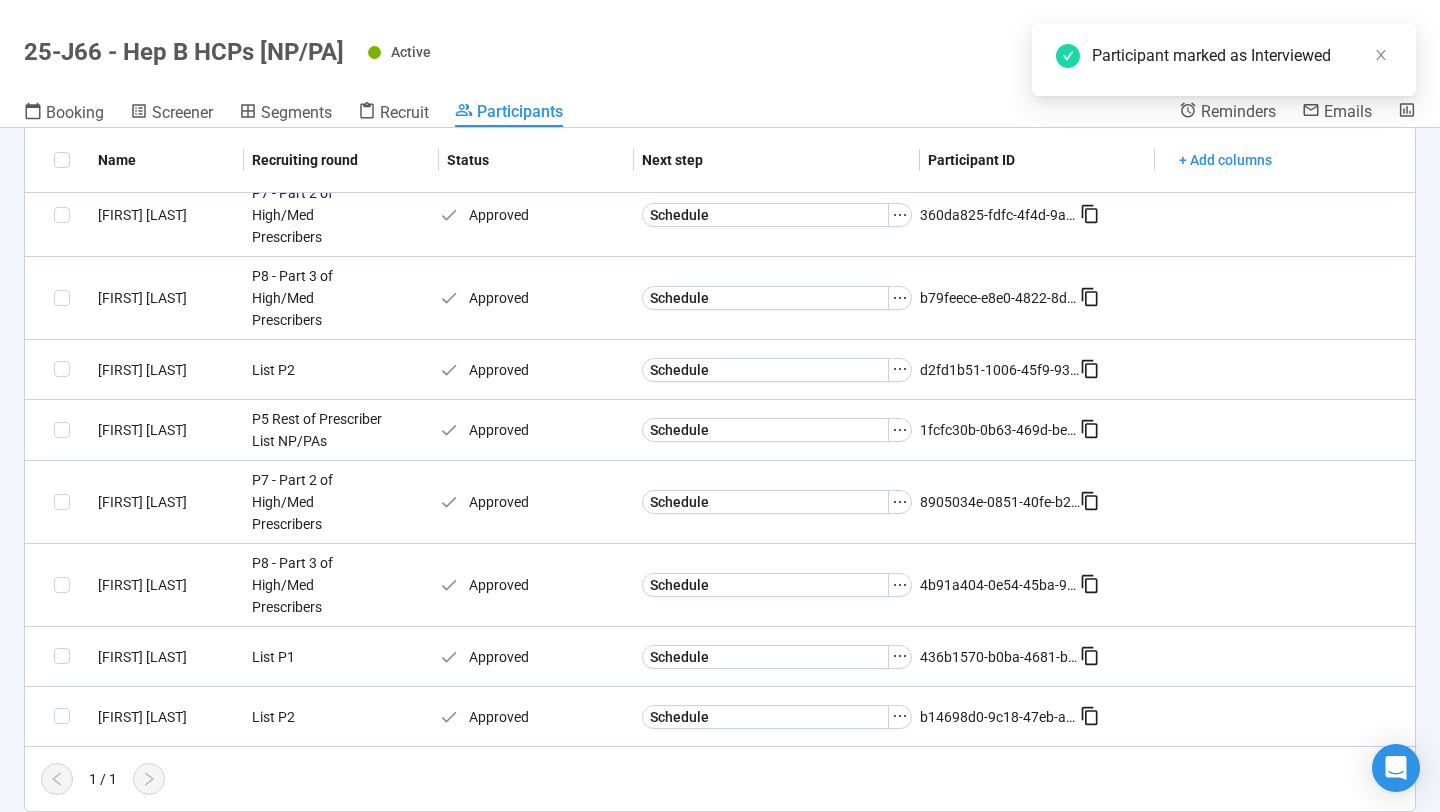 scroll, scrollTop: 343, scrollLeft: 0, axis: vertical 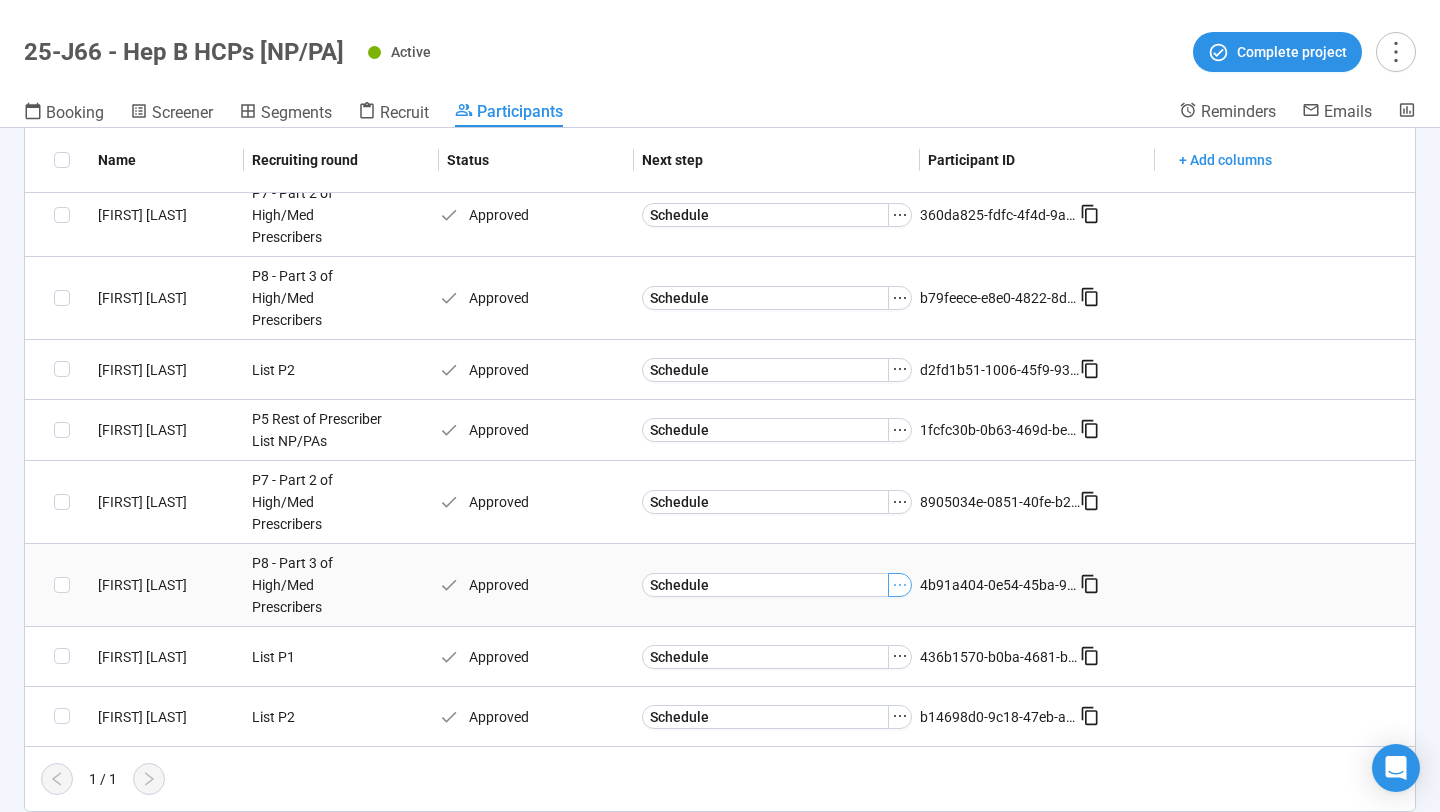 click 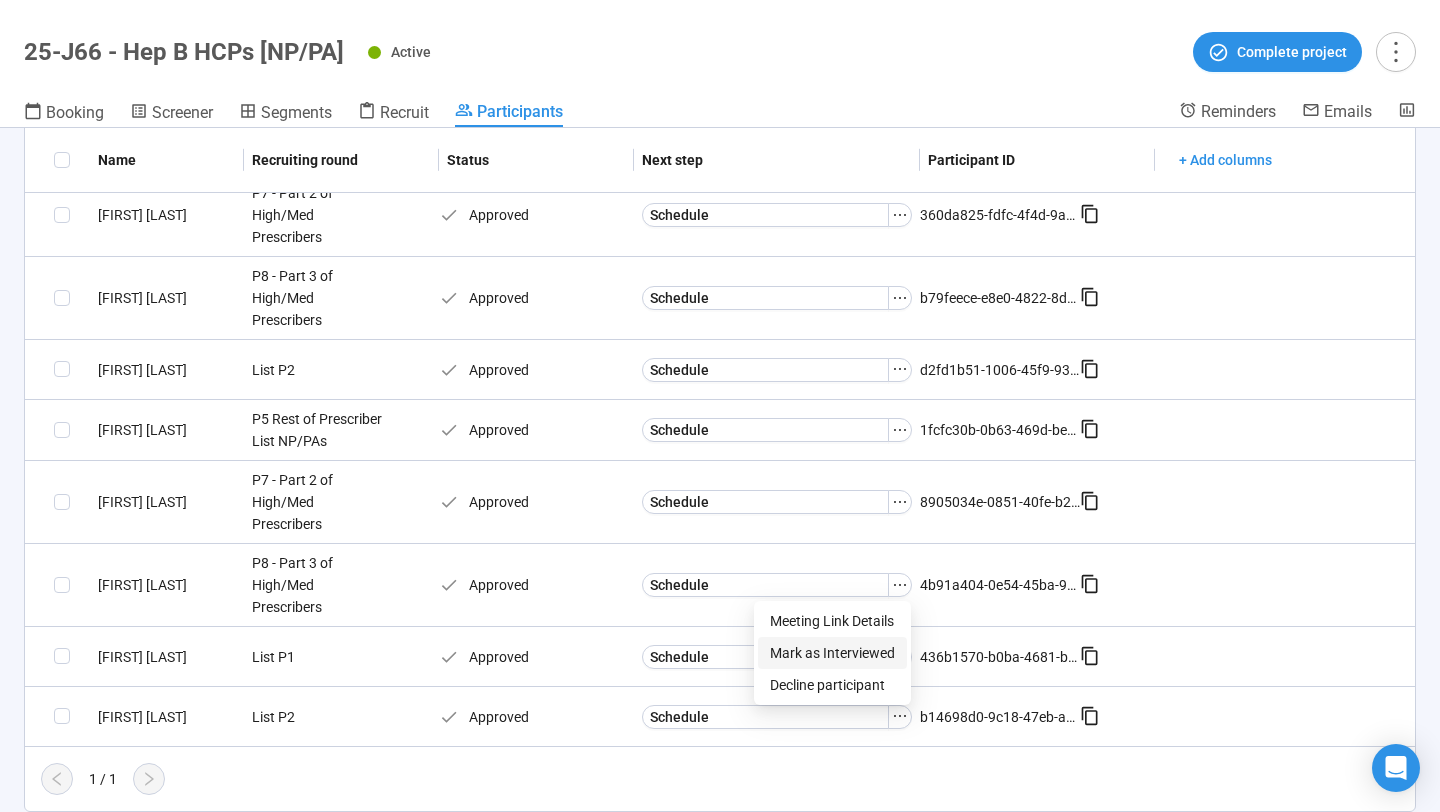 click on "Mark as Interviewed" at bounding box center [832, 653] 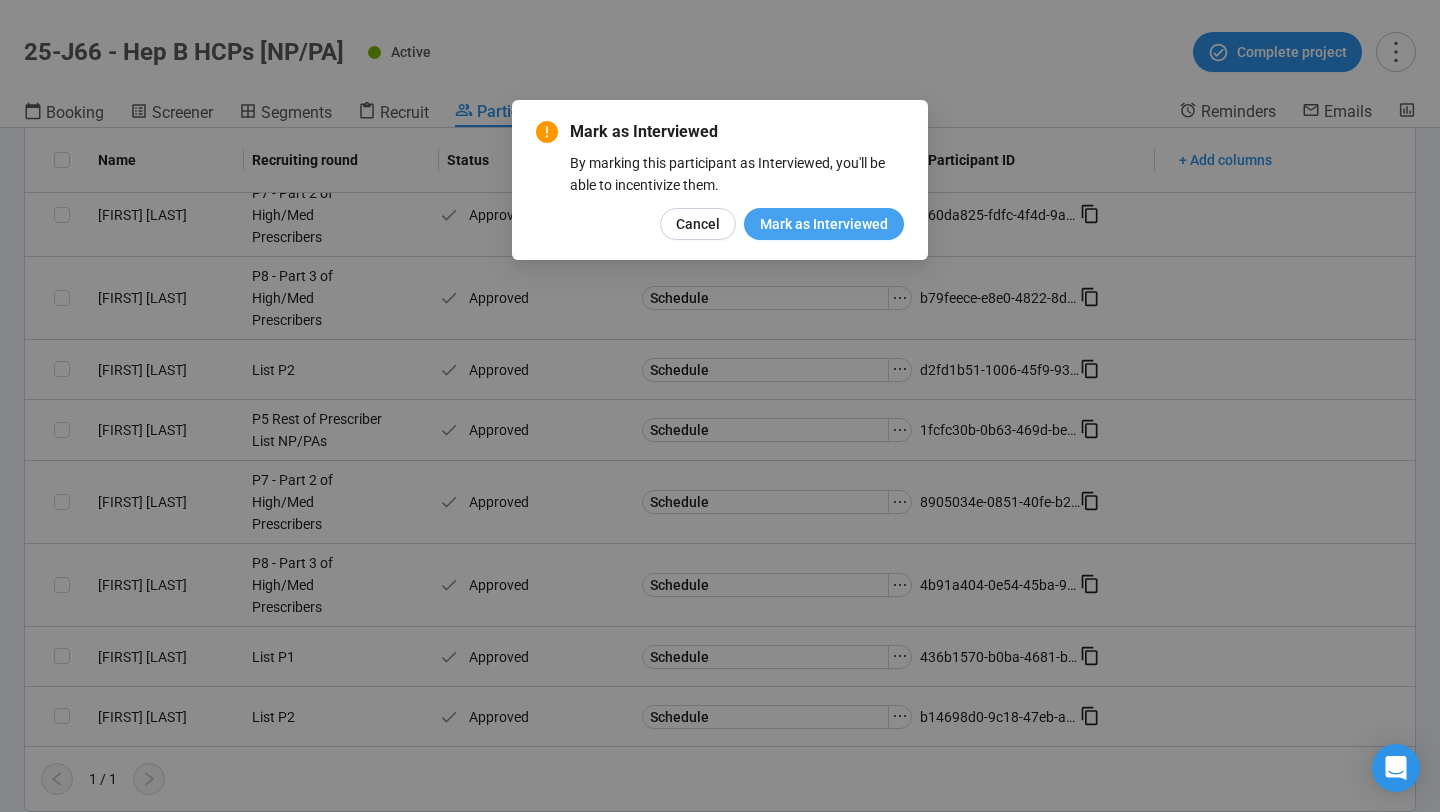click on "Mark as Interviewed" at bounding box center (824, 224) 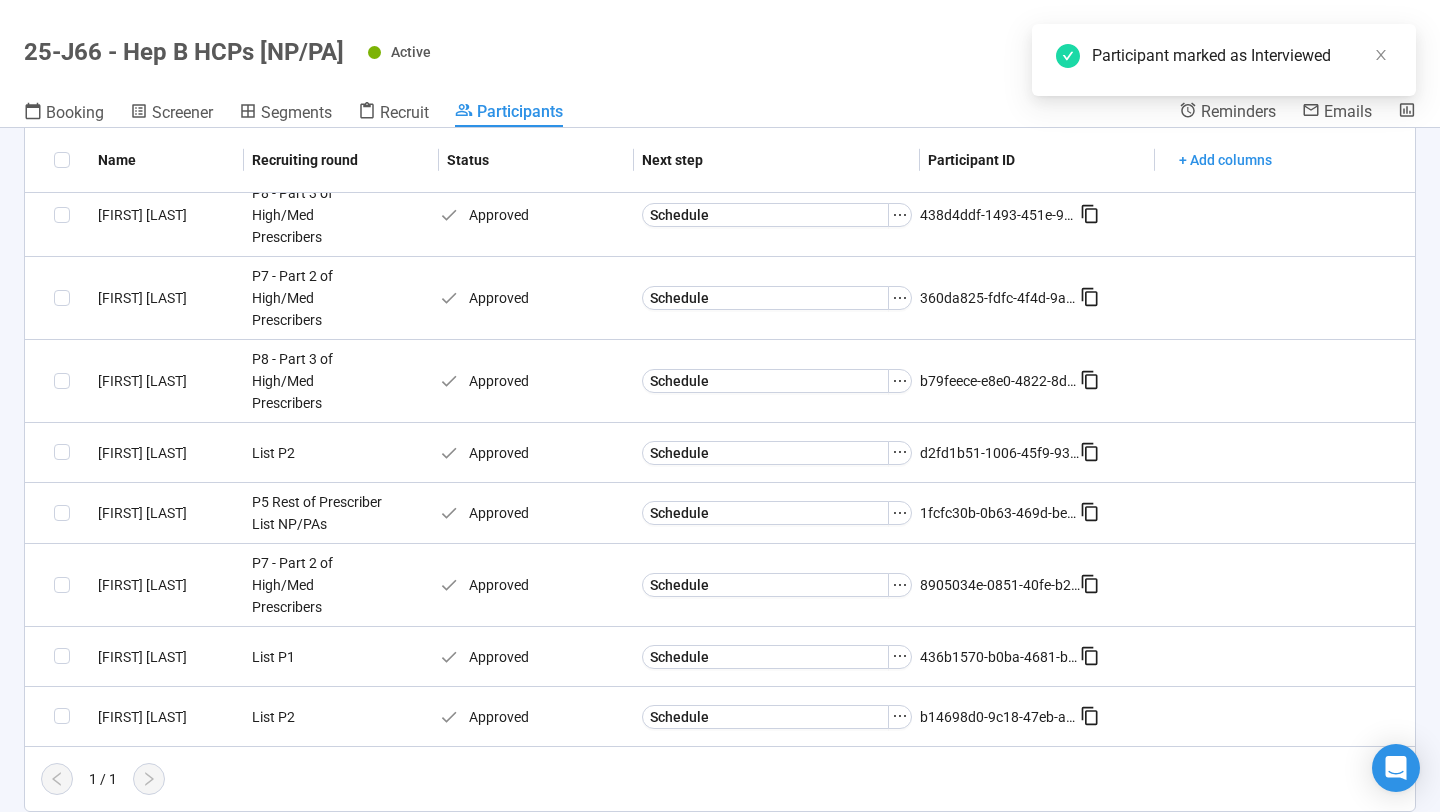 scroll, scrollTop: 260, scrollLeft: 0, axis: vertical 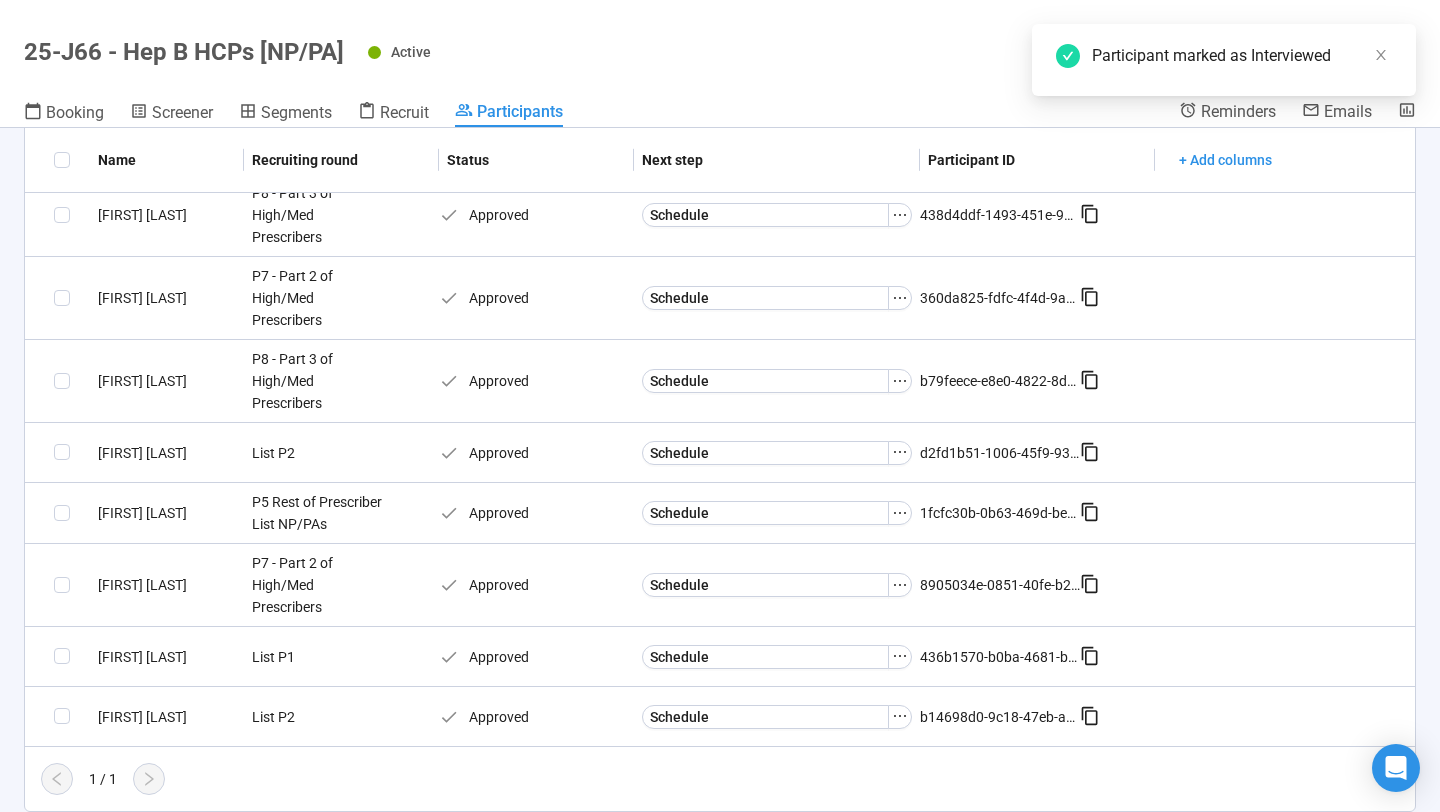 click 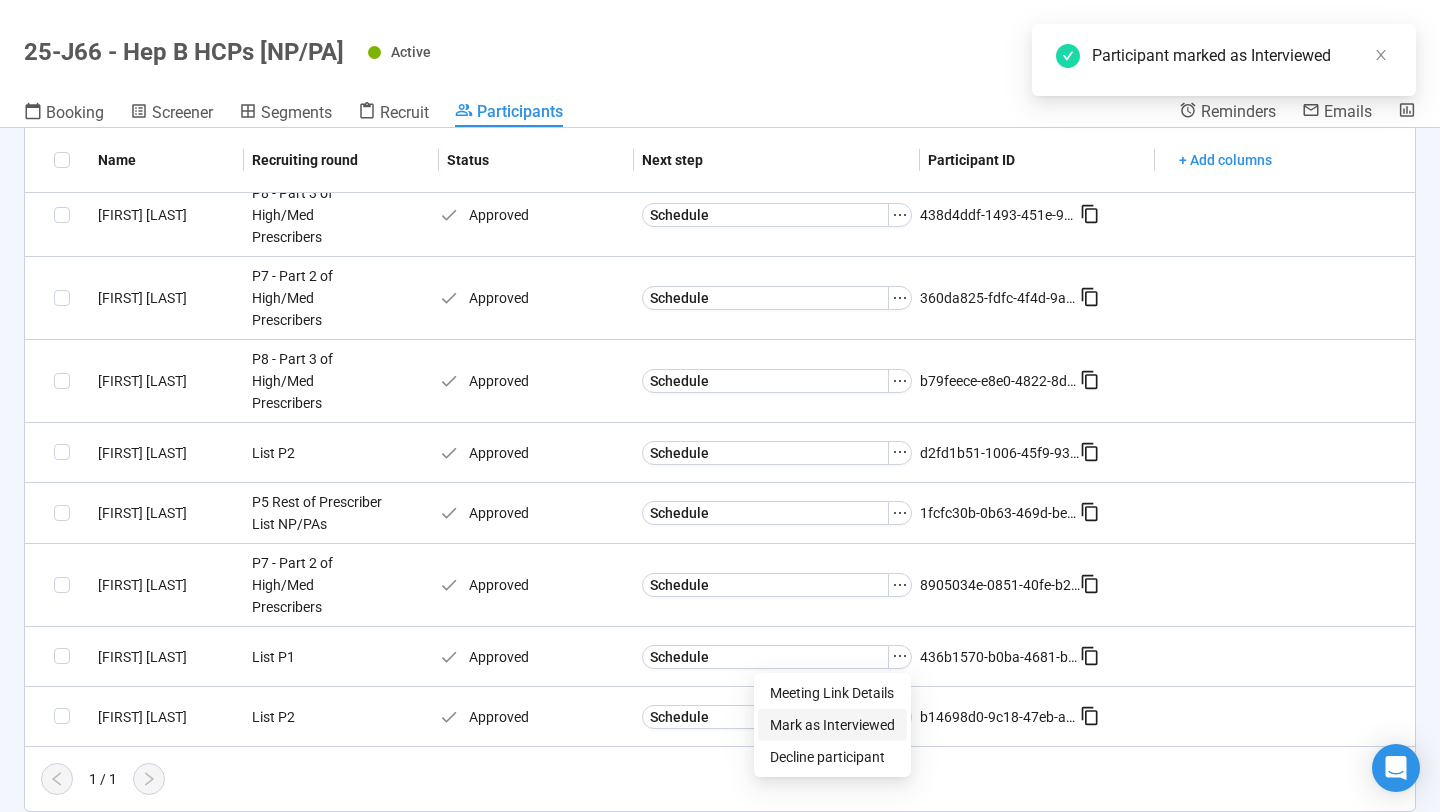 click on "Mark as Interviewed" at bounding box center (832, 725) 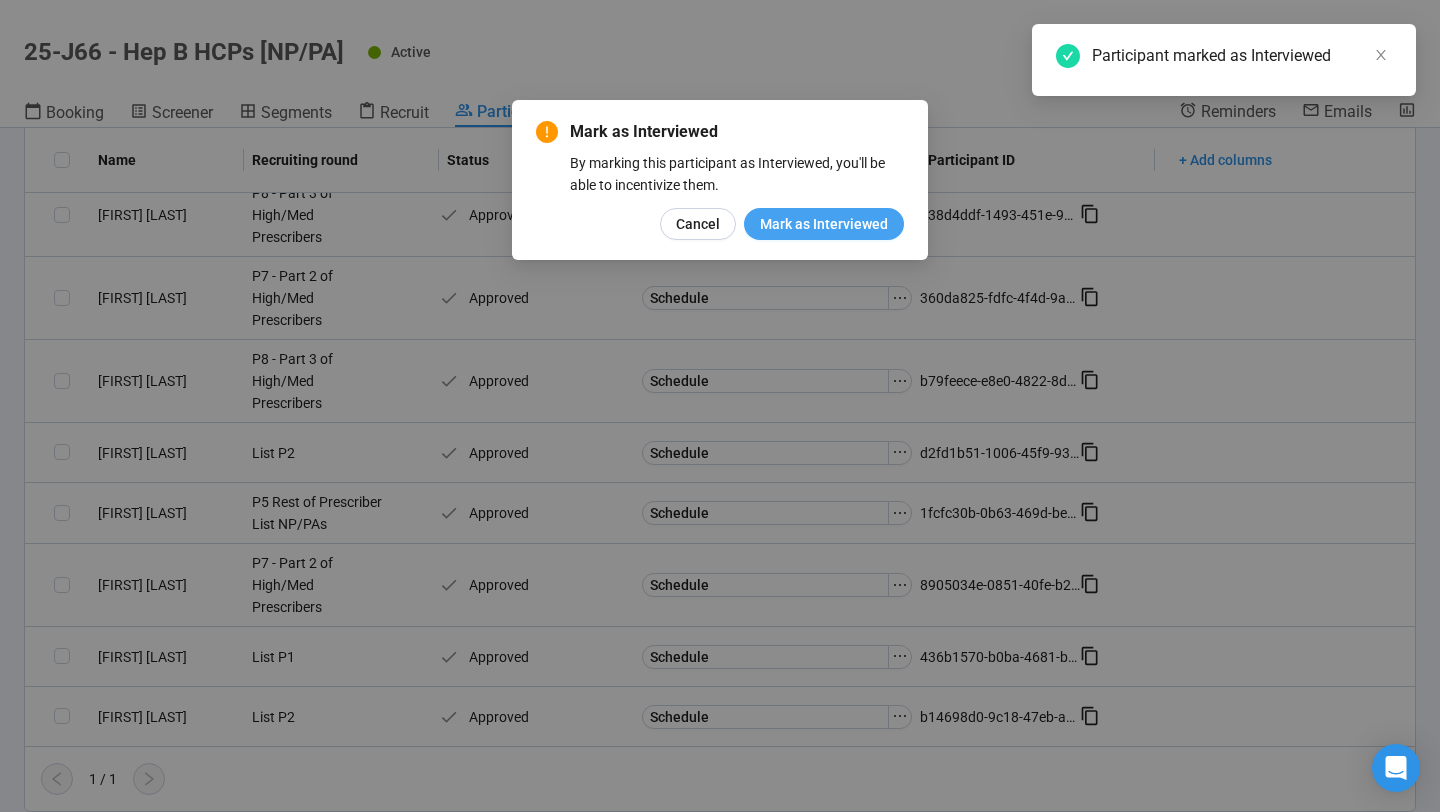 click on "Mark as Interviewed" at bounding box center (824, 224) 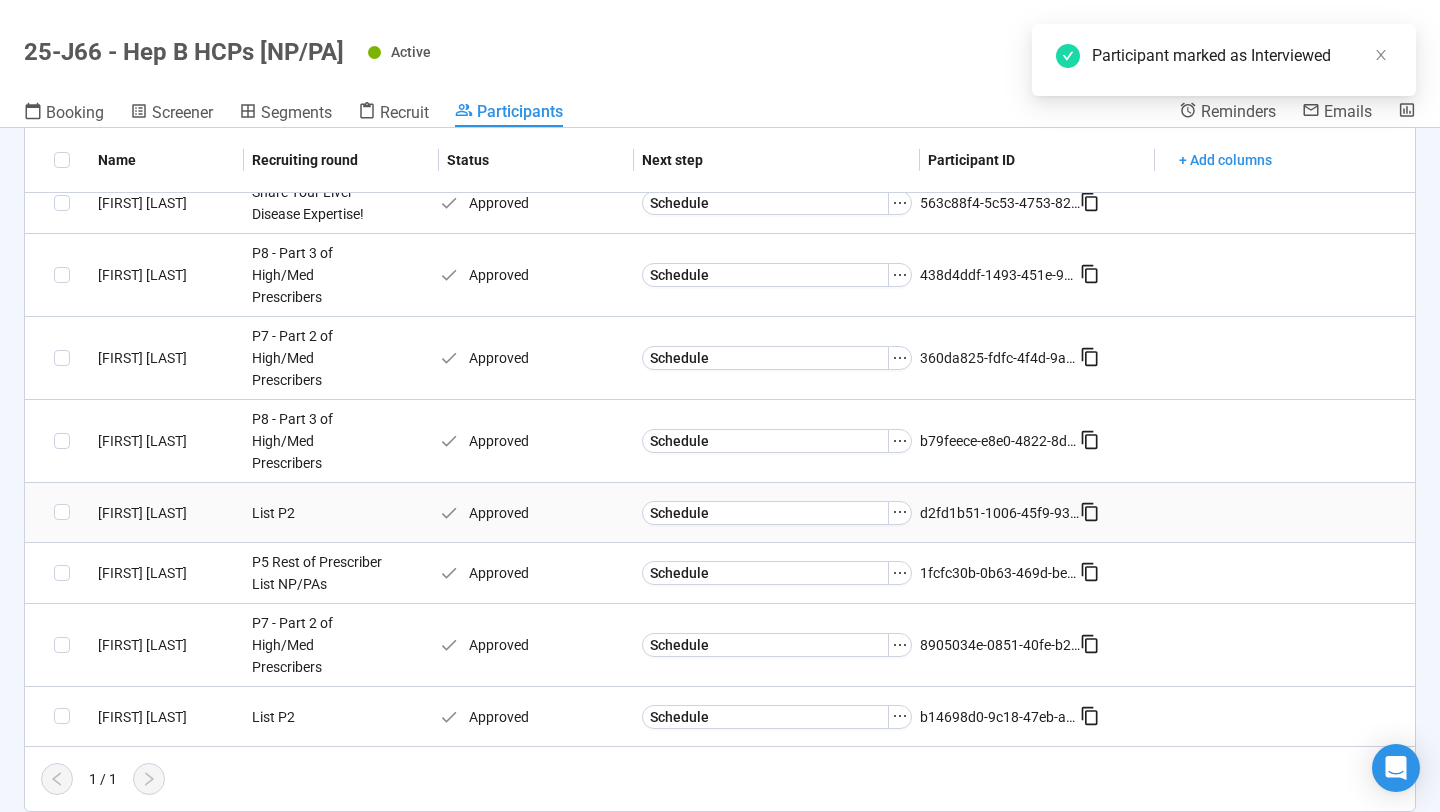 scroll, scrollTop: 153, scrollLeft: 0, axis: vertical 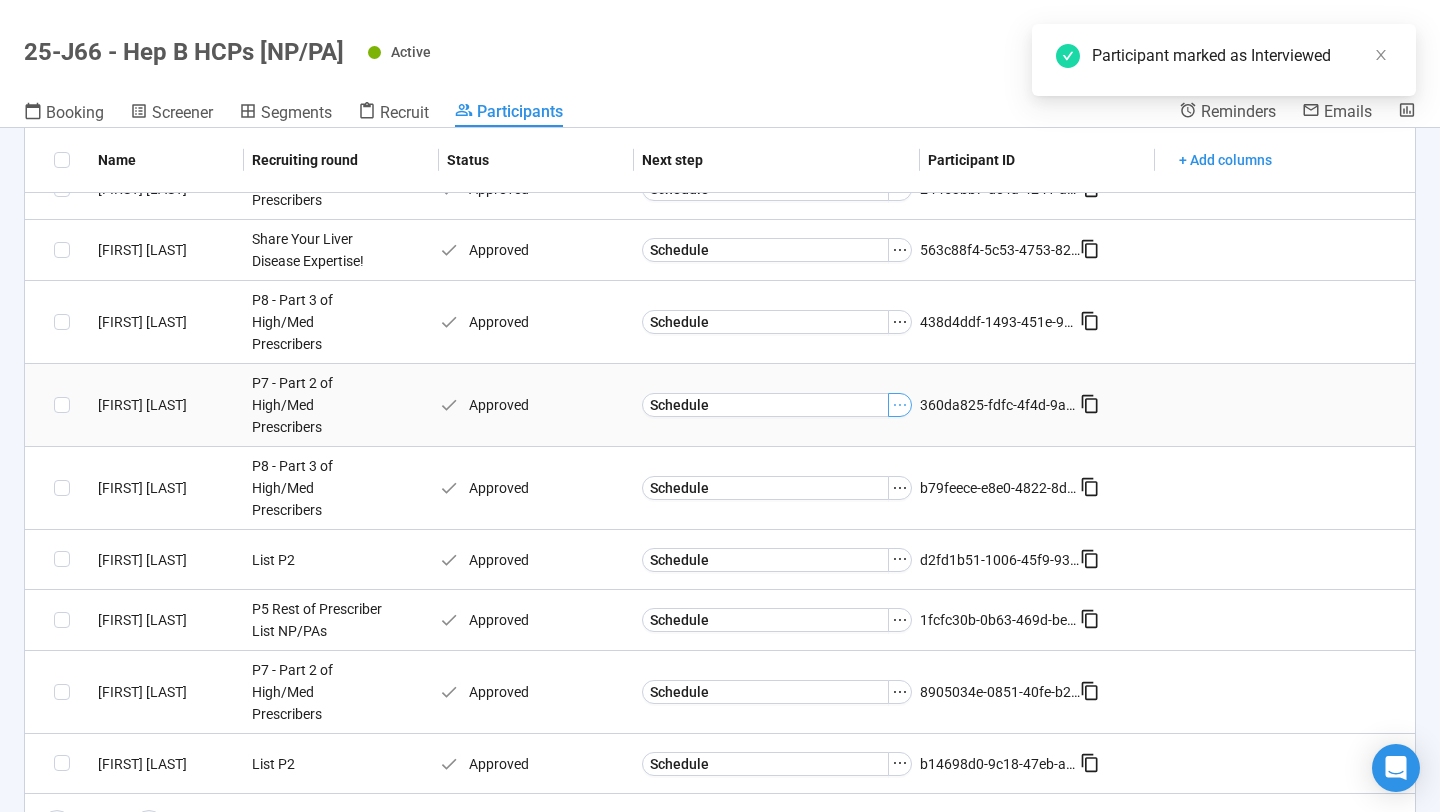 click 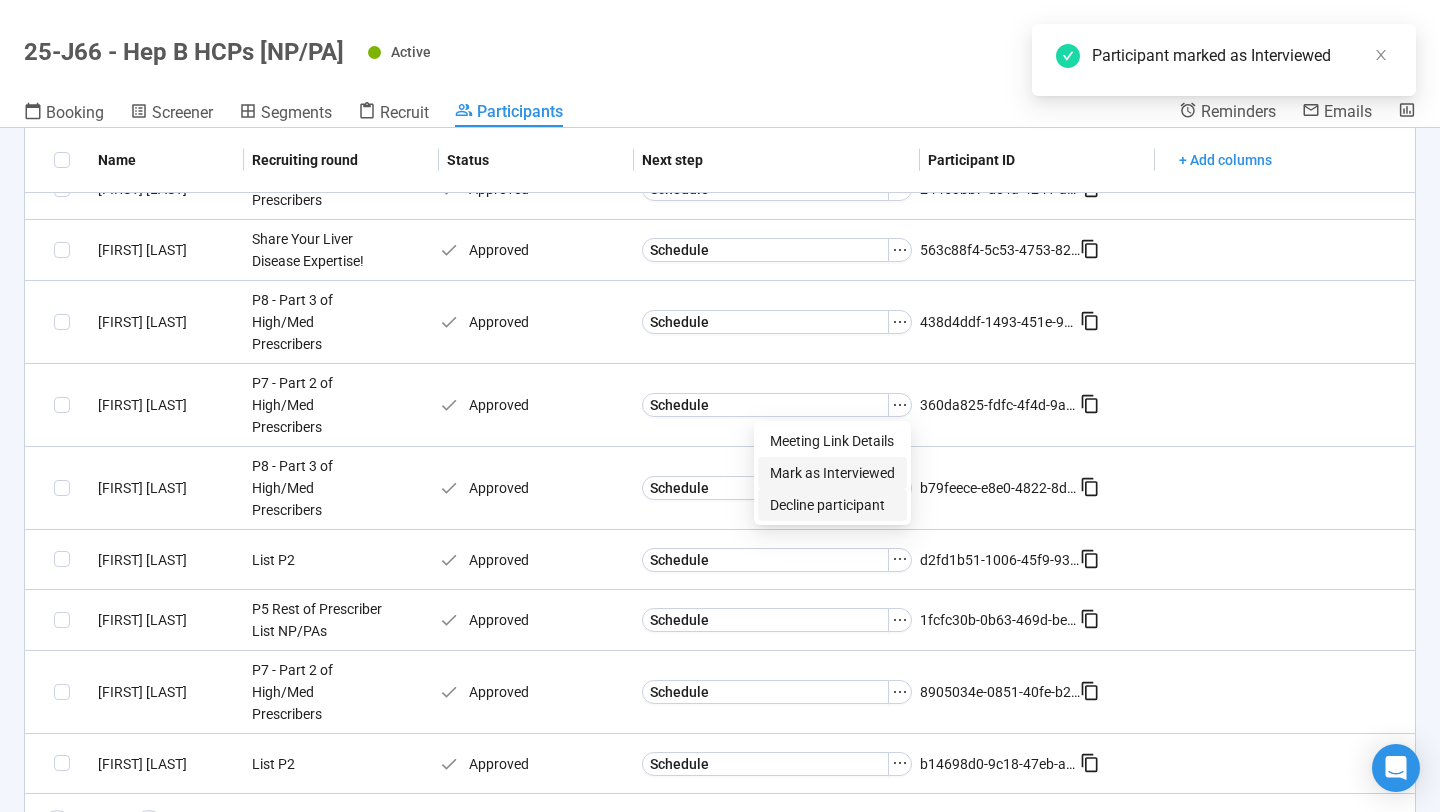 click on "Mark as Interviewed" at bounding box center [832, 473] 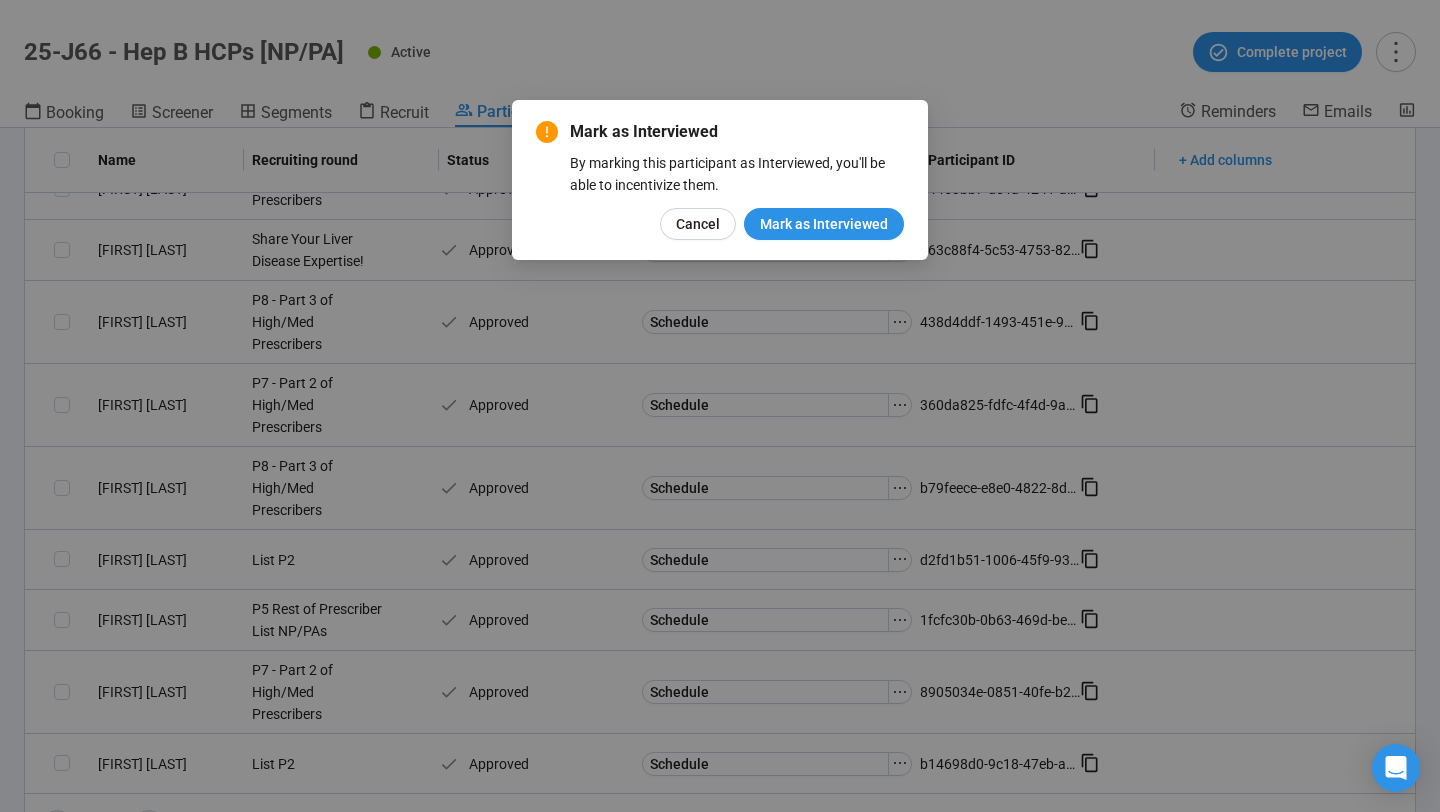 click on "Mark as Interviewed By marking this participant as Interviewed, you'll be able to incentivize them. Cancel Mark as Interviewed" at bounding box center [720, 180] 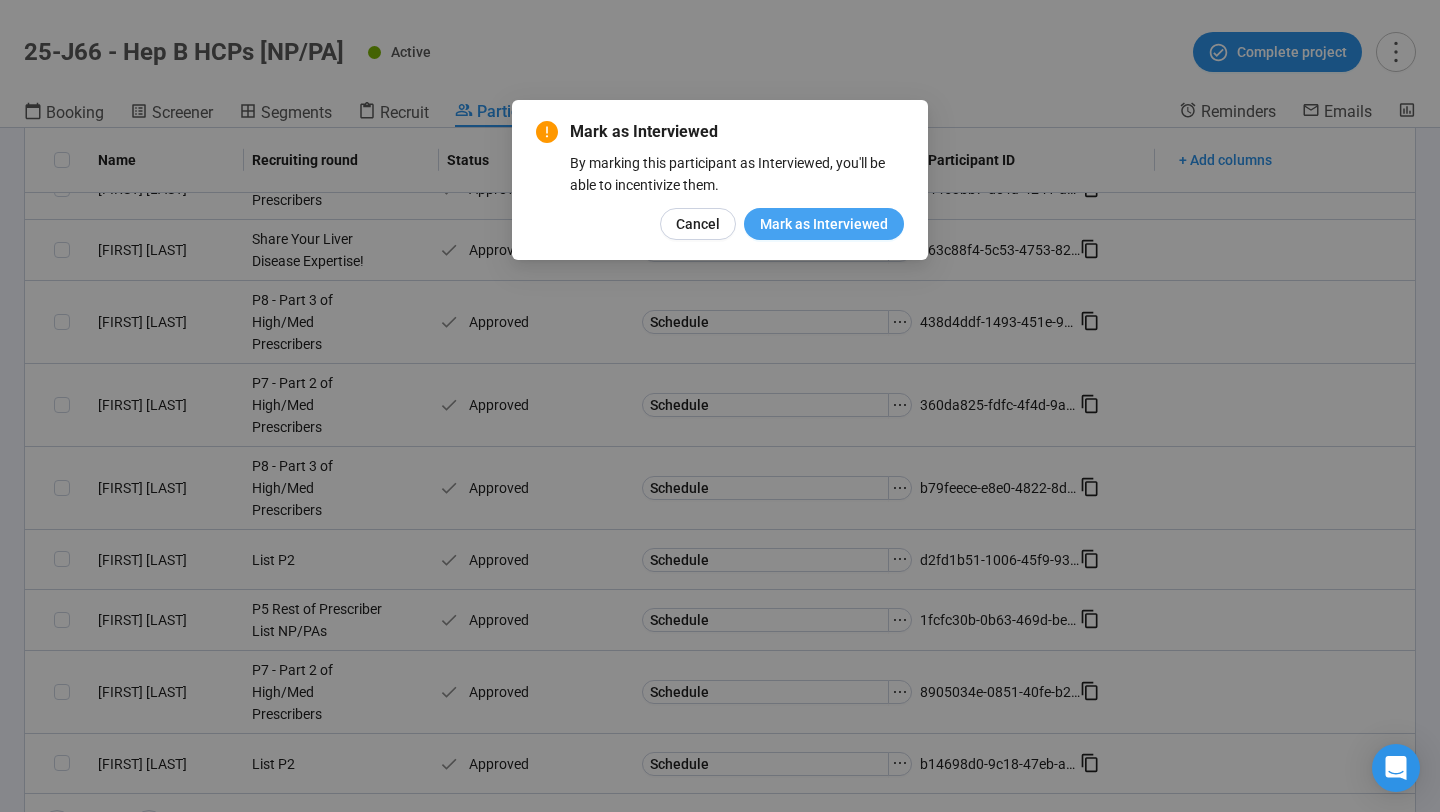 click on "Mark as Interviewed" at bounding box center [824, 224] 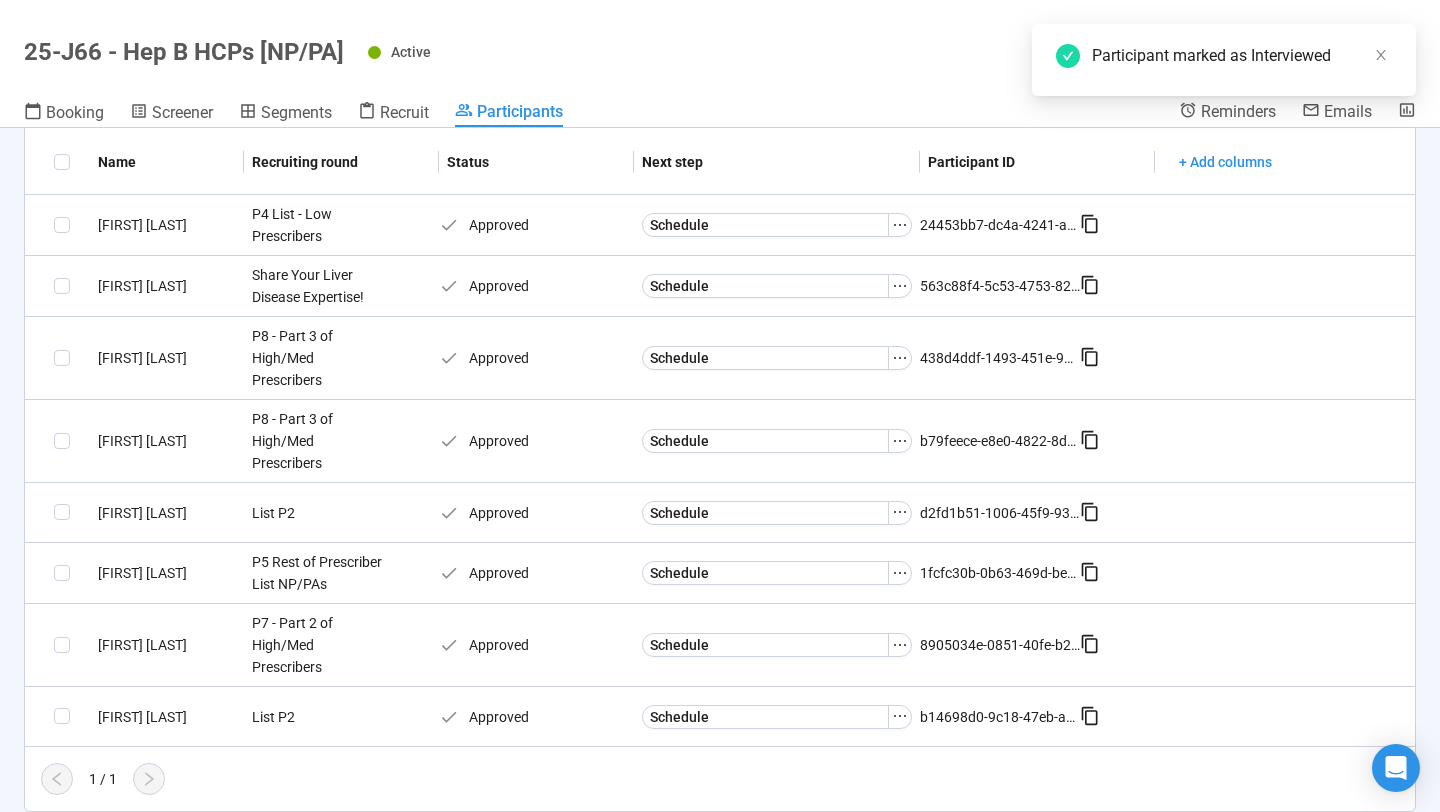 scroll, scrollTop: 117, scrollLeft: 0, axis: vertical 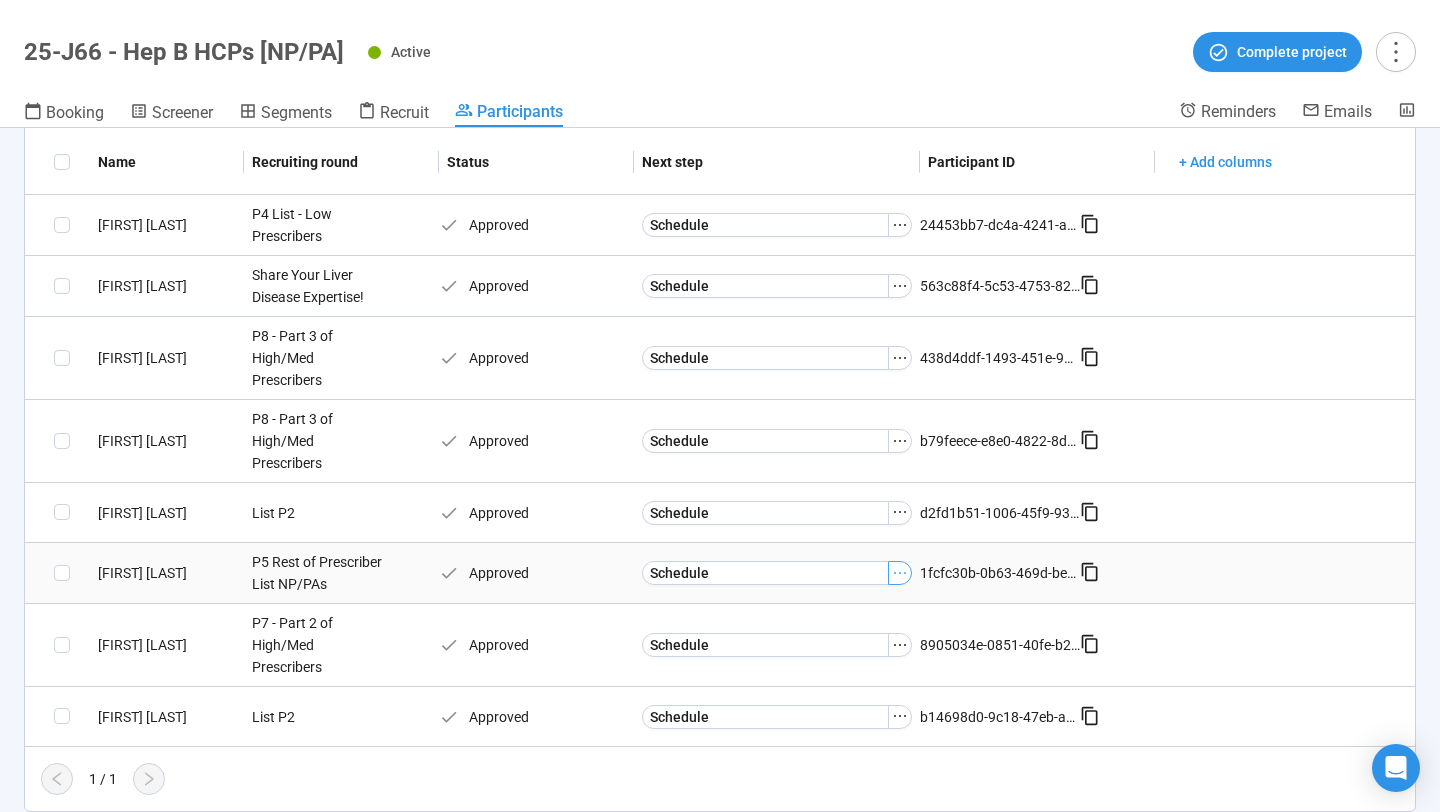 click 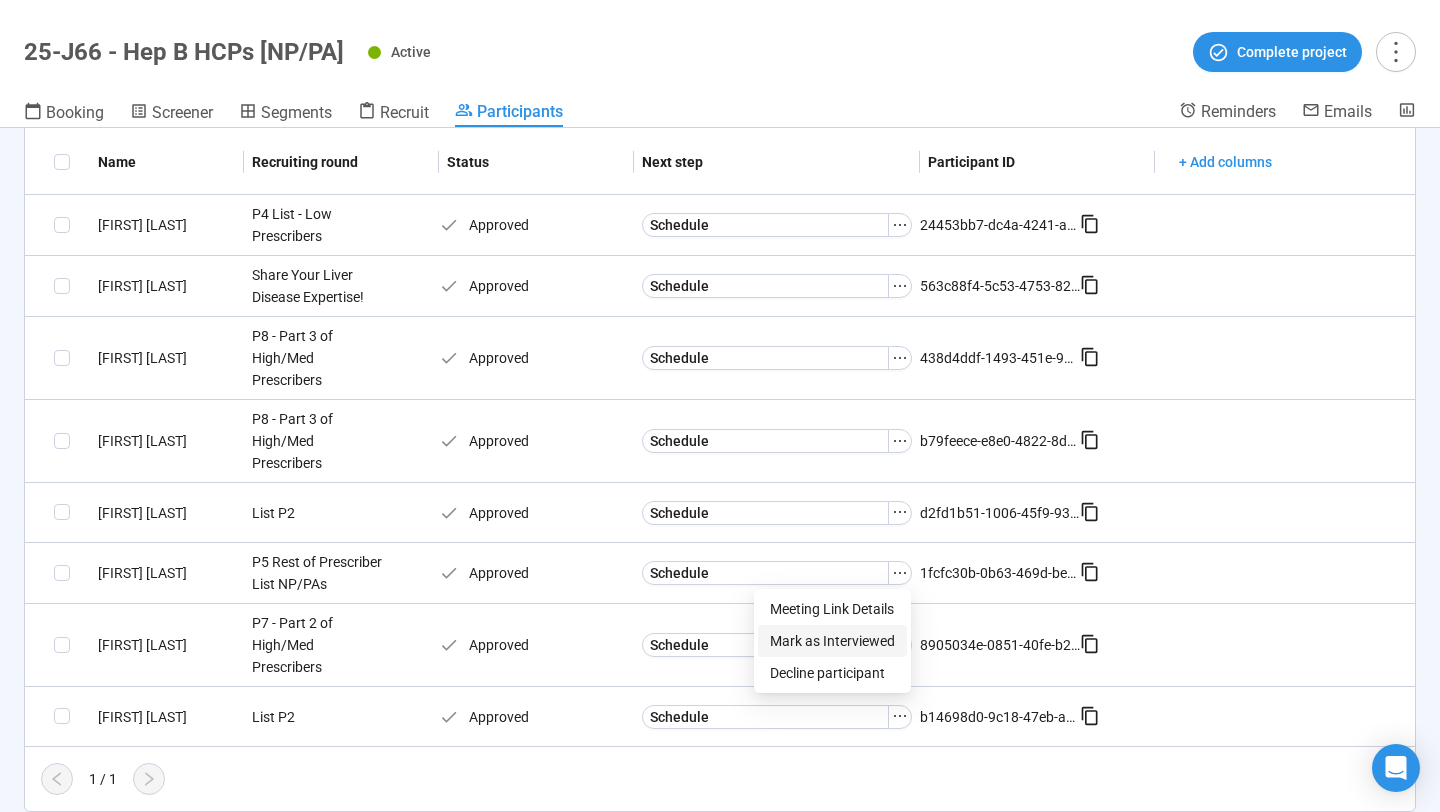 click on "Mark as Interviewed" at bounding box center (832, 641) 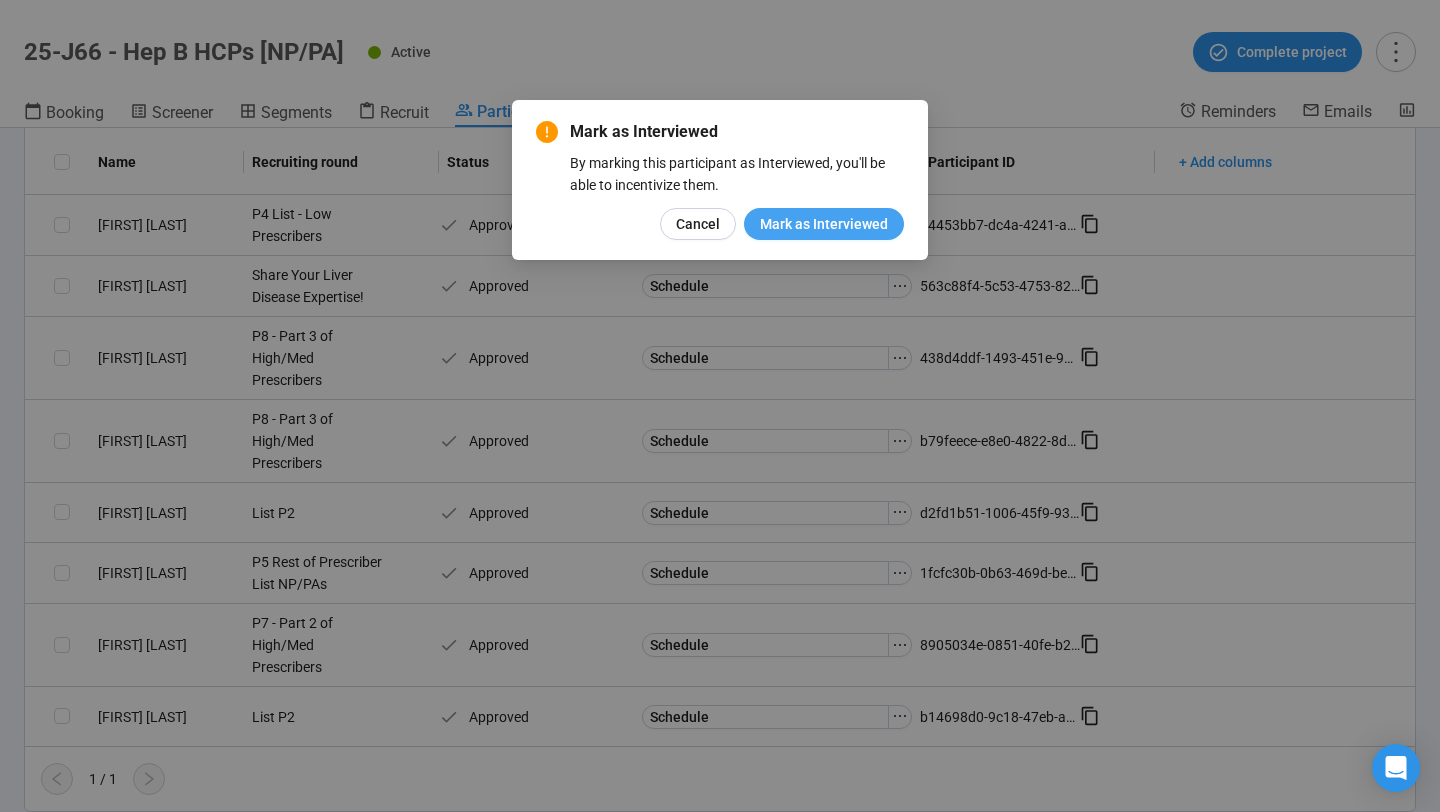 click on "Mark as Interviewed" at bounding box center [824, 224] 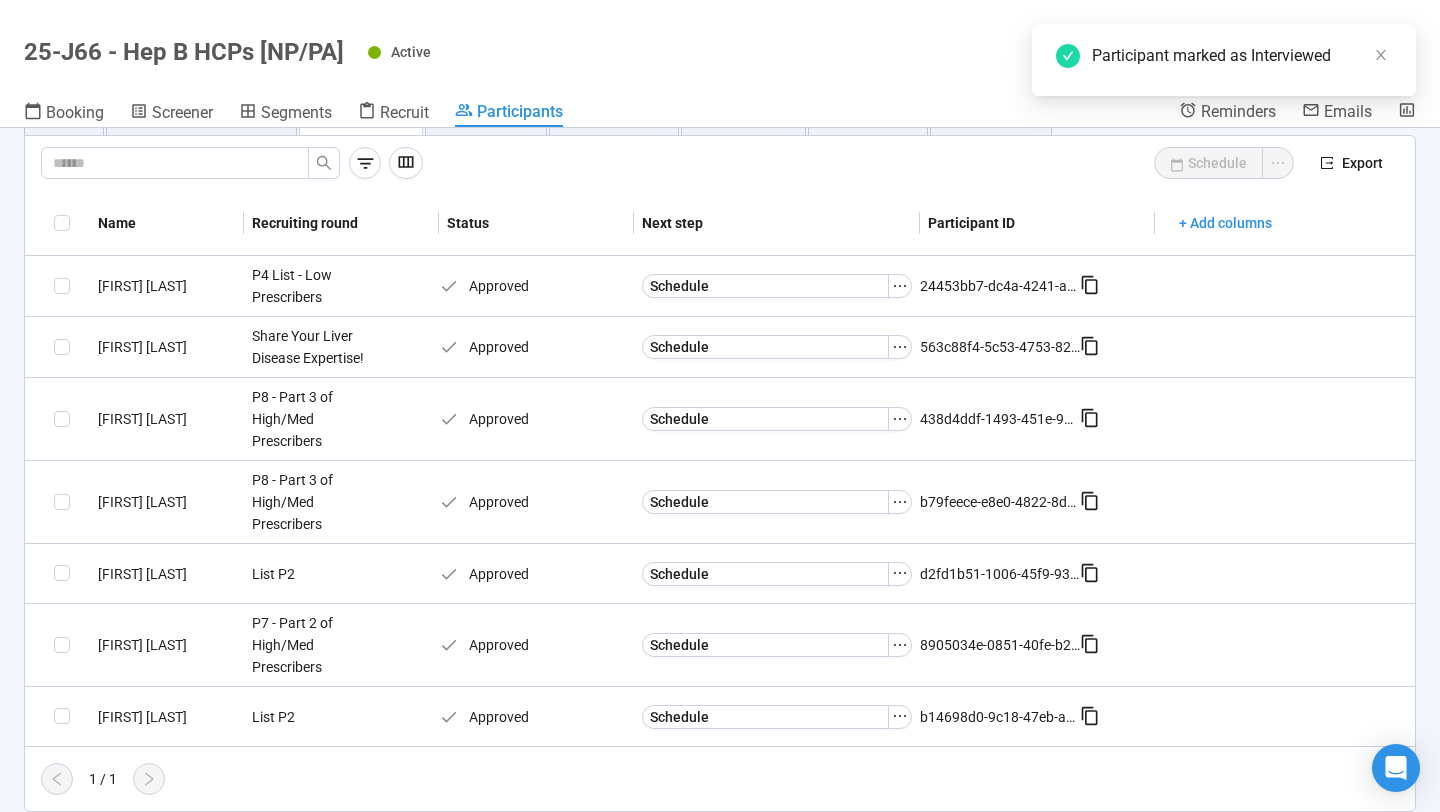 scroll, scrollTop: 56, scrollLeft: 0, axis: vertical 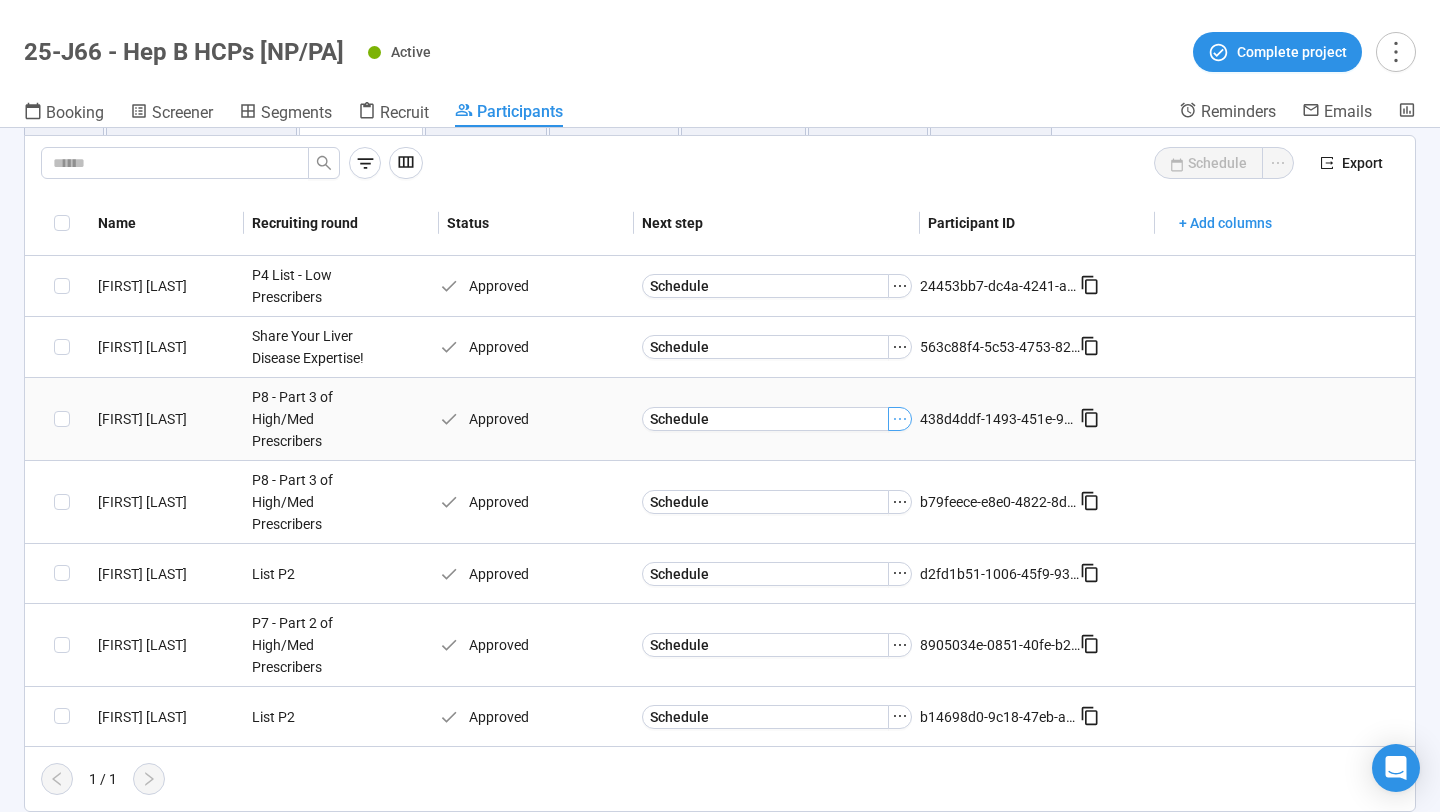 click 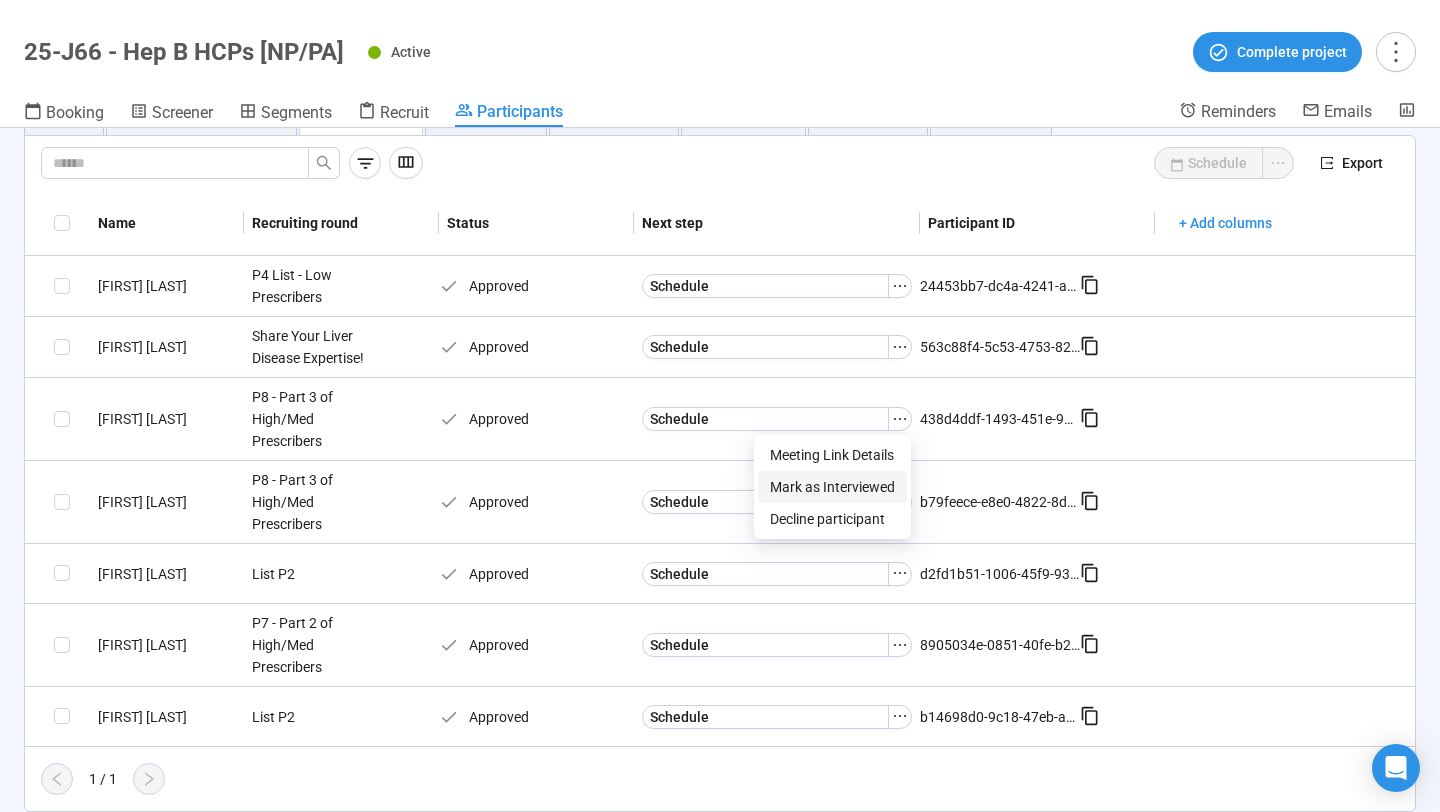 click on "Mark as Interviewed" at bounding box center (832, 487) 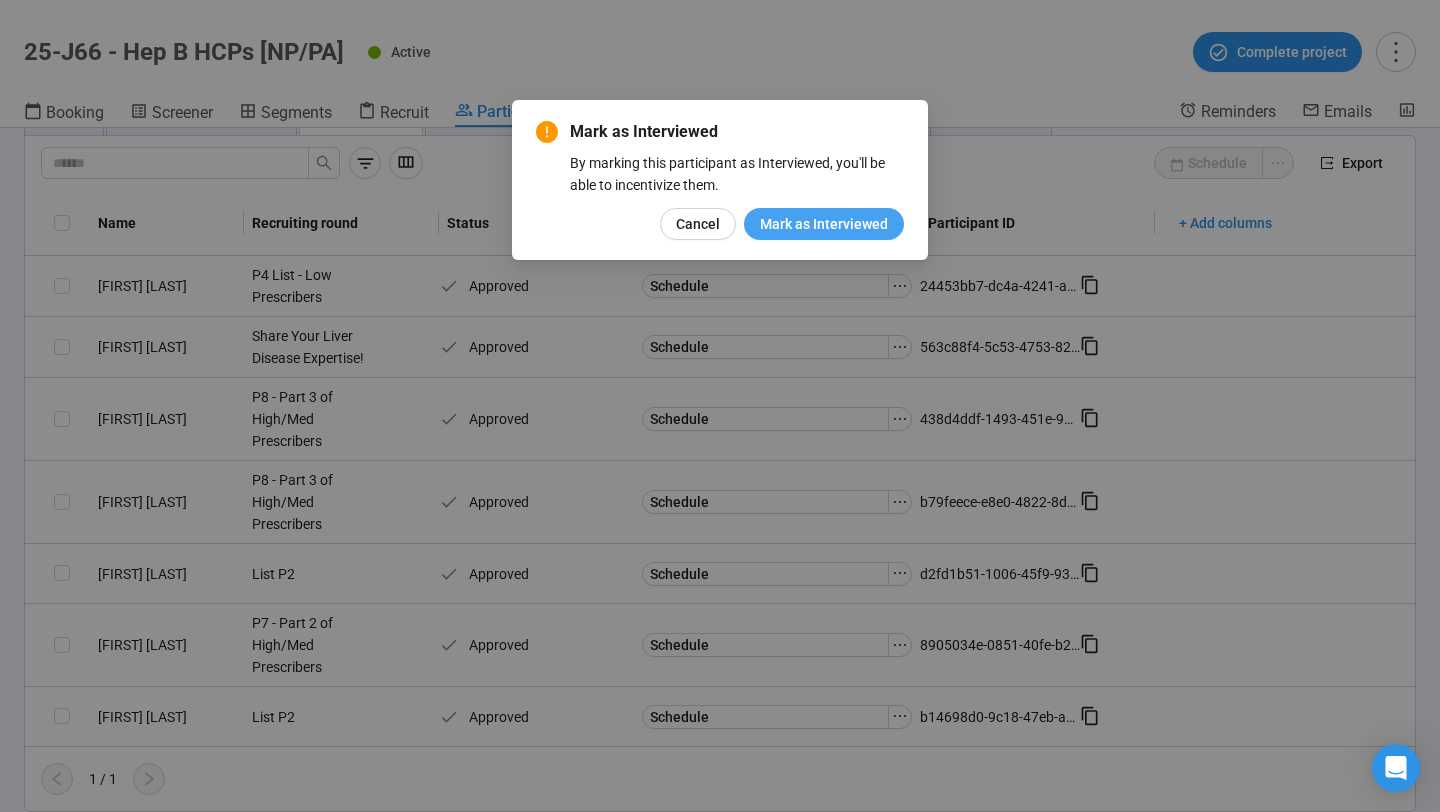 click on "Mark as Interviewed" at bounding box center (824, 224) 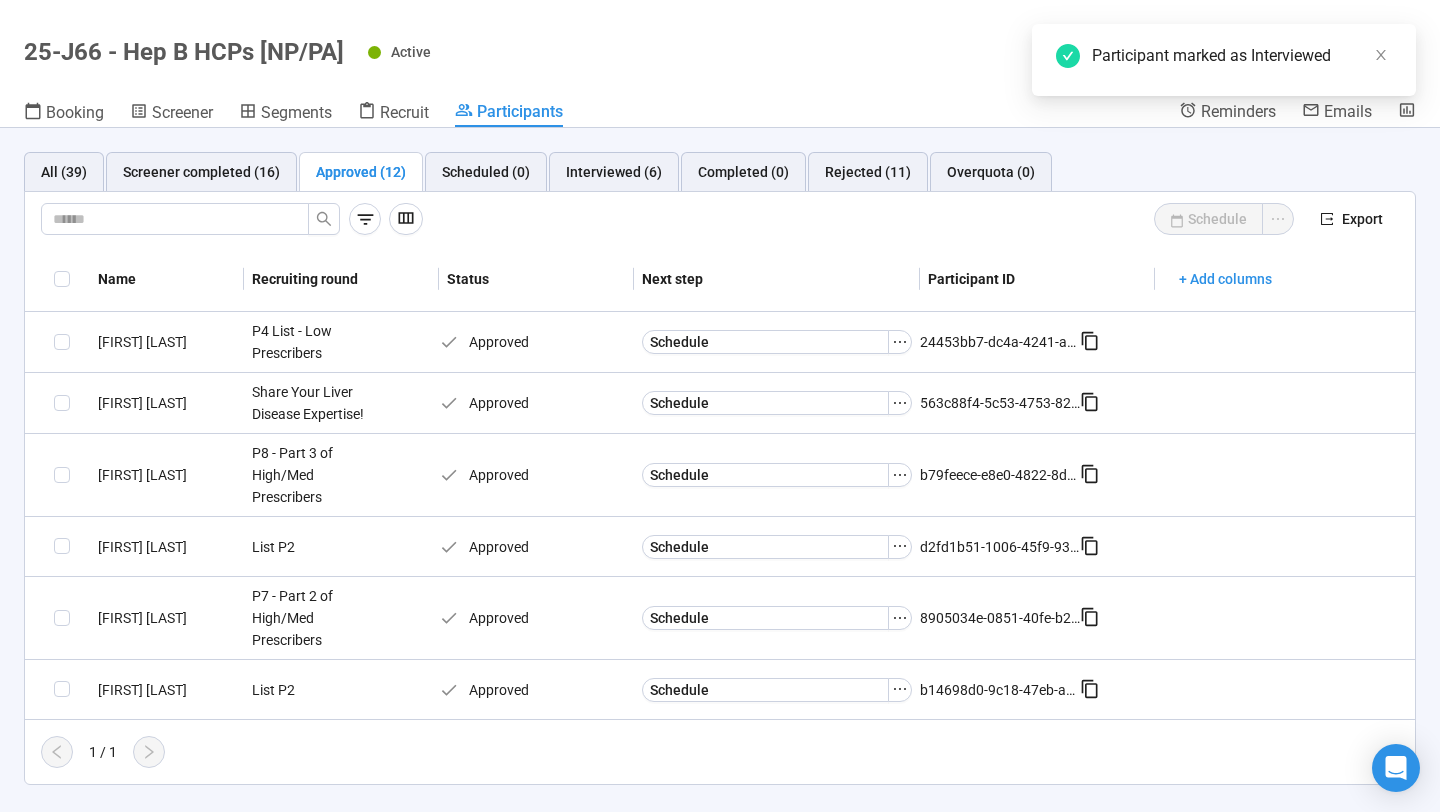 scroll, scrollTop: 0, scrollLeft: 0, axis: both 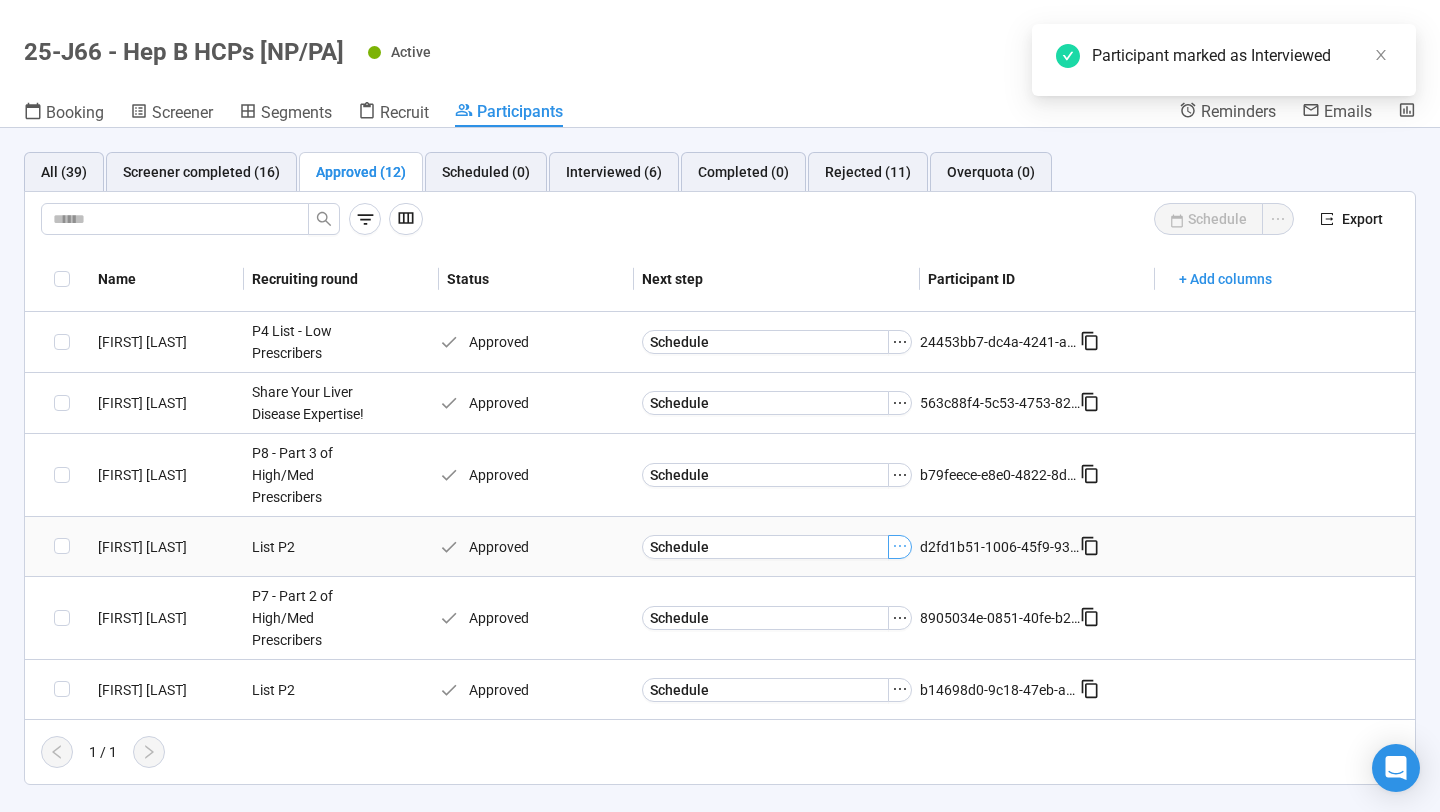 click 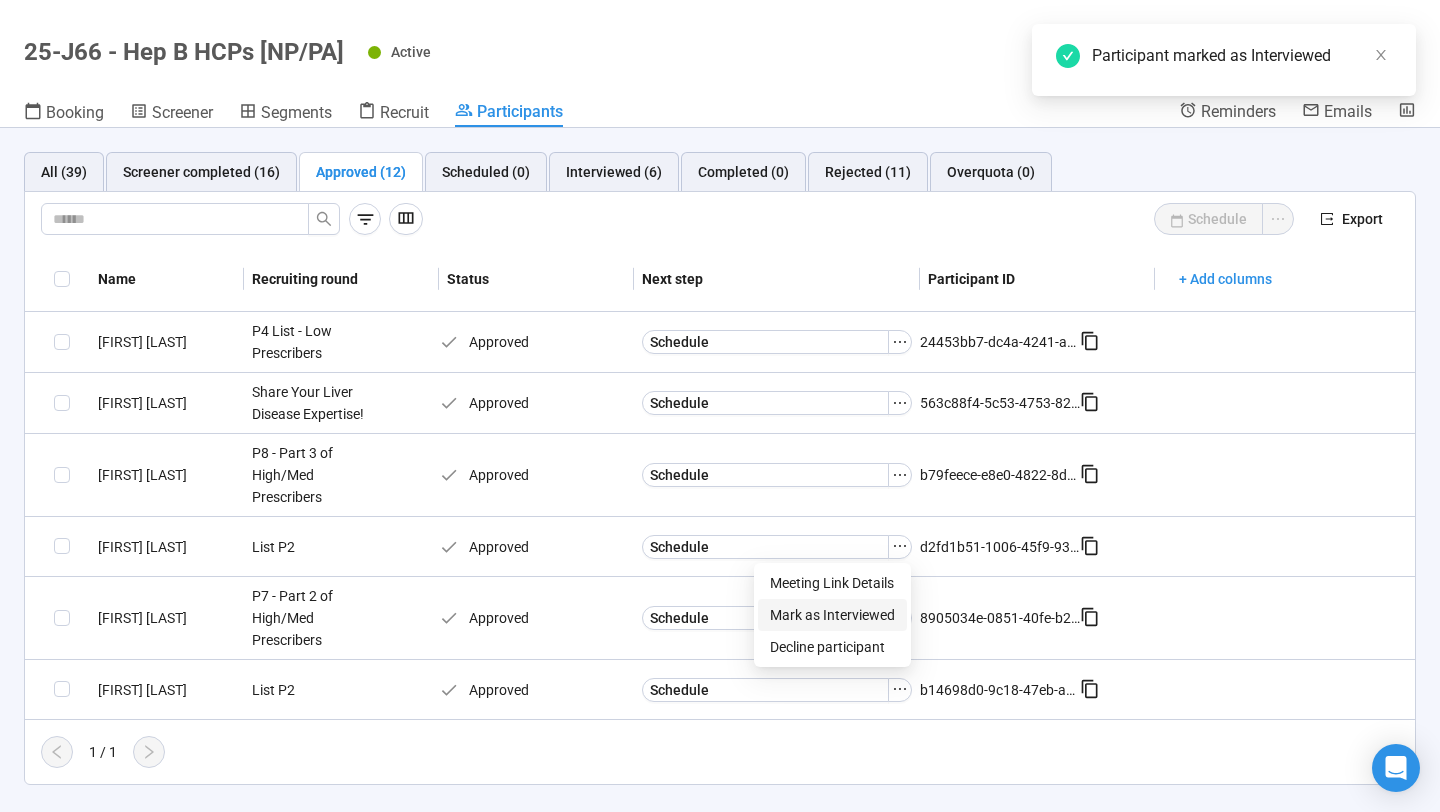 click on "Mark as Interviewed" at bounding box center (832, 615) 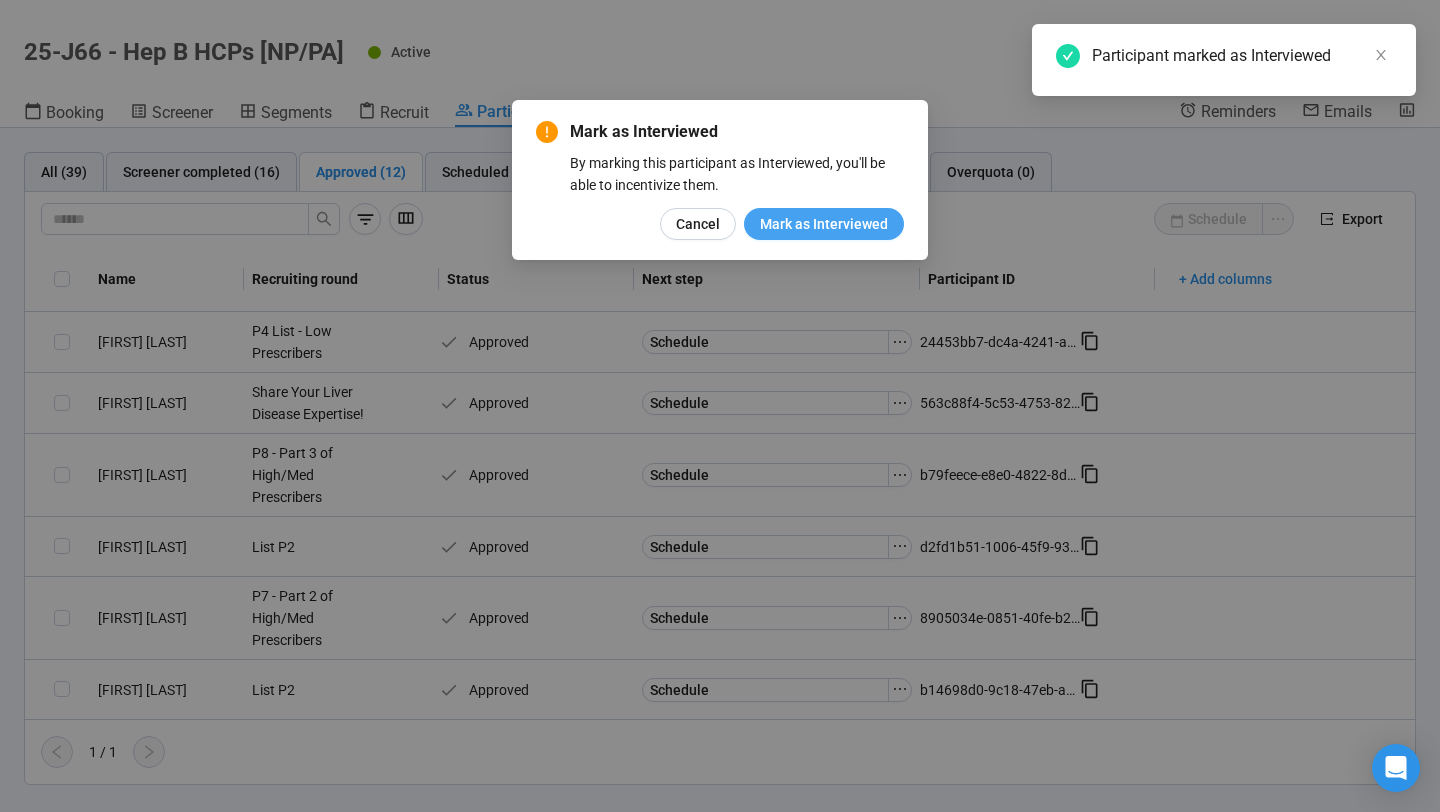 click on "Mark as Interviewed" at bounding box center (824, 224) 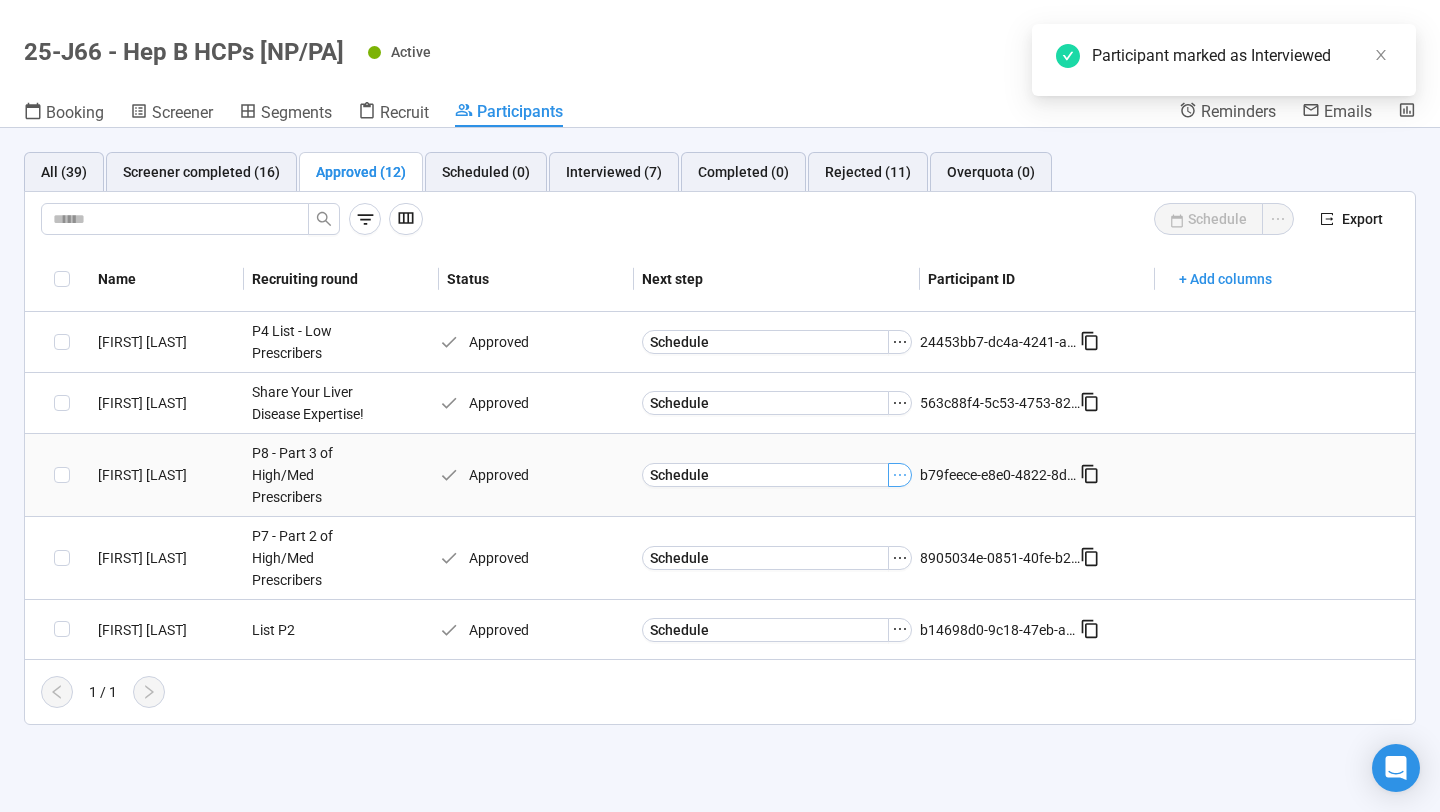 click 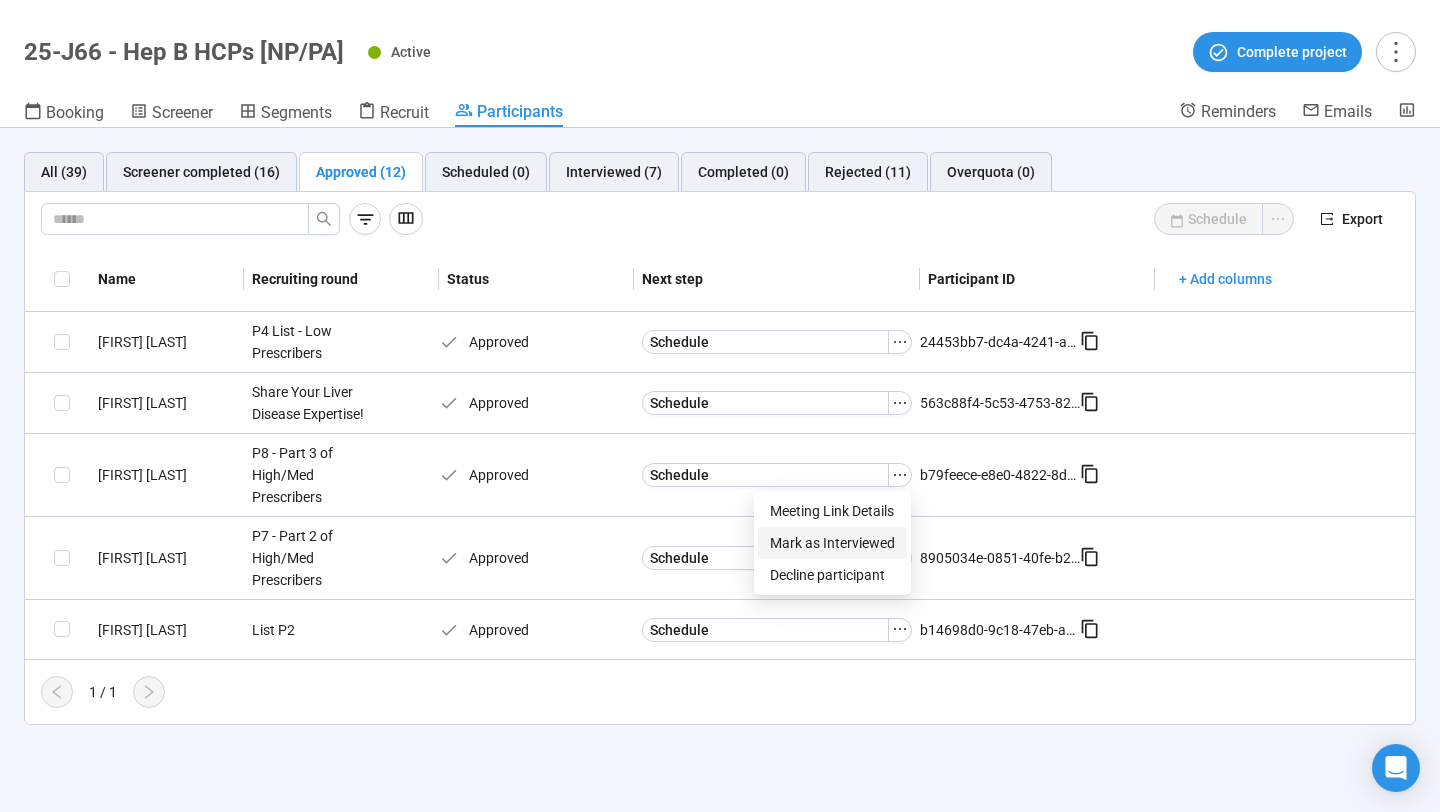click on "Mark as Interviewed" at bounding box center (832, 543) 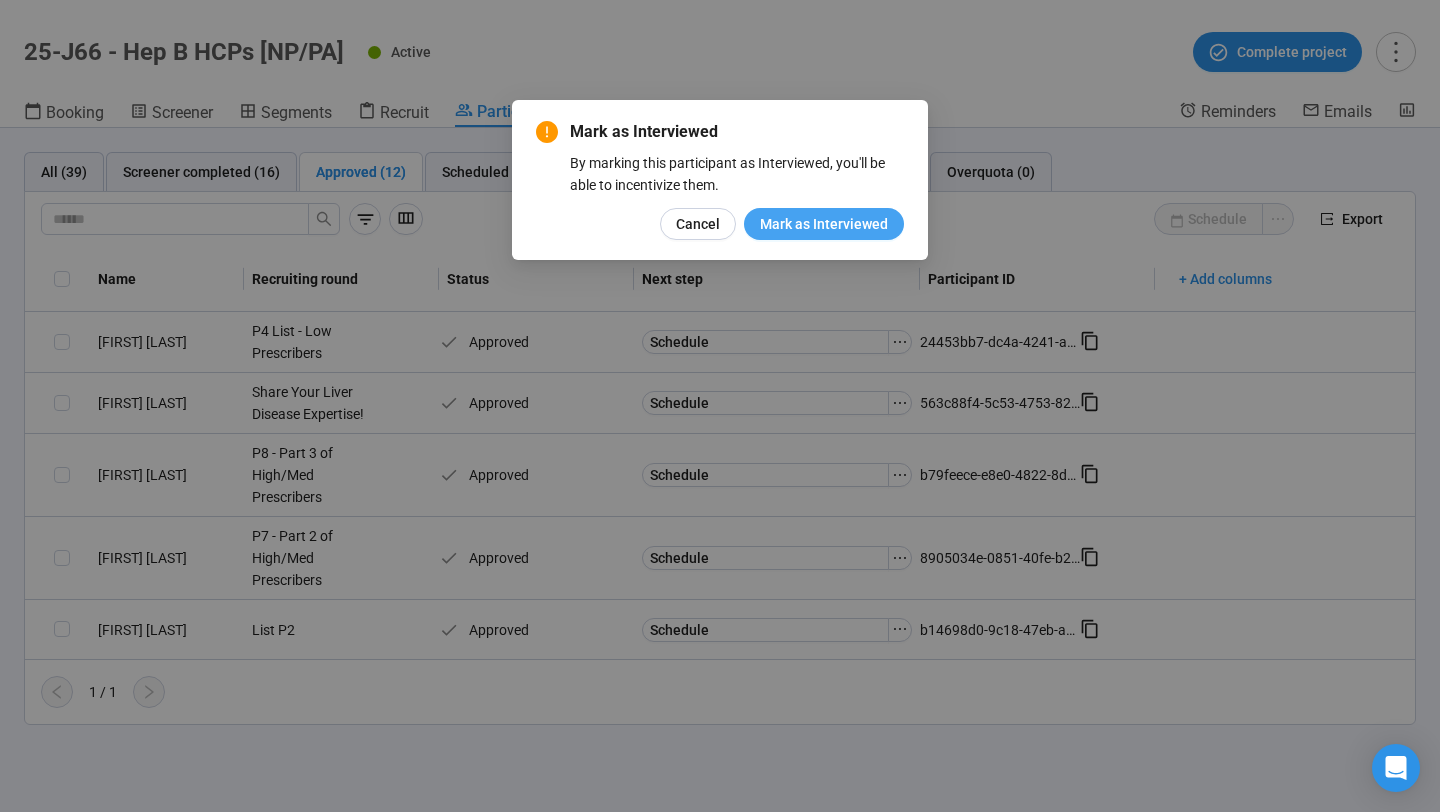 click on "Mark as Interviewed" at bounding box center (824, 224) 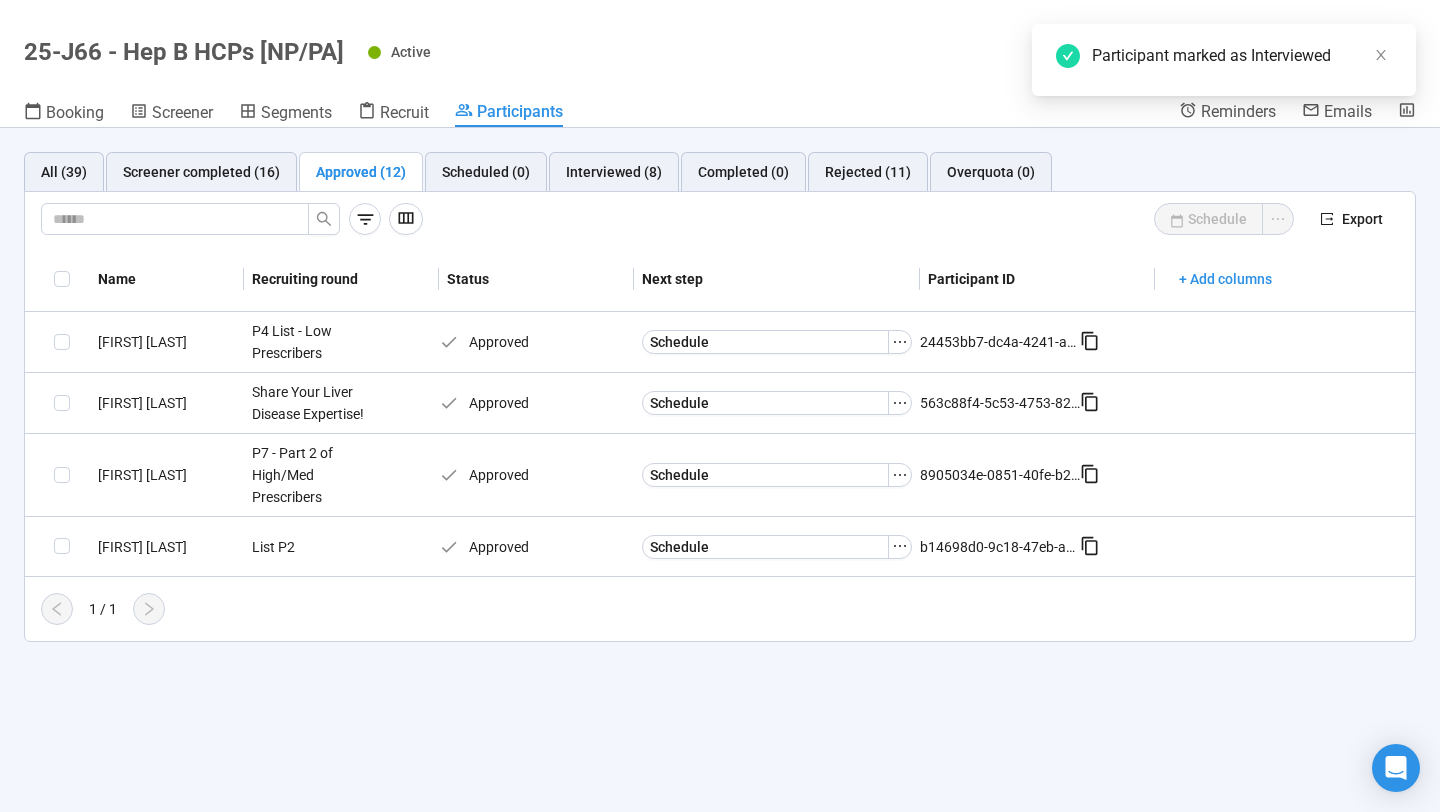 click 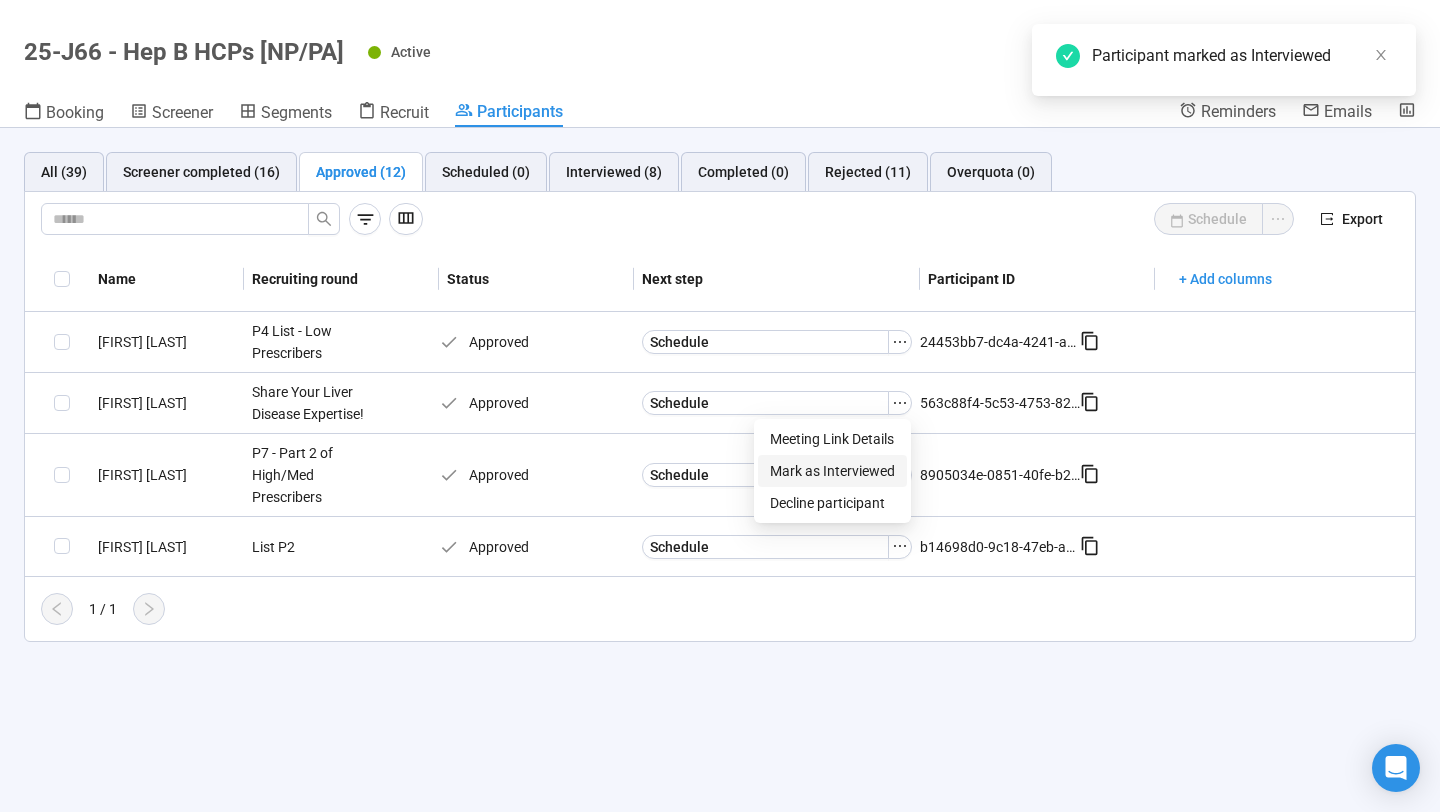 click on "Mark as Interviewed" at bounding box center [832, 471] 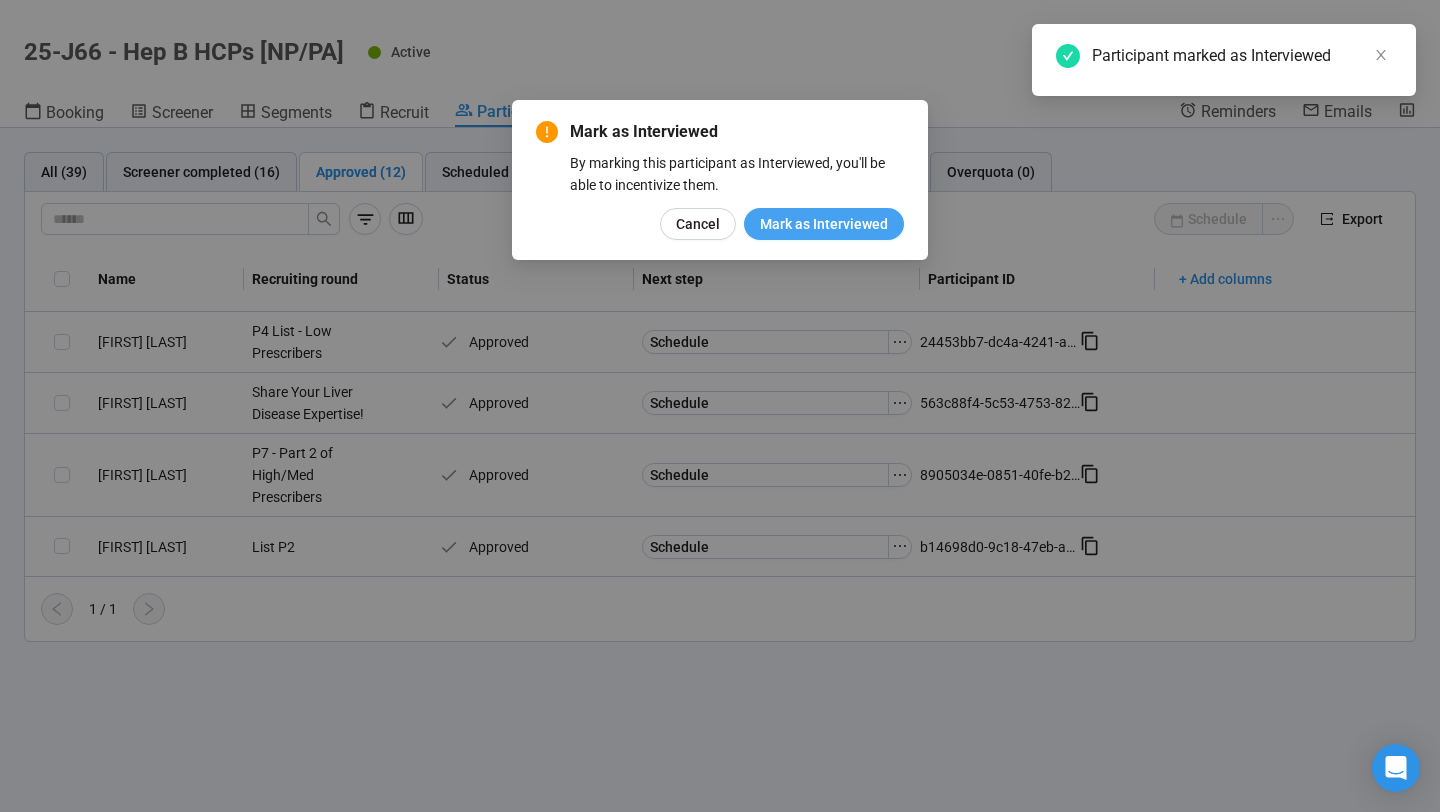 click on "Mark as Interviewed" at bounding box center (824, 224) 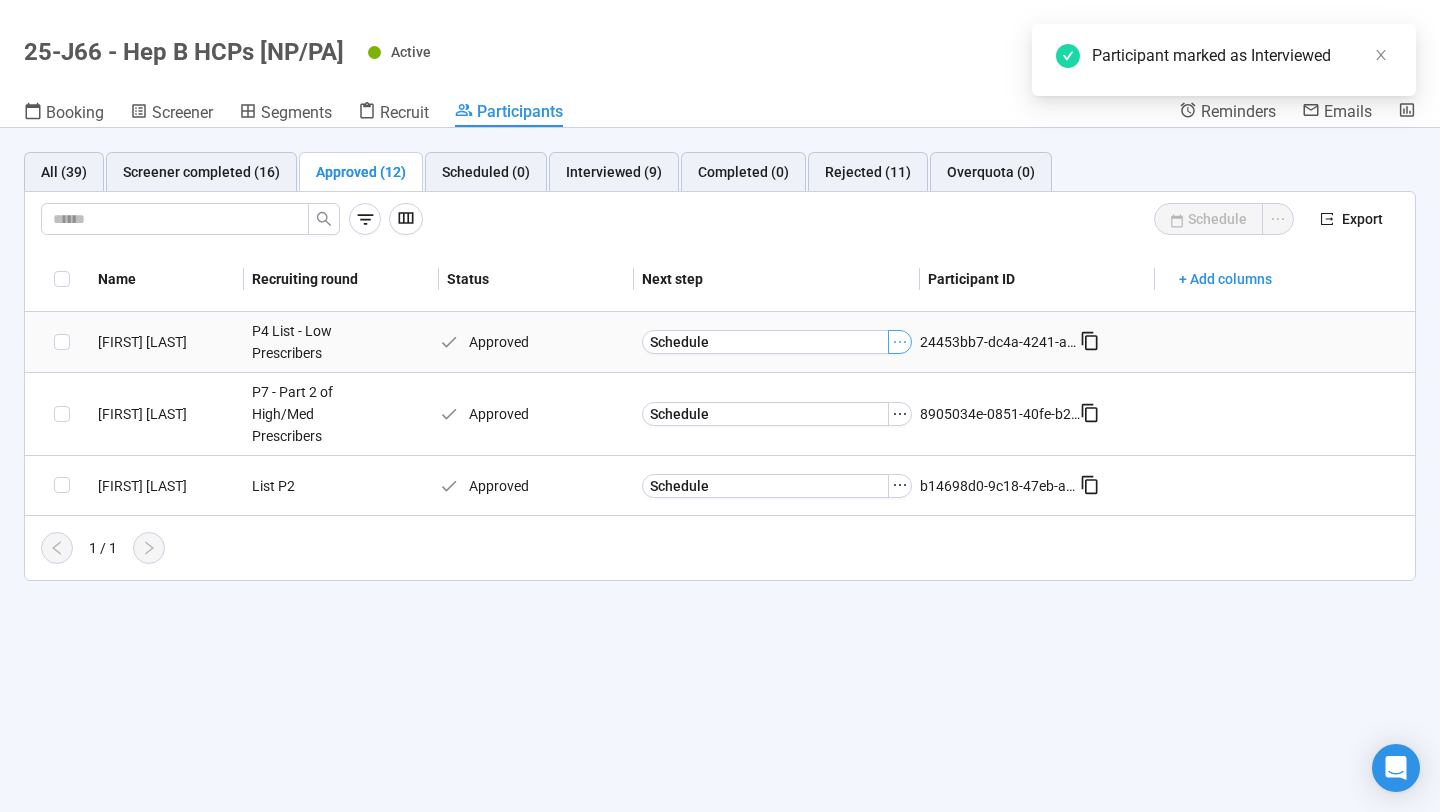 click 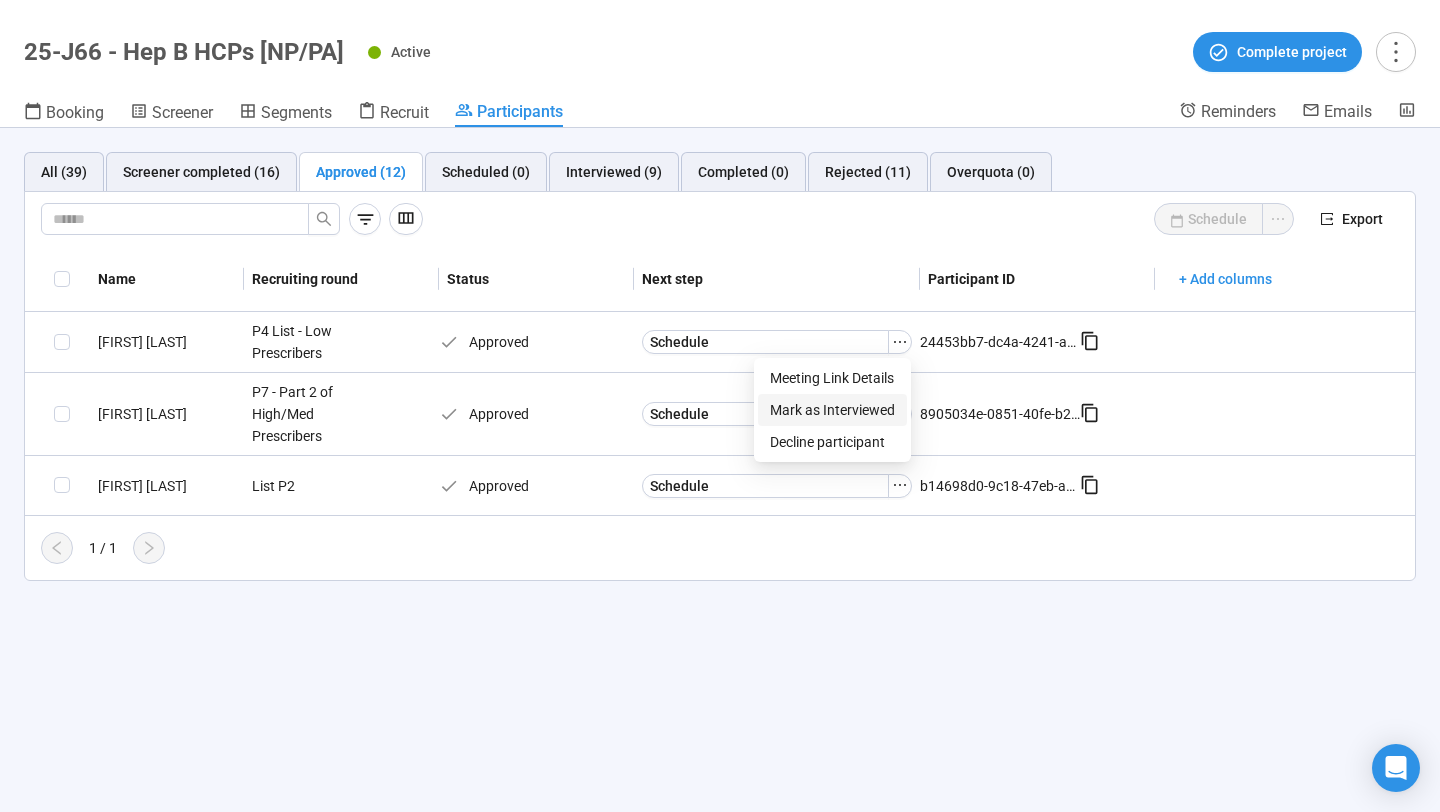 click on "Mark as Interviewed" at bounding box center [832, 410] 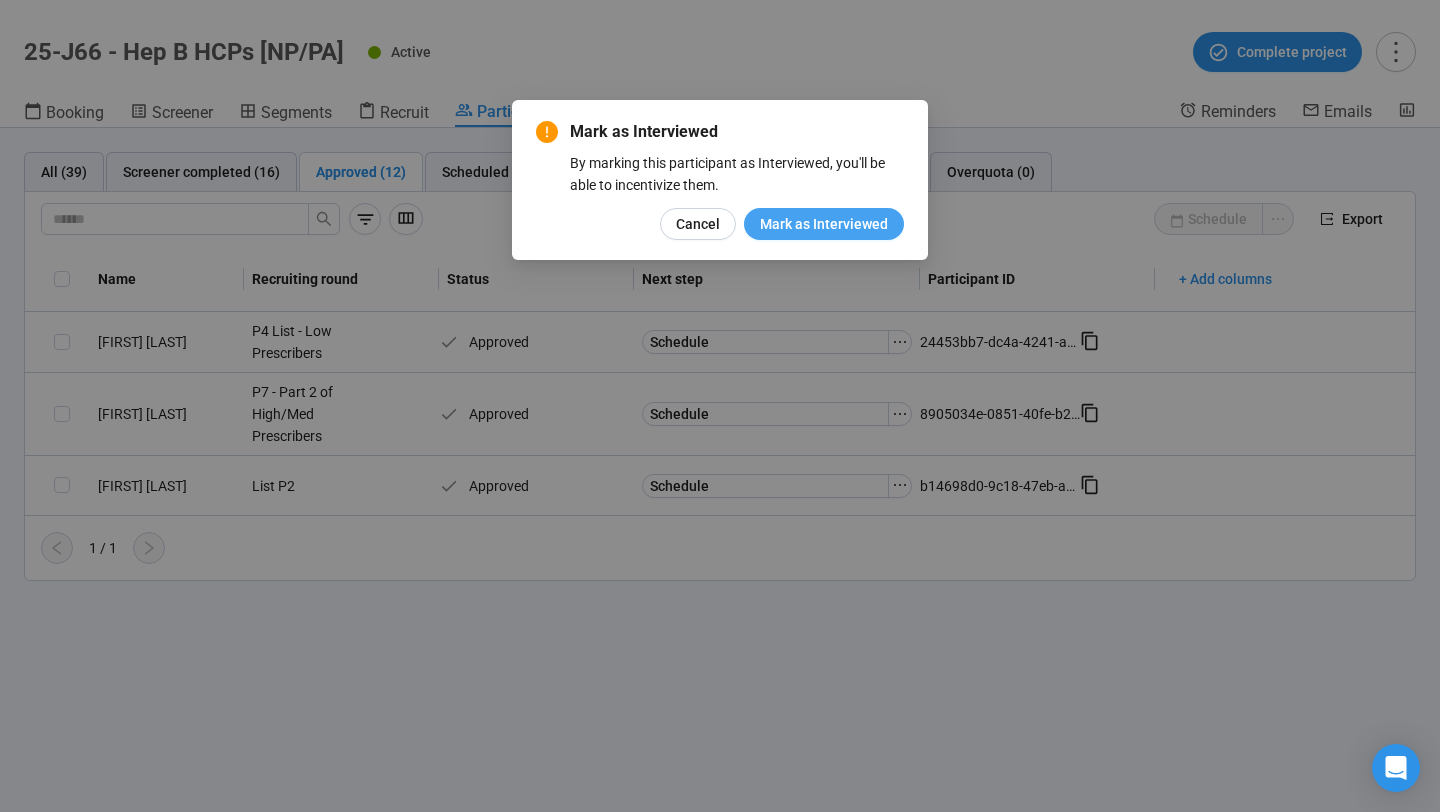 click on "Mark as Interviewed" at bounding box center [824, 224] 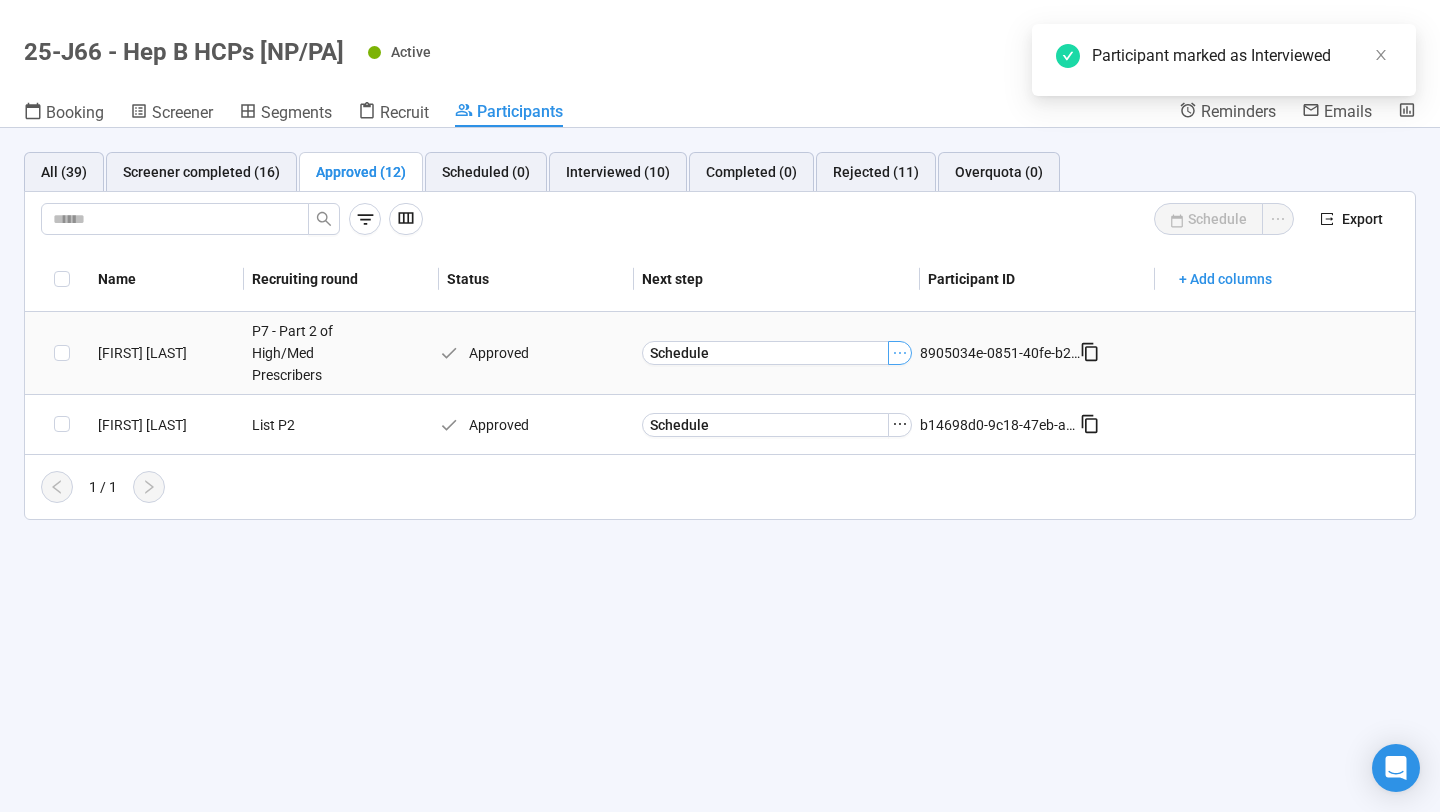 click at bounding box center [900, 353] 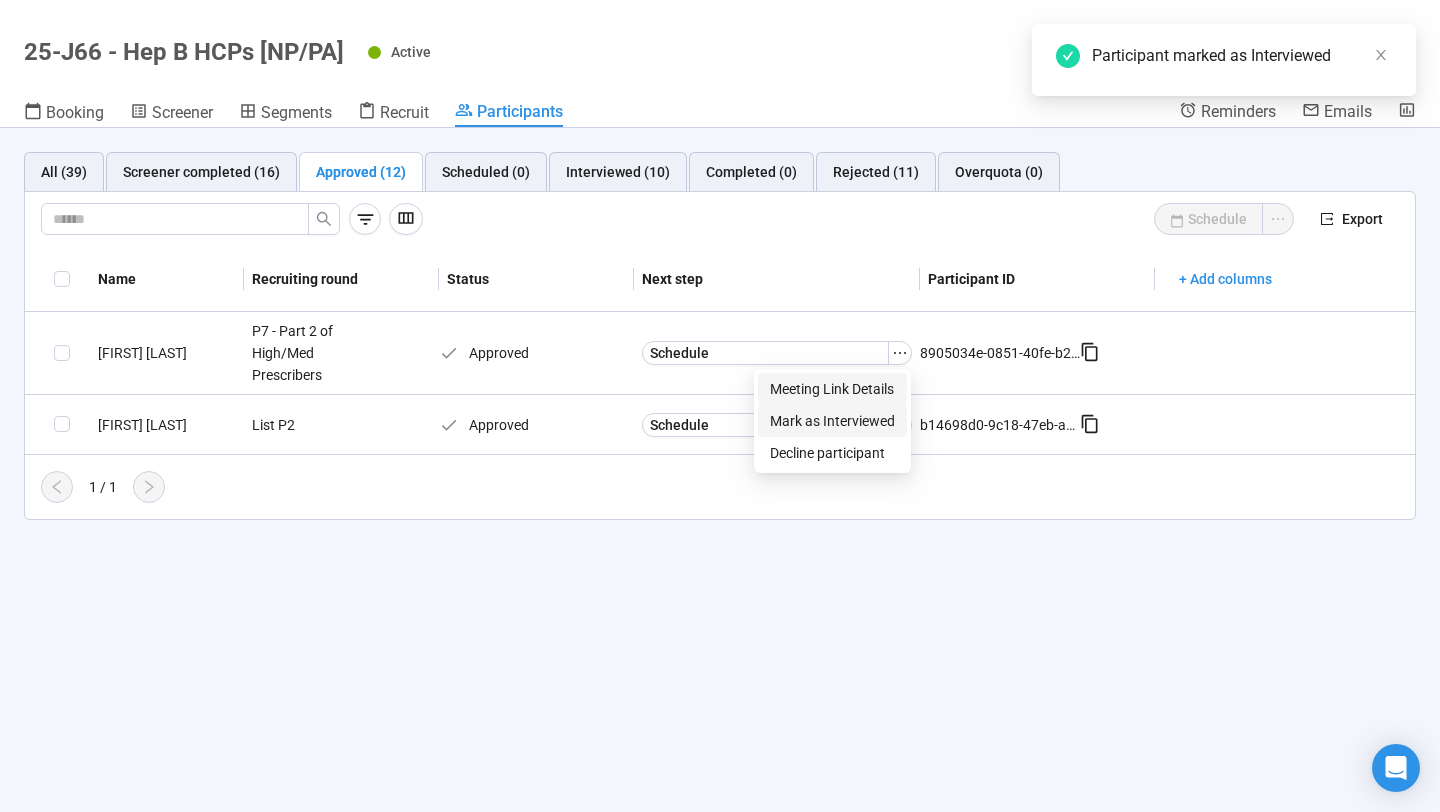 click on "Mark as Interviewed" at bounding box center (832, 421) 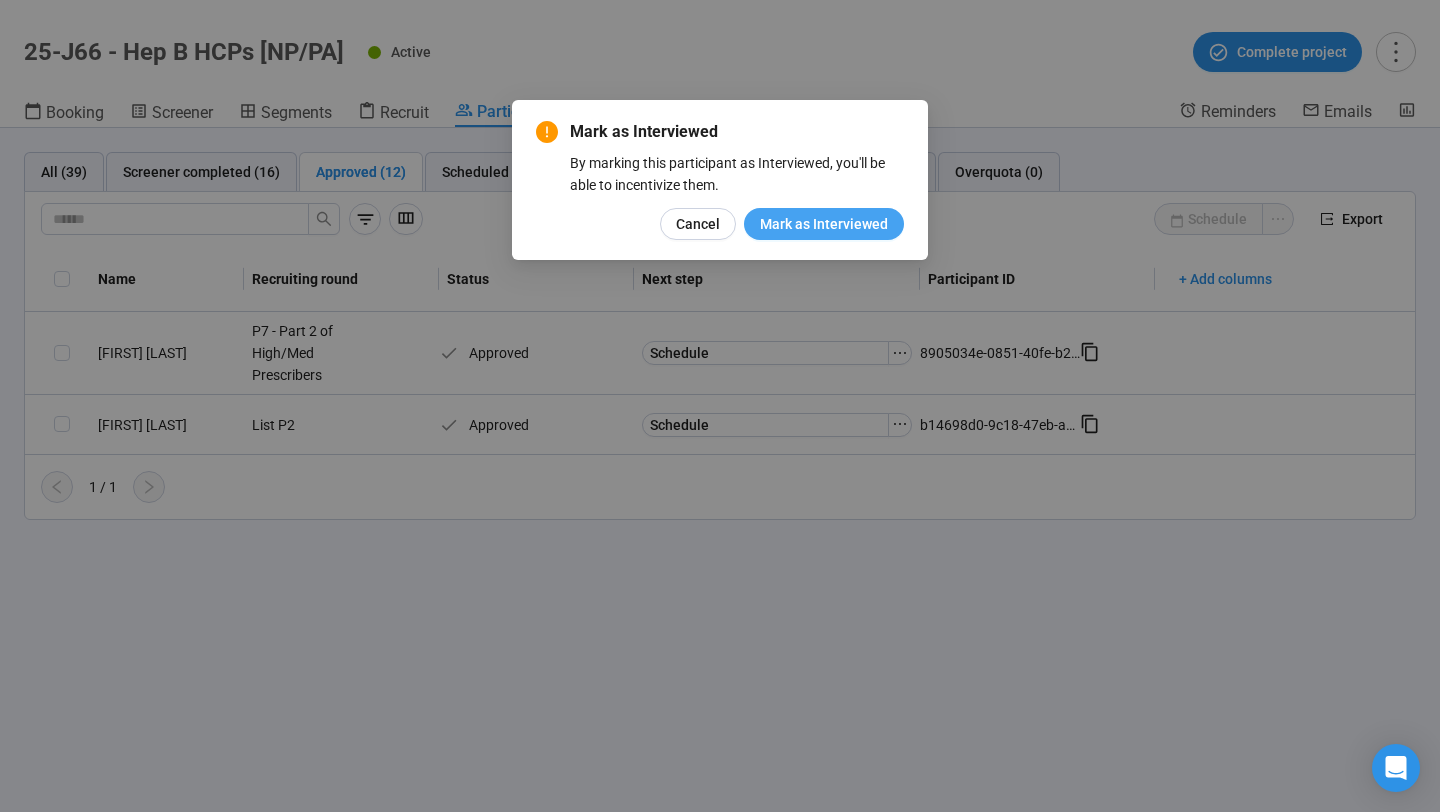 click on "Mark as Interviewed" at bounding box center (824, 224) 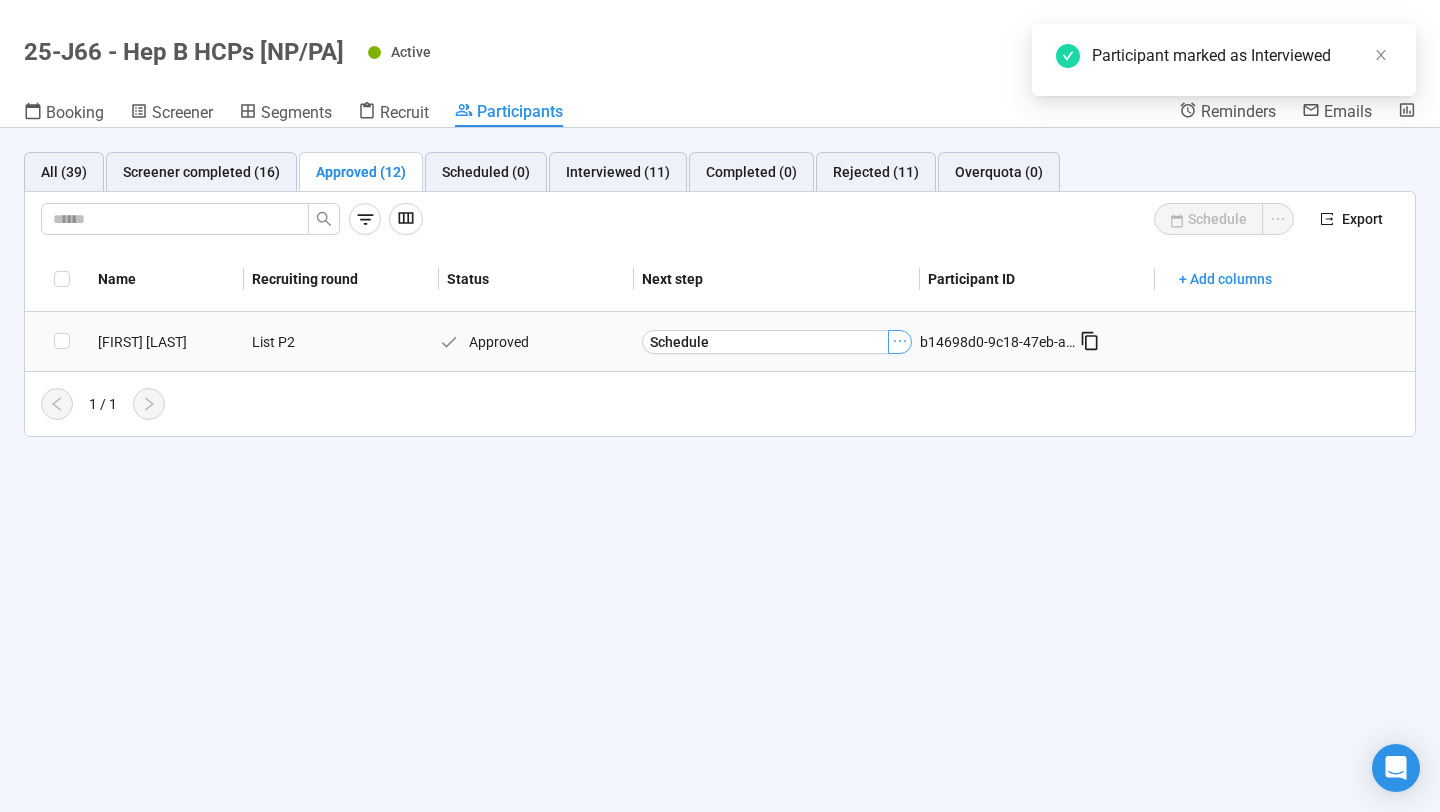 click 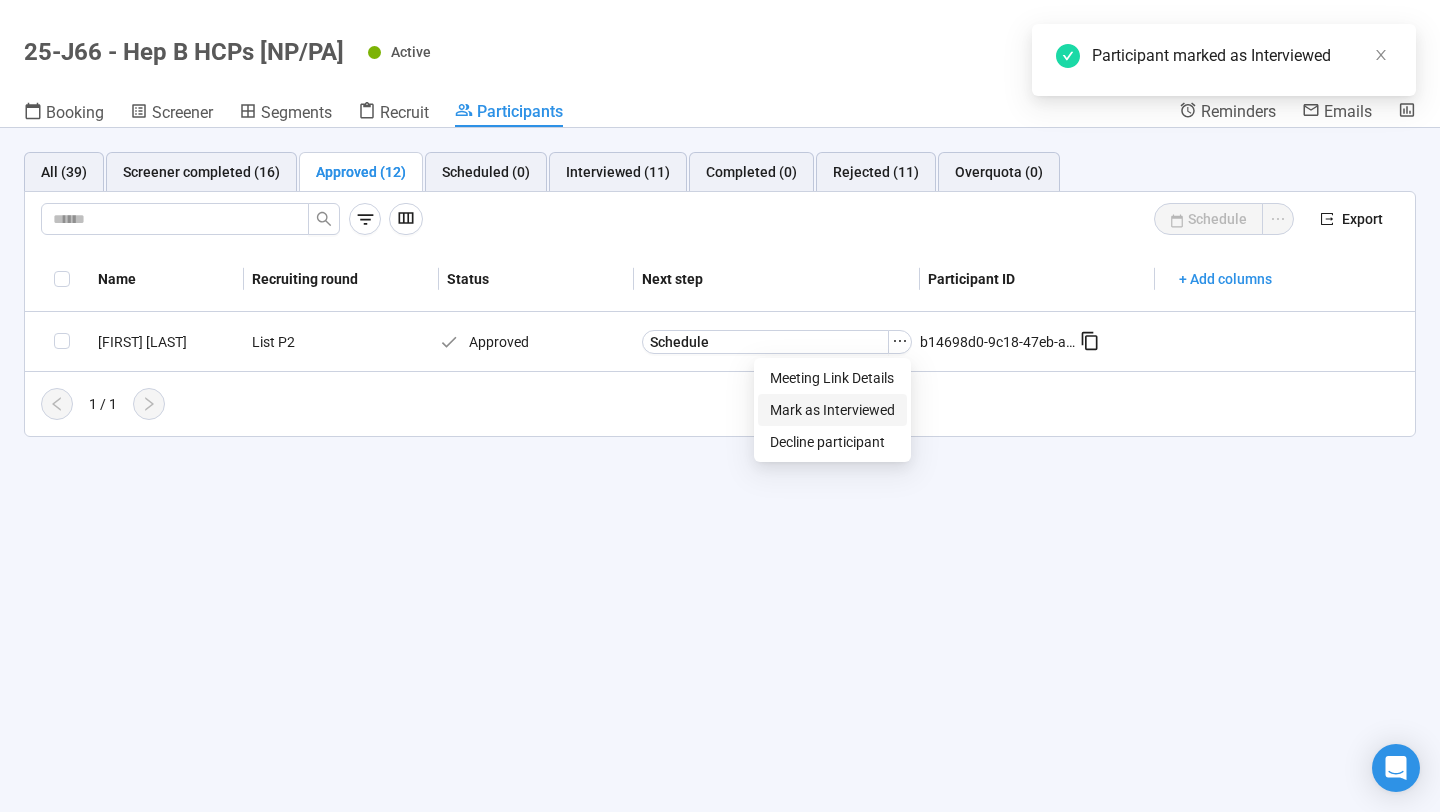 click on "Mark as Interviewed" at bounding box center (832, 410) 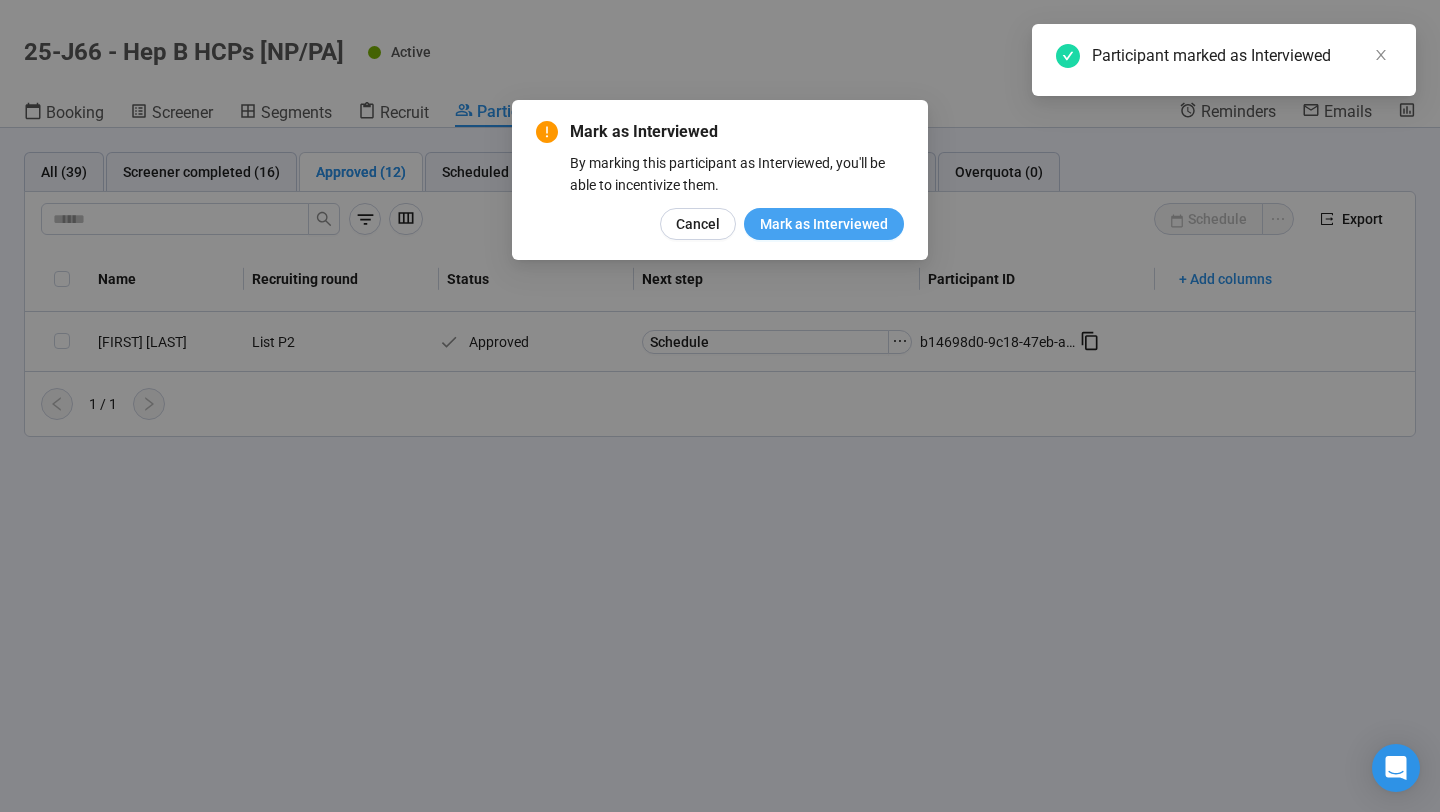 click on "Mark as Interviewed" at bounding box center (824, 224) 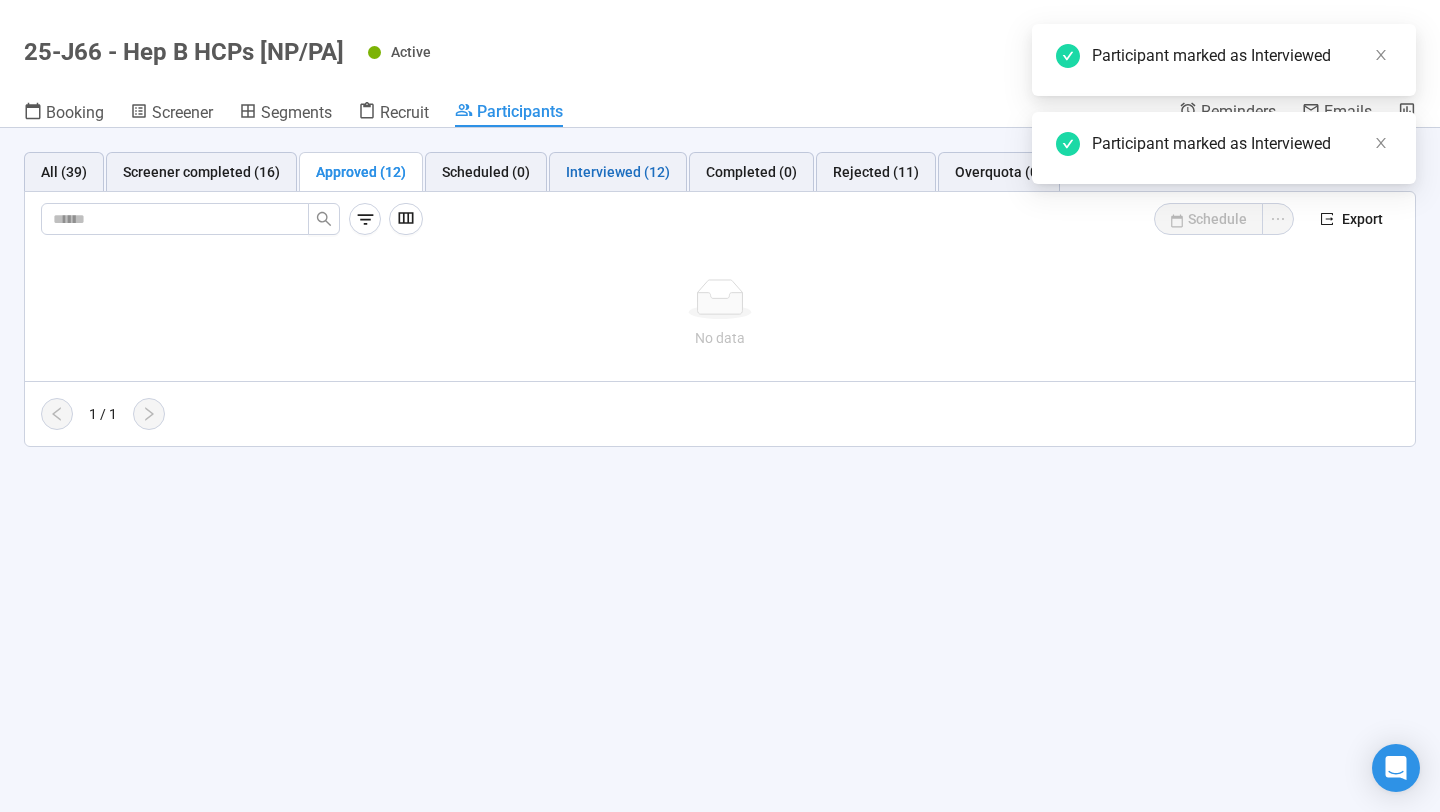 click on "Interviewed (12)" at bounding box center (618, 172) 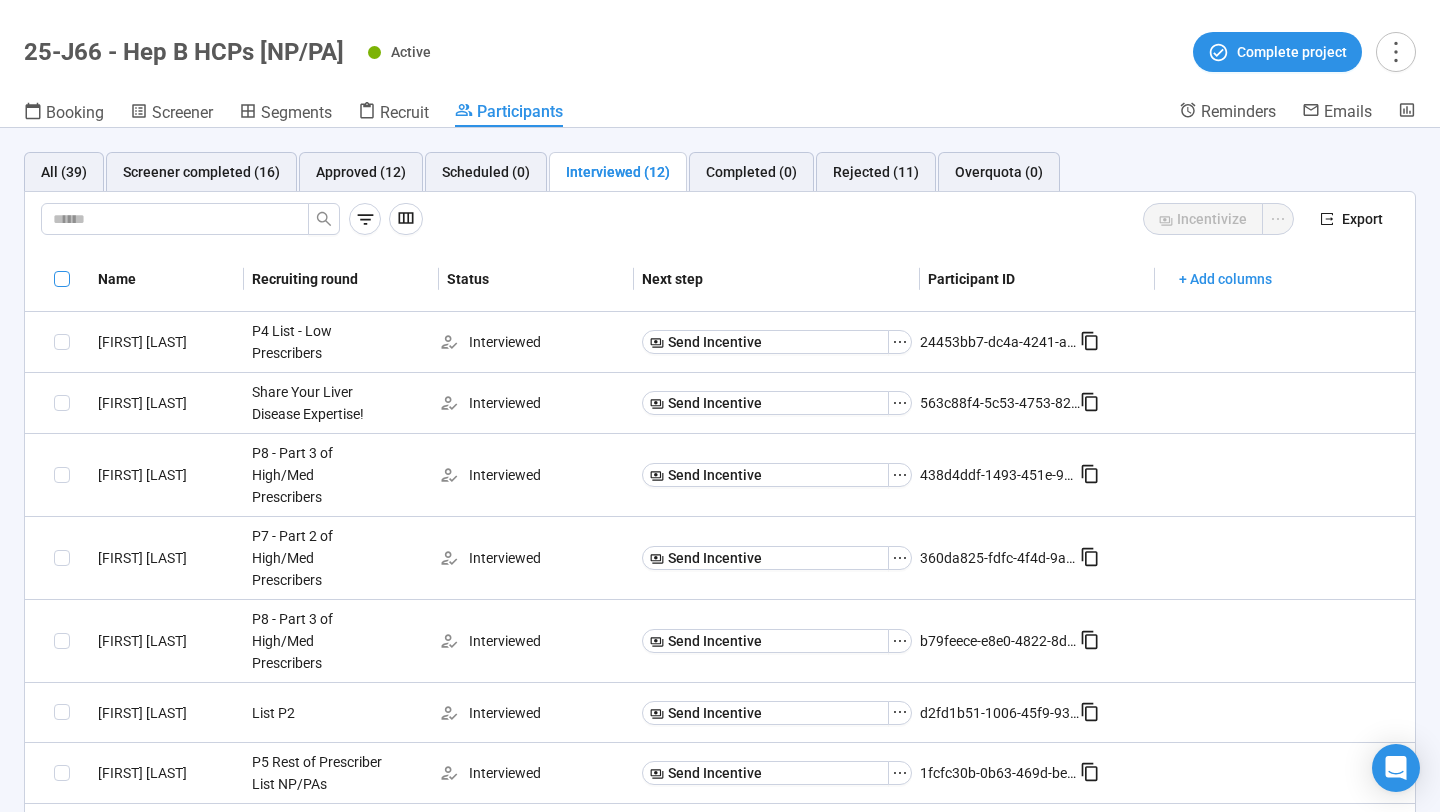 click at bounding box center (62, 279) 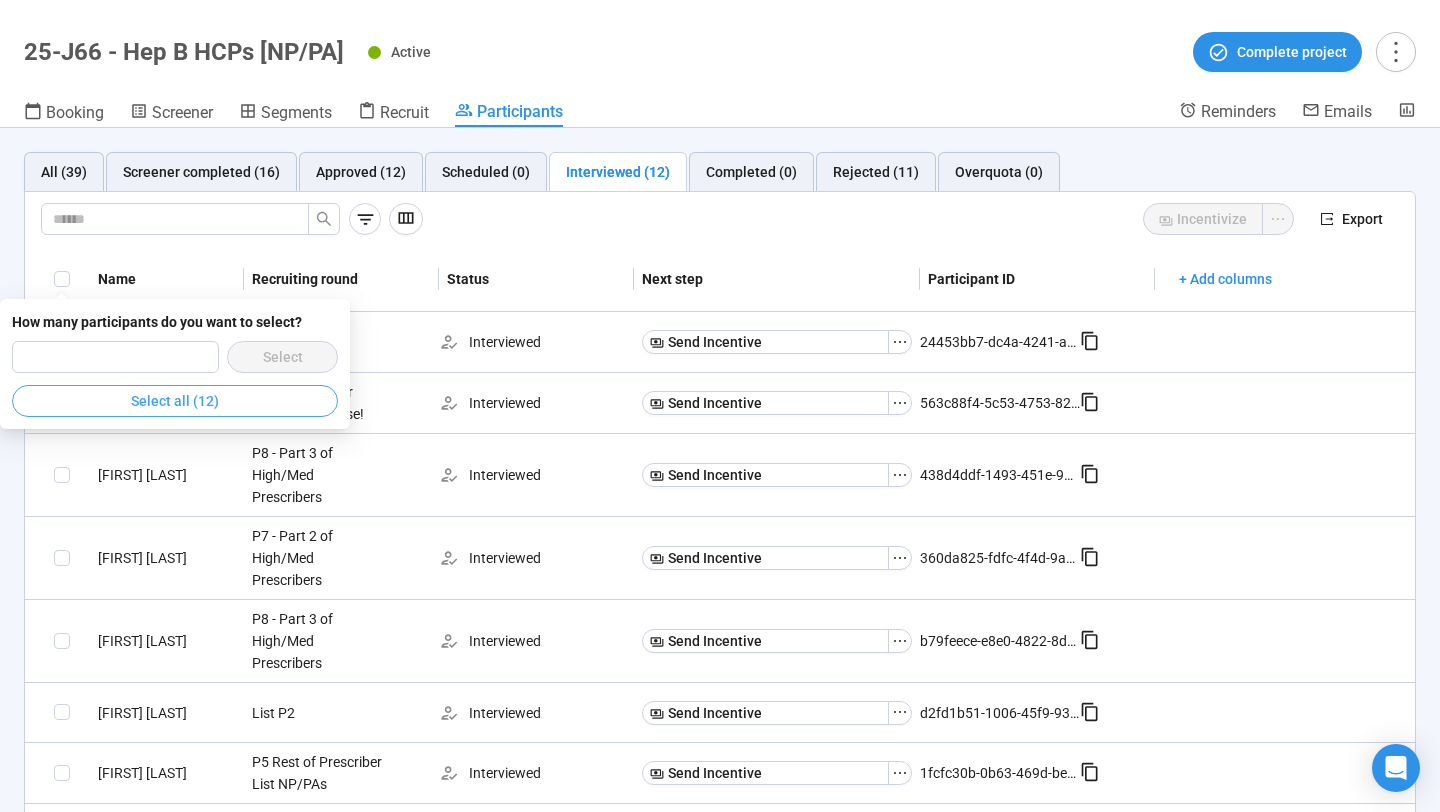 click on "Select all (12)" at bounding box center [175, 401] 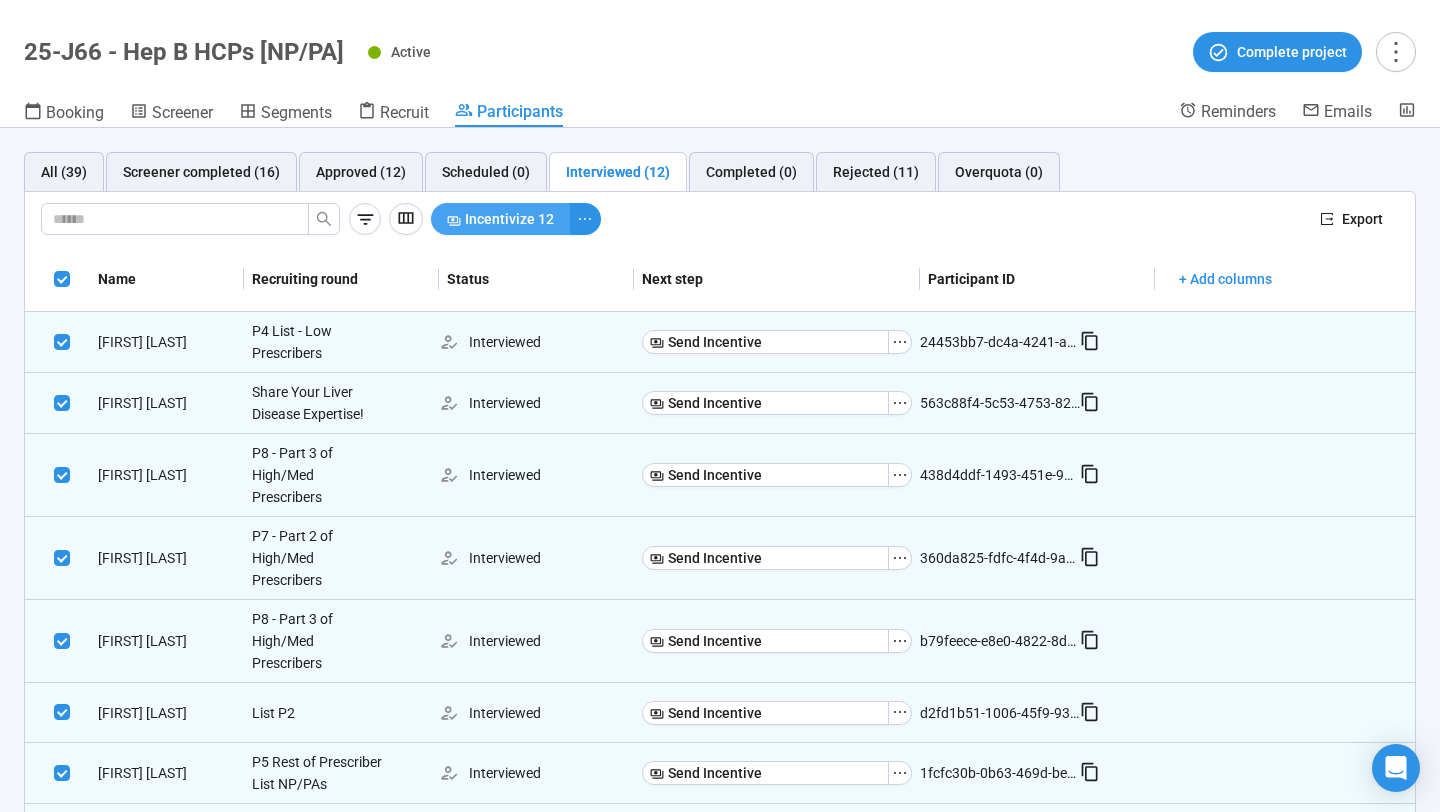 click on "Incentivize 12" at bounding box center (509, 219) 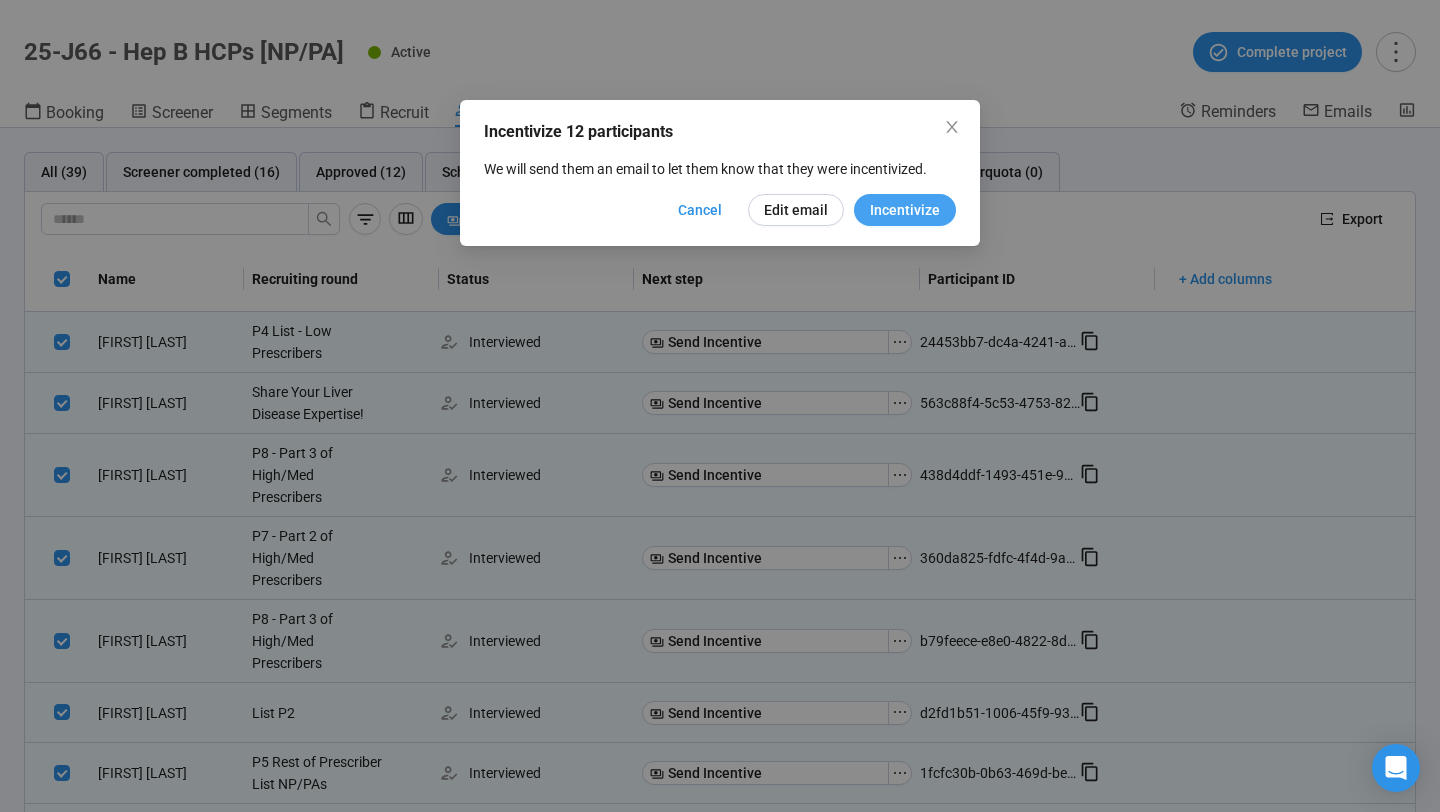 click on "Incentivize" at bounding box center (905, 210) 